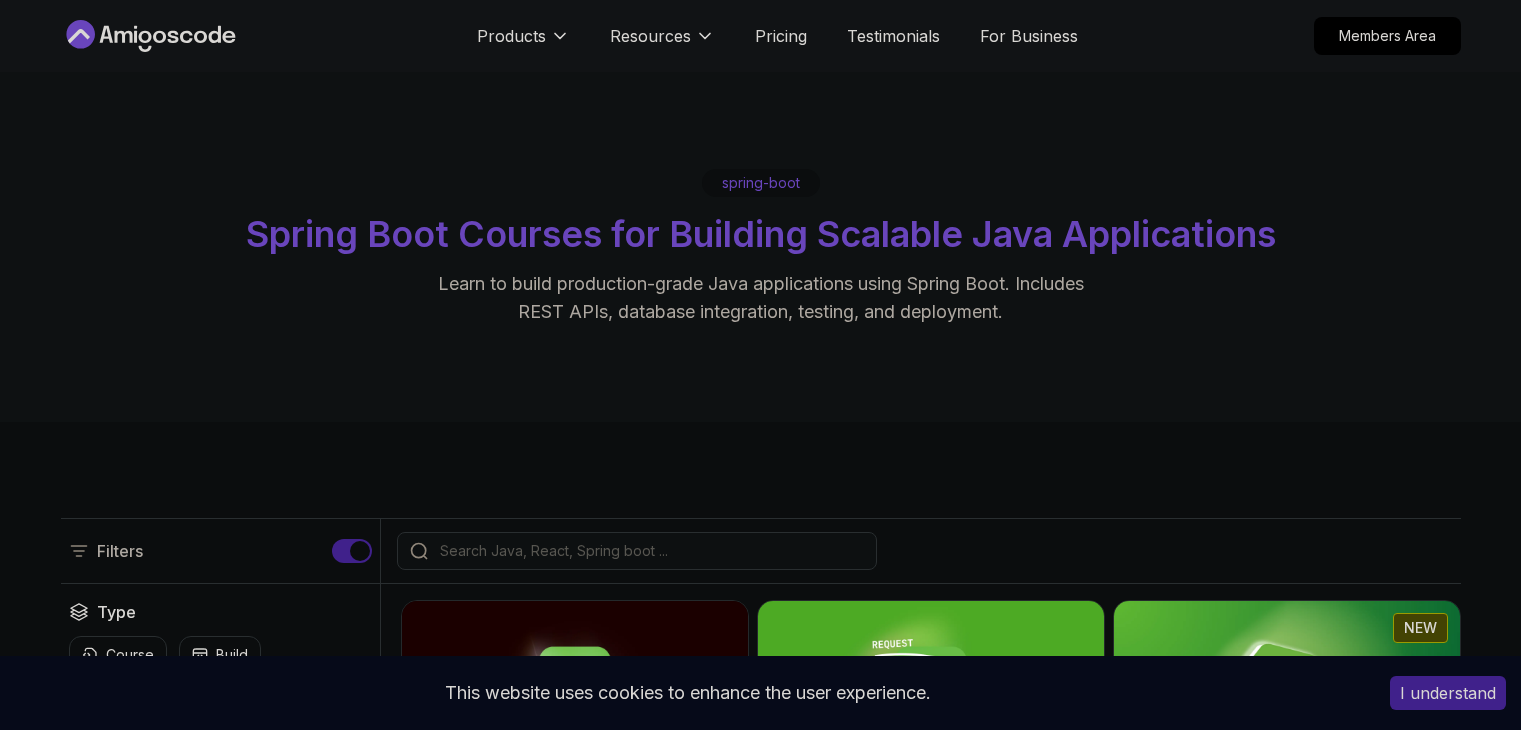 scroll, scrollTop: 200, scrollLeft: 0, axis: vertical 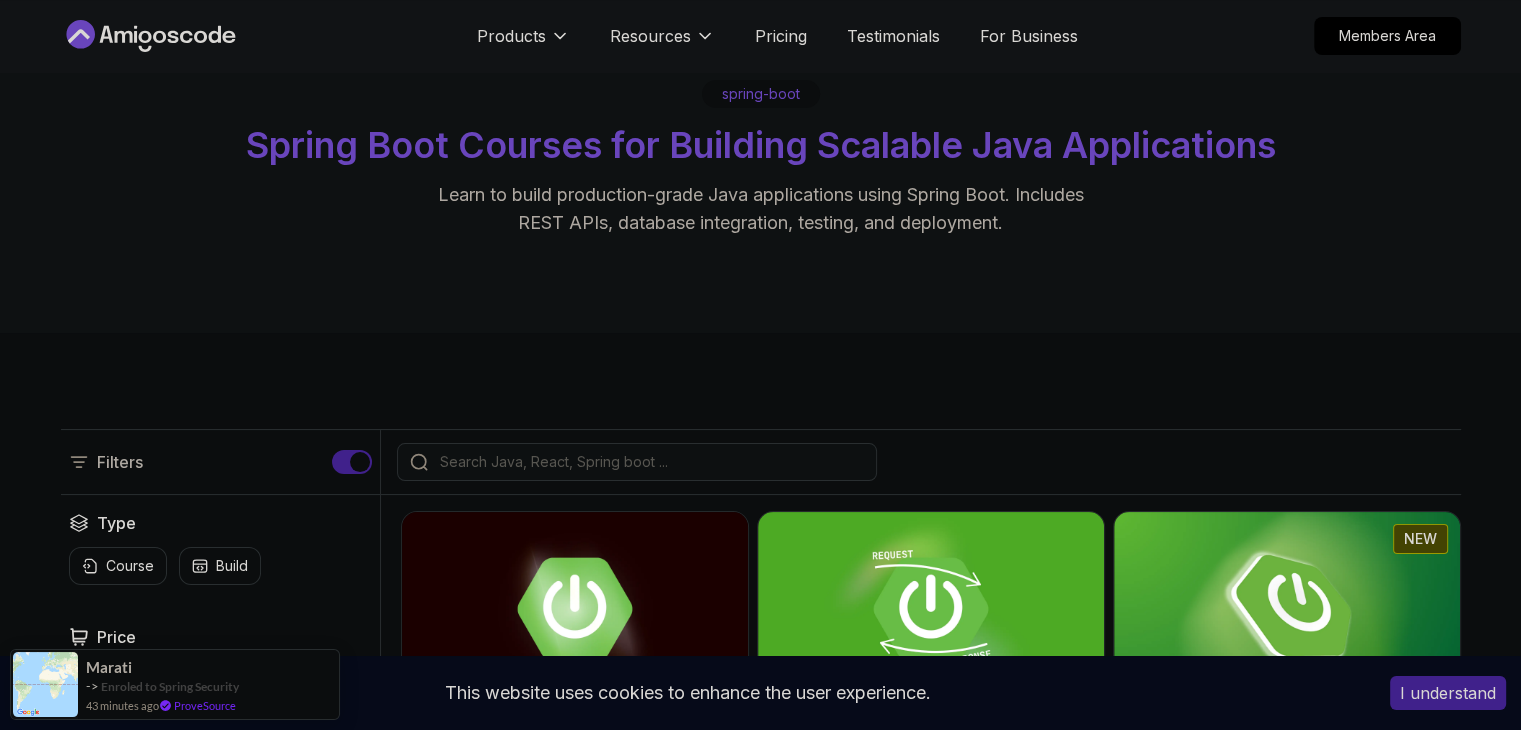 click on "Products Resources Pricing Testimonials For Business Members Area" at bounding box center [760, 36] 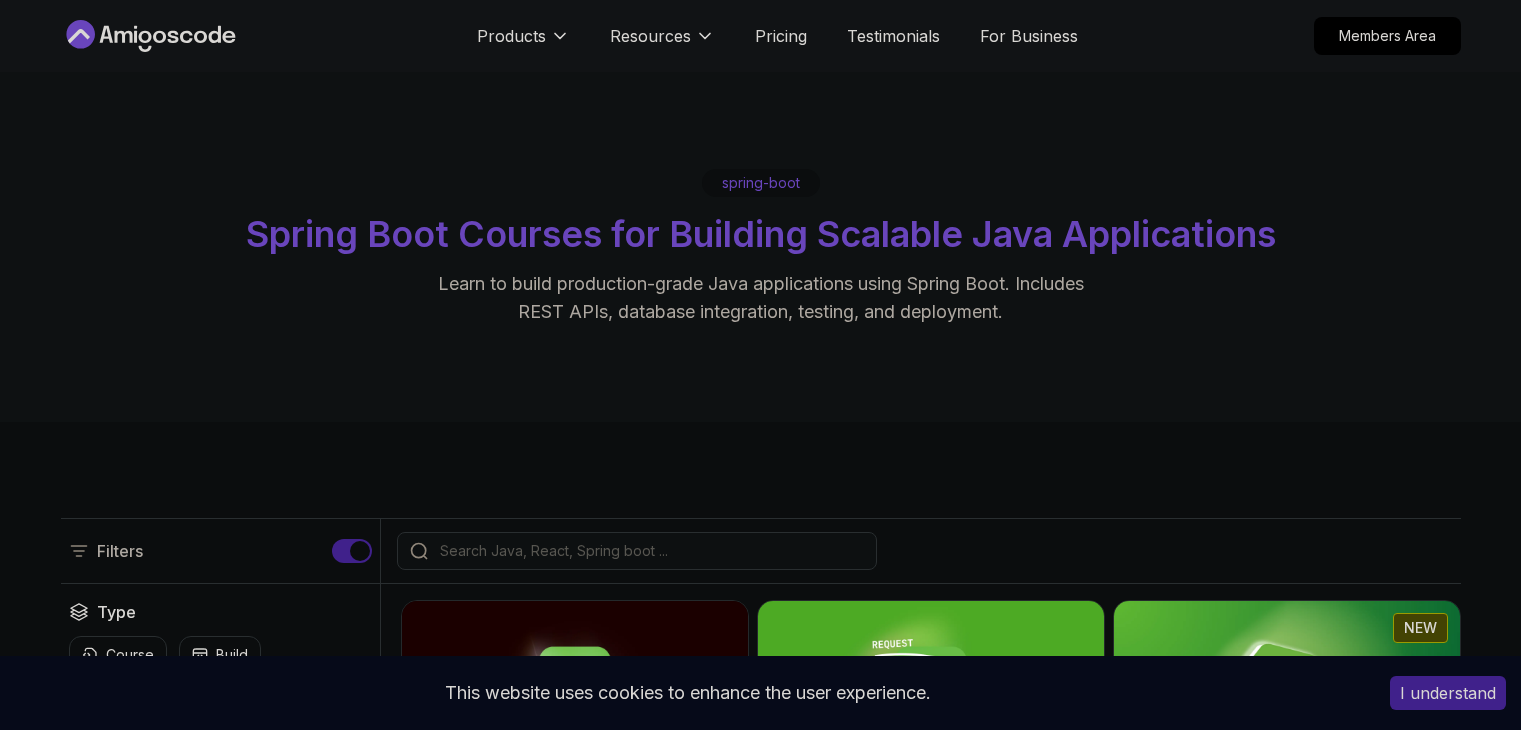 scroll, scrollTop: 0, scrollLeft: 0, axis: both 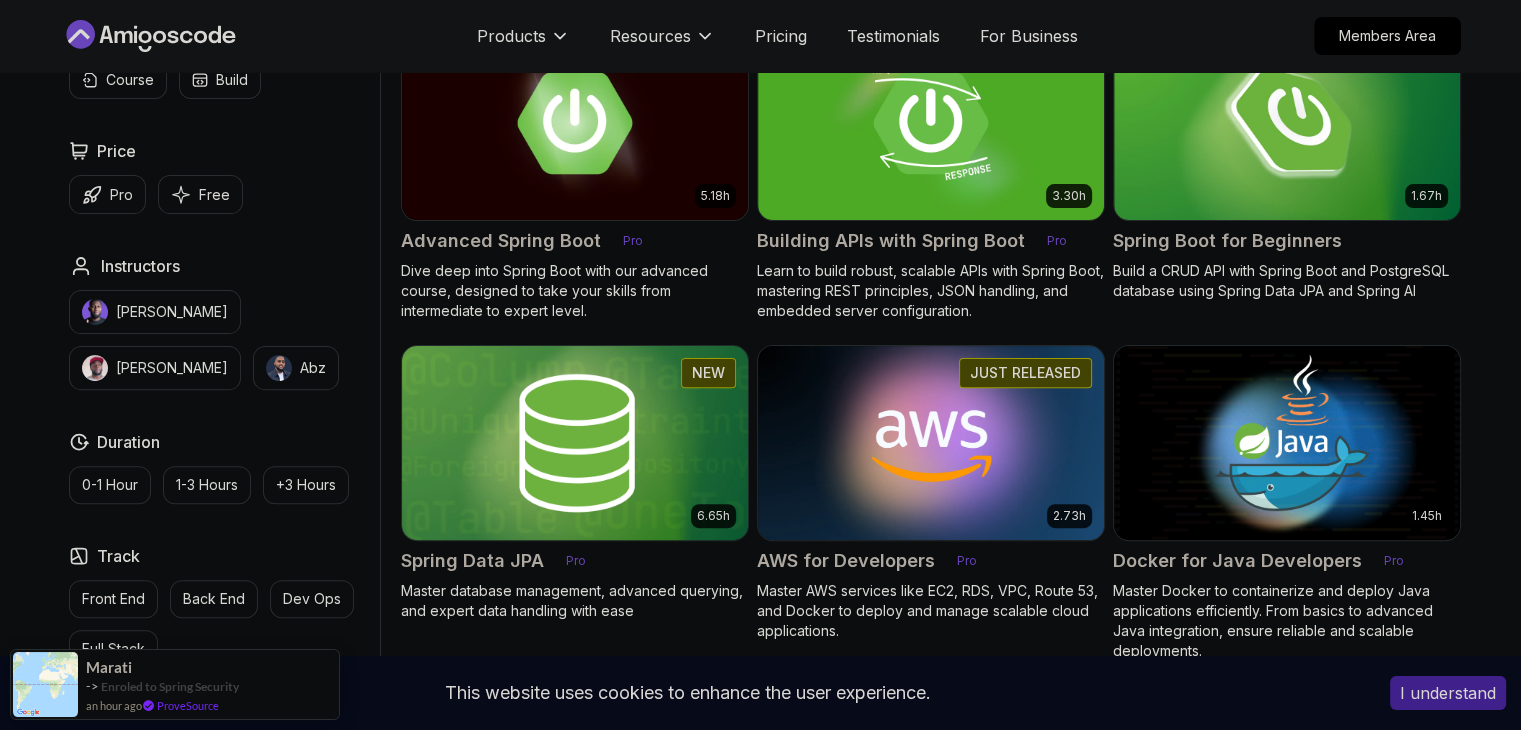 drag, startPoint x: 744, startPoint y: 317, endPoint x: 737, endPoint y: 355, distance: 38.63936 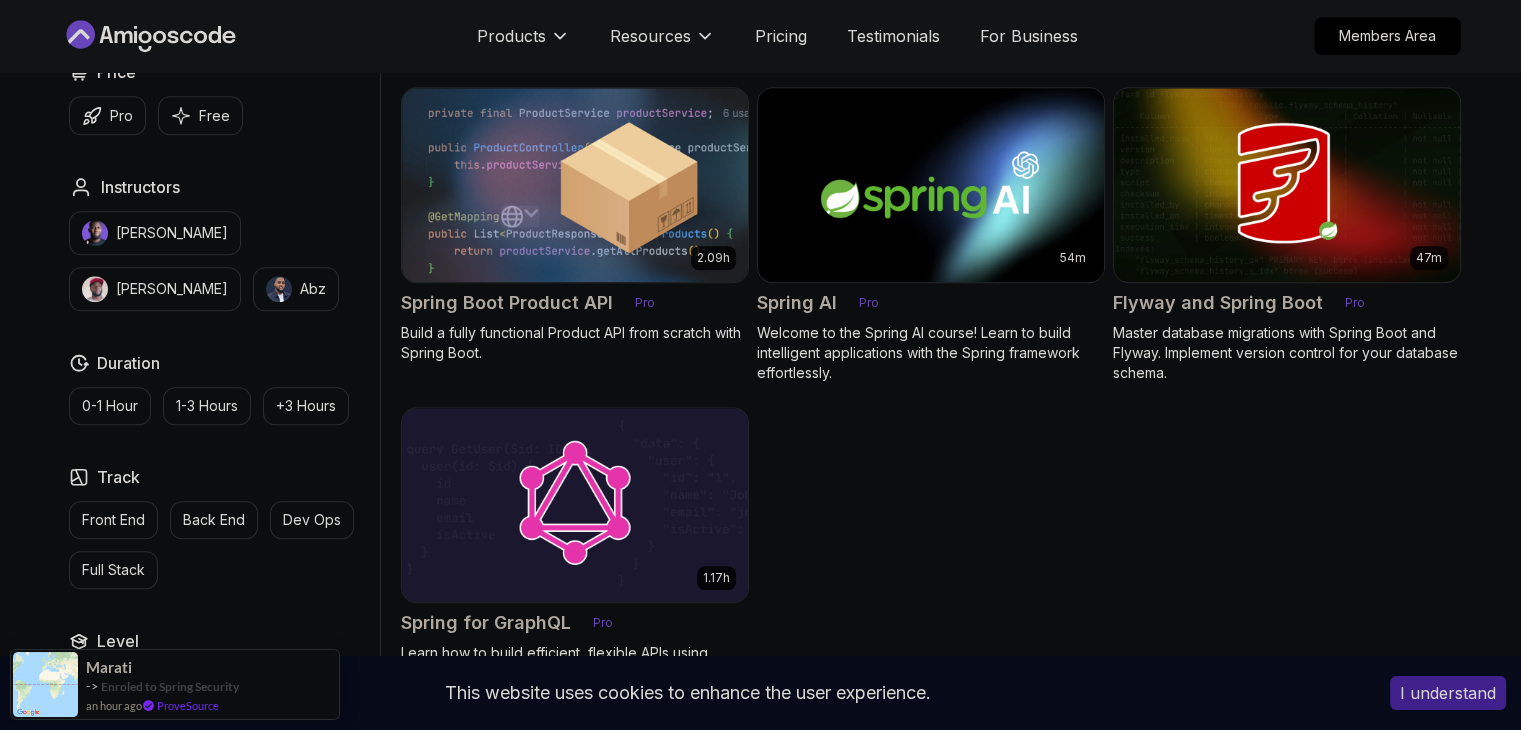 scroll, scrollTop: 1491, scrollLeft: 0, axis: vertical 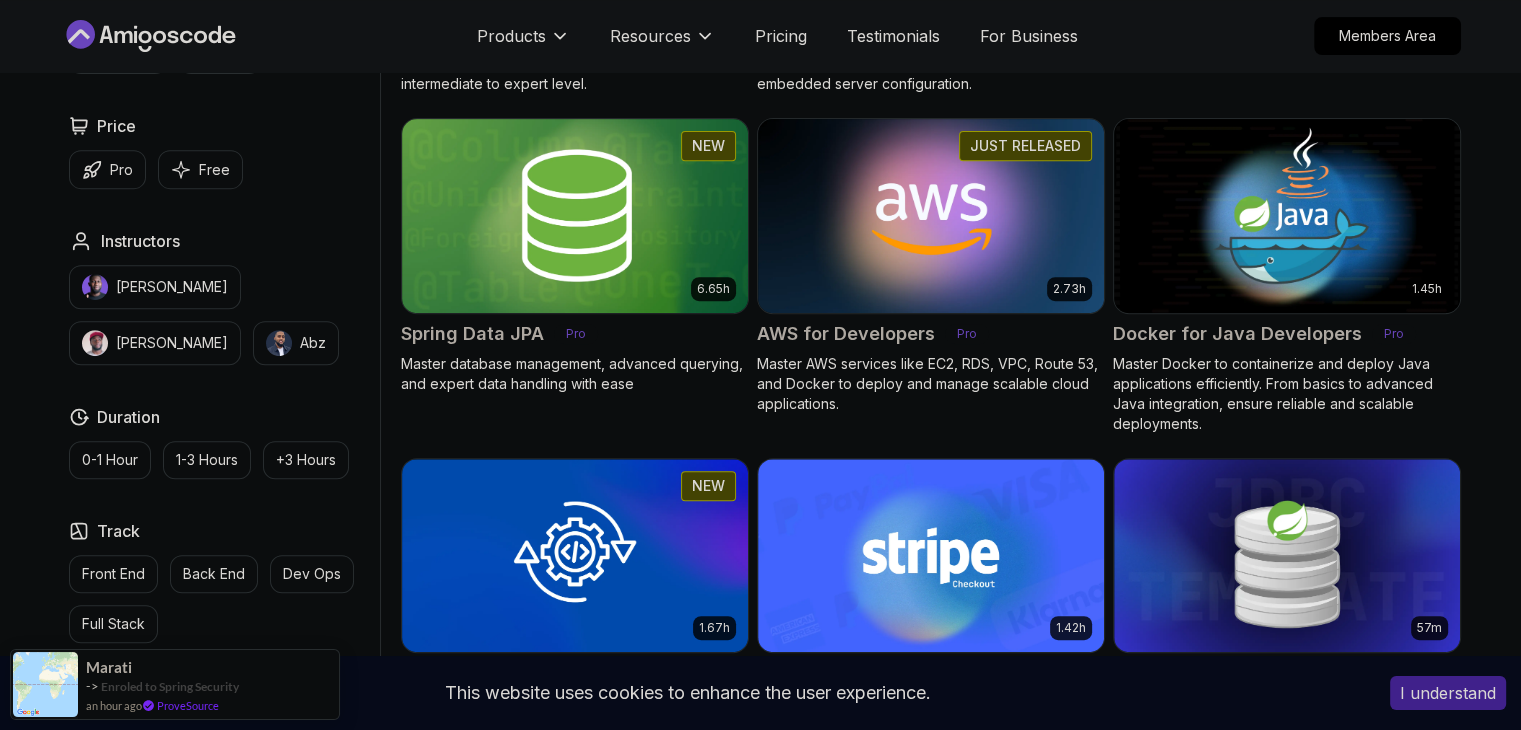 drag, startPoint x: 852, startPoint y: 480, endPoint x: 844, endPoint y: 256, distance: 224.1428 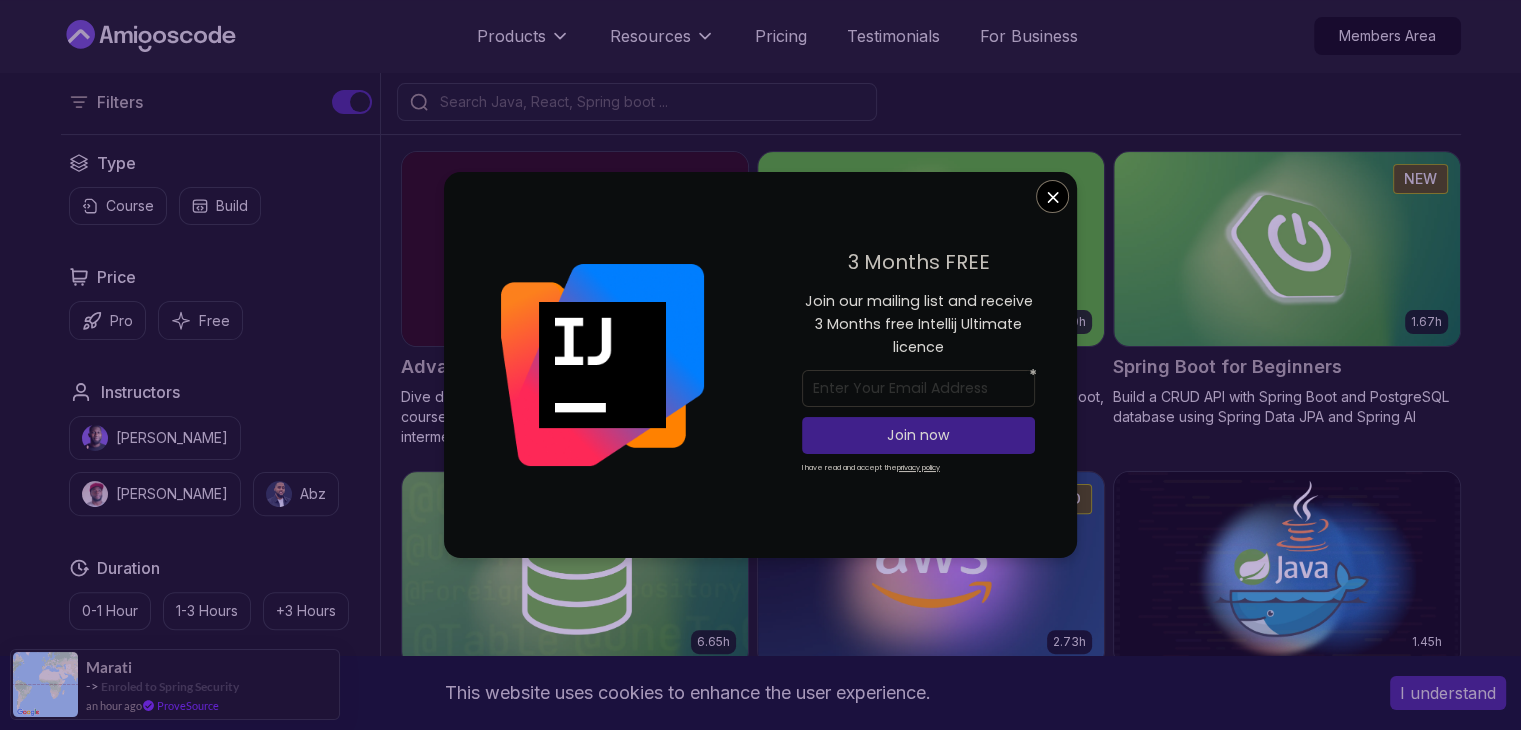 click on "This website uses cookies to enhance the user experience. I understand Products Resources Pricing Testimonials For Business Members Area Products Resources Pricing Testimonials For Business Members Area spring-boot Spring Boot Courses for Building Scalable Java Applications Learn to build production-grade Java applications using Spring Boot. Includes REST APIs, database integration, testing, and deployment. Filters Filters Type Course Build Price Pro Free Instructors Nelson Djalo Richard Abz Duration 0-1 Hour 1-3 Hours +3 Hours Track Front End Back End Dev Ops Full Stack Level Junior Mid-level Senior 5.18h Advanced Spring Boot Pro Dive deep into Spring Boot with our advanced course, designed to take your skills from intermediate to expert level. 3.30h Building APIs with Spring Boot Pro Learn to build robust, scalable APIs with Spring Boot, mastering REST principles, JSON handling, and embedded server configuration. 1.67h NEW Spring Boot for Beginners 6.65h NEW Spring Data JPA Pro 2.73h JUST RELEASED Pro 1.45h" at bounding box center (760, 1184) 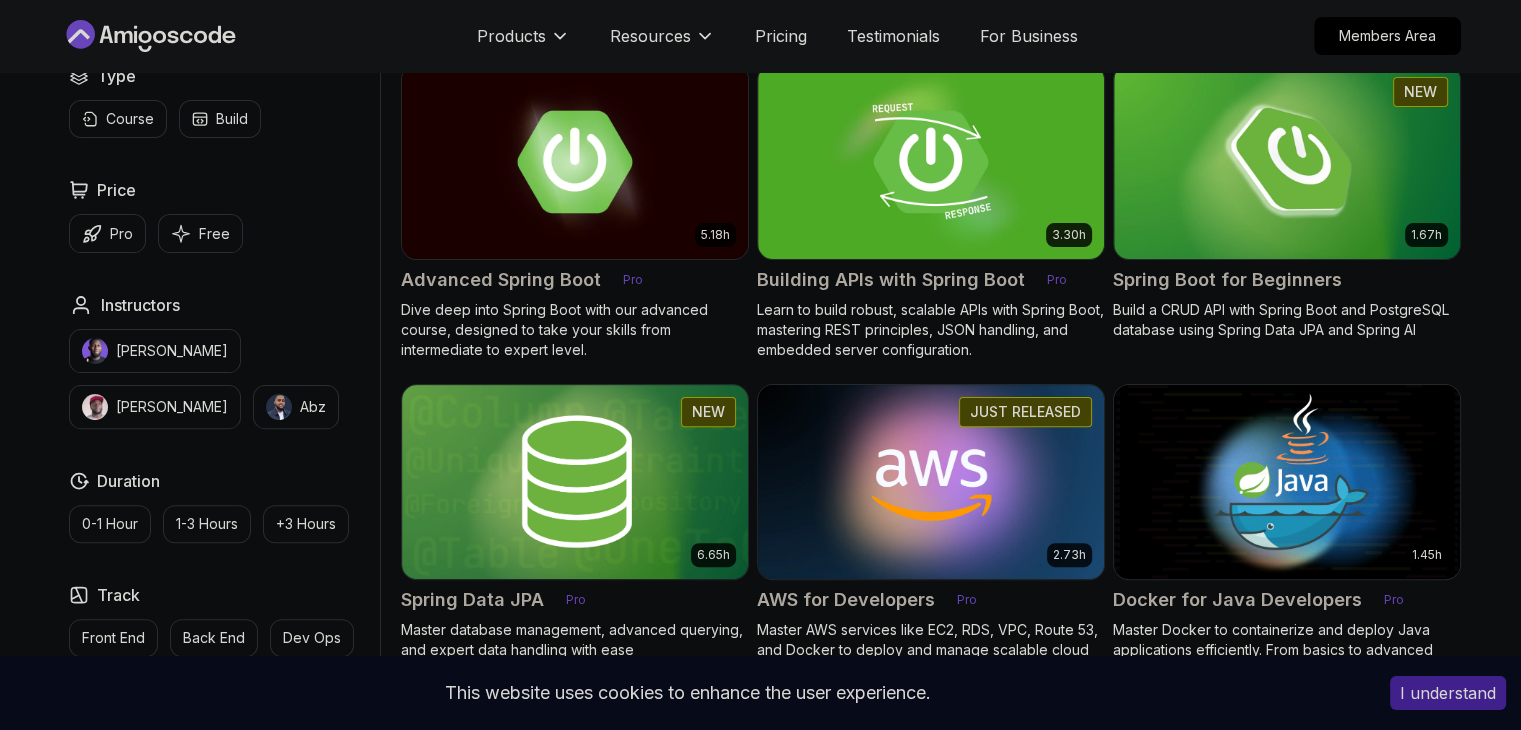 scroll, scrollTop: 549, scrollLeft: 0, axis: vertical 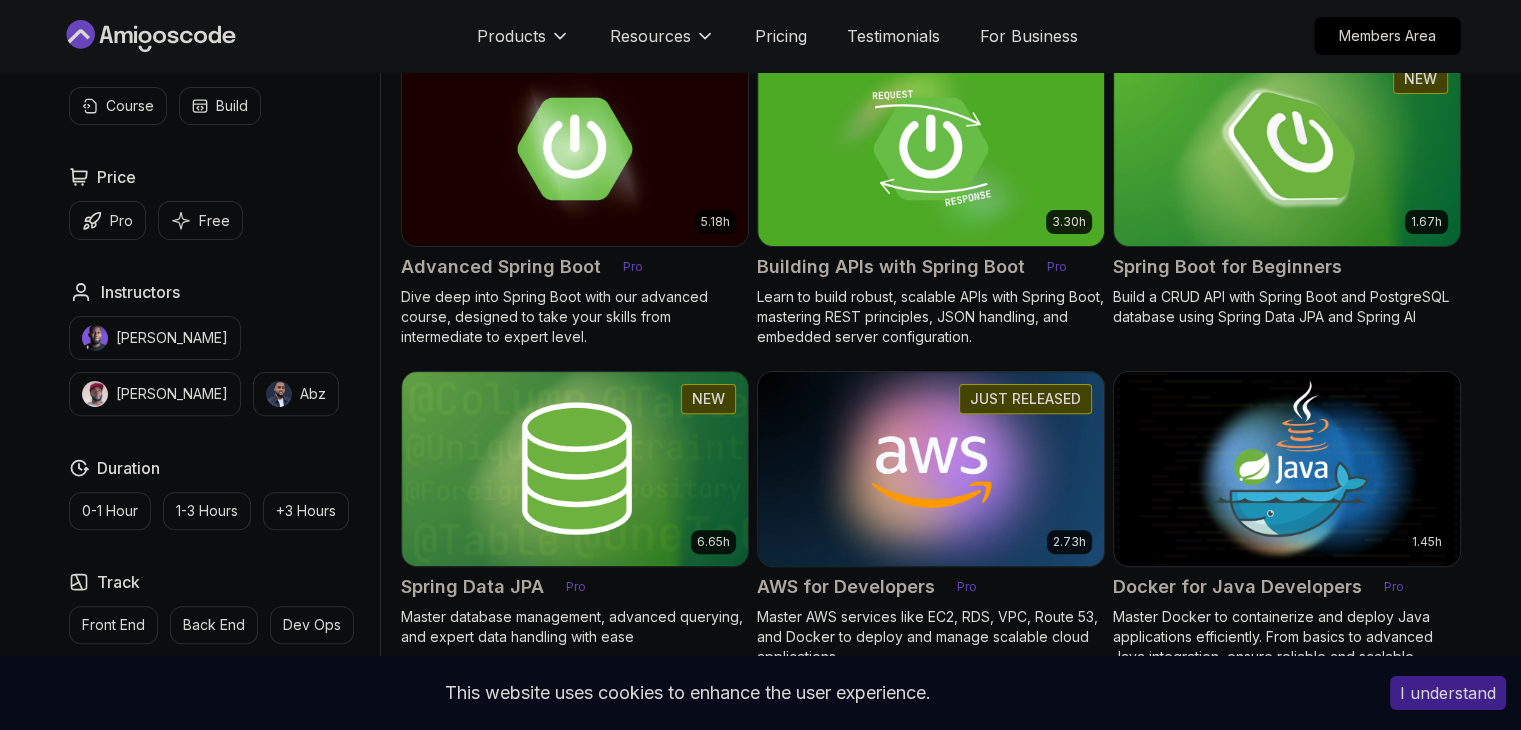 click on "Spring Boot for Beginners" at bounding box center (1227, 267) 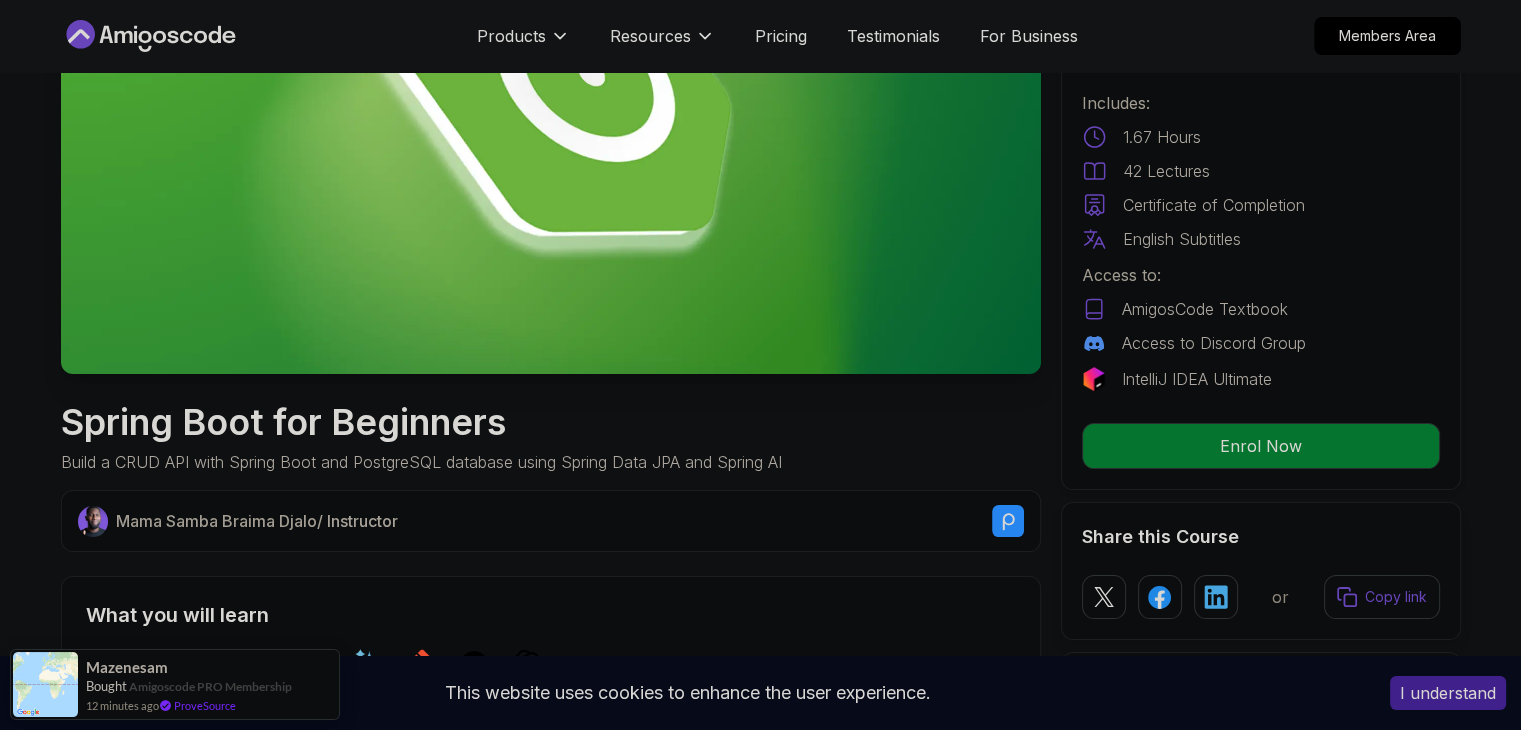 scroll, scrollTop: 364, scrollLeft: 0, axis: vertical 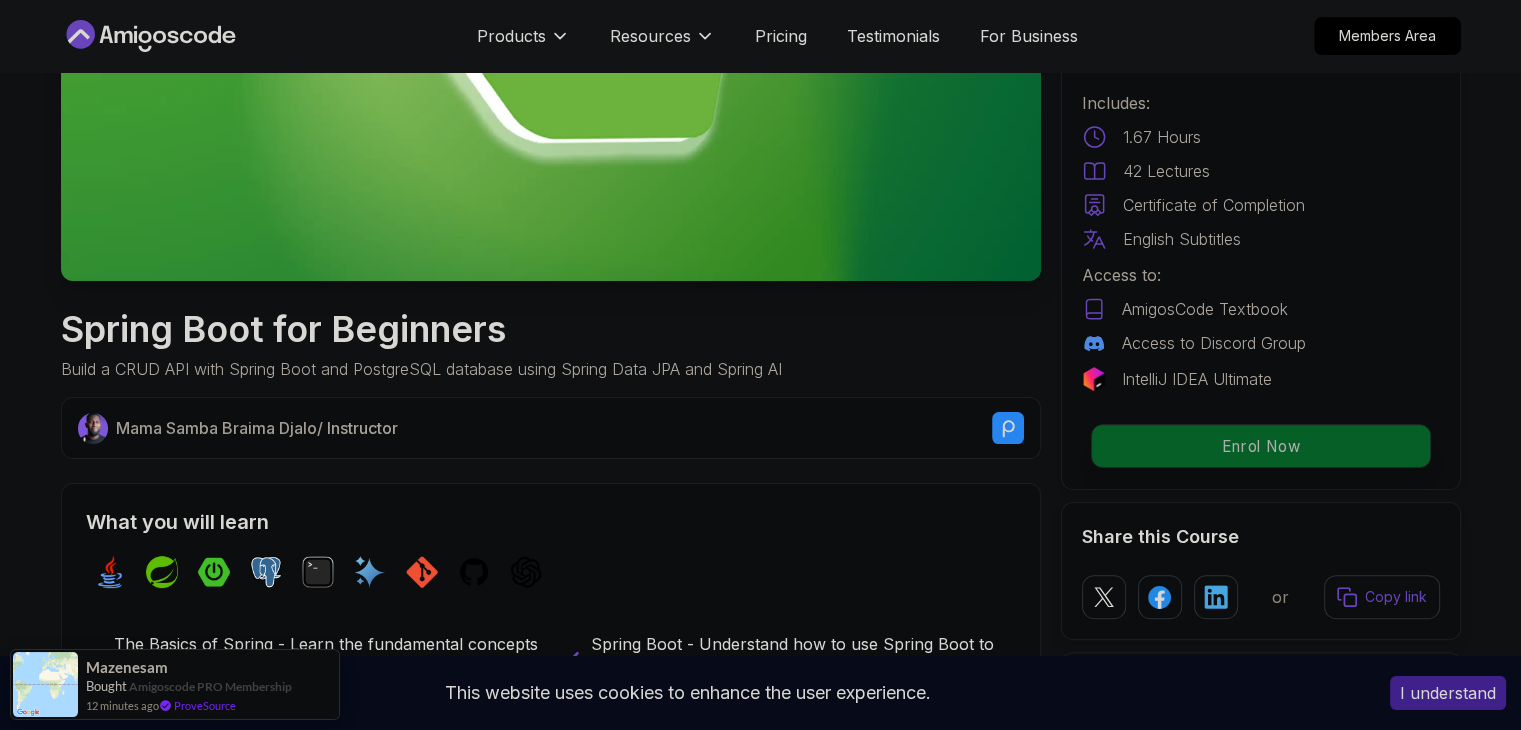 click on "Enrol Now" at bounding box center [1260, 446] 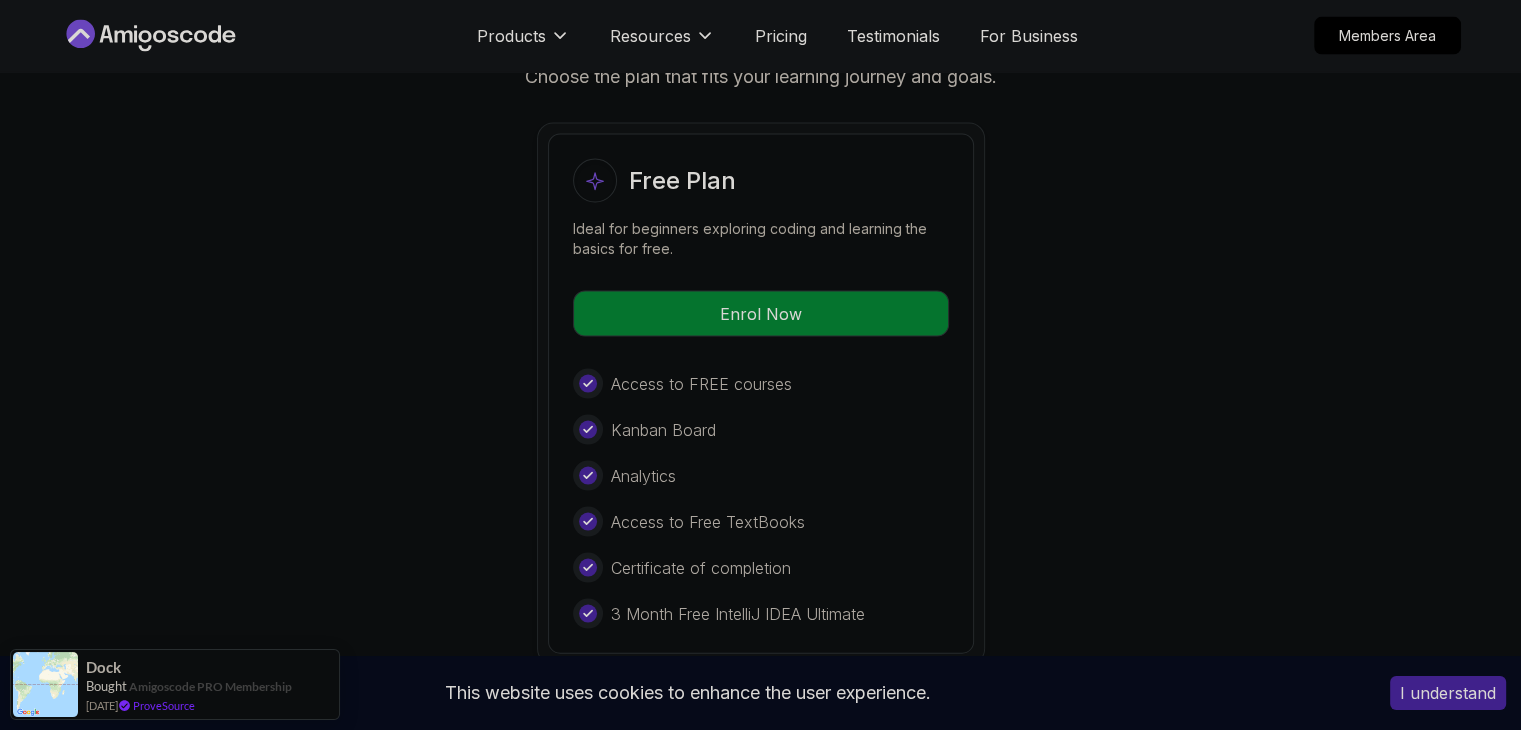 scroll, scrollTop: 4120, scrollLeft: 0, axis: vertical 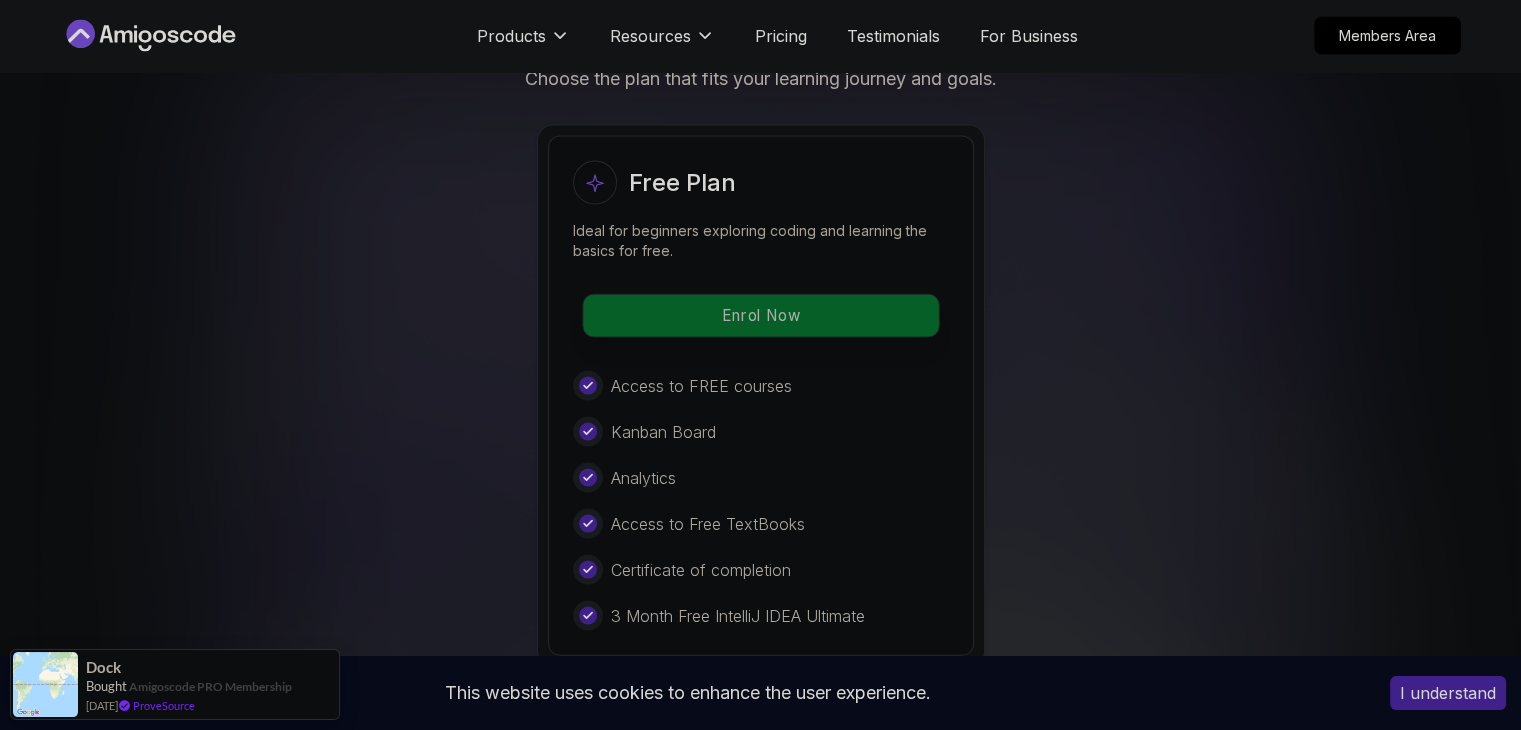click on "Enrol Now" at bounding box center [760, 316] 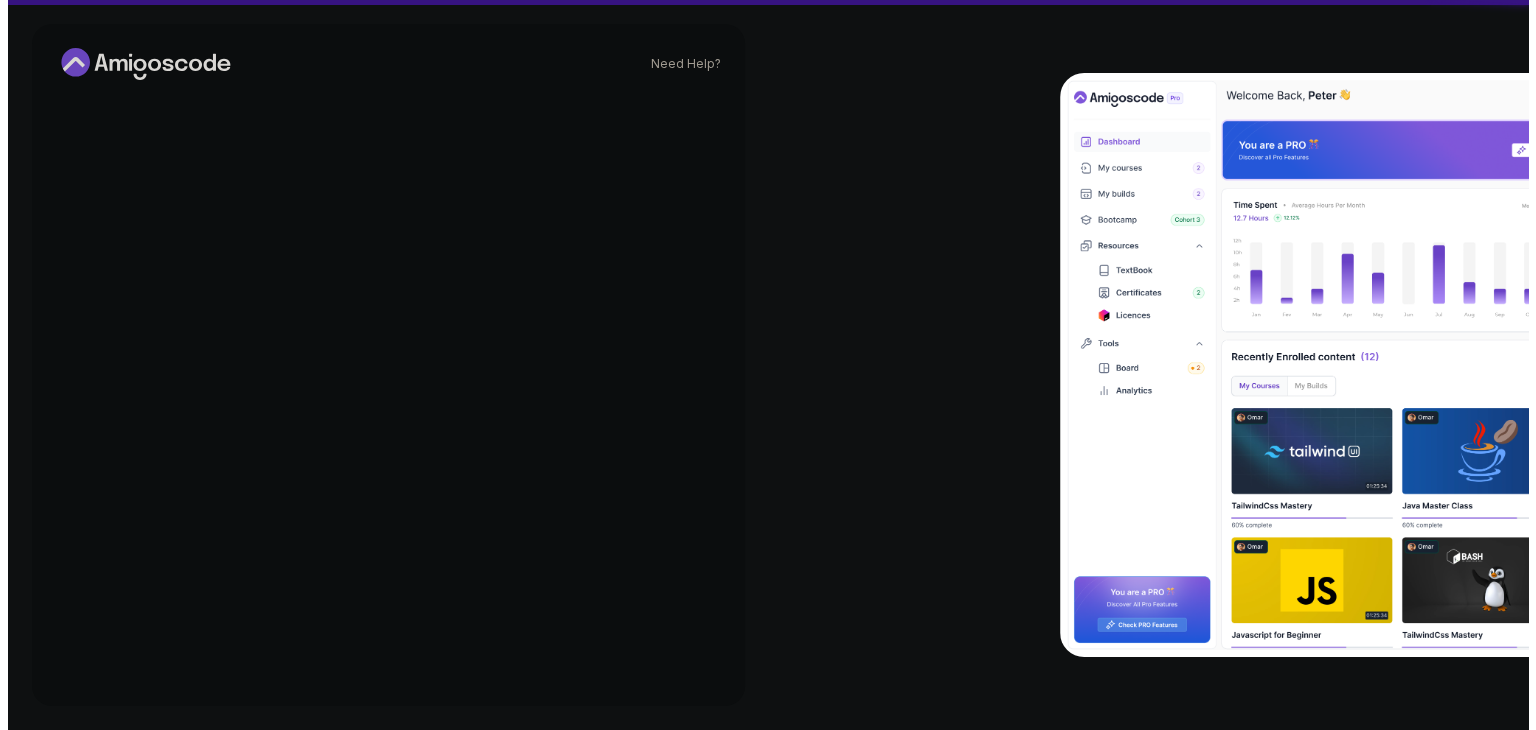 scroll, scrollTop: 0, scrollLeft: 0, axis: both 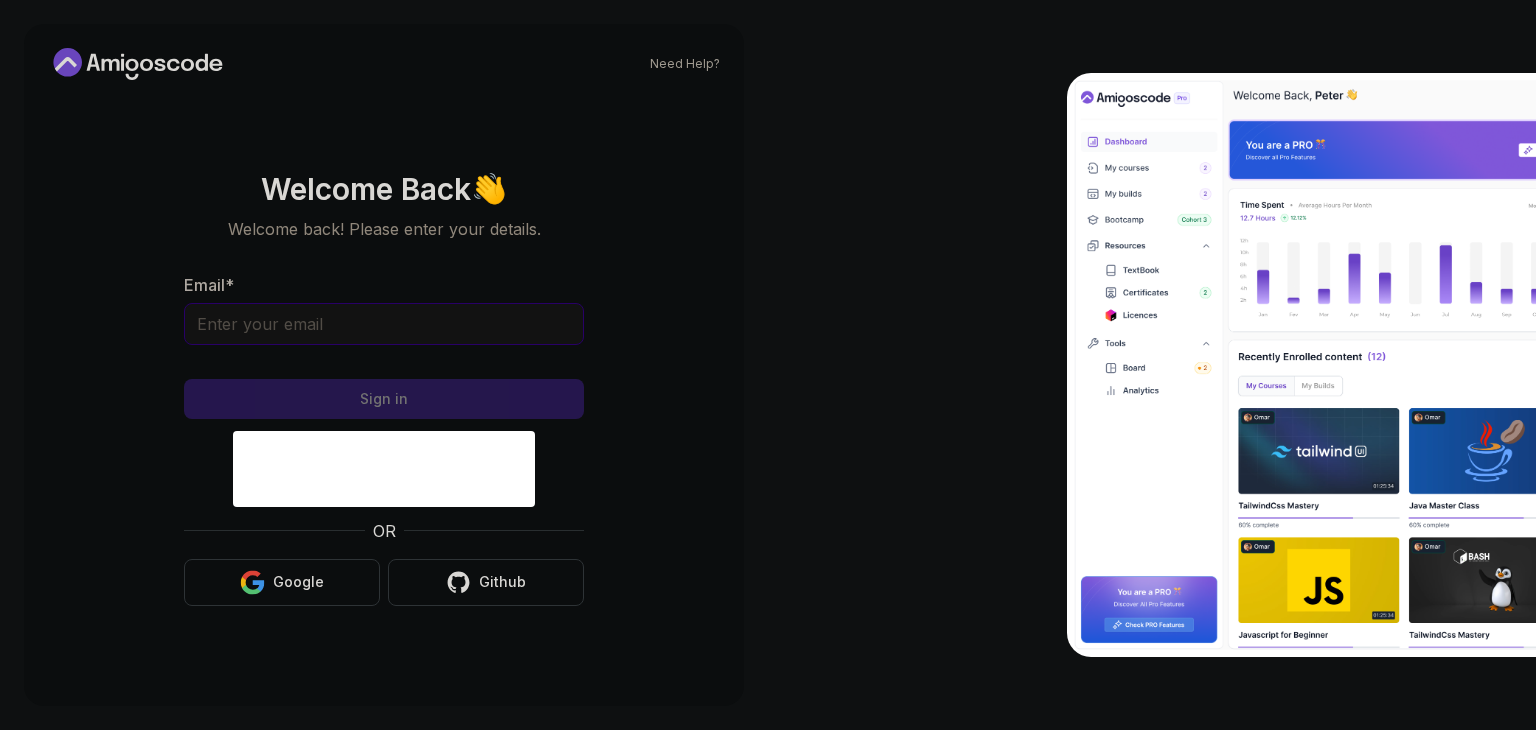 click on "Email *" at bounding box center [384, 324] 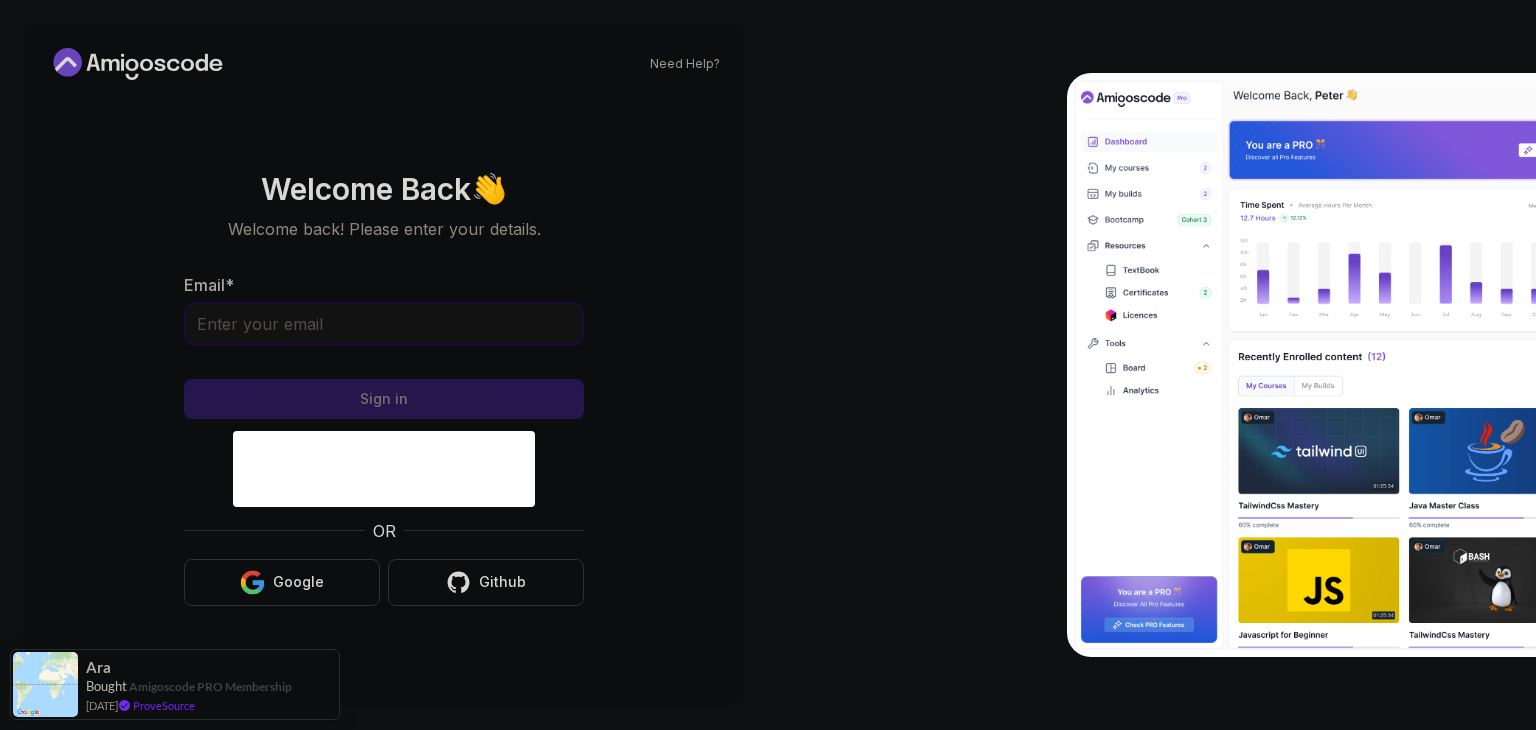 type on "dozanhalis@gmail.com" 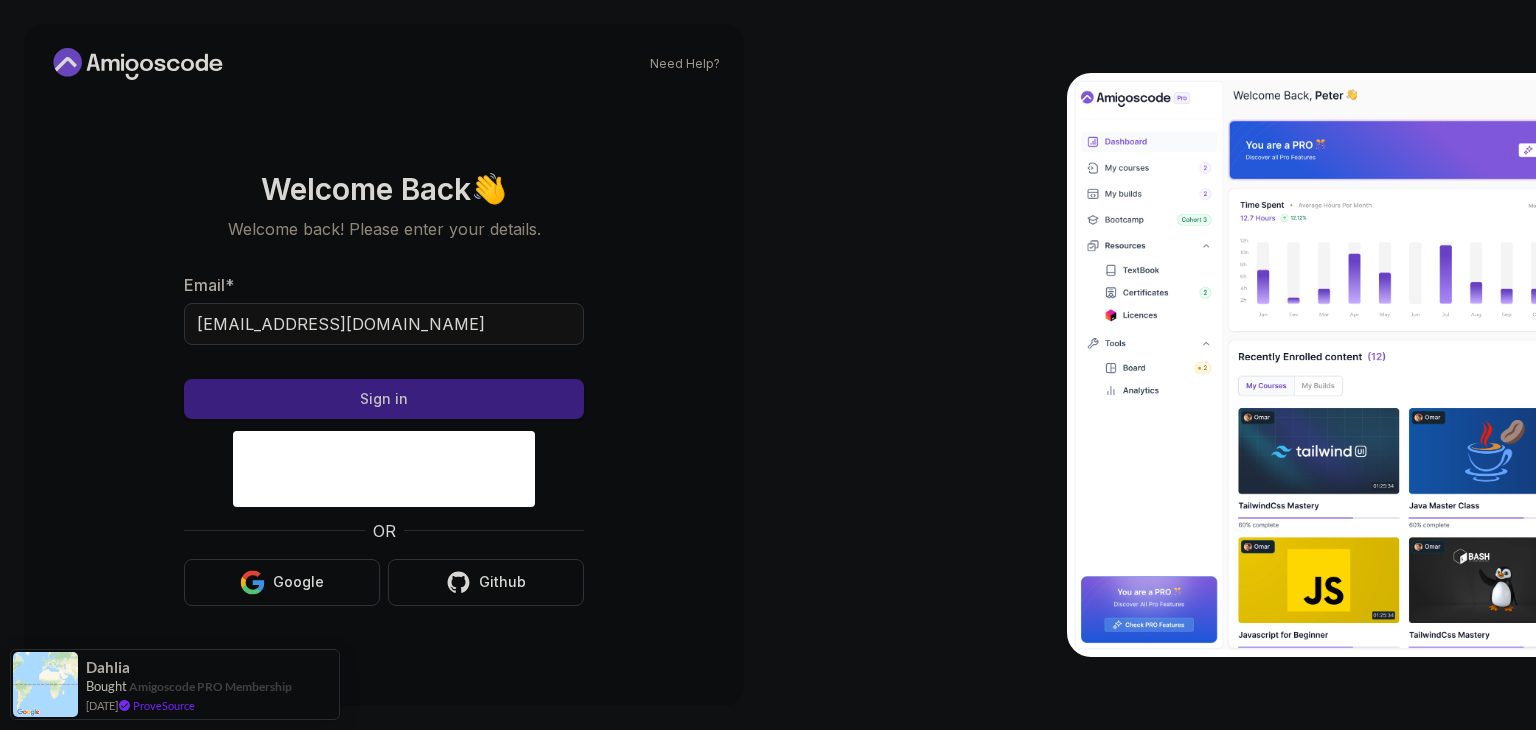 click on "Sign in" at bounding box center [384, 399] 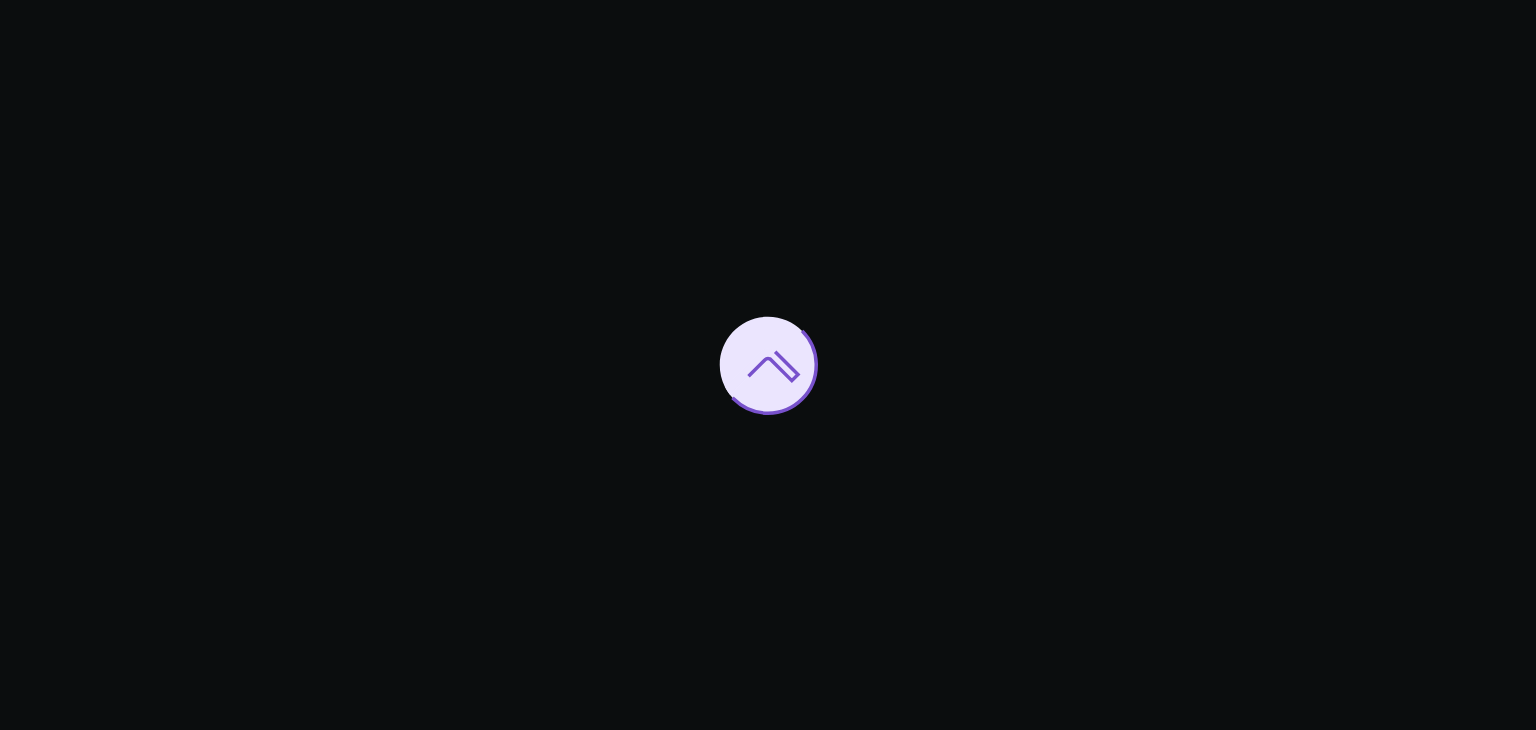 scroll, scrollTop: 0, scrollLeft: 0, axis: both 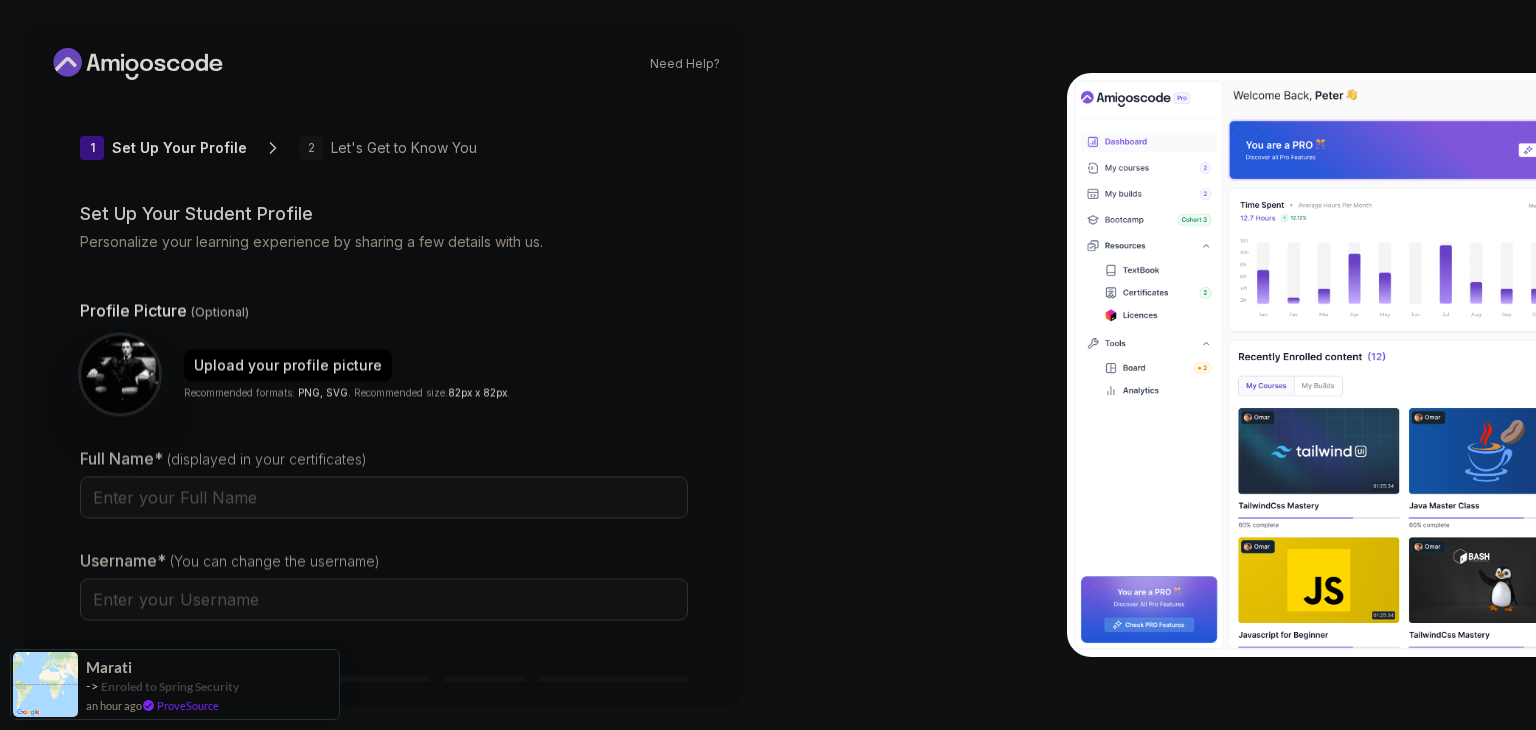 type on "loftyfalcon95861" 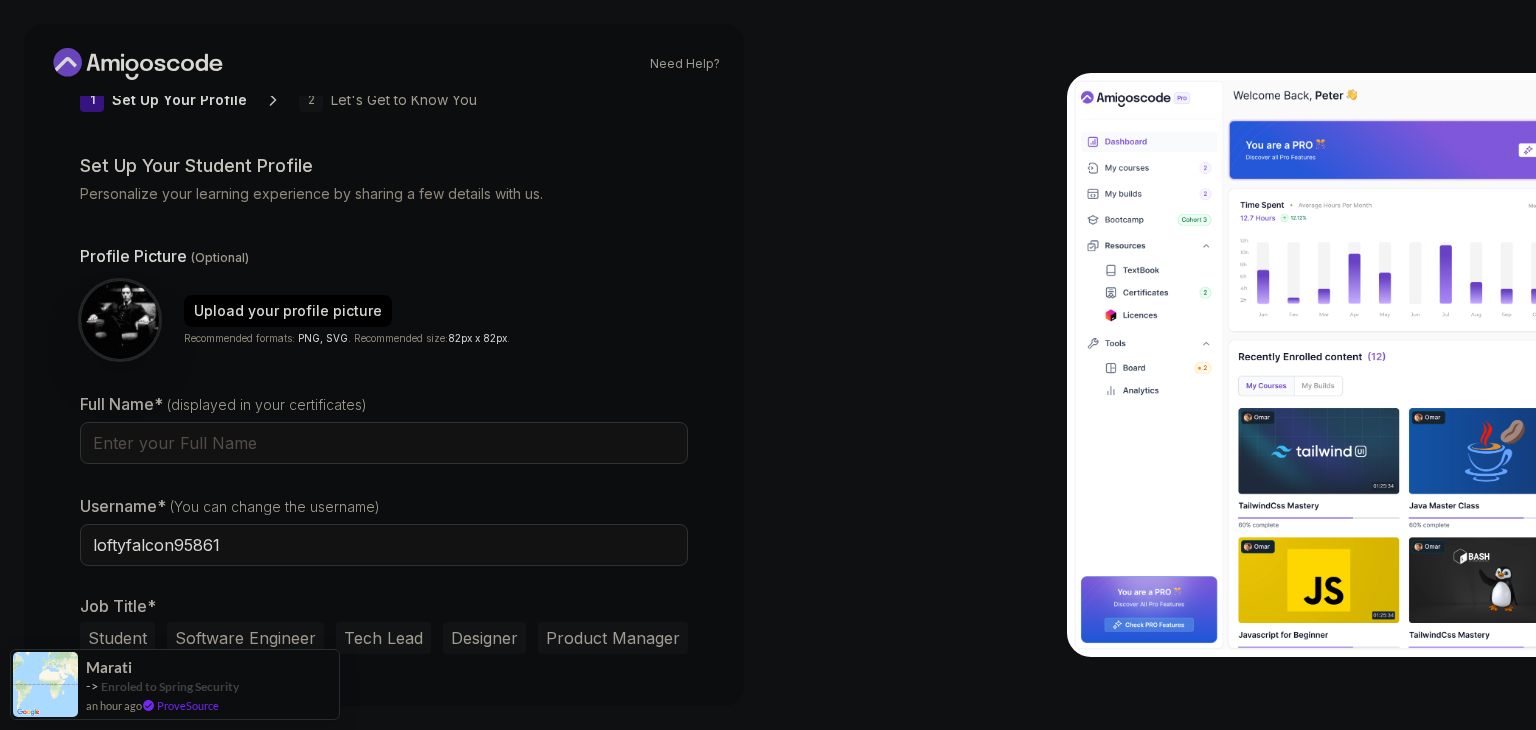 scroll, scrollTop: 104, scrollLeft: 0, axis: vertical 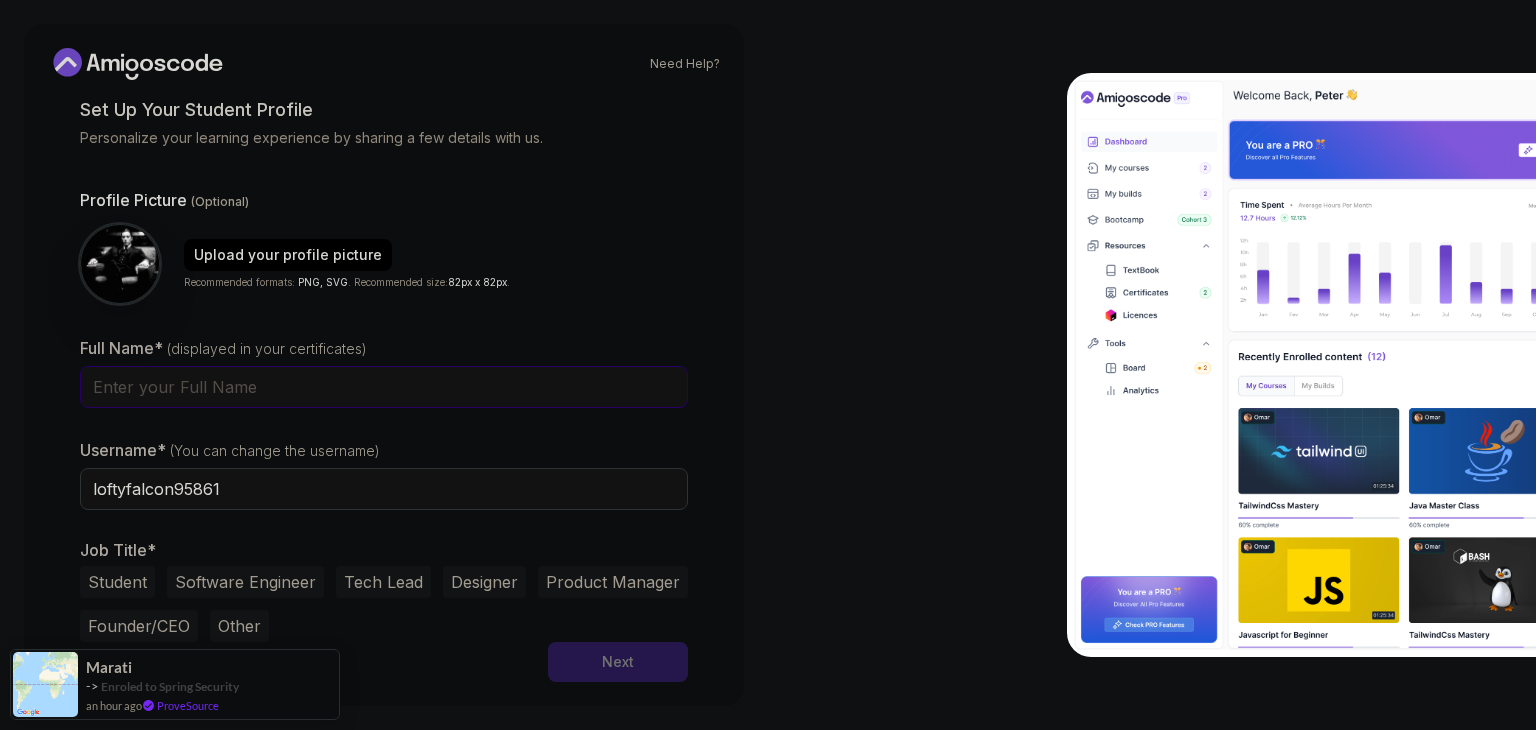 click on "Full Name*   (displayed in your certificates)" at bounding box center (384, 387) 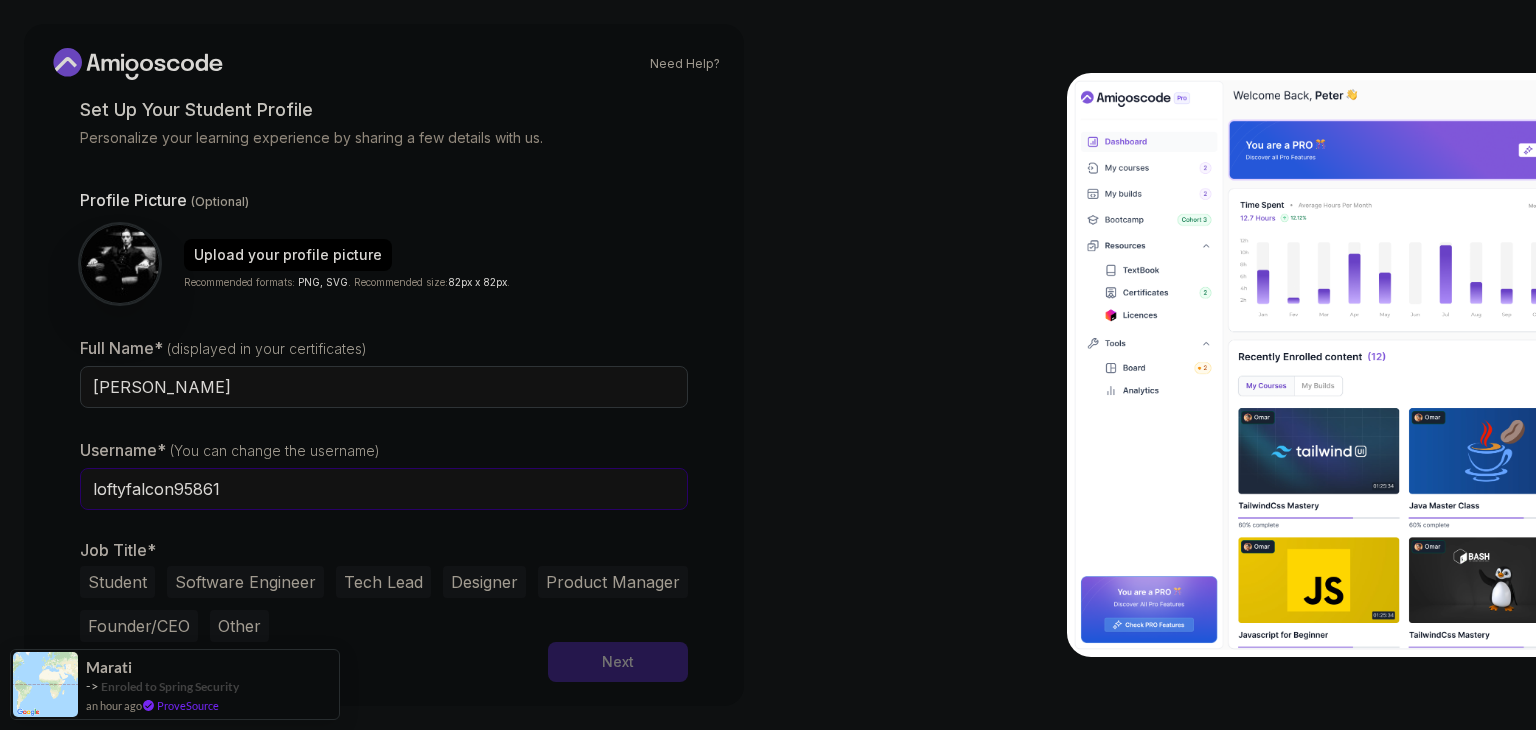 click on "loftyfalcon95861" at bounding box center [384, 489] 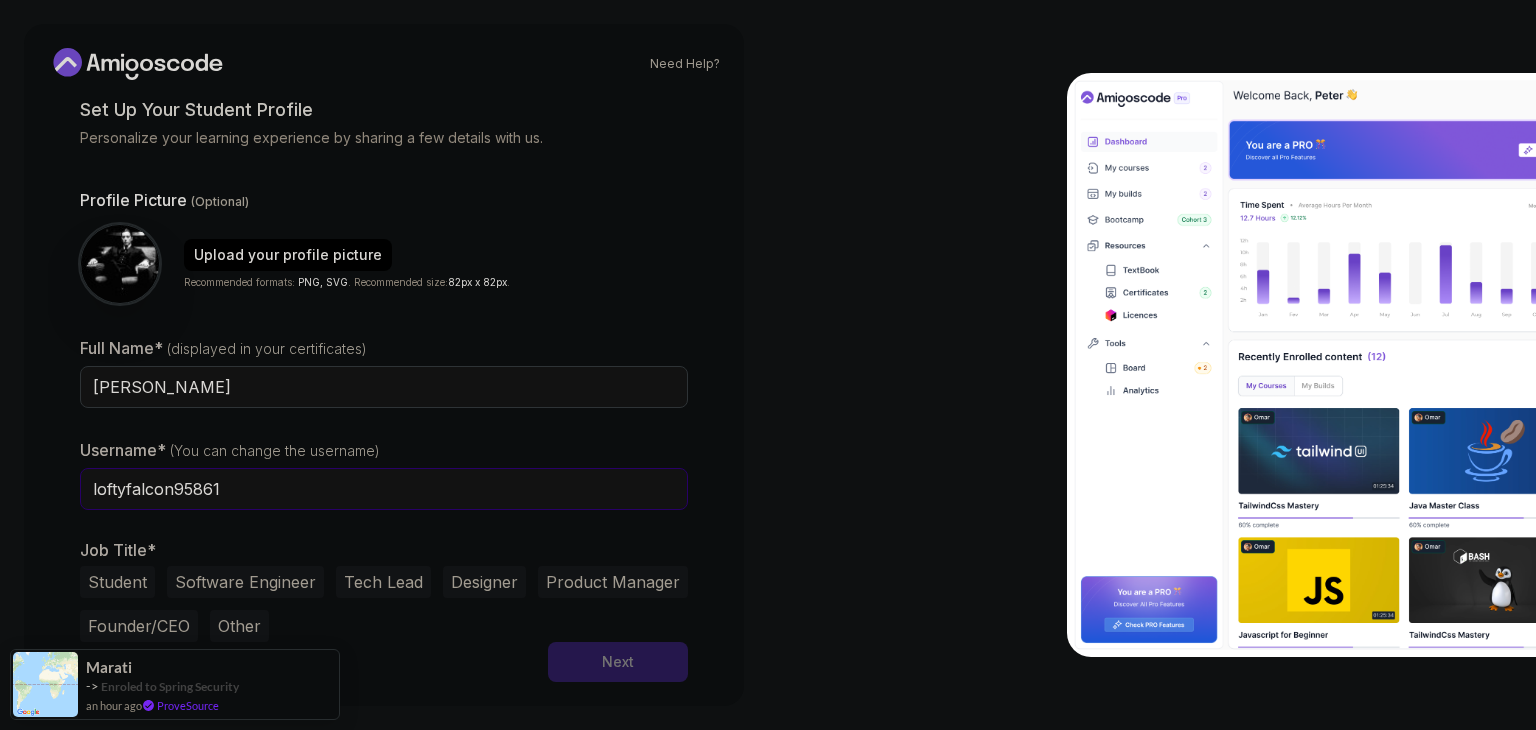 drag, startPoint x: 358, startPoint y: 485, endPoint x: 60, endPoint y: 459, distance: 299.13208 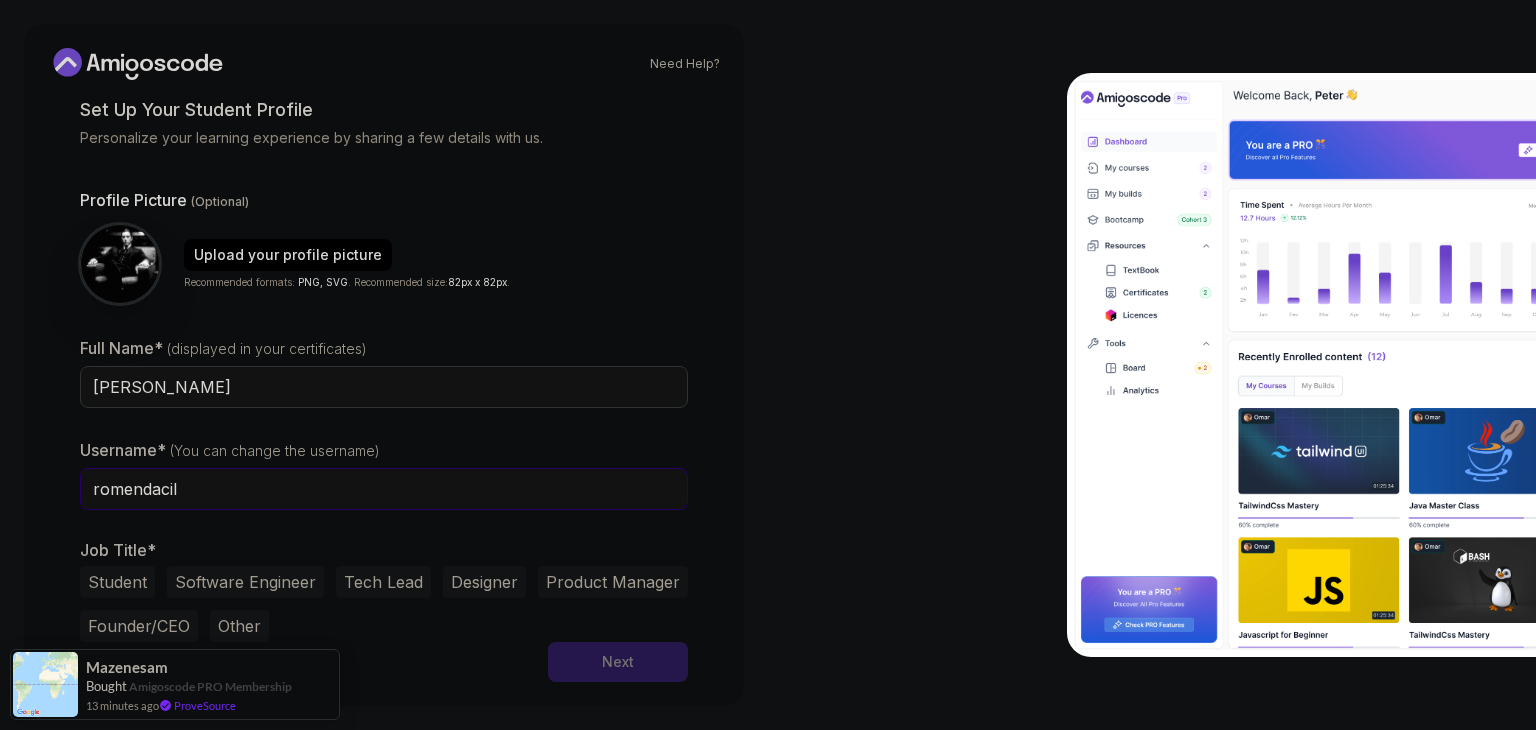 type on "romendacil" 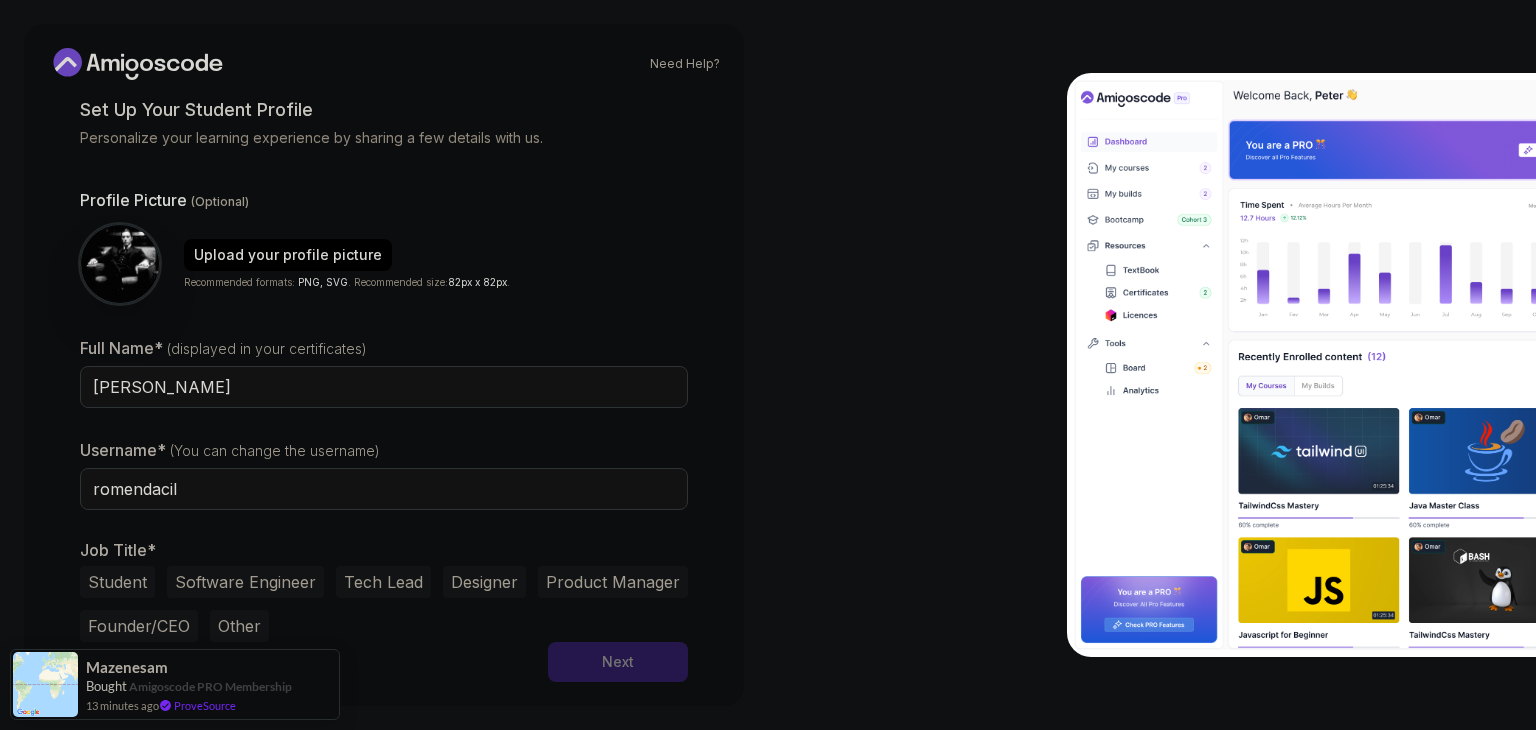 click at bounding box center [1152, 365] 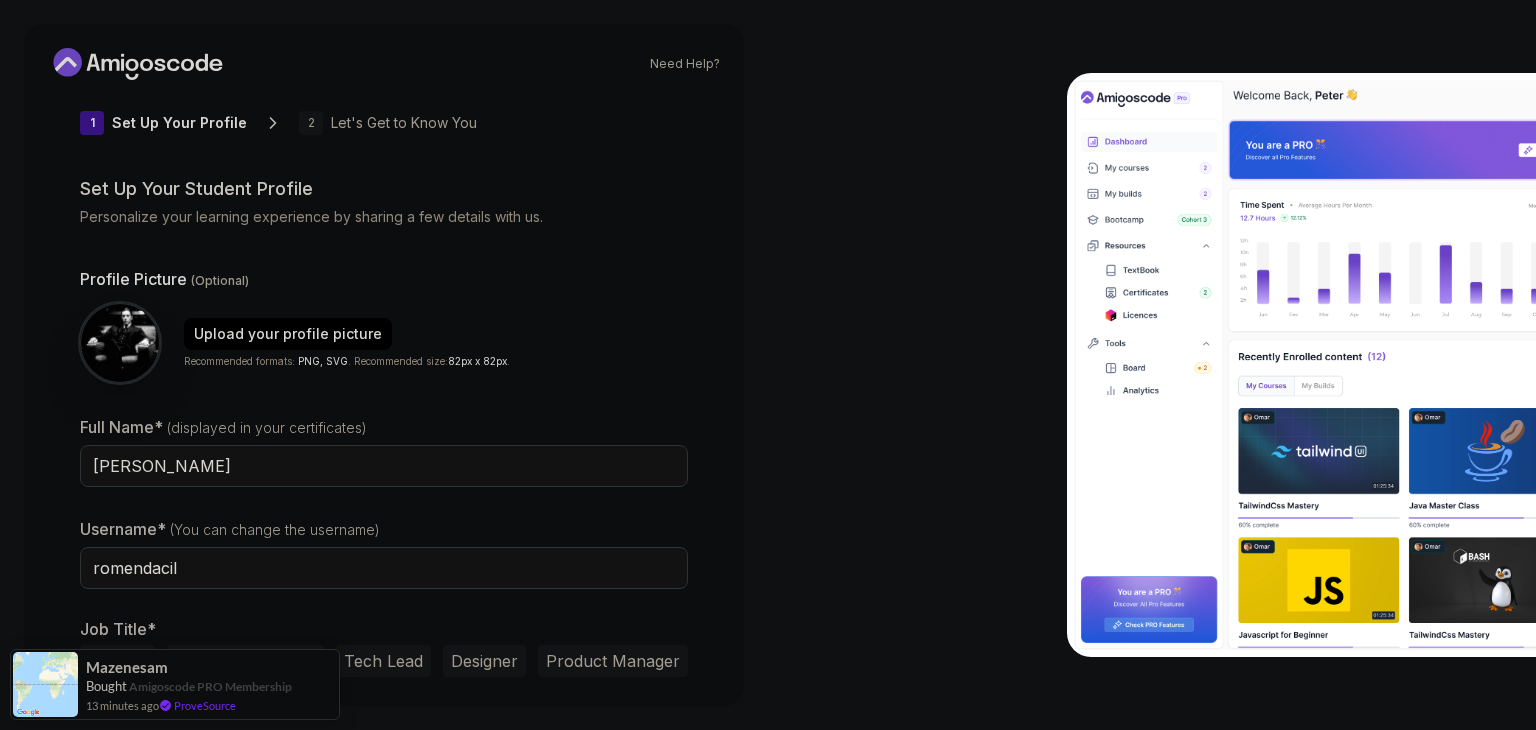 click on "Full Name*   (displayed in your certificates) Ozan Halis Demiralp Username*   (You can change the username) romendacil Job Title* Student Software Engineer Tech Lead Designer Product Manager Founder/CEO Other" at bounding box center [384, 568] 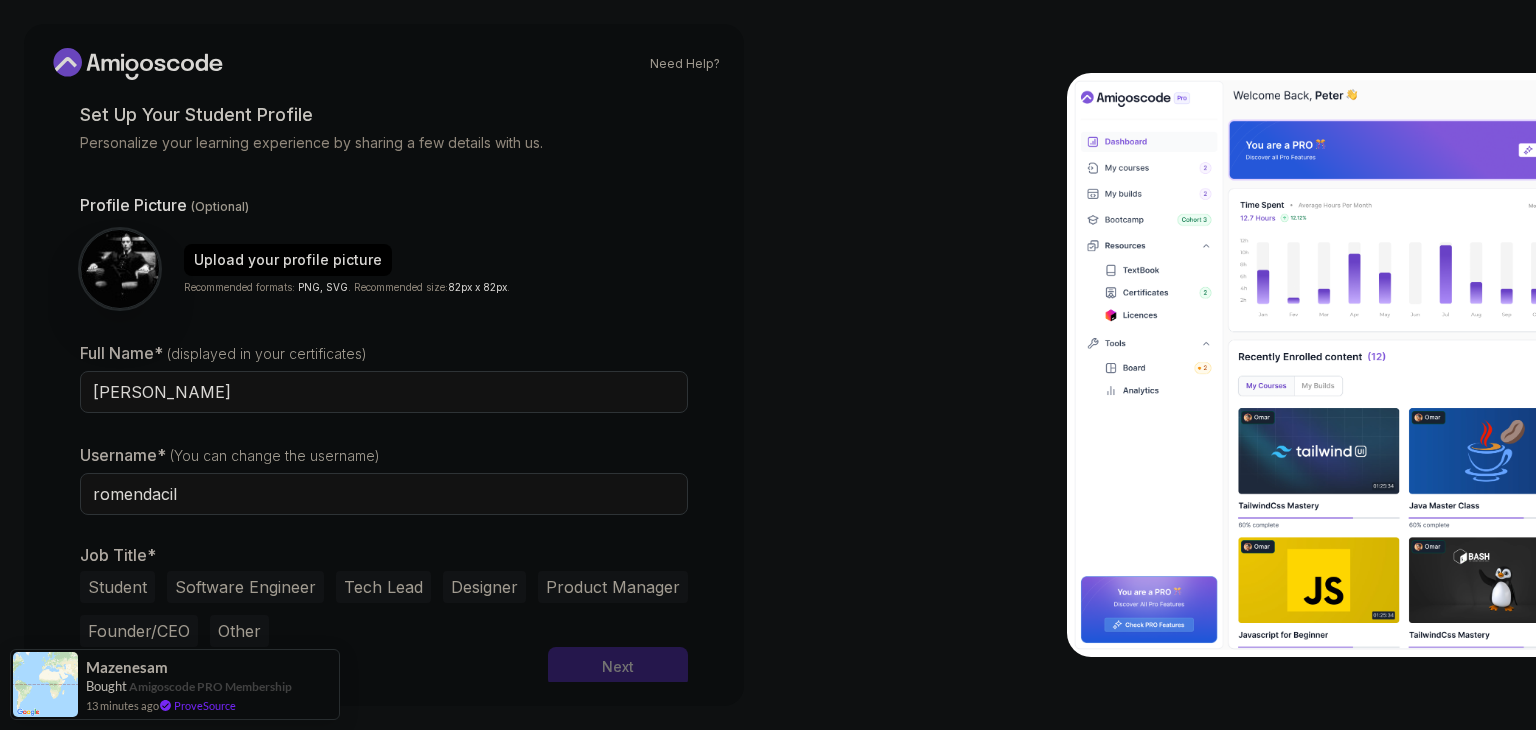 scroll, scrollTop: 104, scrollLeft: 0, axis: vertical 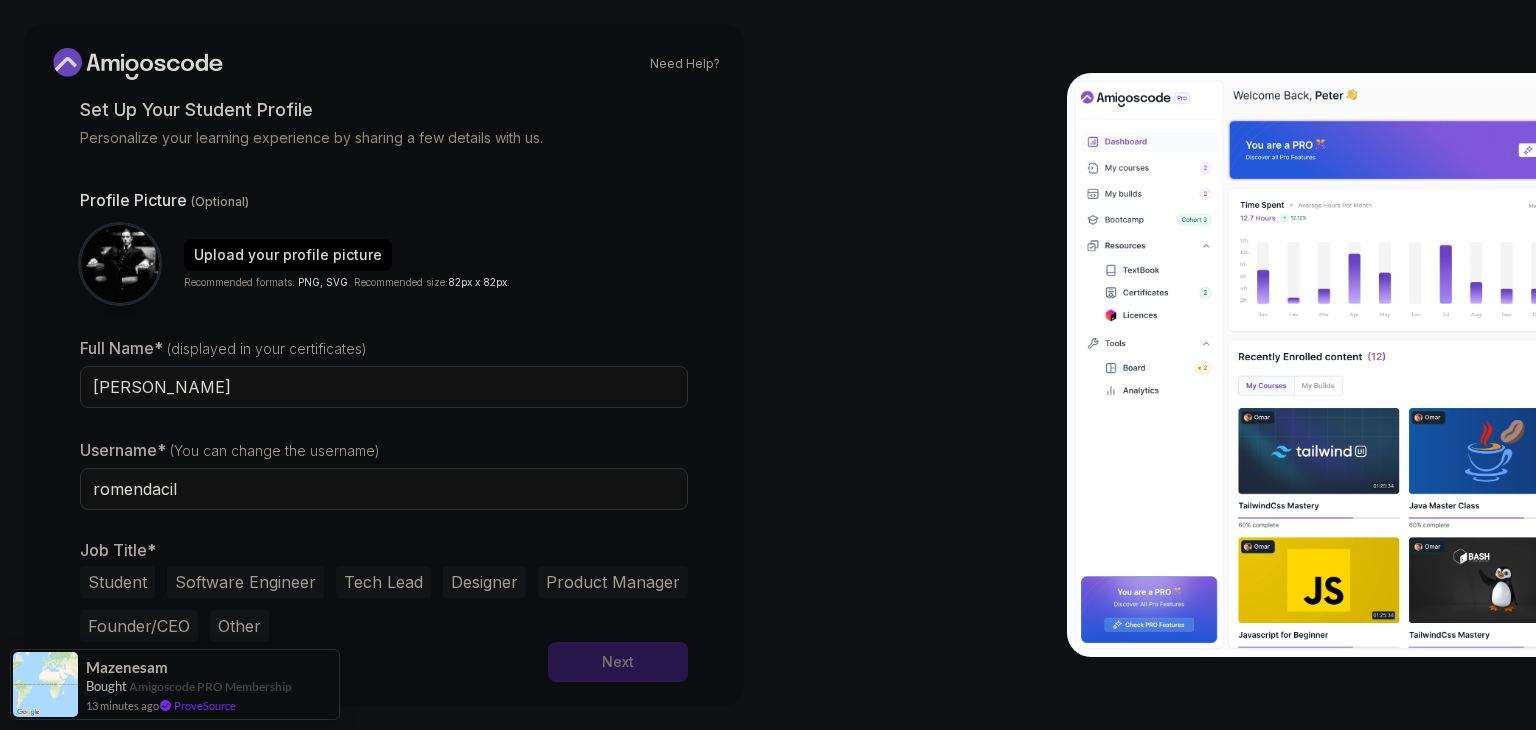 click on "Job Title* Student Software Engineer Tech Lead Designer Product Manager Founder/CEO Other" at bounding box center [384, 591] 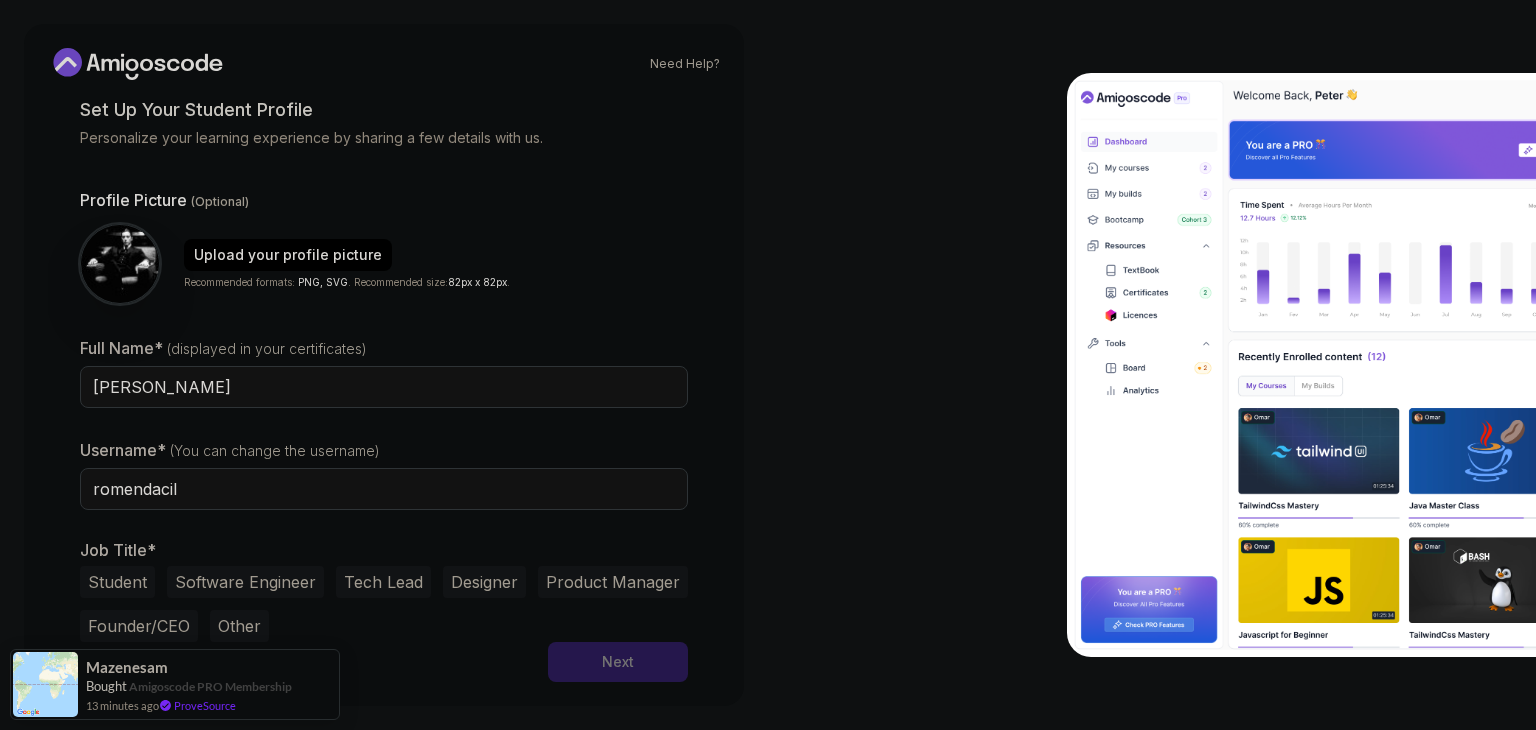 click on "Student" at bounding box center [117, 582] 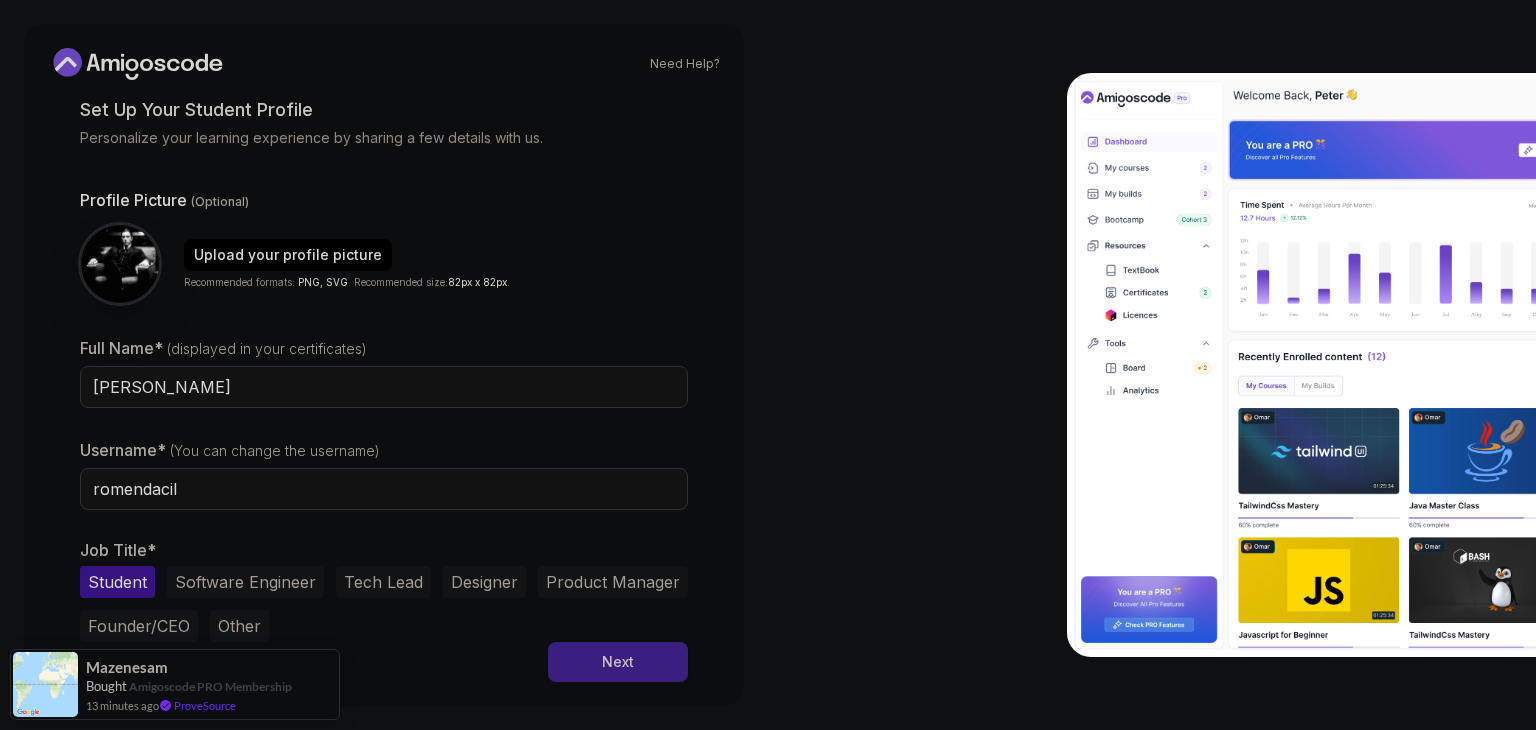click on "Next" at bounding box center (618, 662) 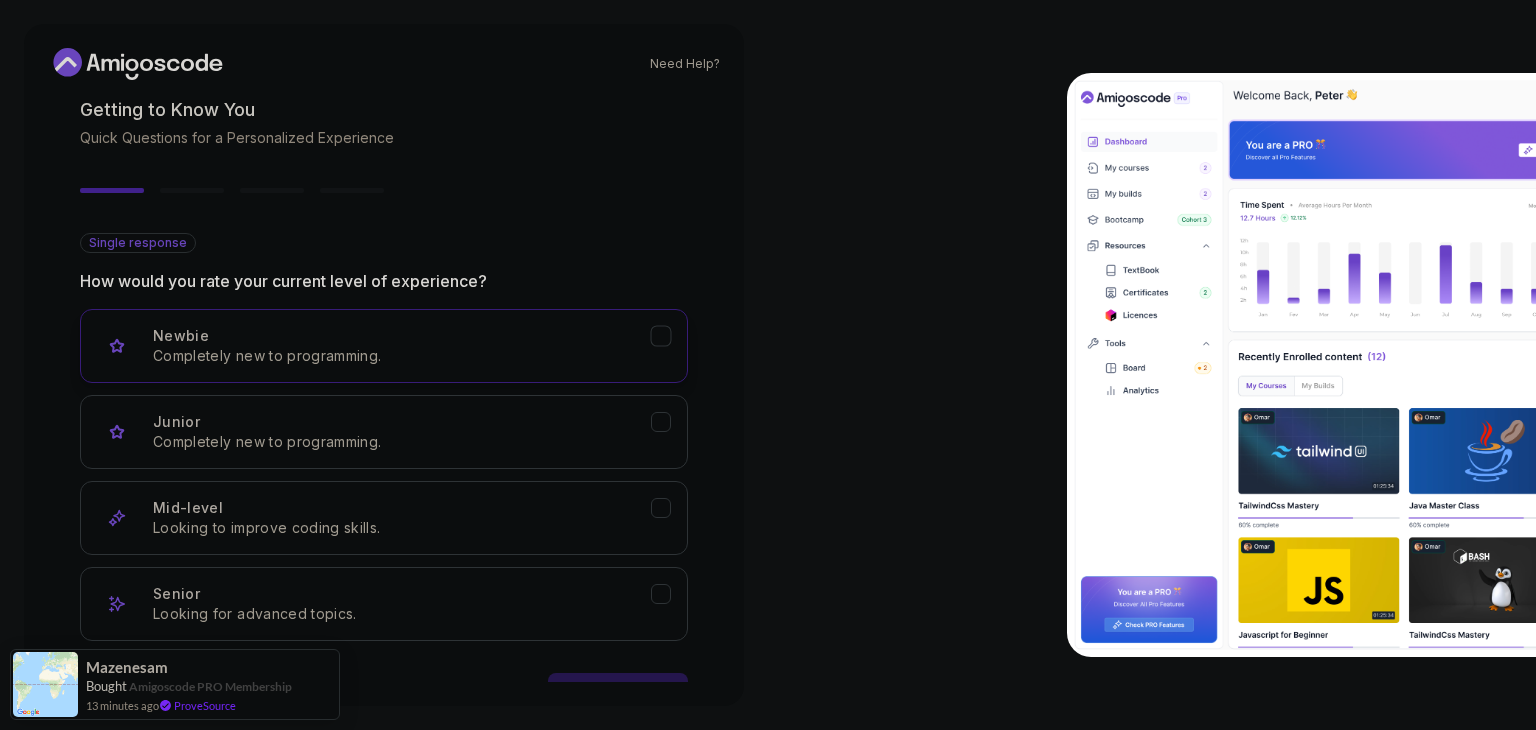 scroll, scrollTop: 165, scrollLeft: 0, axis: vertical 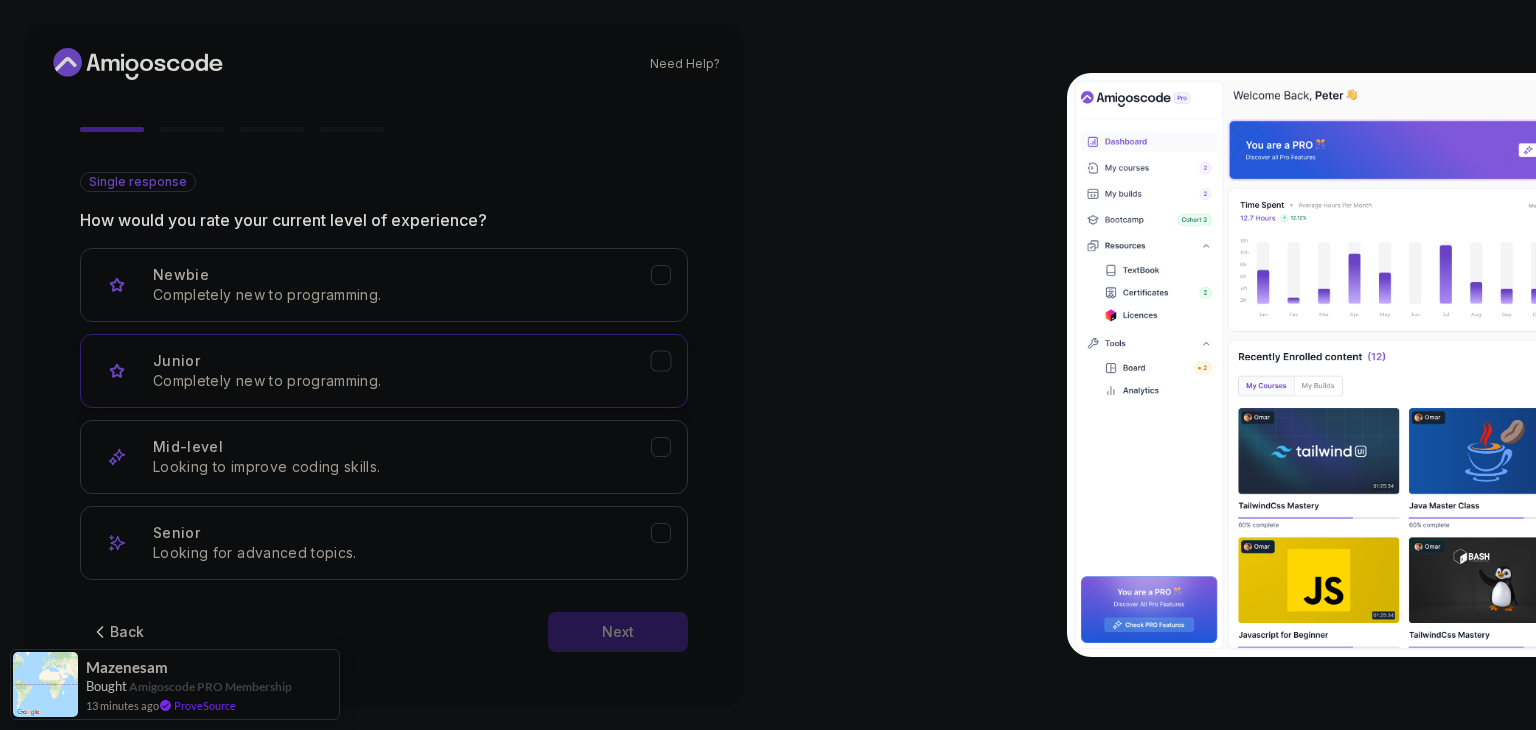 click on "Completely new to programming." at bounding box center (402, 381) 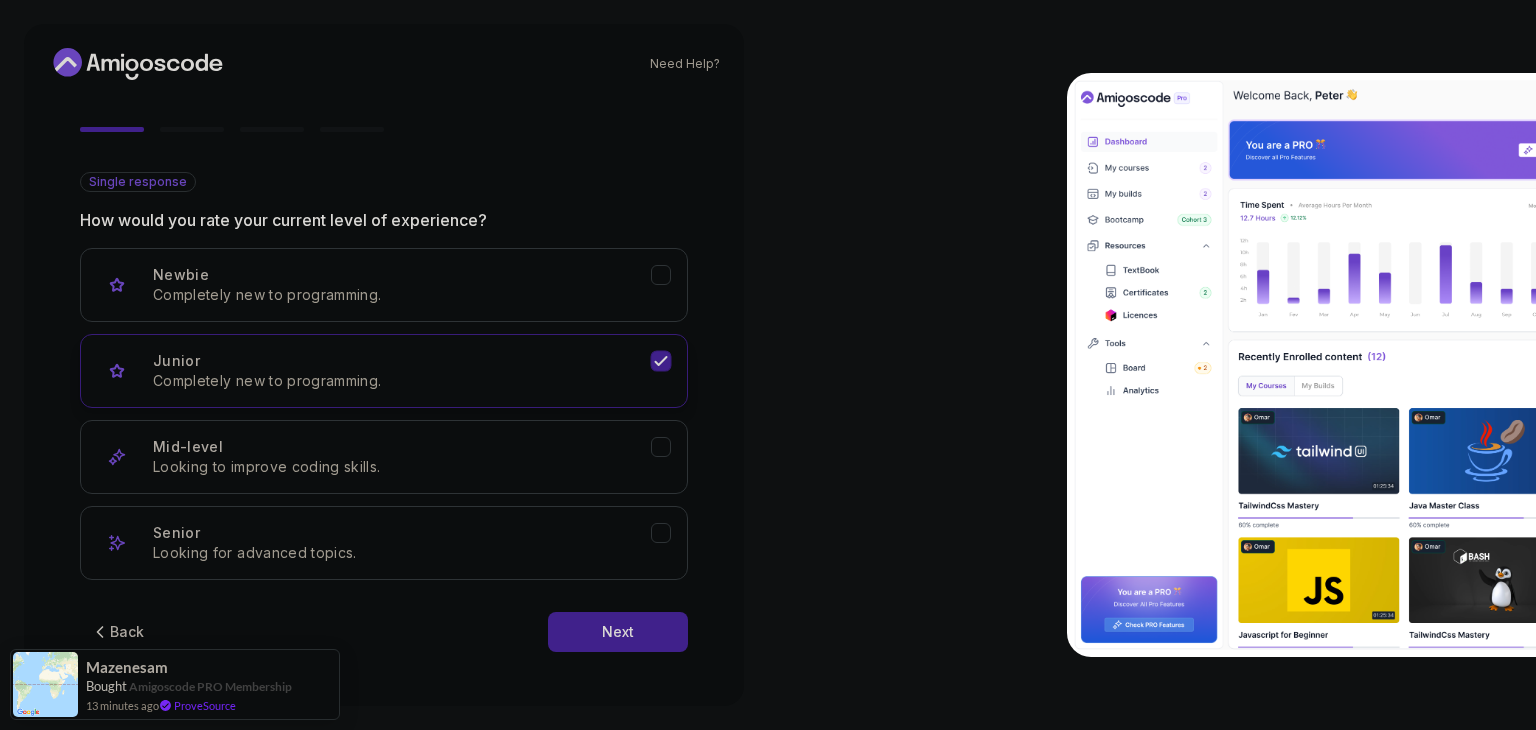 click on "Junior Completely new to programming." at bounding box center [384, 371] 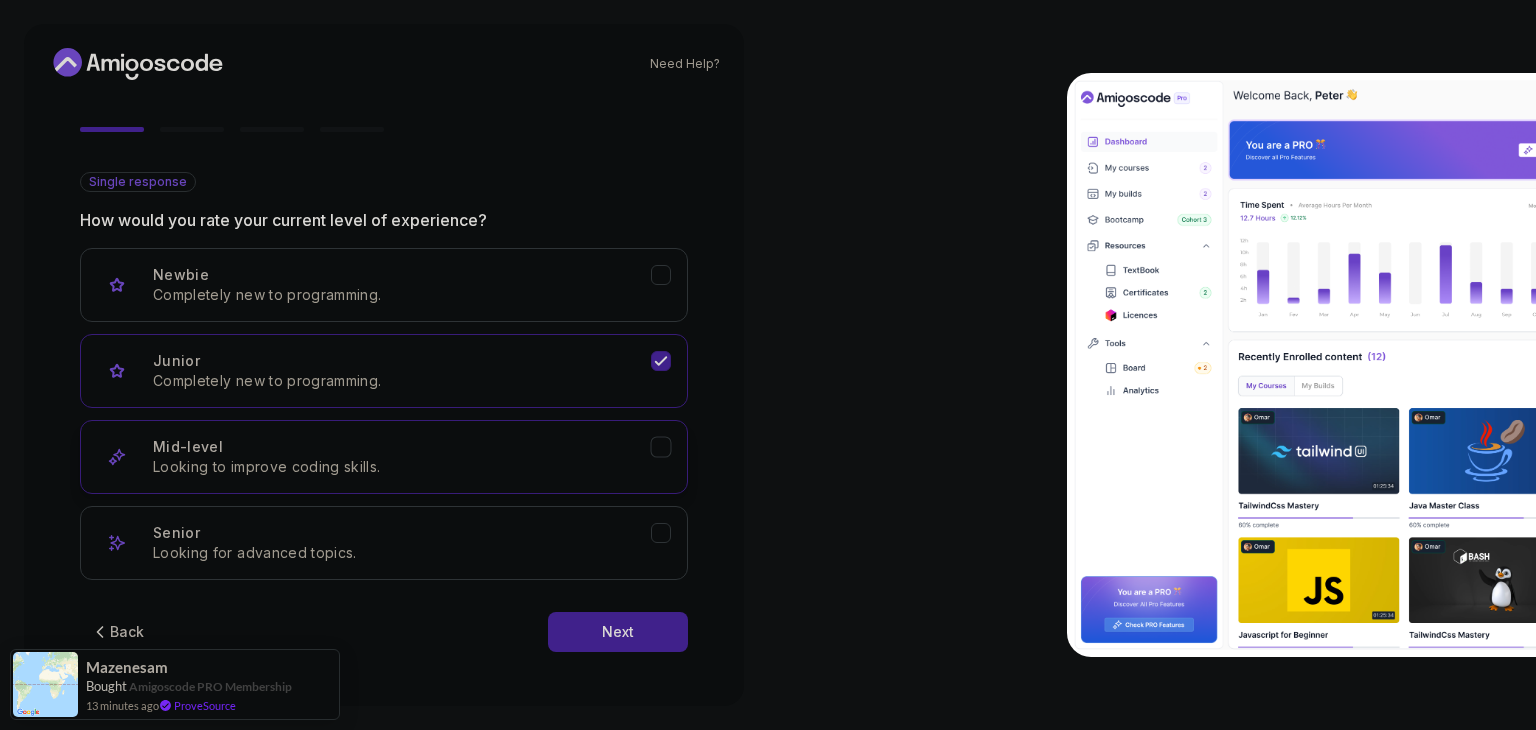 click on "Looking to improve coding skills." at bounding box center [402, 467] 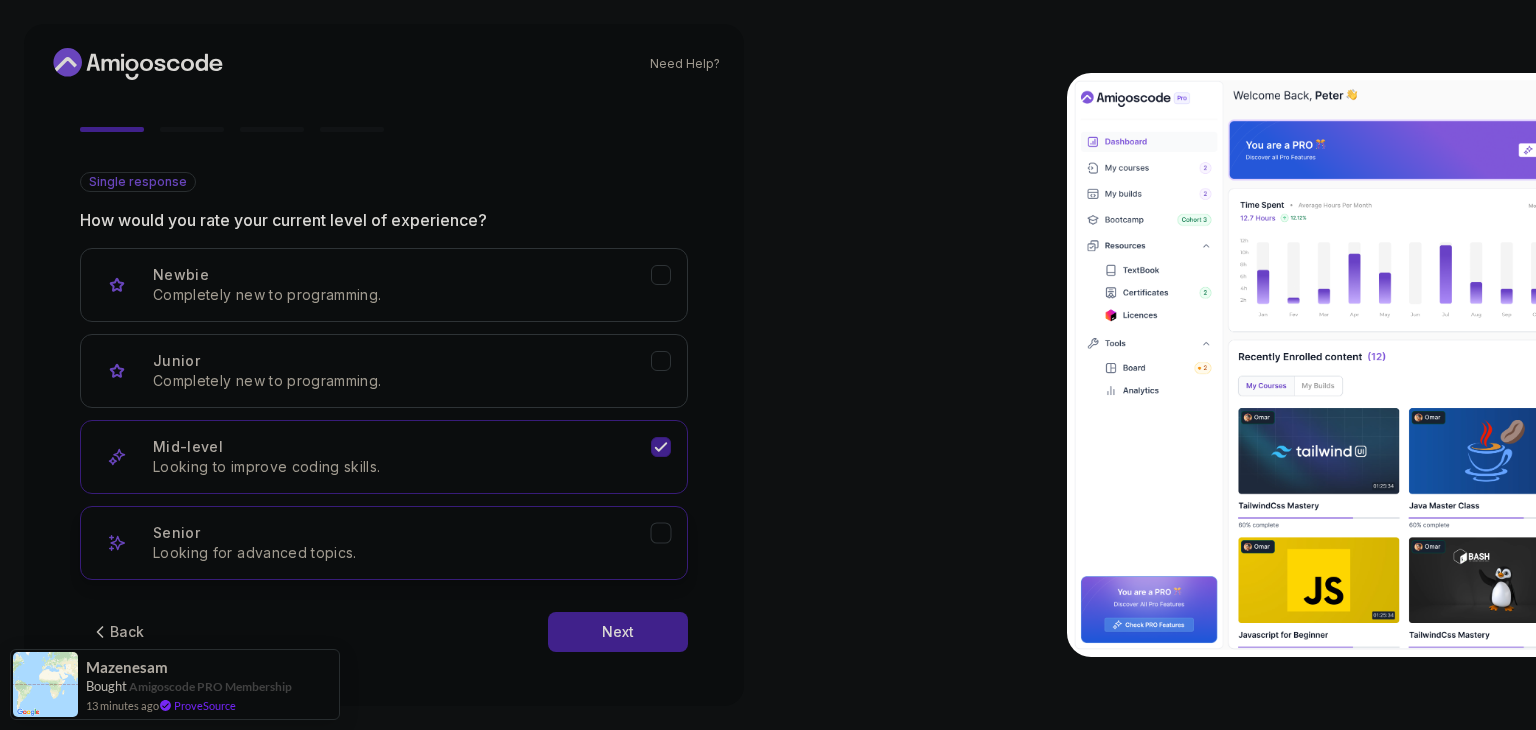 click on "Looking for advanced topics." at bounding box center [402, 553] 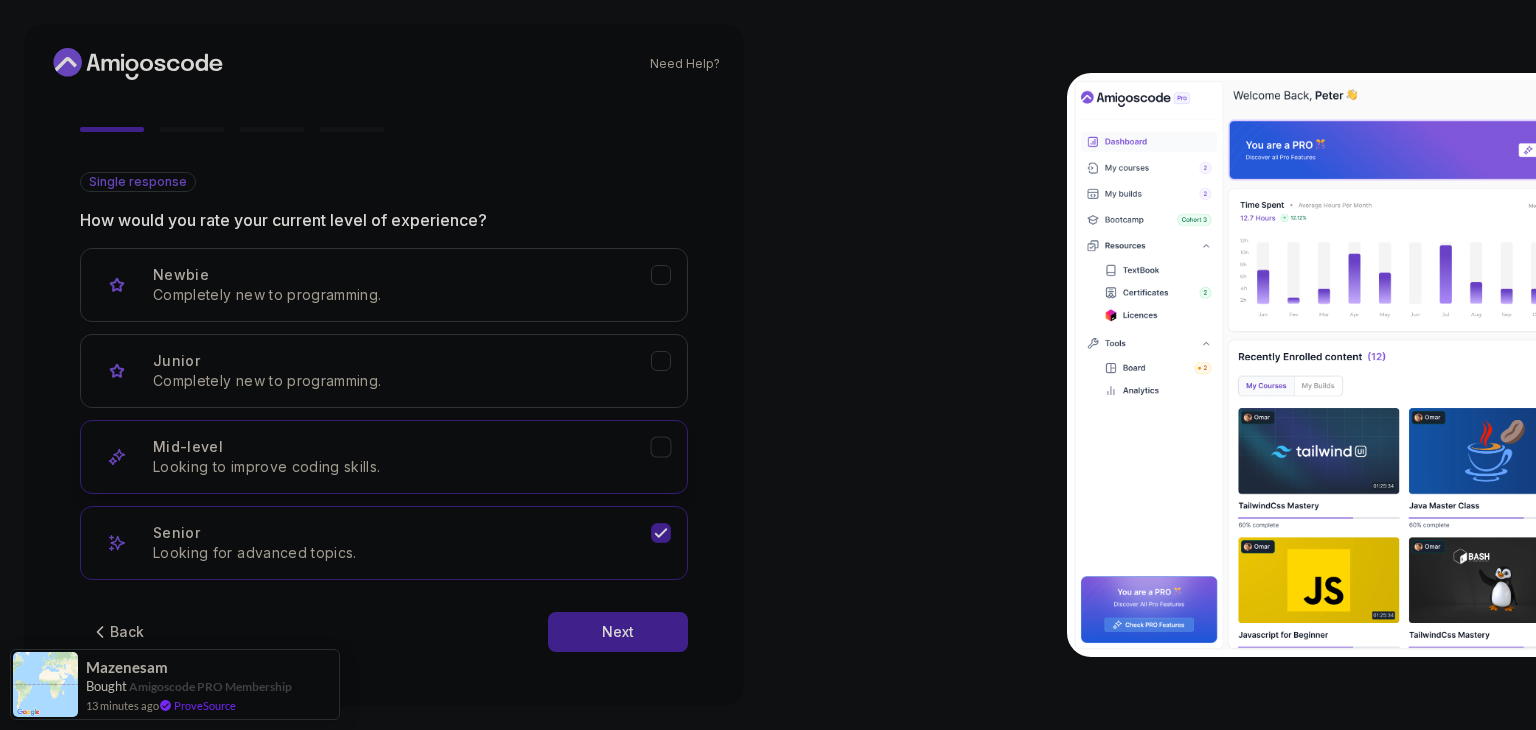 click on "Mid-level Looking to improve coding skills." at bounding box center [402, 457] 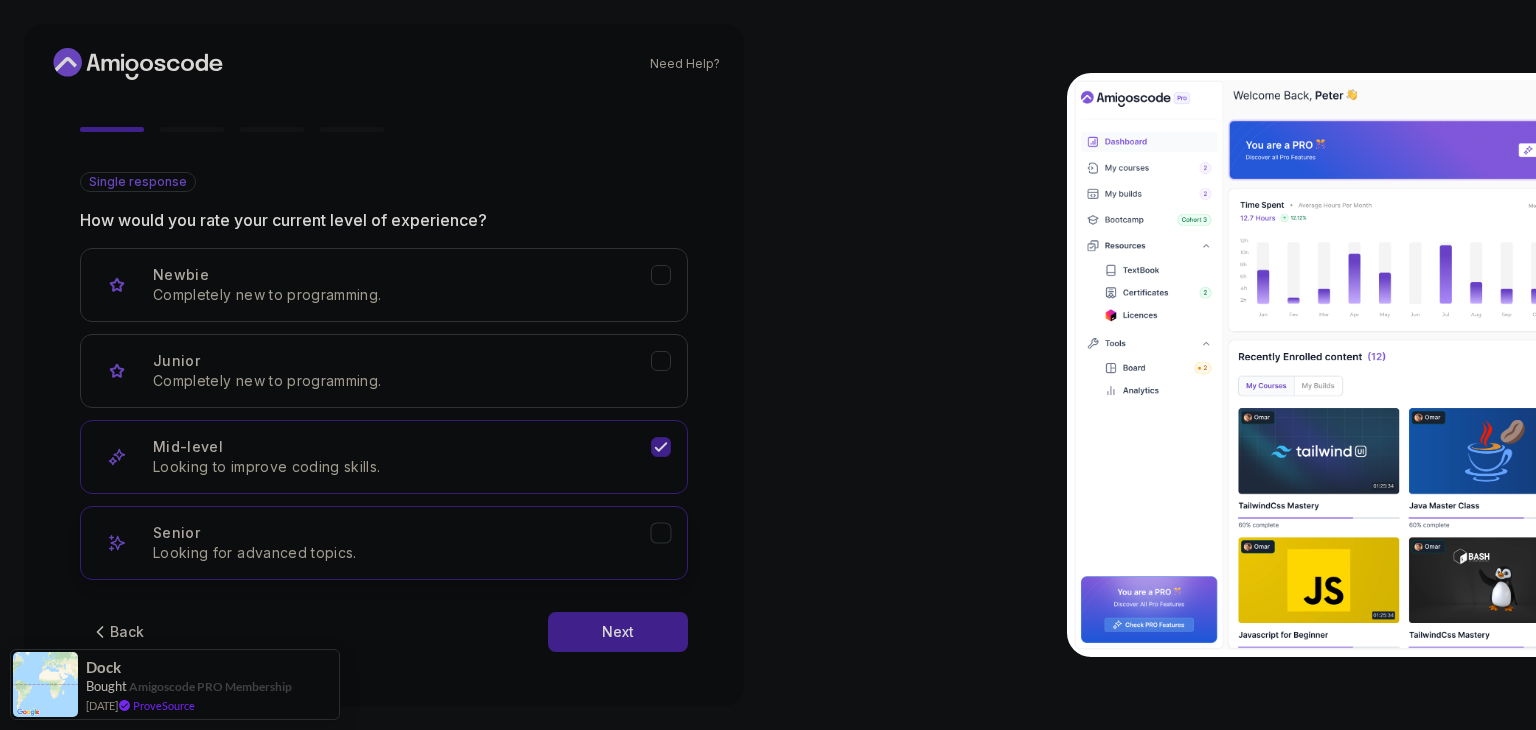 click on "Senior Looking for advanced topics." at bounding box center [402, 543] 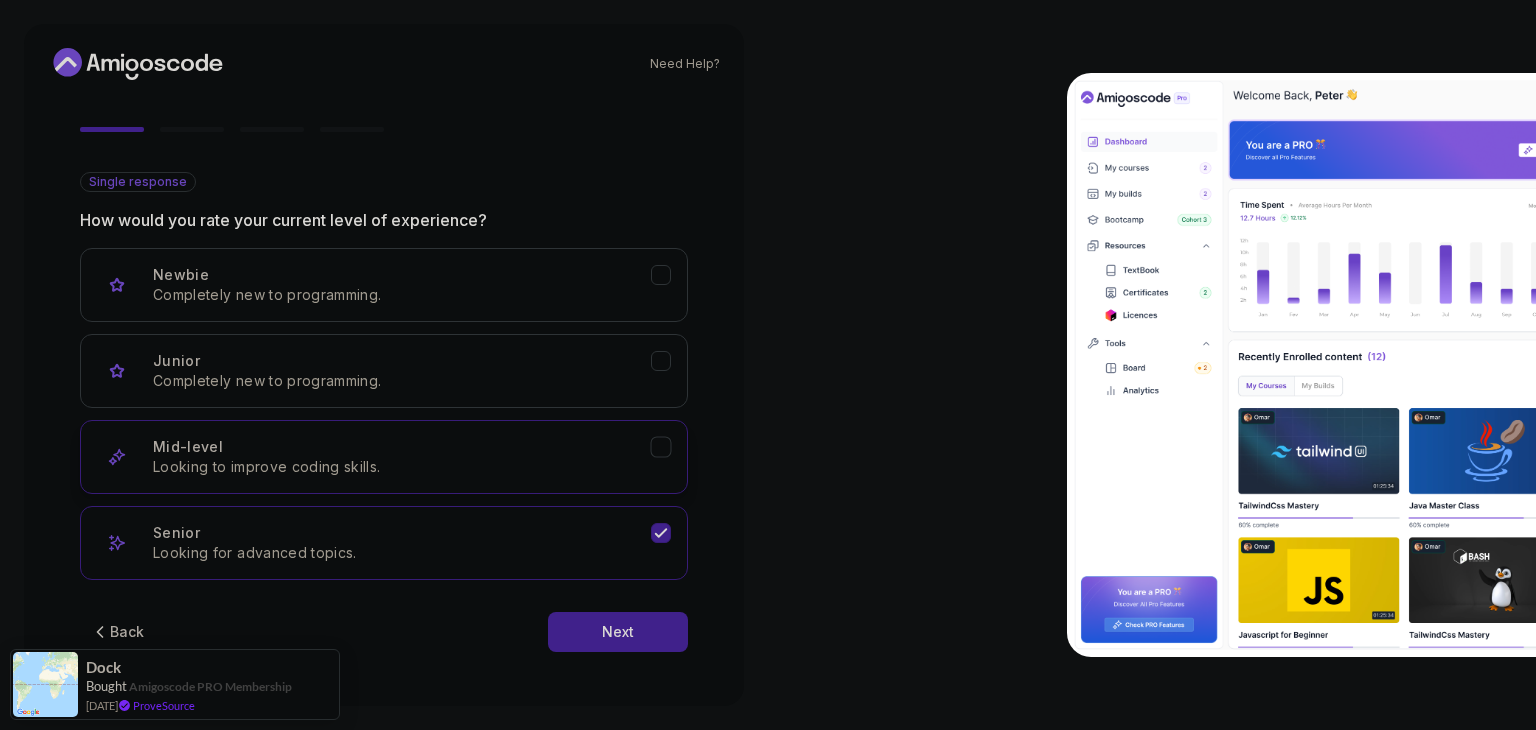 click on "Looking to improve coding skills." at bounding box center (402, 467) 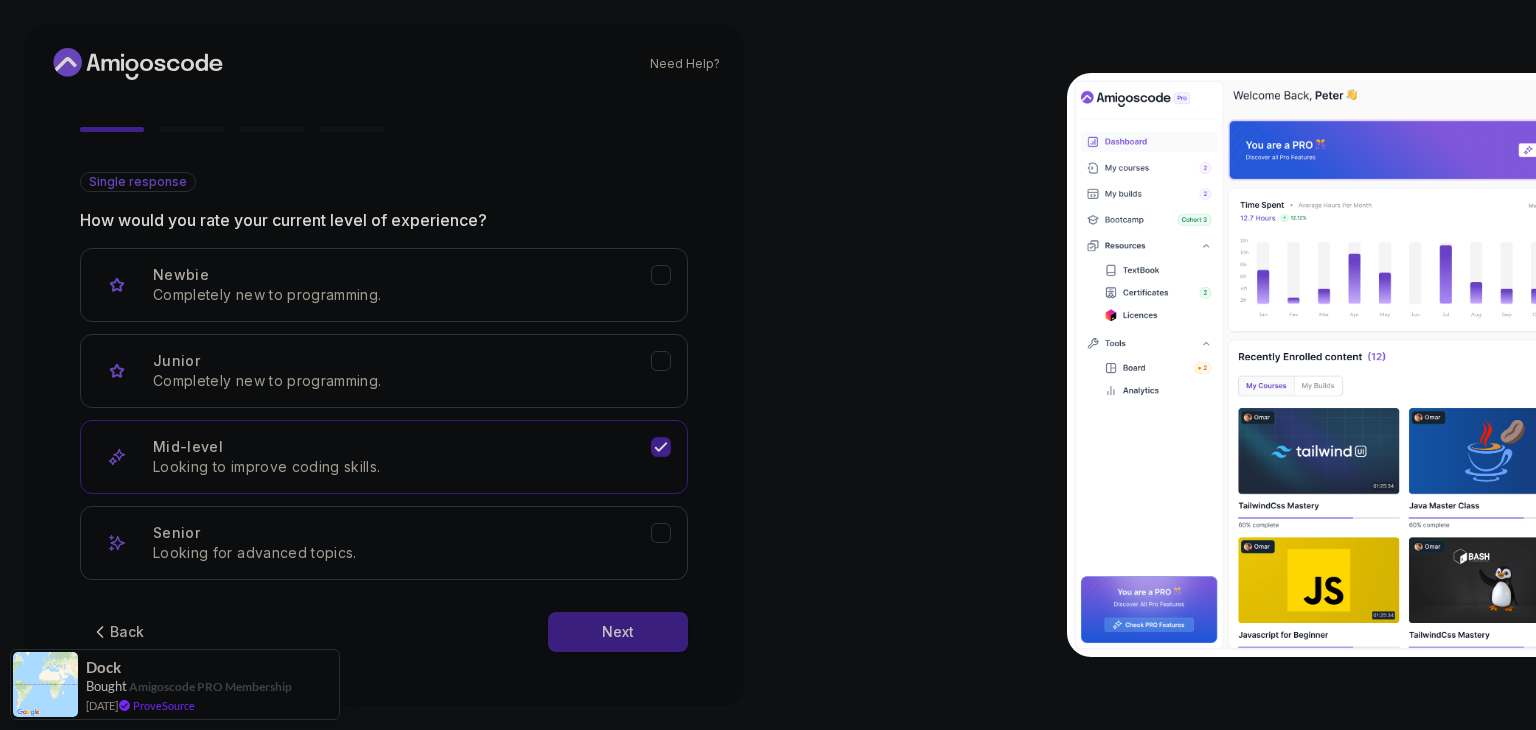 click on "Next" at bounding box center [618, 632] 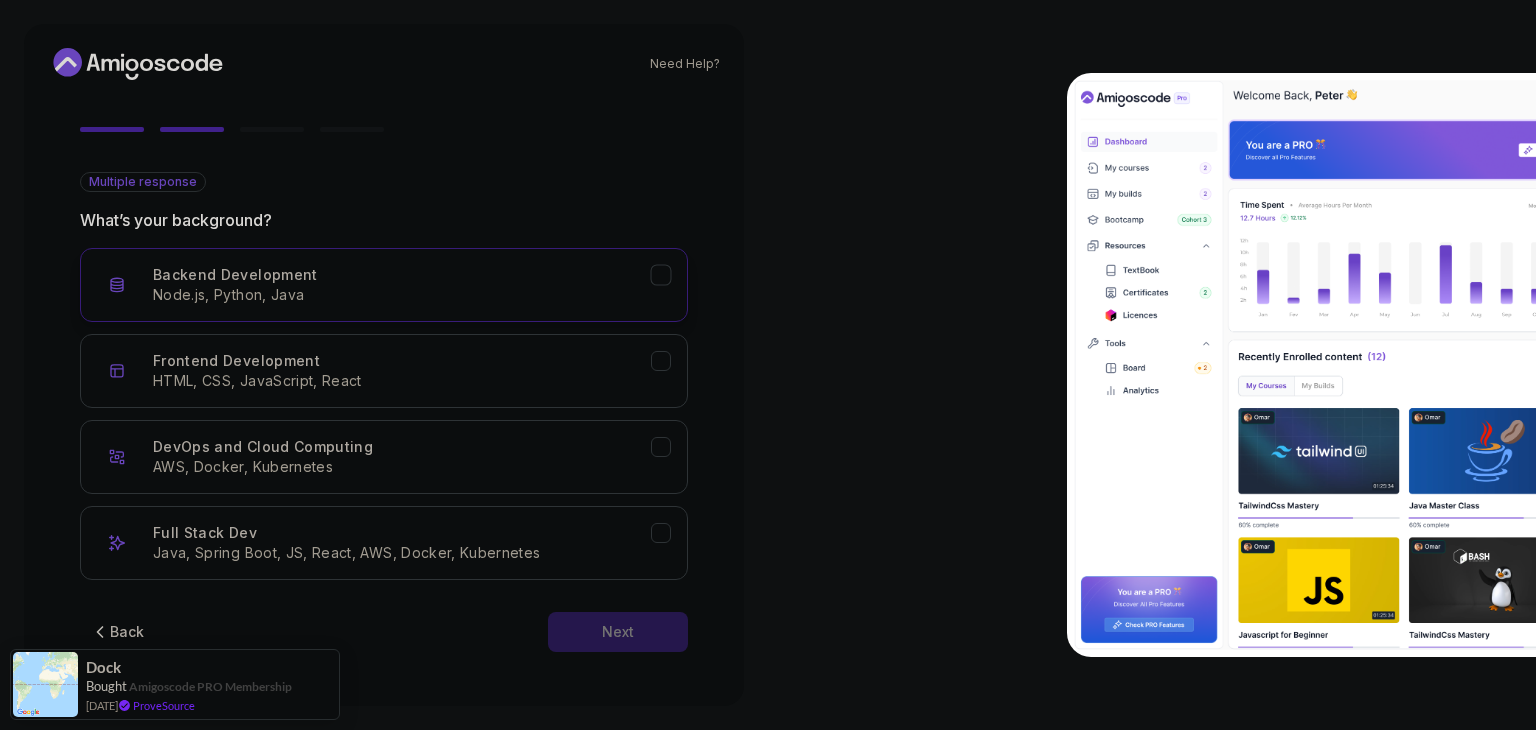 click on "Backend Development Node.js, Python, Java" at bounding box center (402, 285) 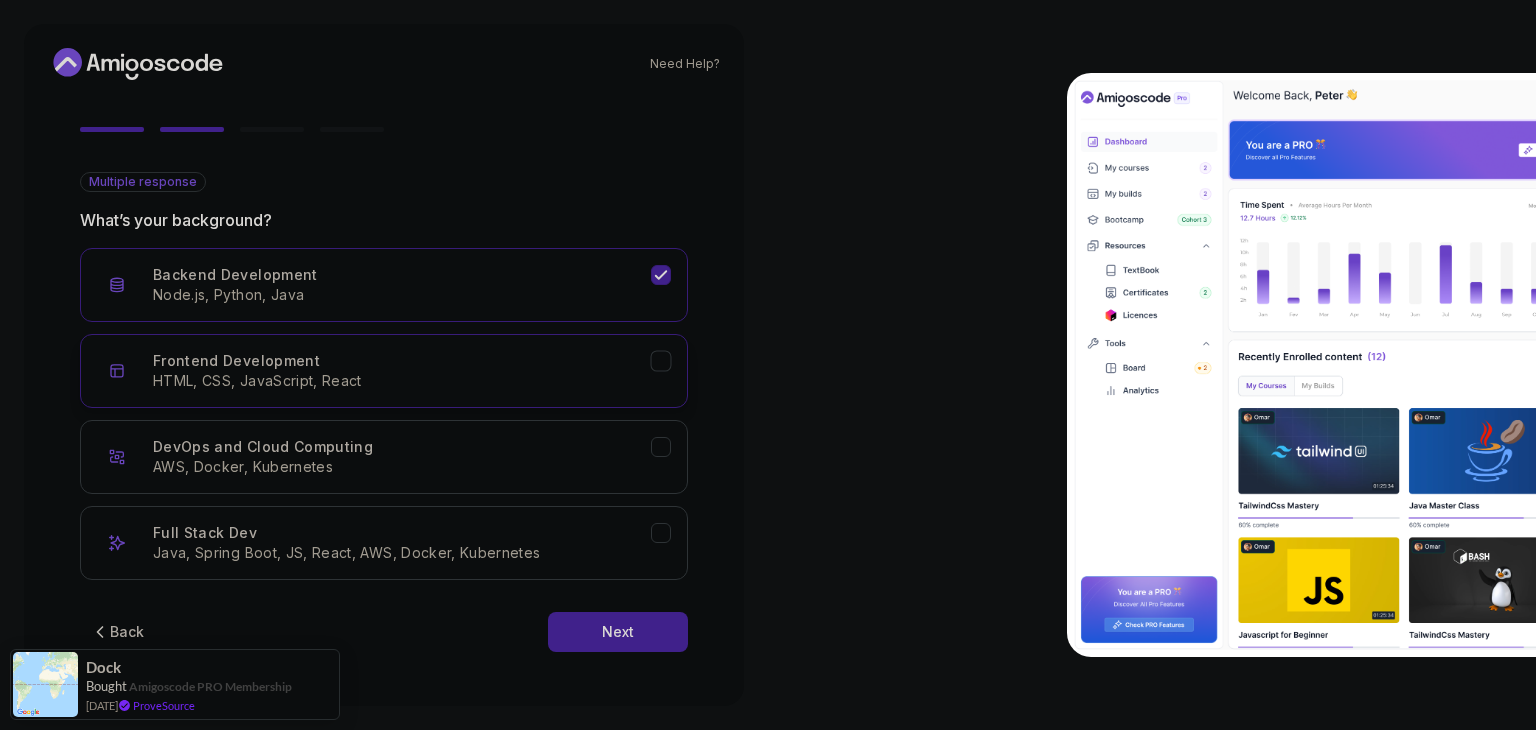 click on "Backend Development Node.js, Python, Java Frontend Development HTML, CSS, JavaScript, React DevOps and Cloud Computing AWS, Docker, Kubernetes Full Stack Dev Java, Spring Boot, JS, React, AWS, Docker, Kubernetes" at bounding box center (384, 414) 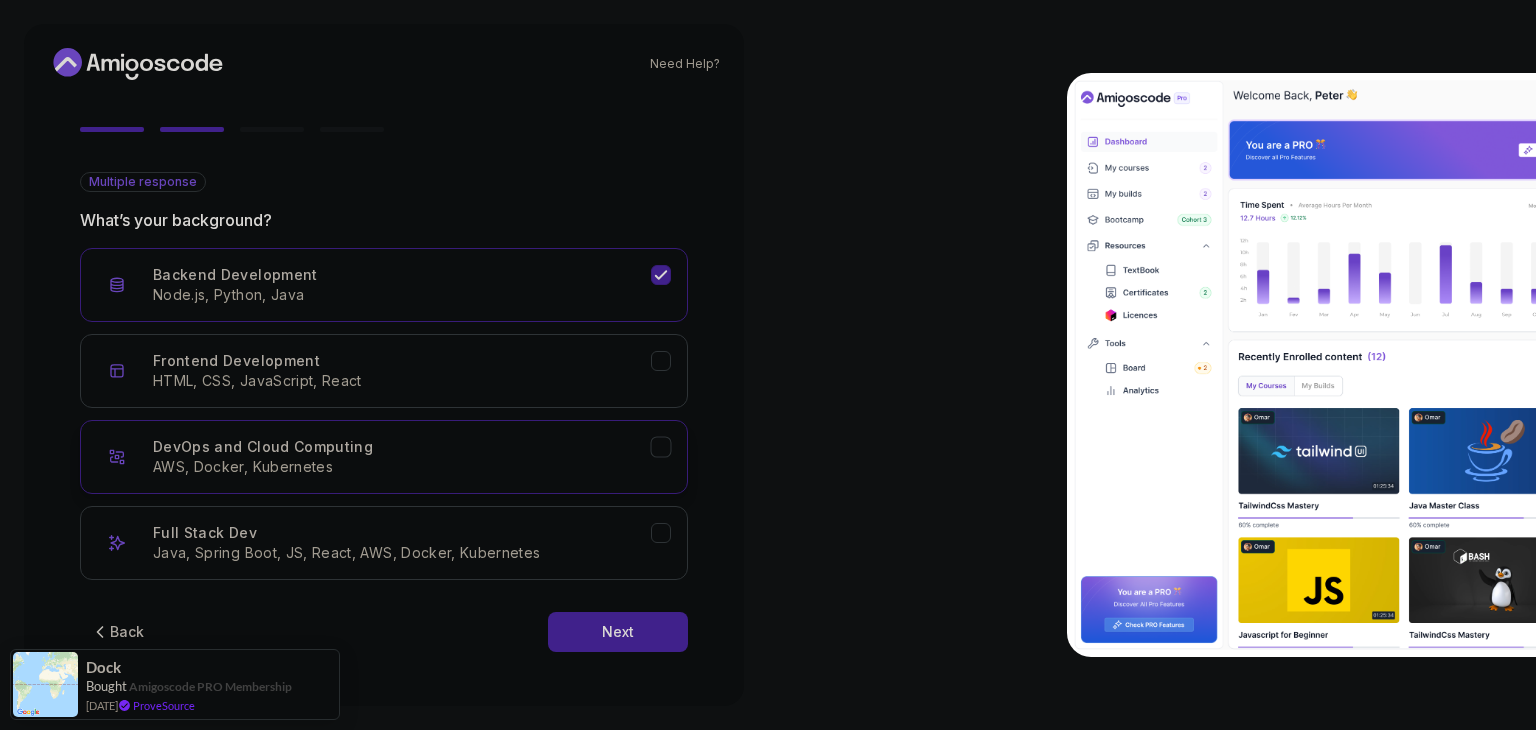 click on "AWS, Docker, Kubernetes" at bounding box center [402, 467] 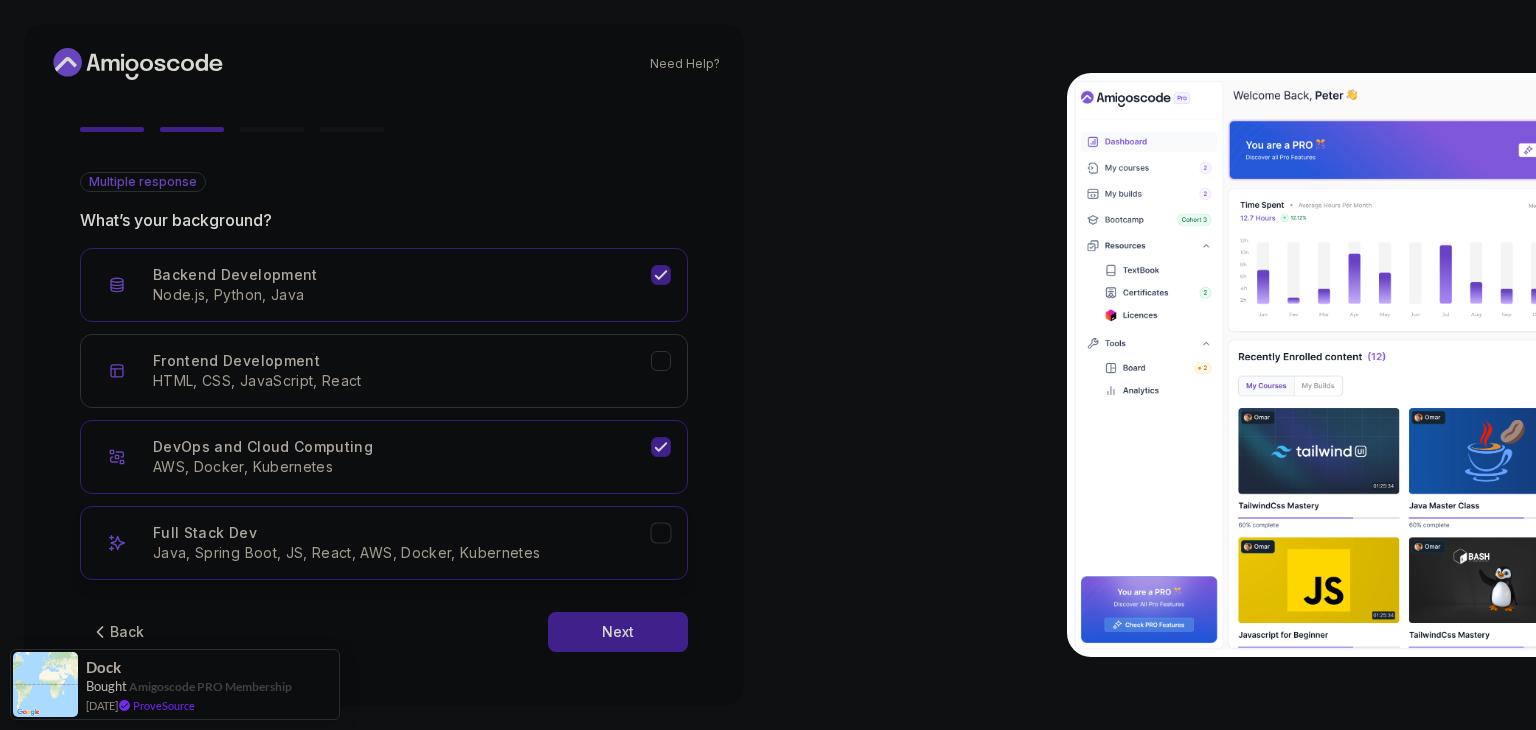click on "Full Stack Dev Java, Spring Boot, JS, React, AWS, Docker, Kubernetes" at bounding box center [402, 543] 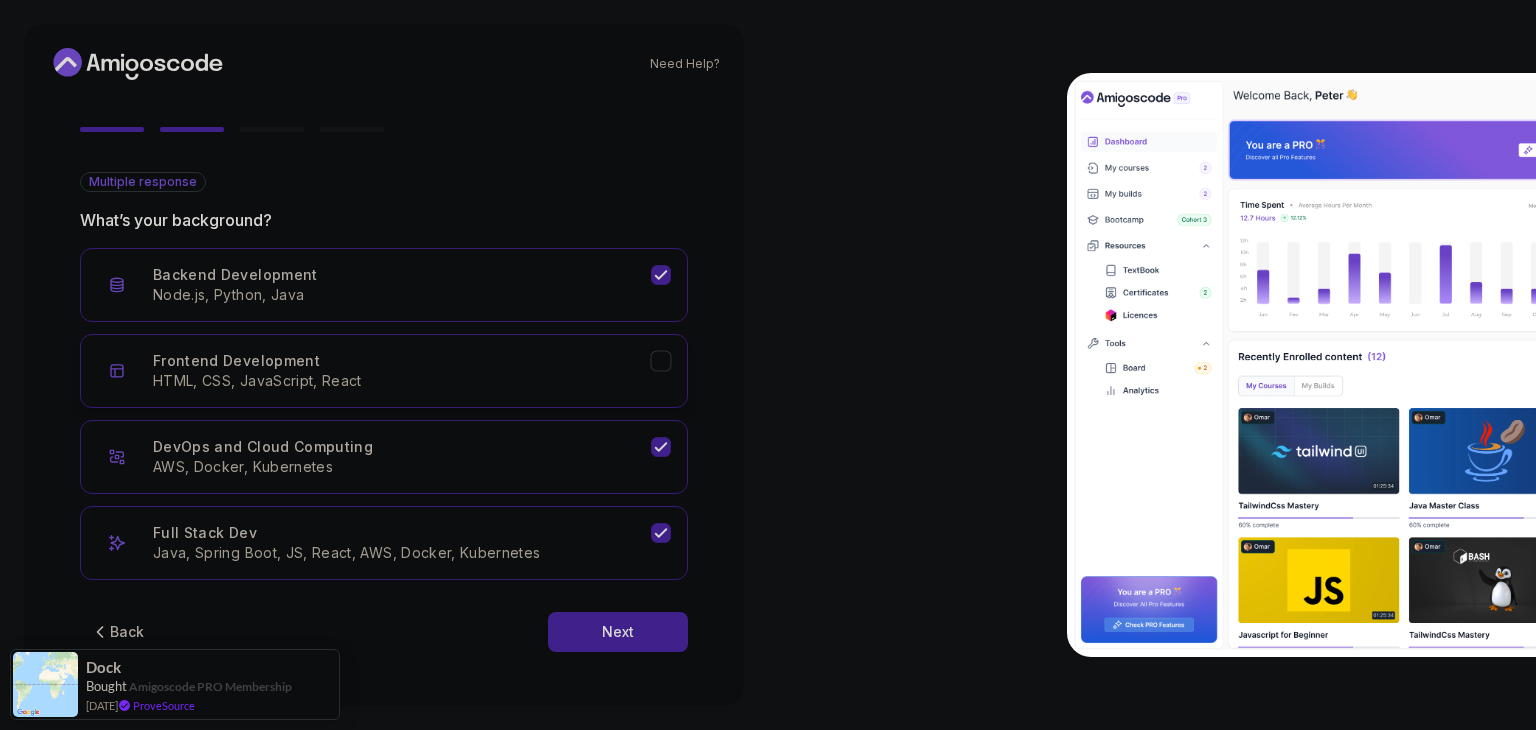click on "Frontend Development HTML, CSS, JavaScript, React" at bounding box center (402, 371) 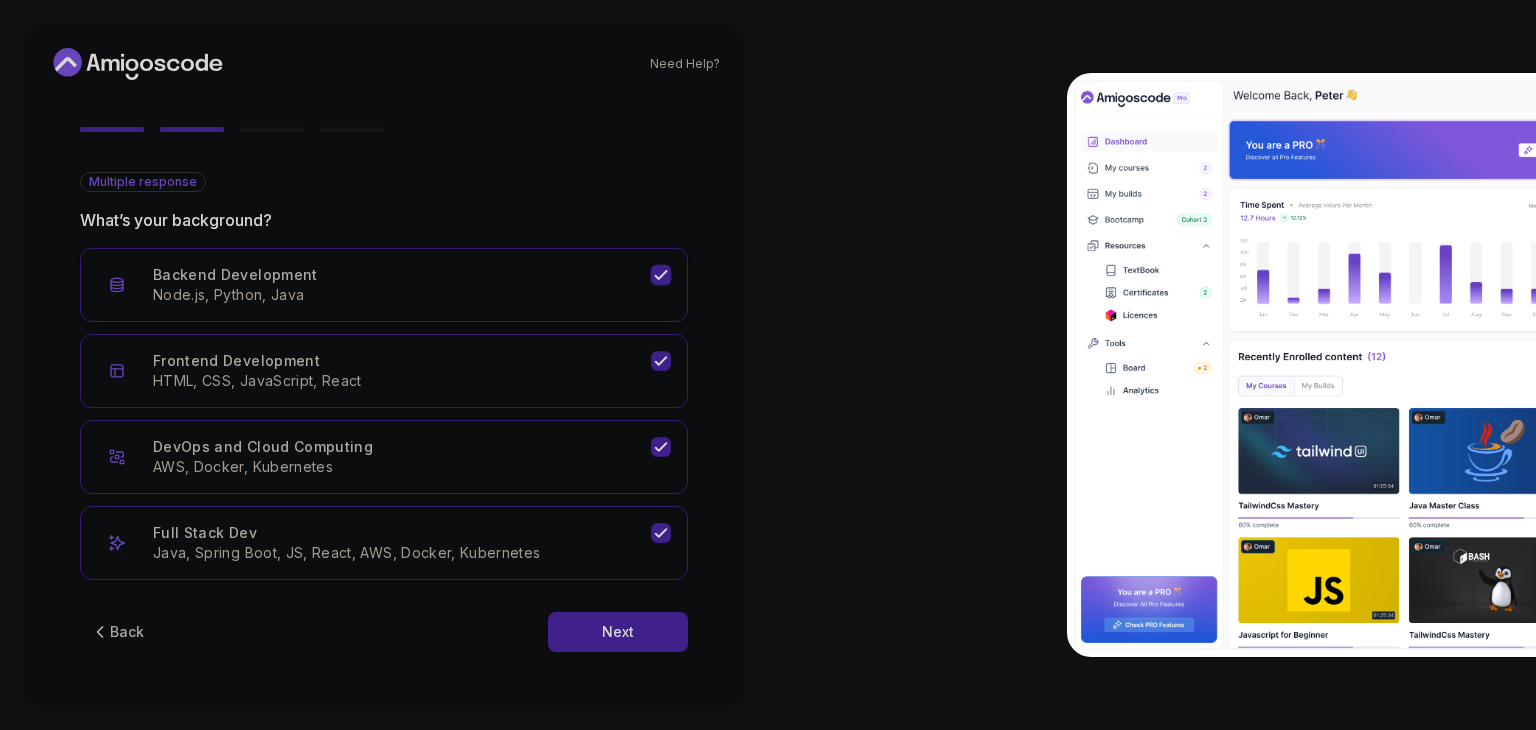 click on "Node.js, Python, Java" at bounding box center [402, 295] 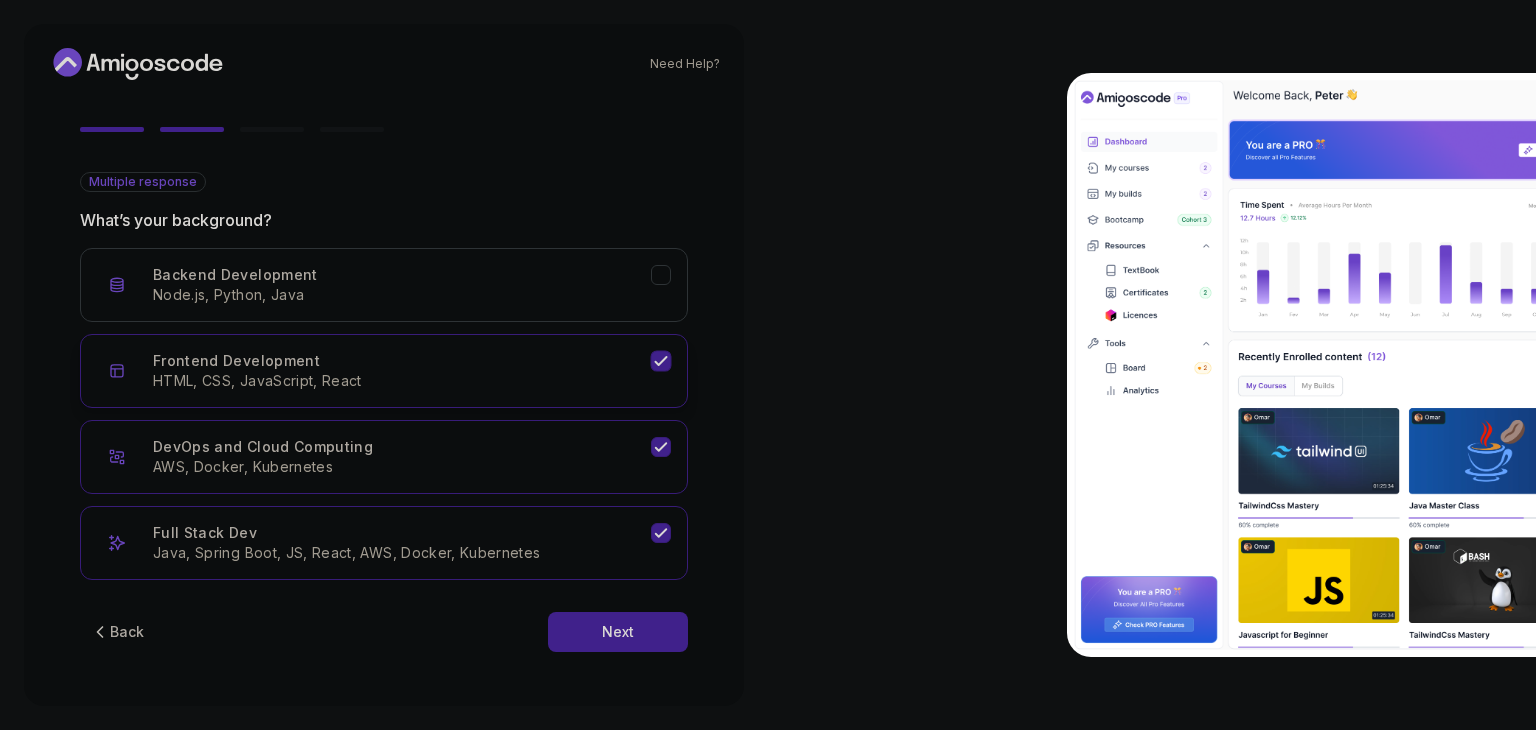 click on "Frontend Development HTML, CSS, JavaScript, React" at bounding box center (402, 371) 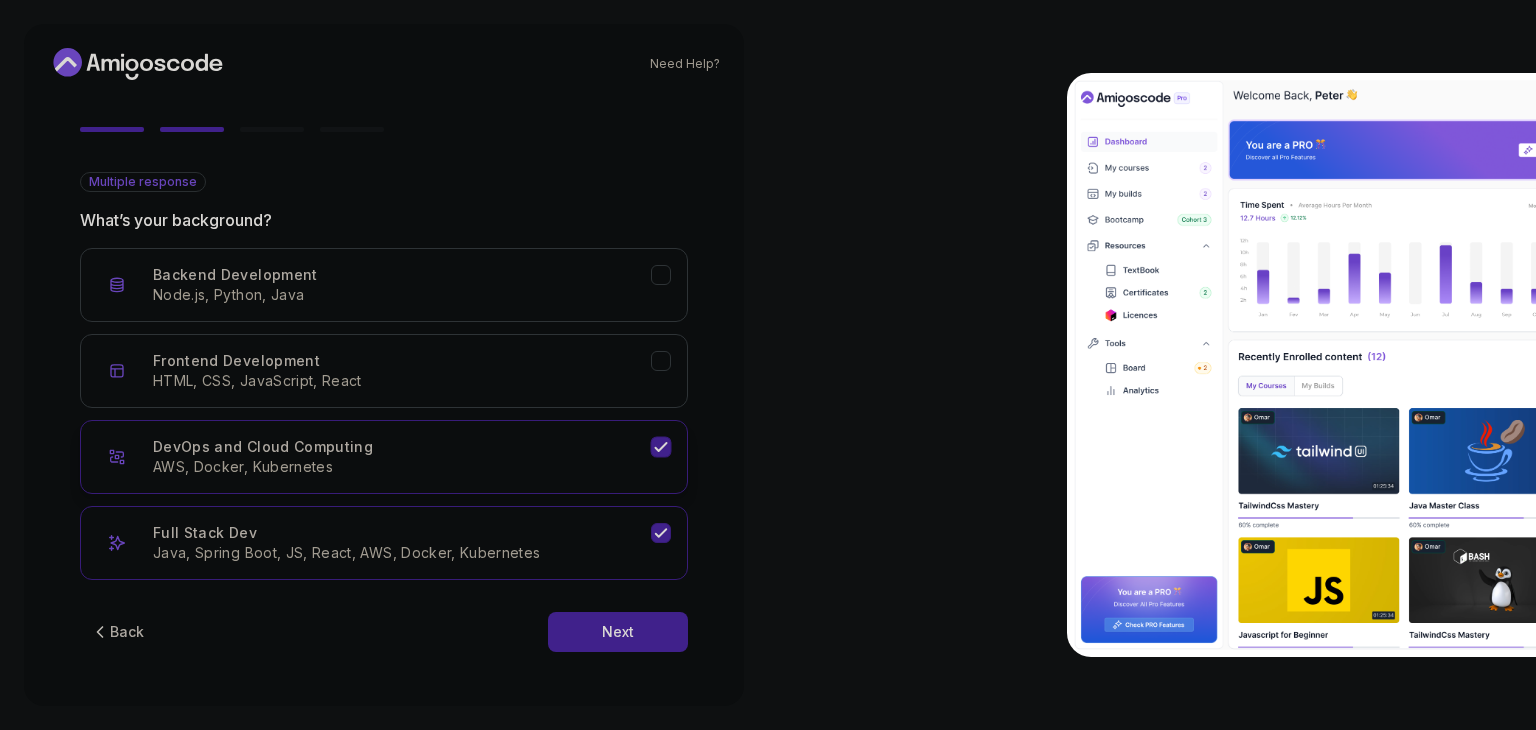 click on "DevOps and Cloud Computing AWS, Docker, Kubernetes" at bounding box center (402, 457) 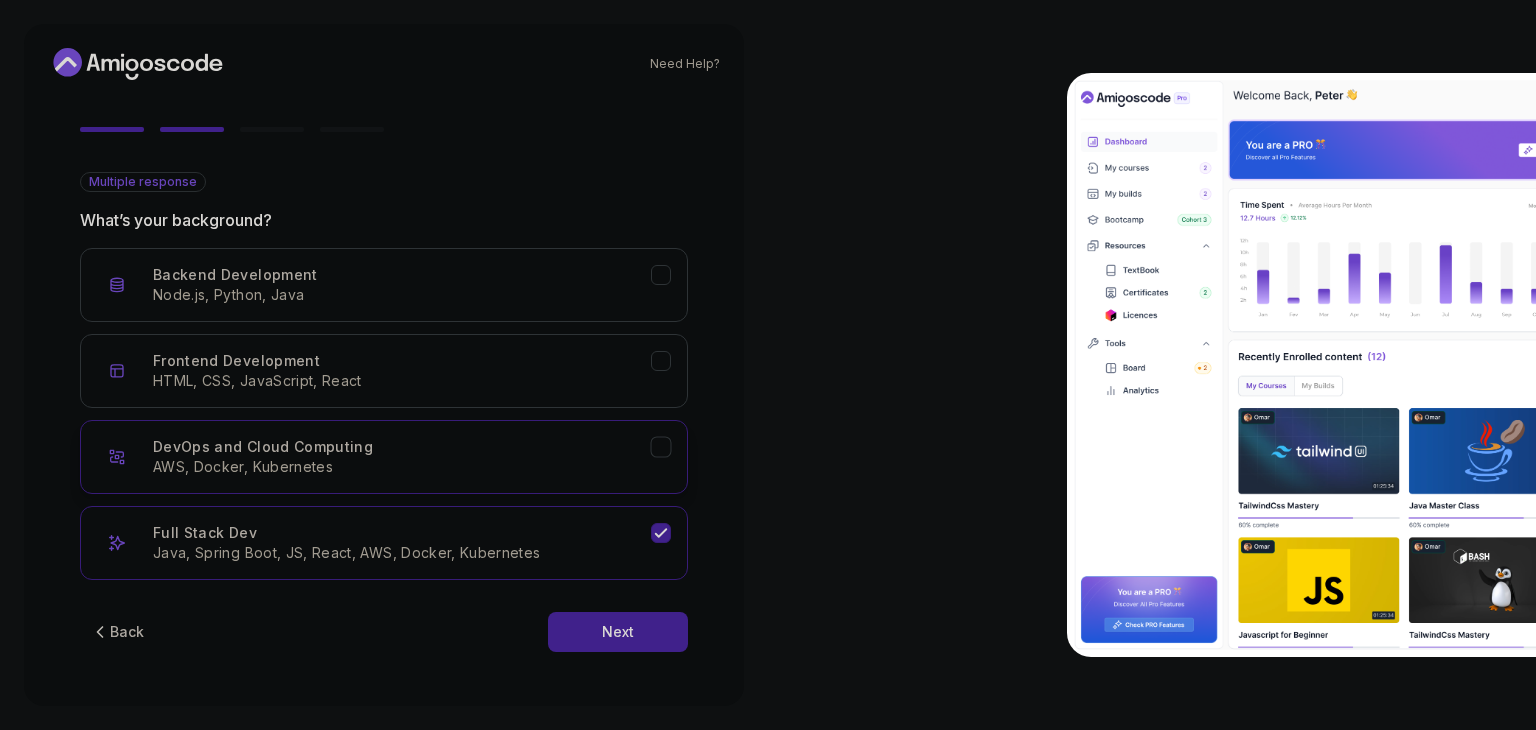 click on "AWS, Docker, Kubernetes" at bounding box center [402, 467] 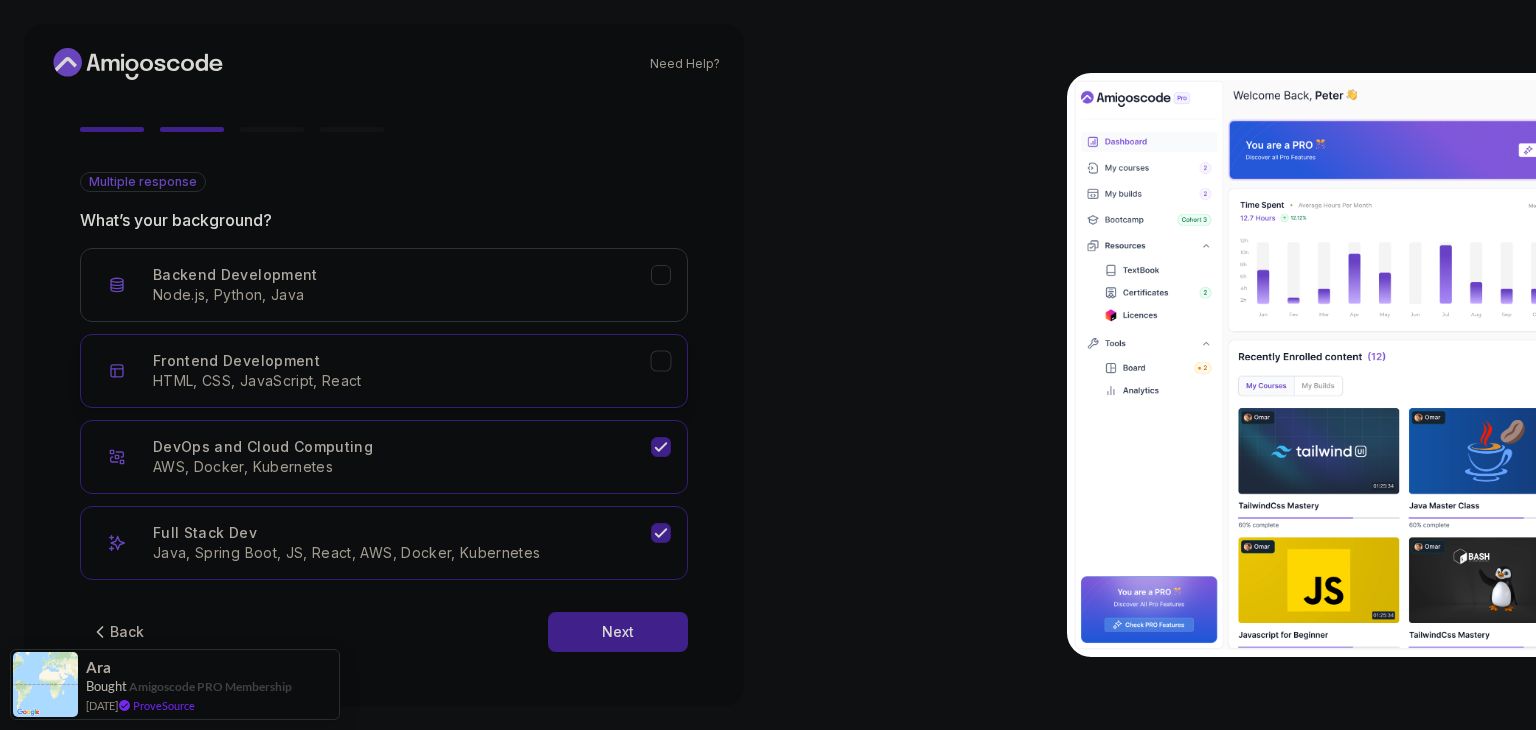 click on "Frontend Development HTML, CSS, JavaScript, React" at bounding box center [402, 371] 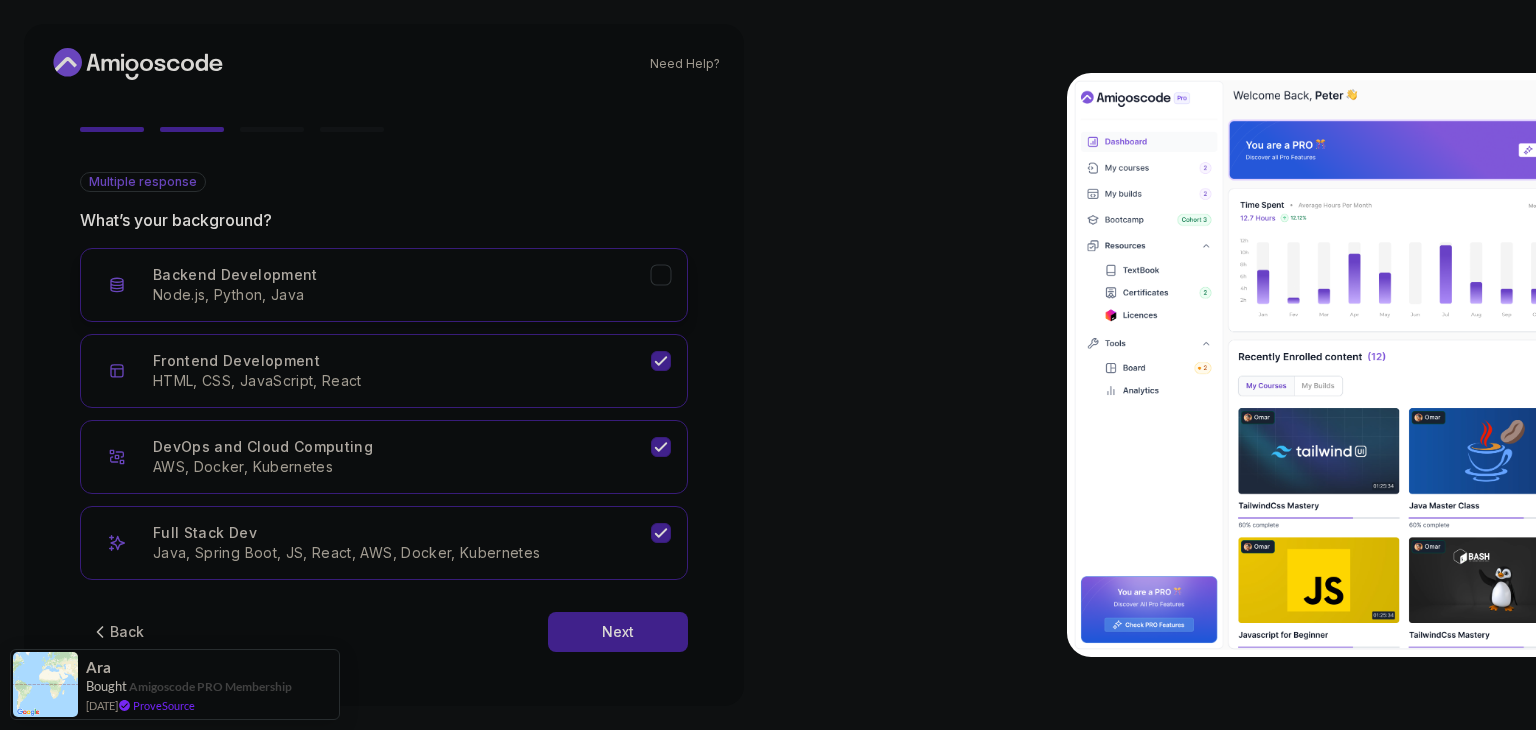 click on "Backend Development Node.js, Python, Java" at bounding box center (402, 285) 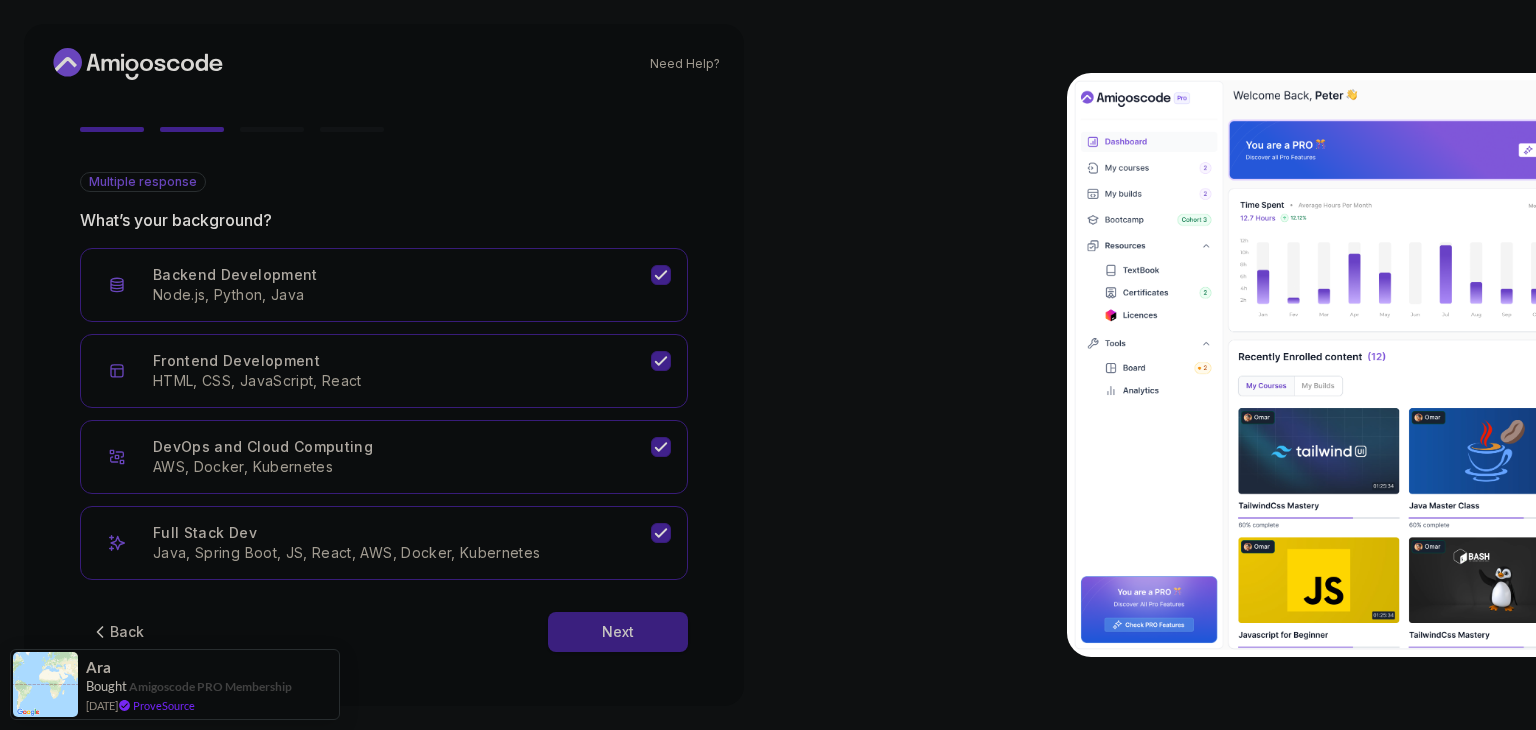 click on "Next" at bounding box center [618, 632] 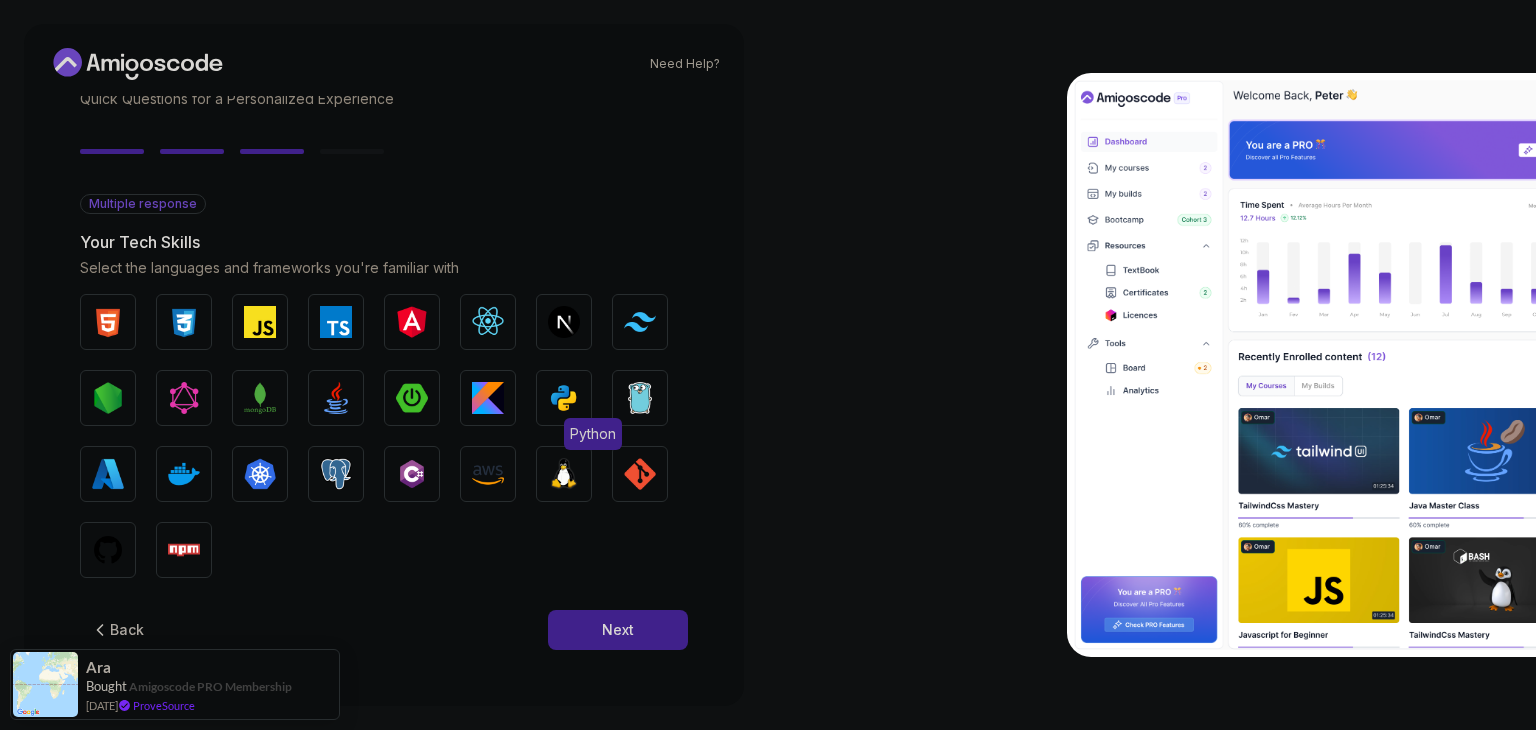 click at bounding box center (564, 398) 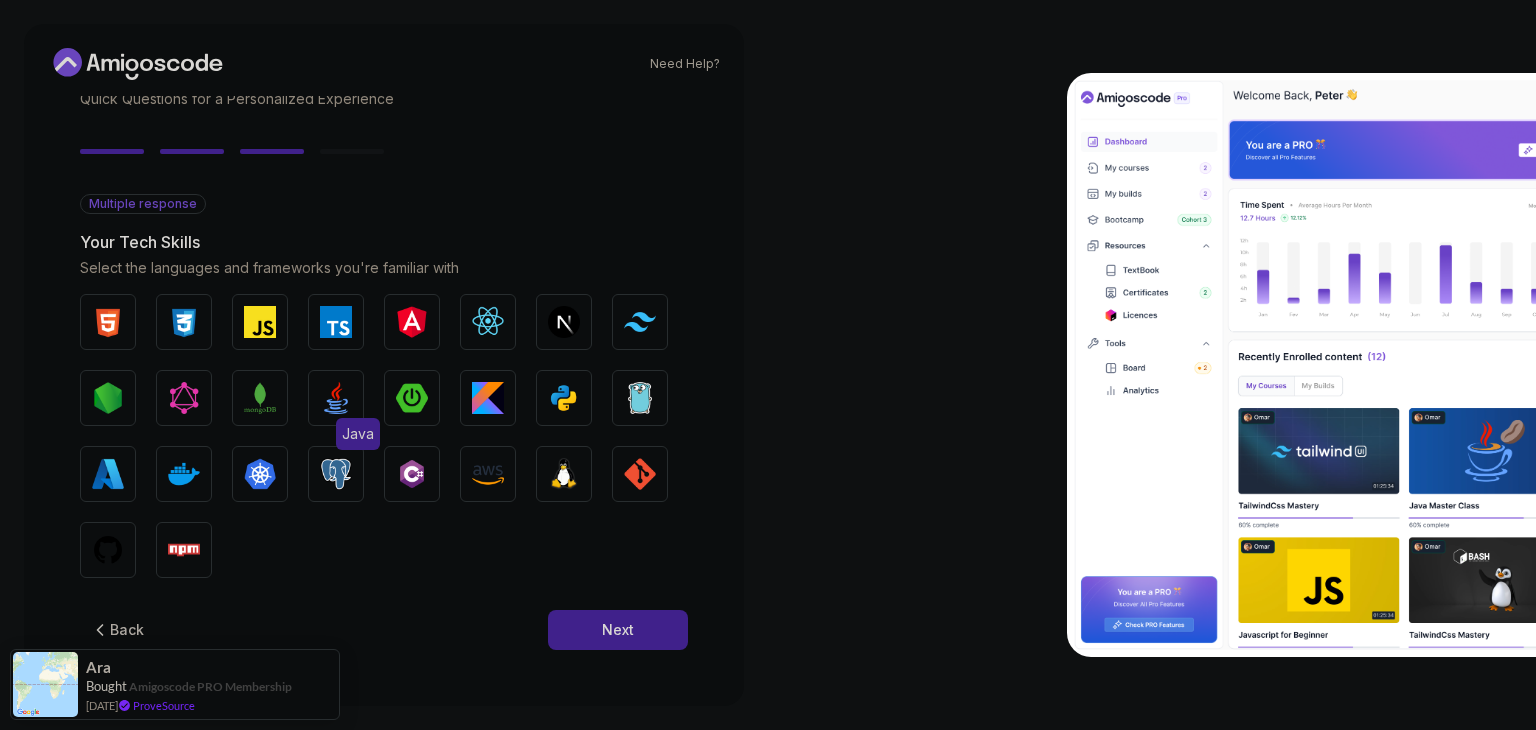 click at bounding box center [336, 398] 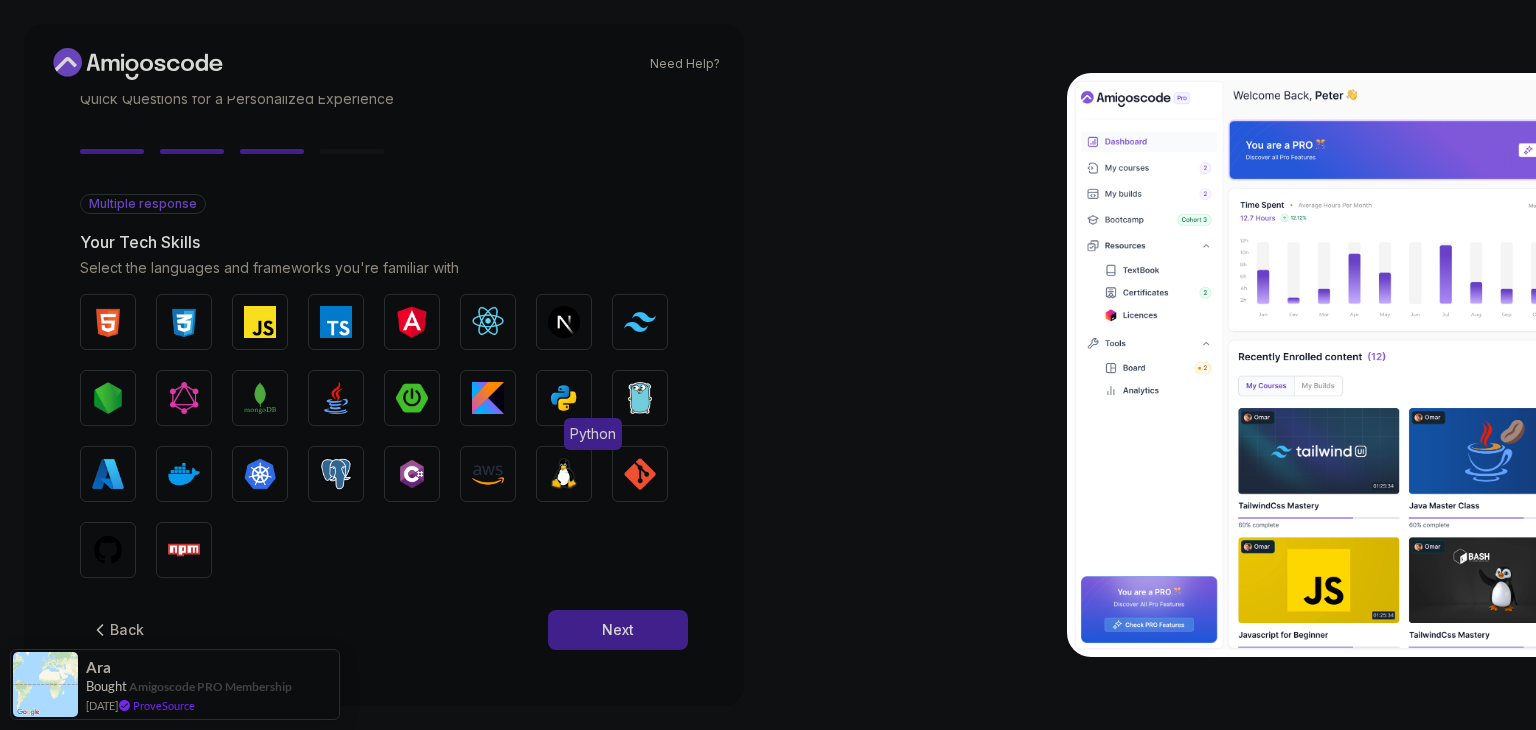 click at bounding box center (564, 398) 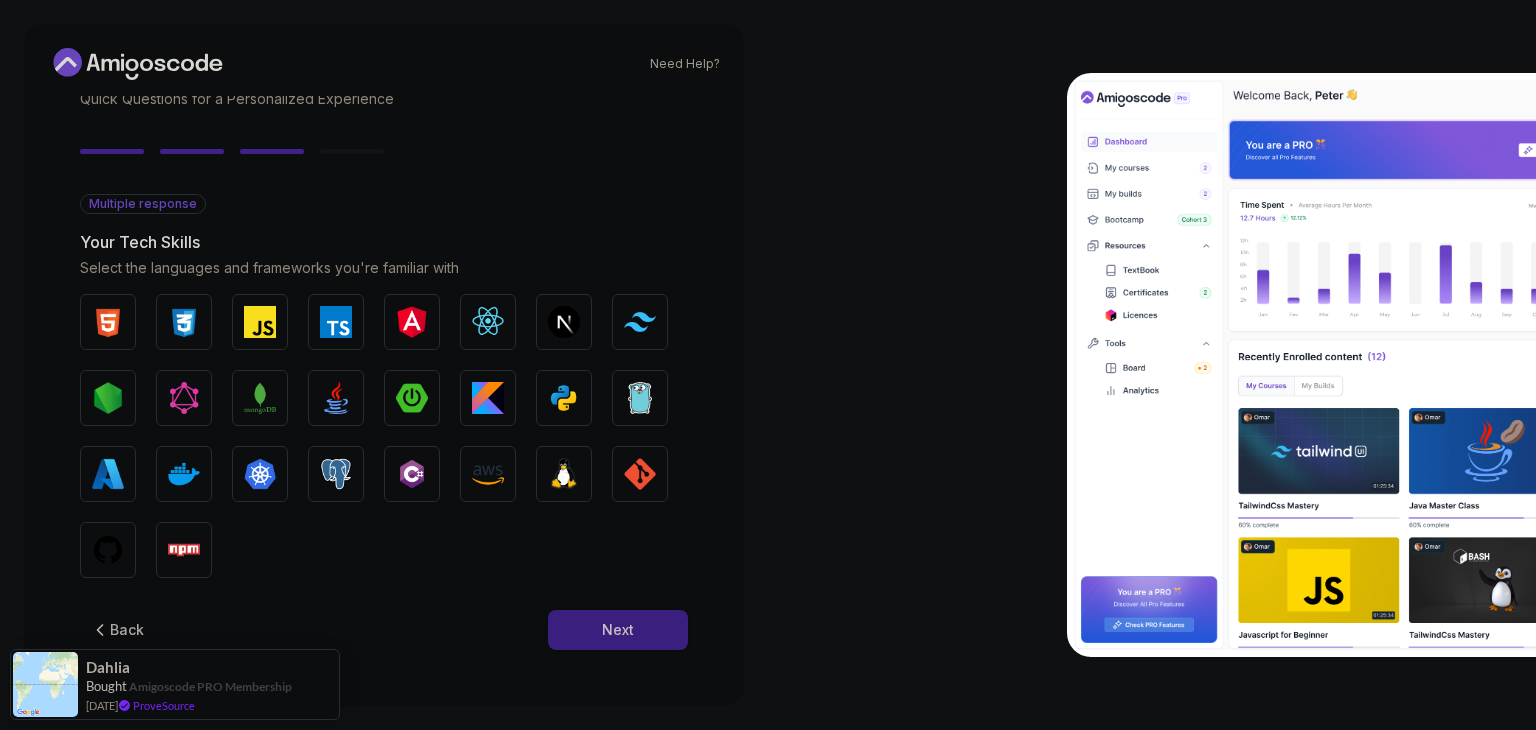 click on "Next" at bounding box center [618, 630] 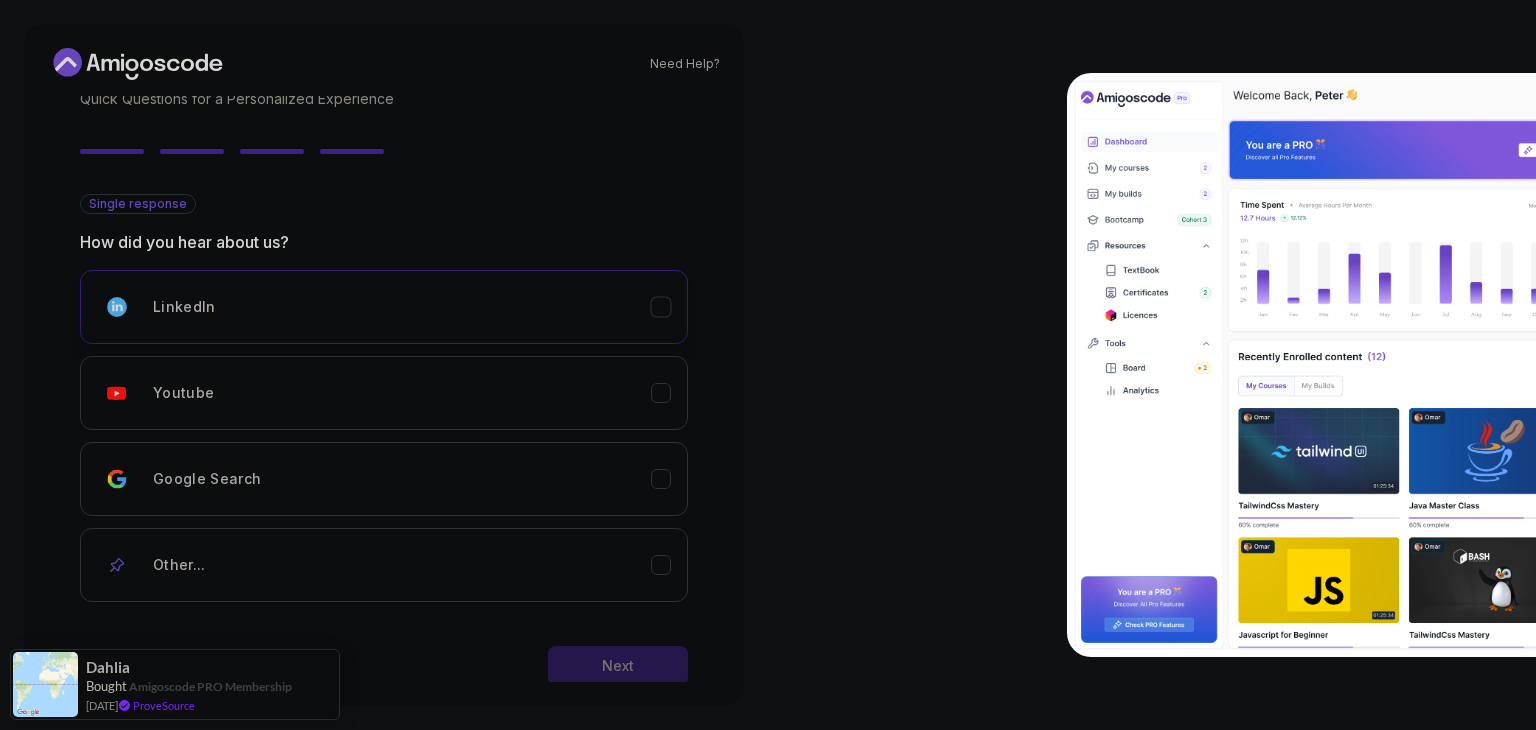 scroll, scrollTop: 177, scrollLeft: 0, axis: vertical 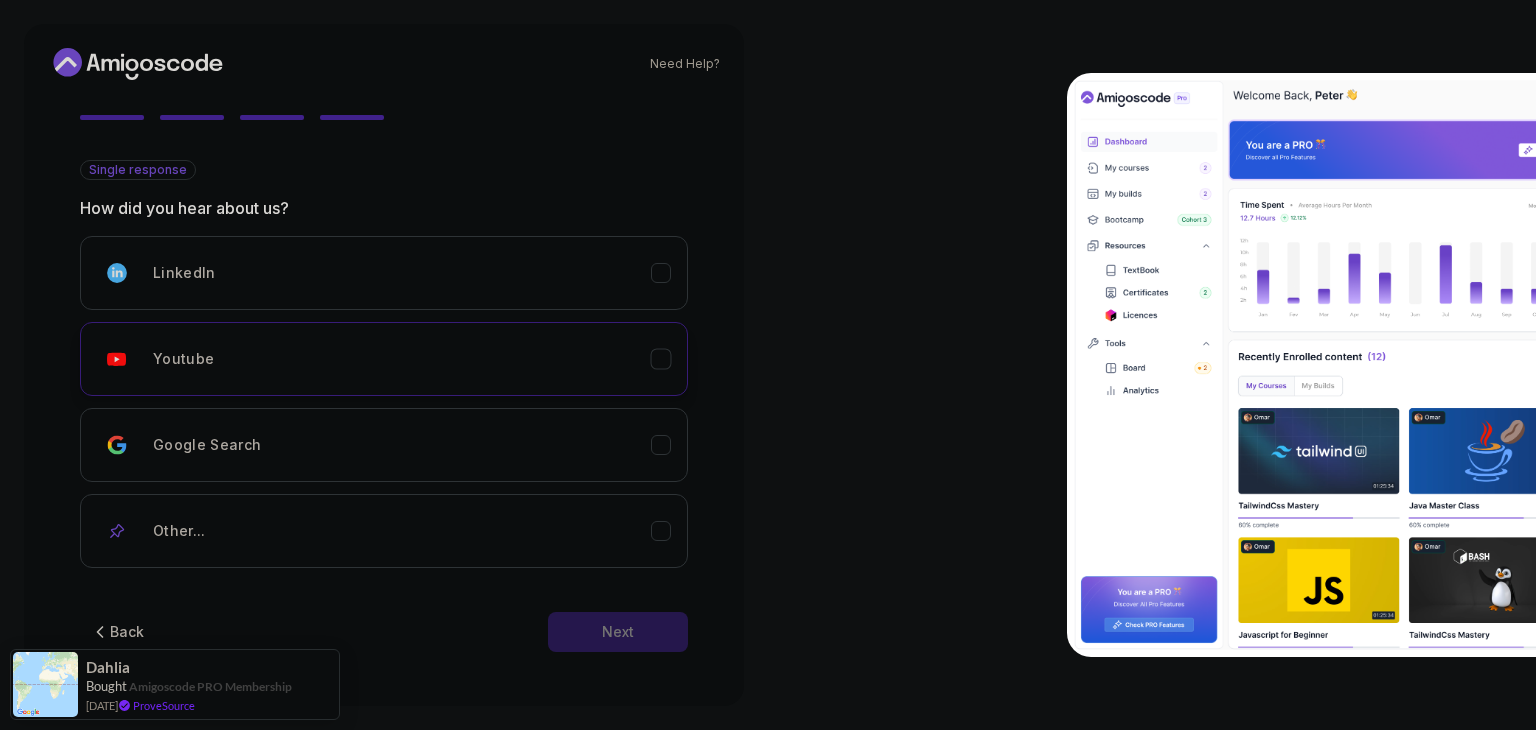 click on "Youtube" at bounding box center (402, 359) 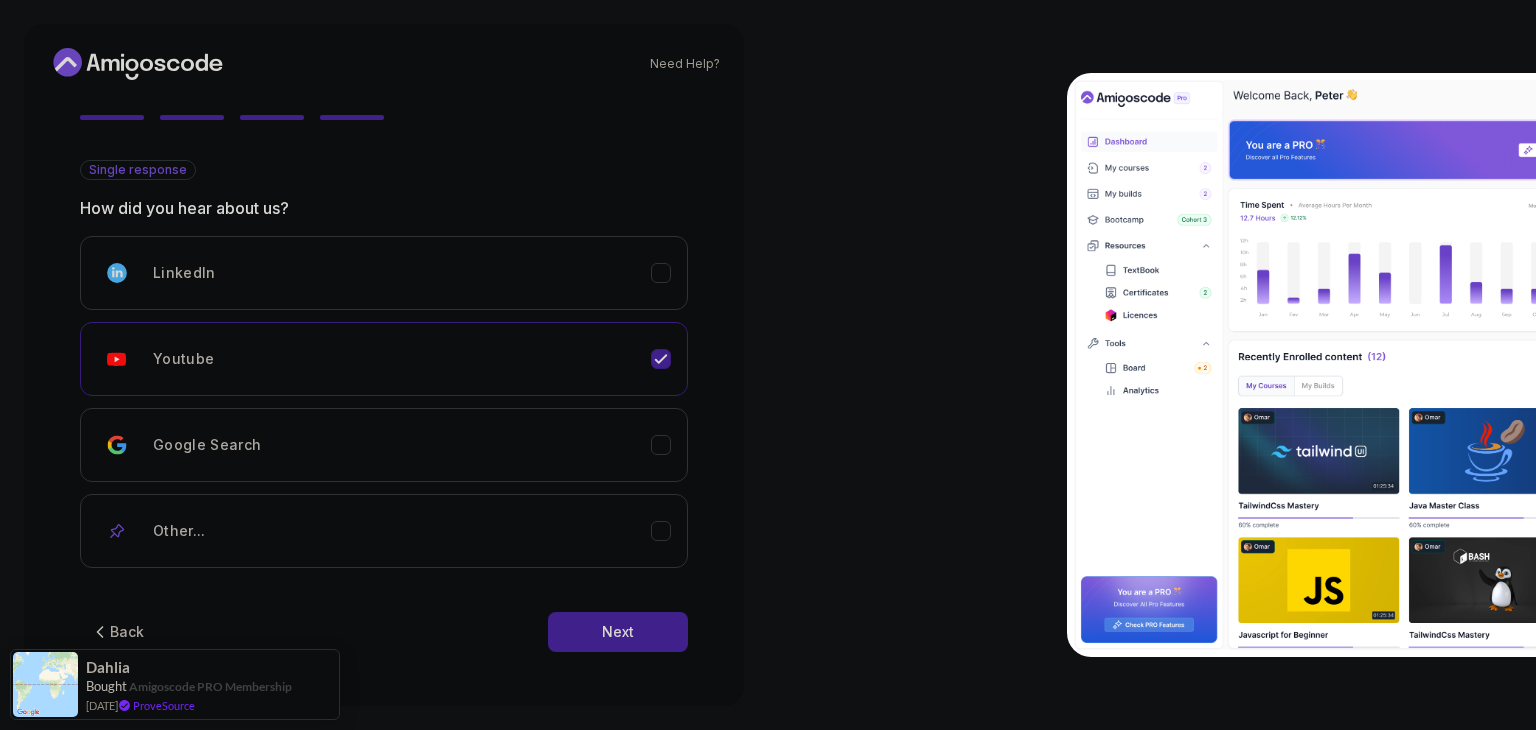 click on "Back Next" at bounding box center [384, 632] 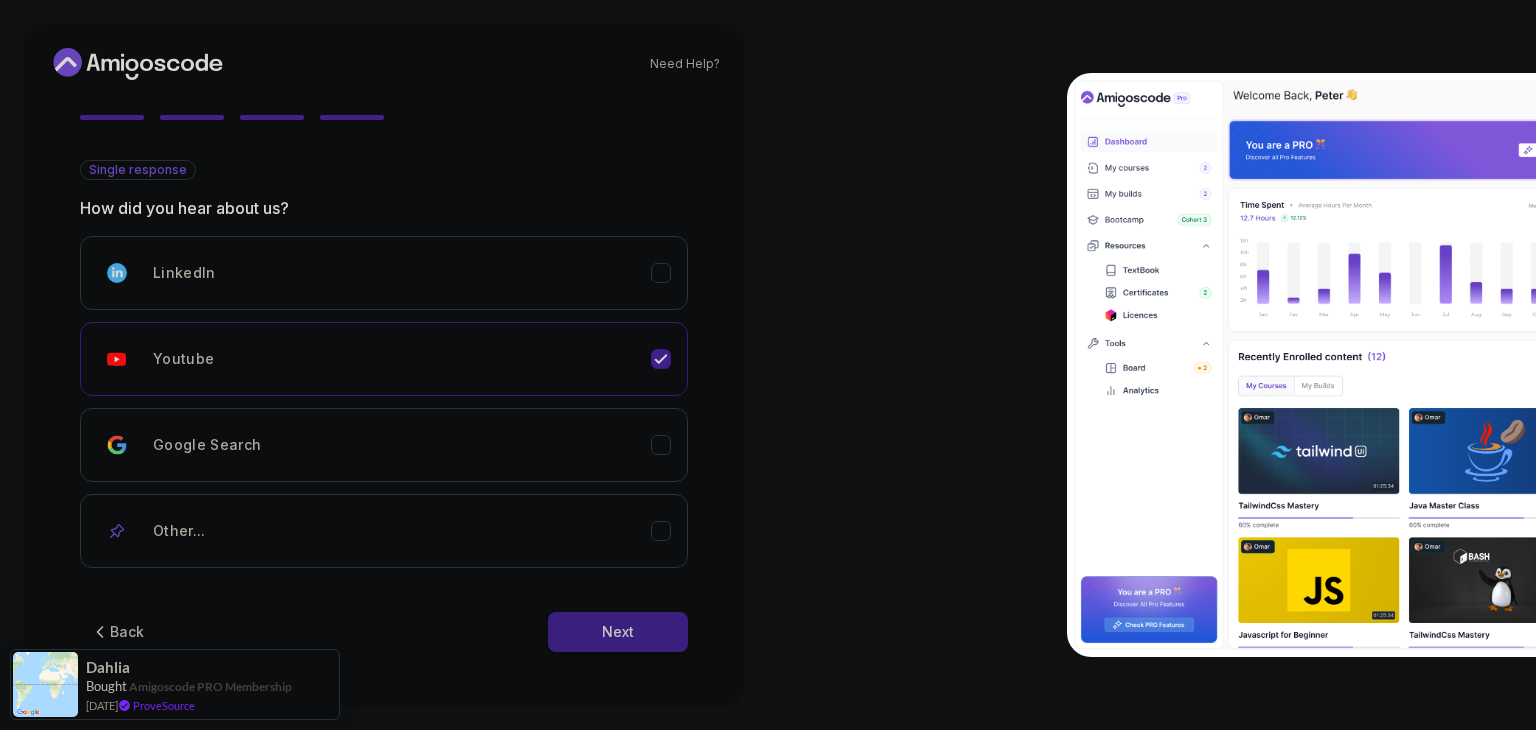 click on "Next" at bounding box center (618, 632) 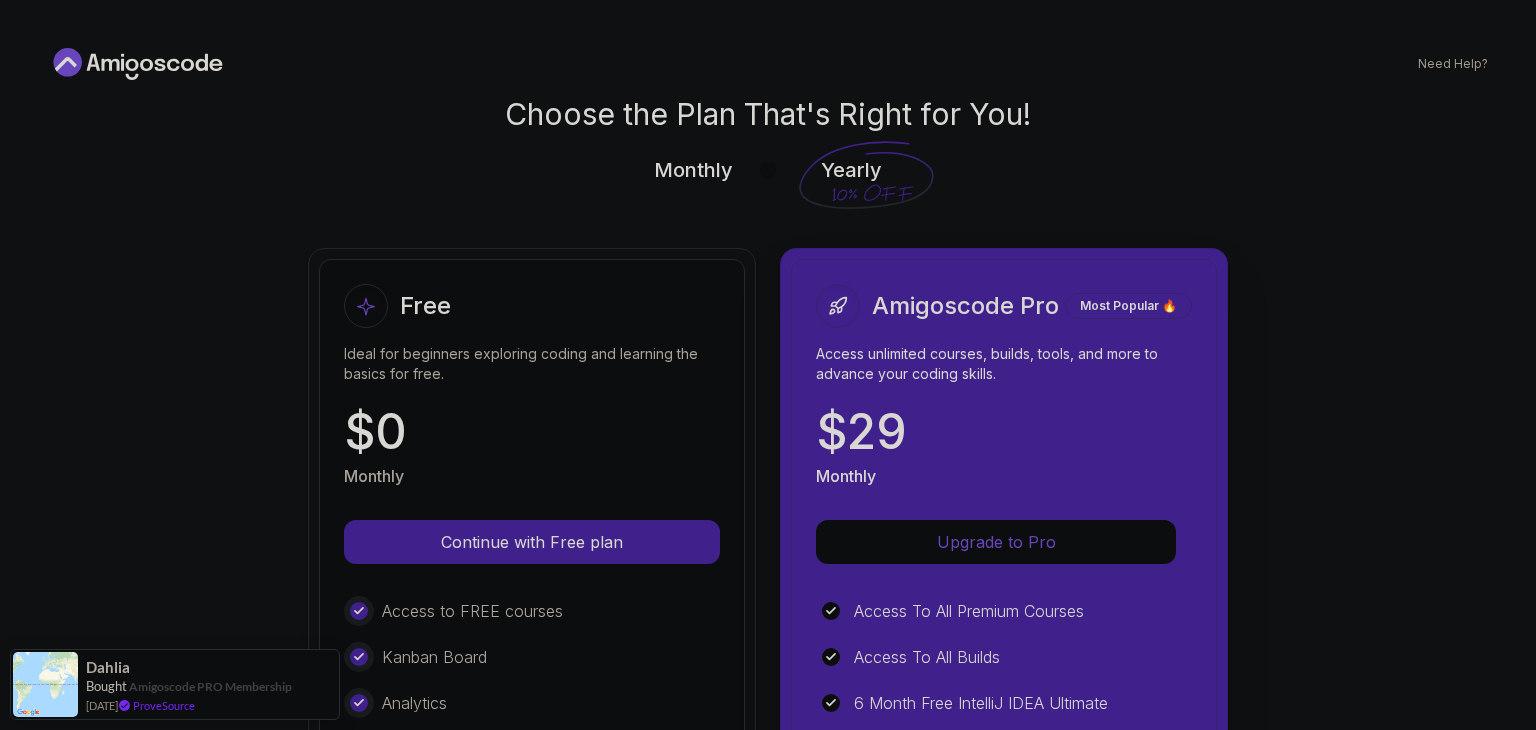 scroll, scrollTop: 0, scrollLeft: 0, axis: both 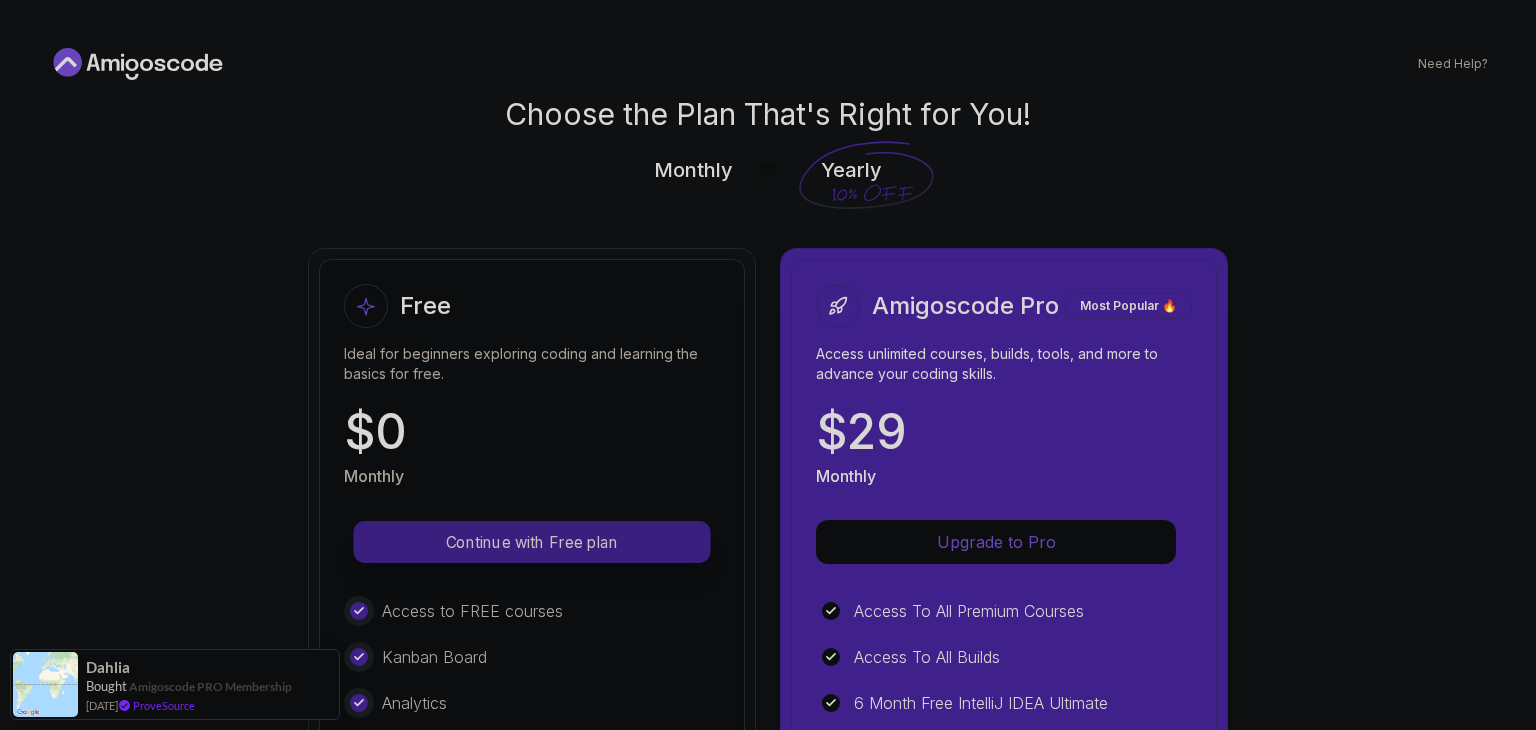 click on "Continue with Free plan" at bounding box center [531, 542] 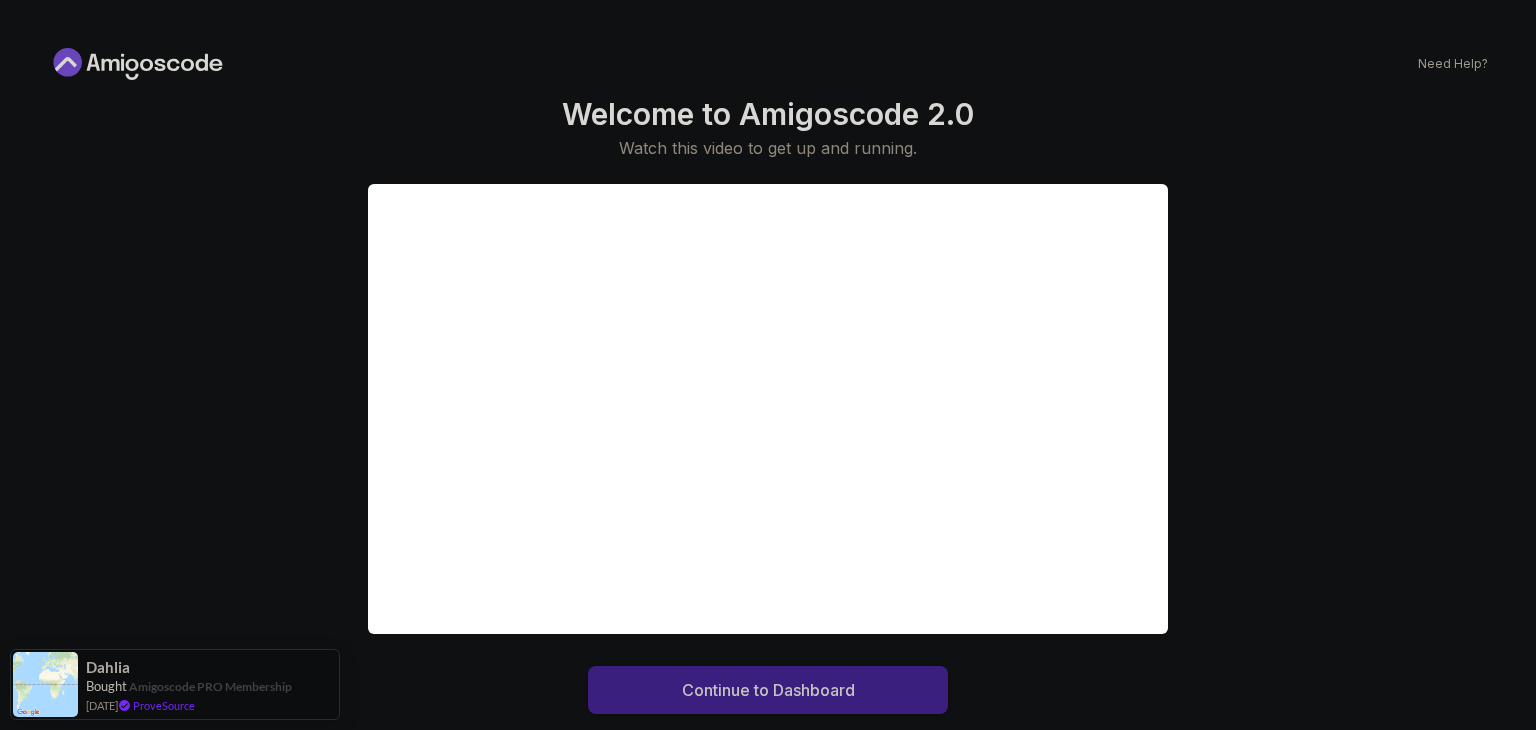 click on "Continue to Dashboard" at bounding box center (768, 690) 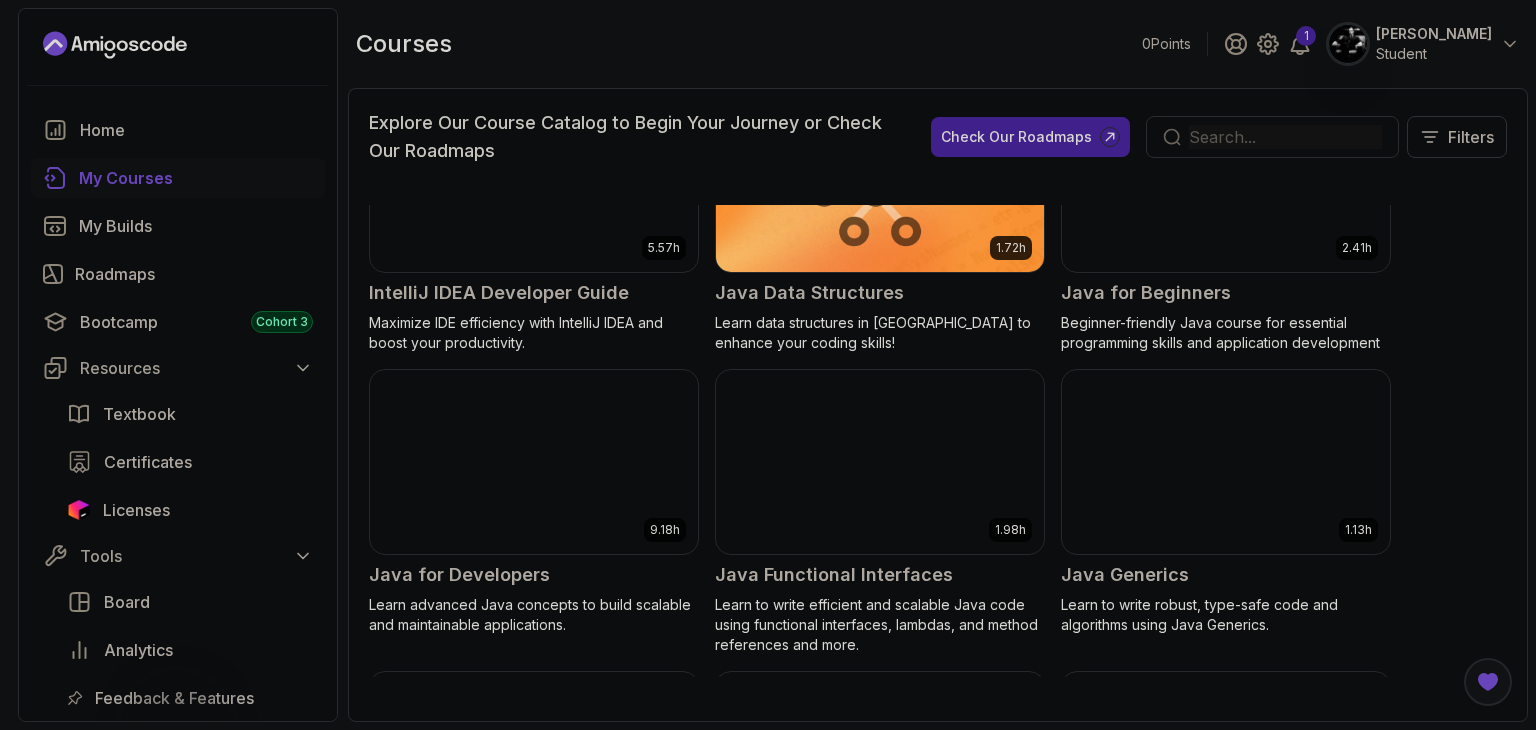 scroll, scrollTop: 1212, scrollLeft: 0, axis: vertical 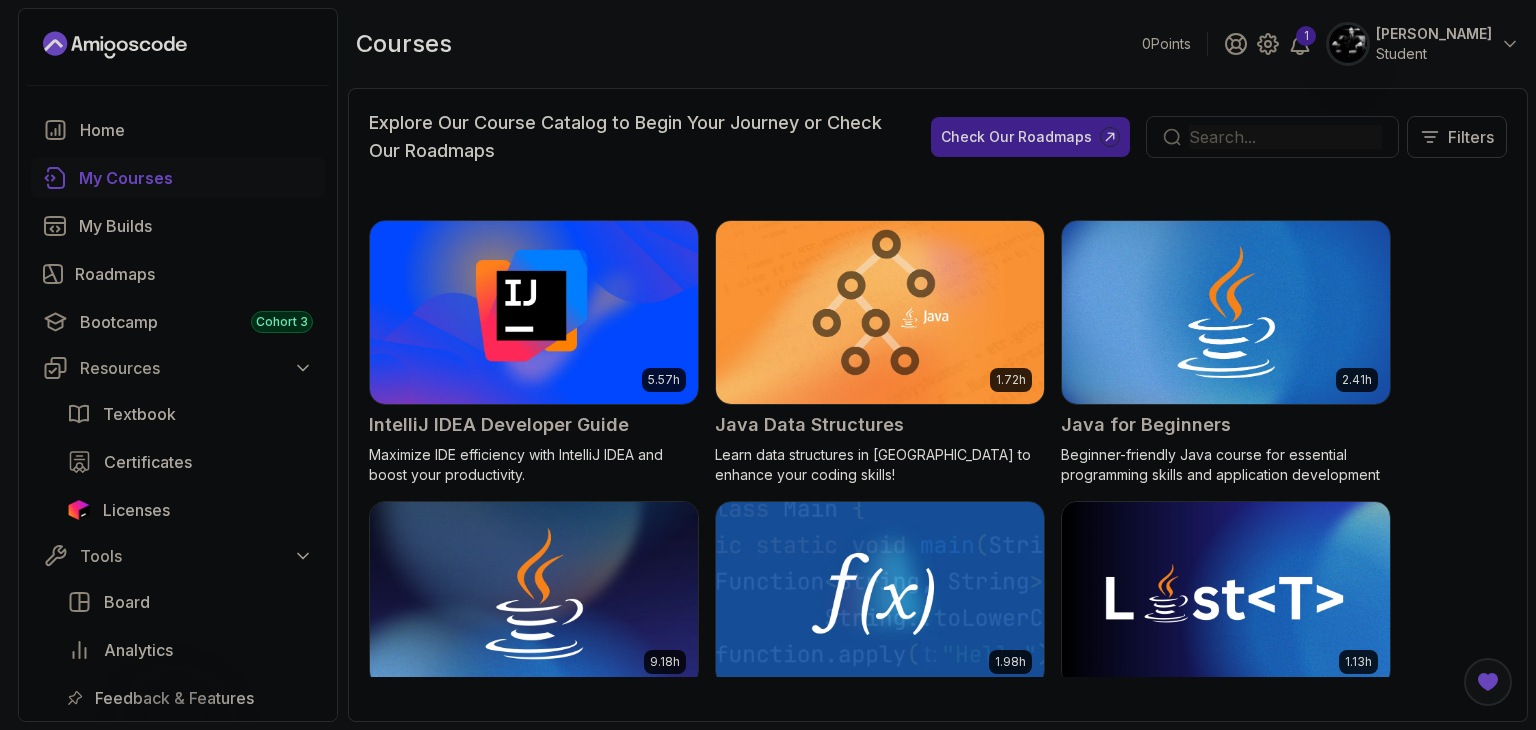 click at bounding box center [1285, 137] 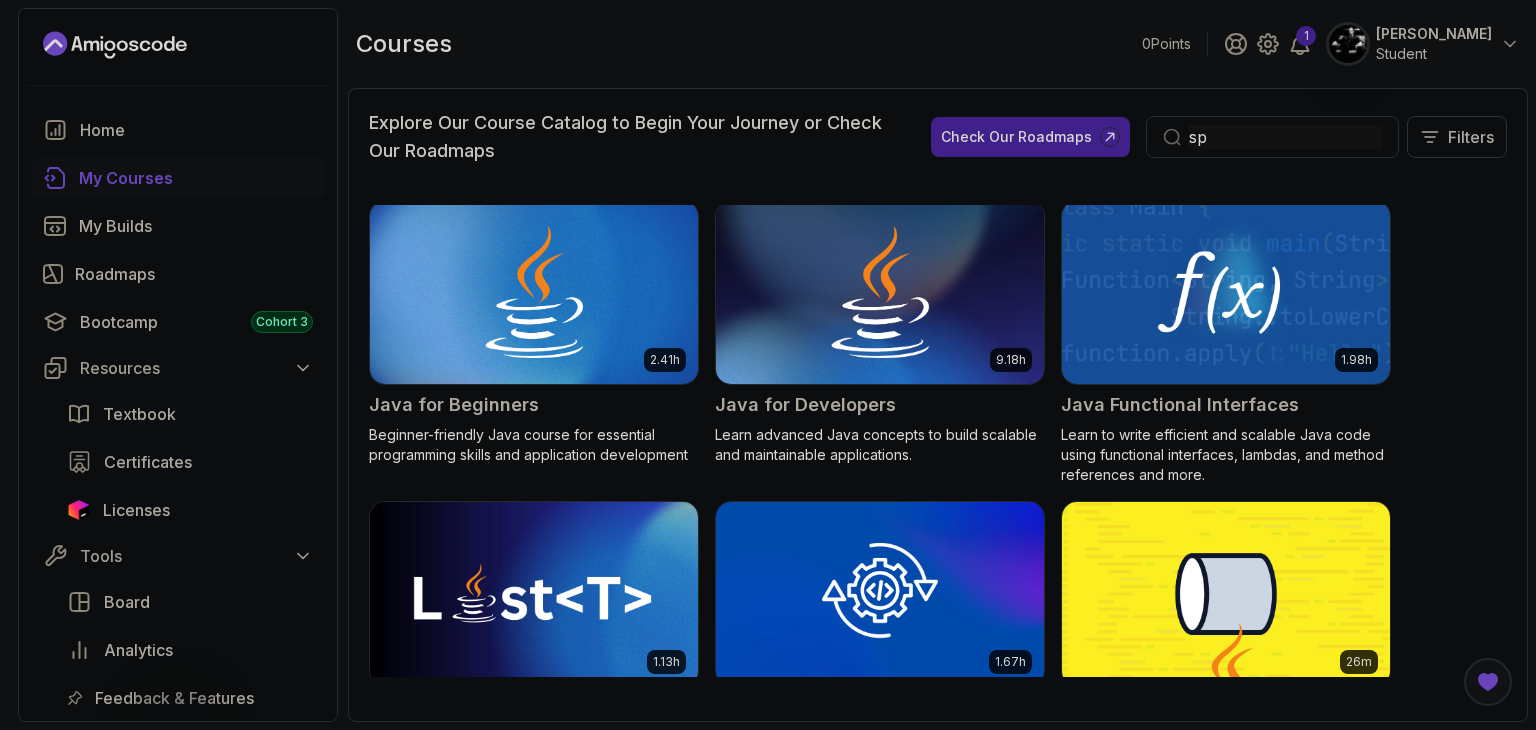 scroll, scrollTop: 436, scrollLeft: 0, axis: vertical 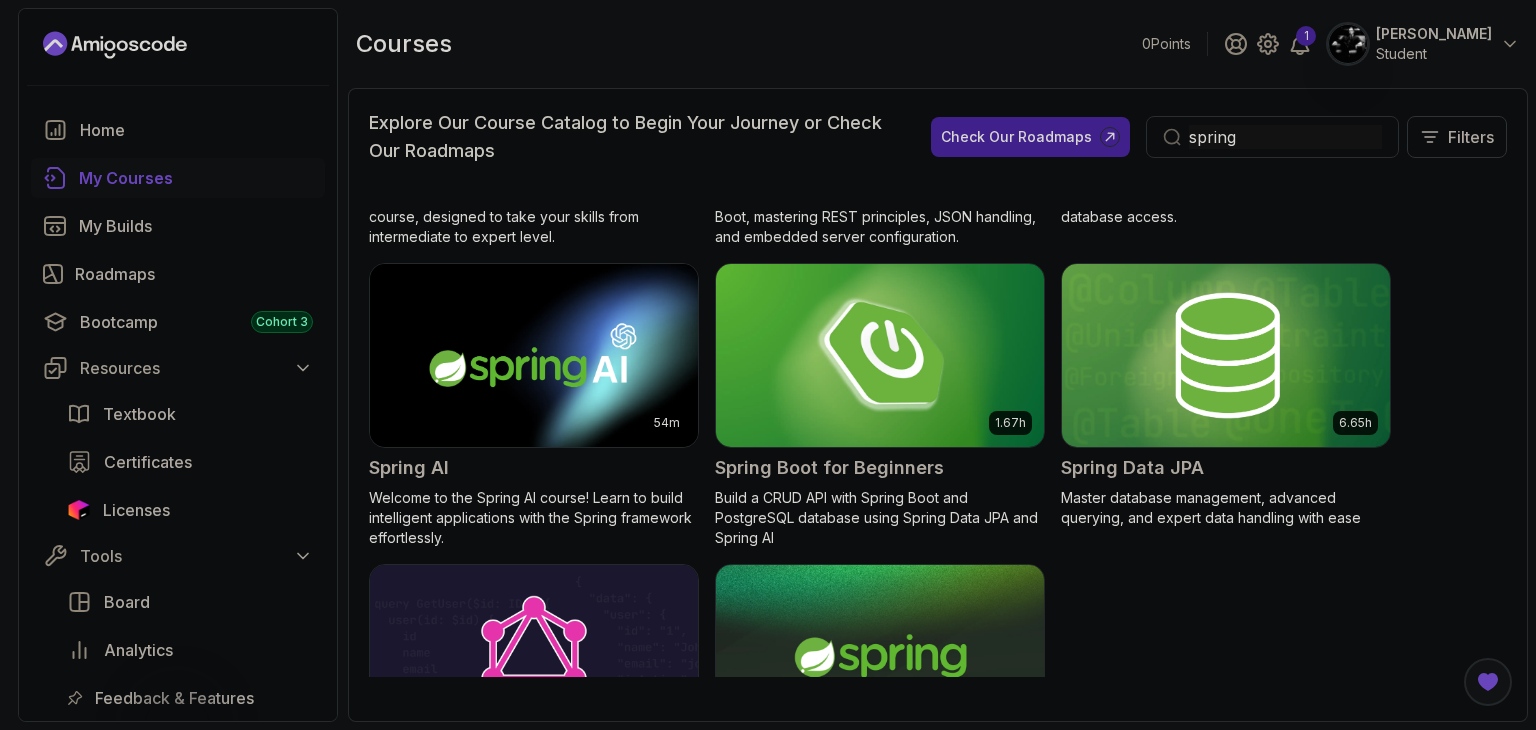 type on "spring" 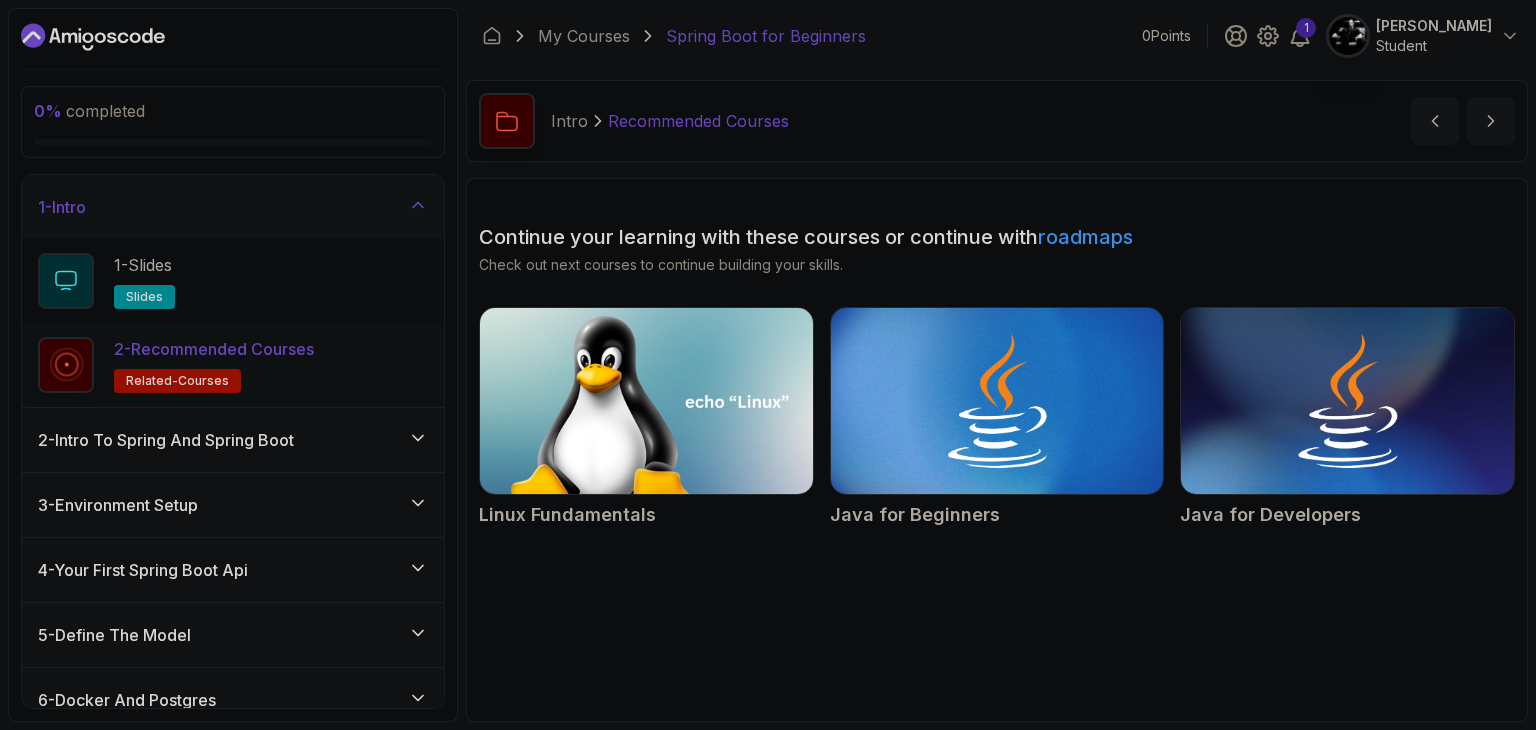 click on "1 Ozan Halis Demiralp Student" at bounding box center [1372, 36] 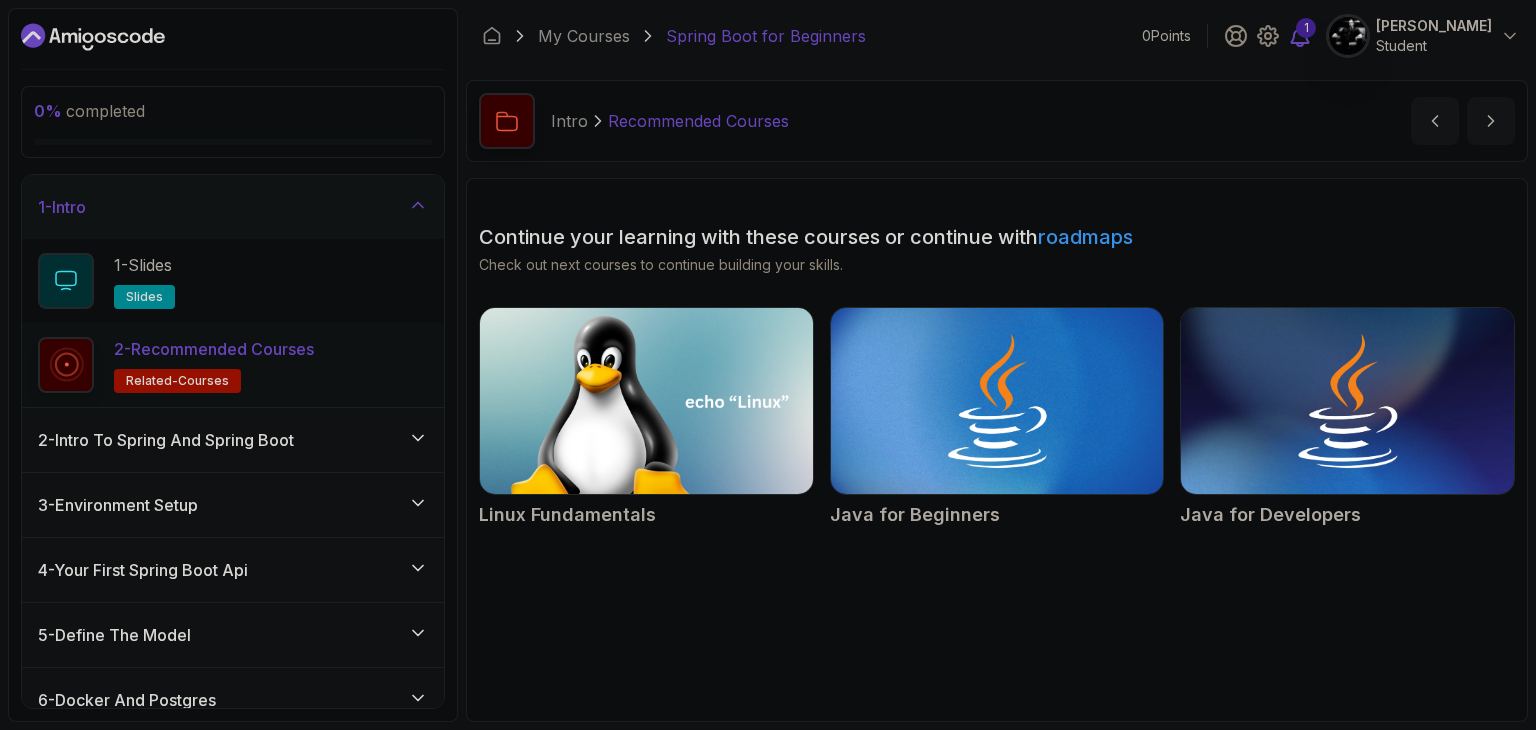 click 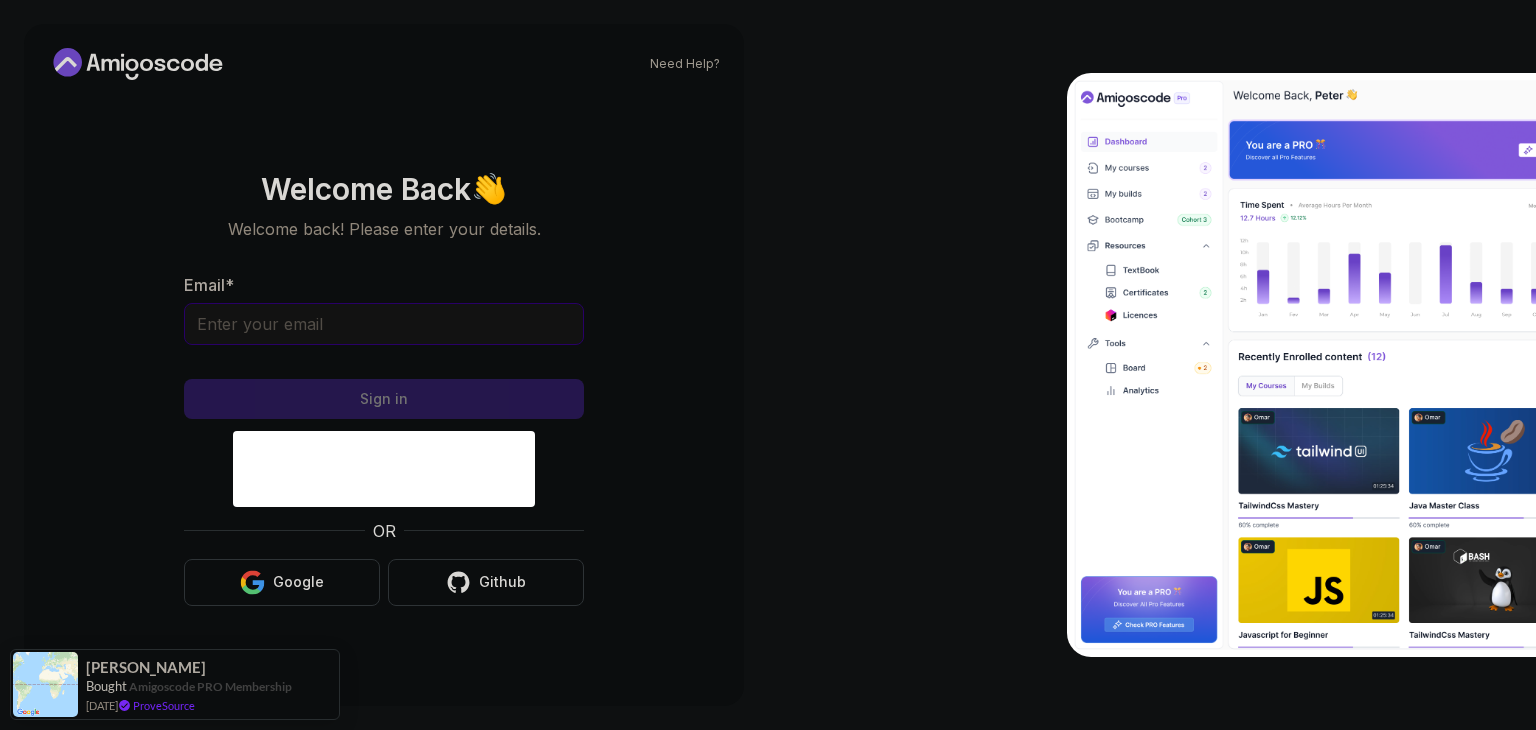 drag, startPoint x: 484, startPoint y: 319, endPoint x: 460, endPoint y: 336, distance: 29.410883 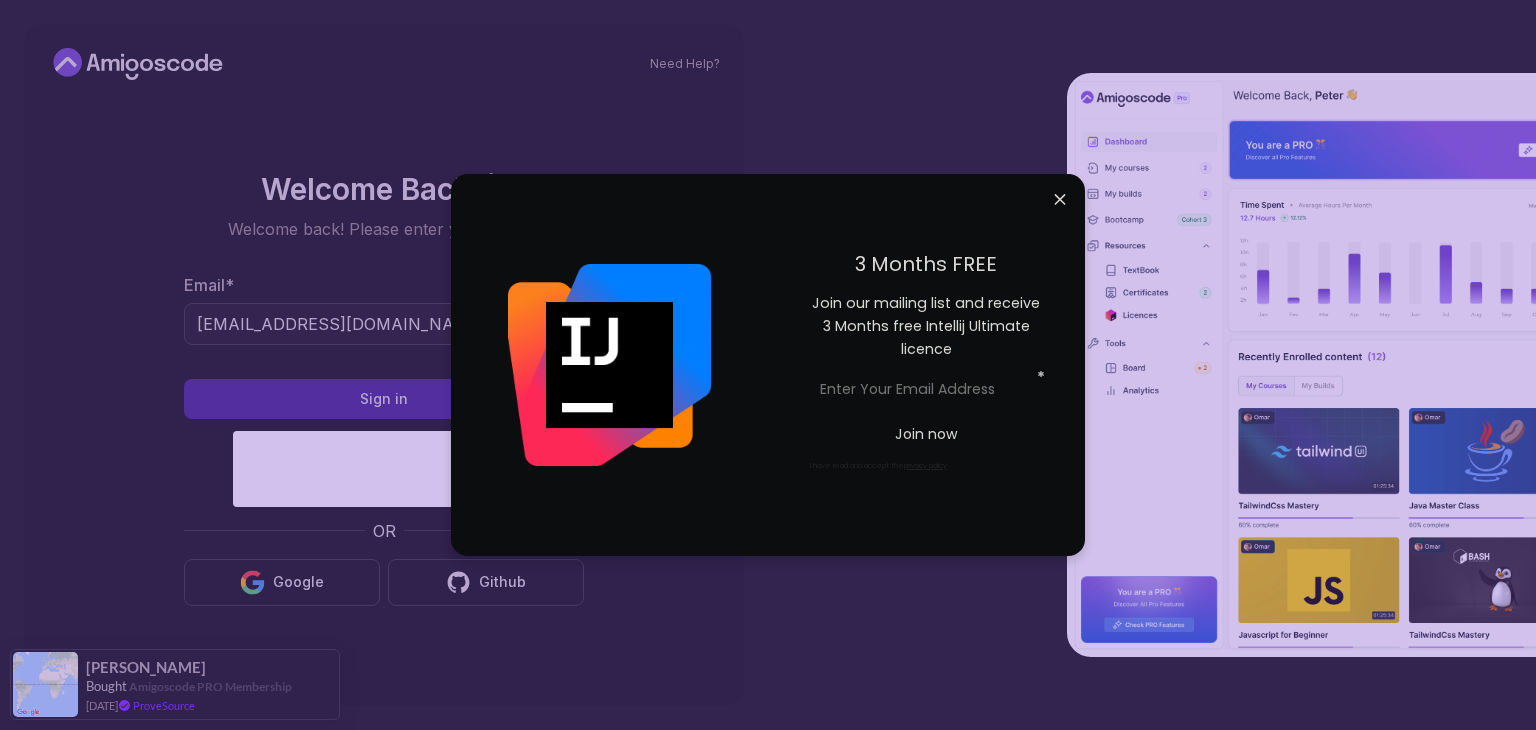 click at bounding box center (609, 365) 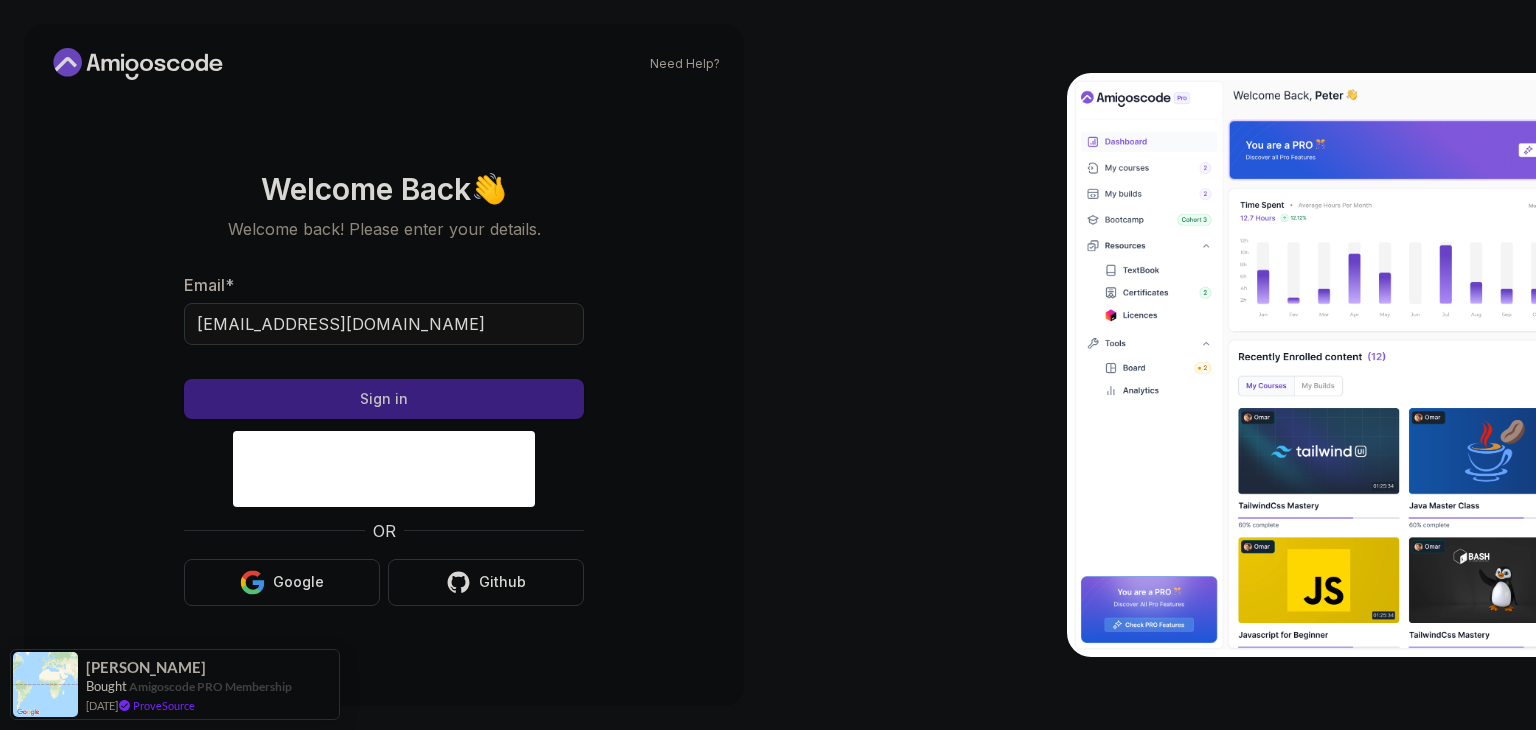 click on "Sign in" at bounding box center (384, 399) 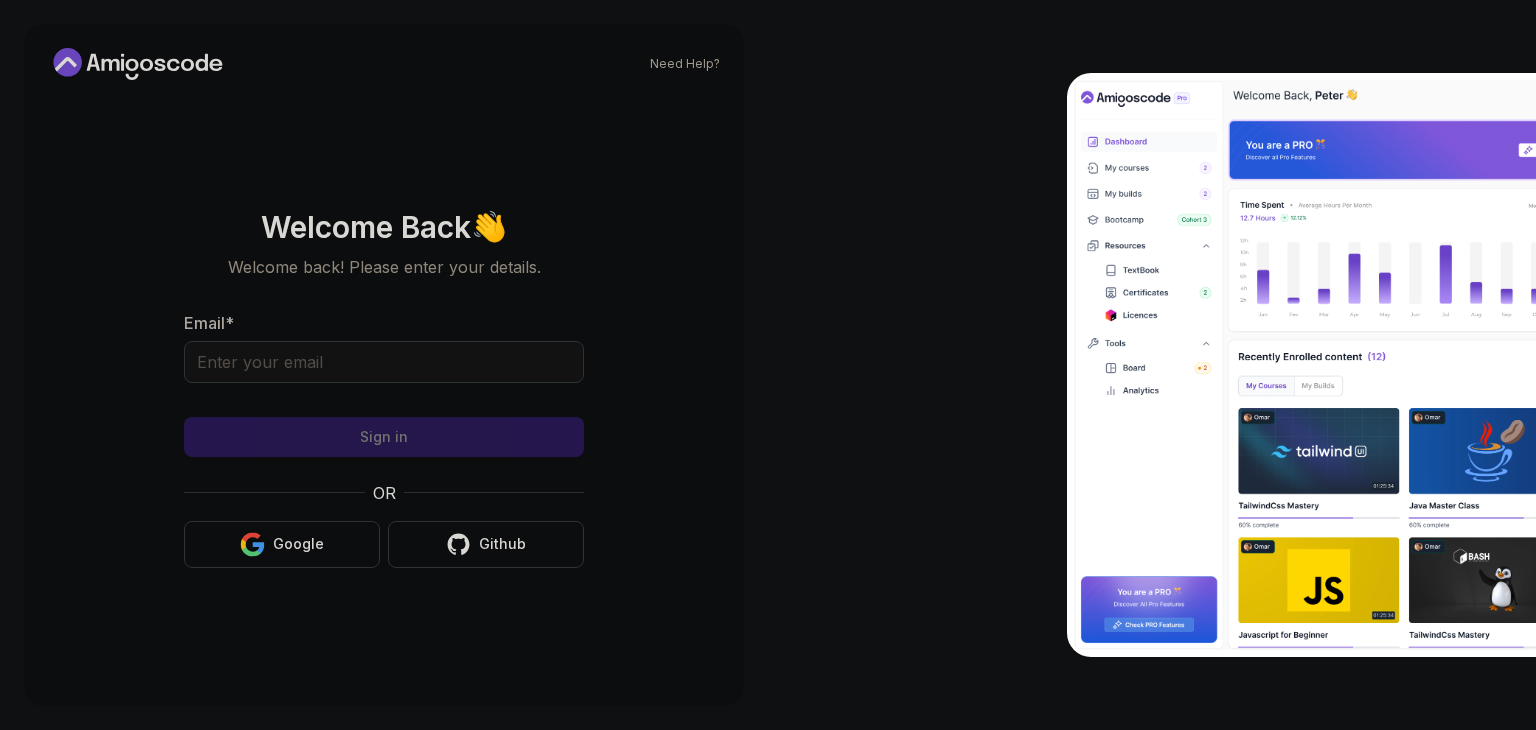 scroll, scrollTop: 0, scrollLeft: 0, axis: both 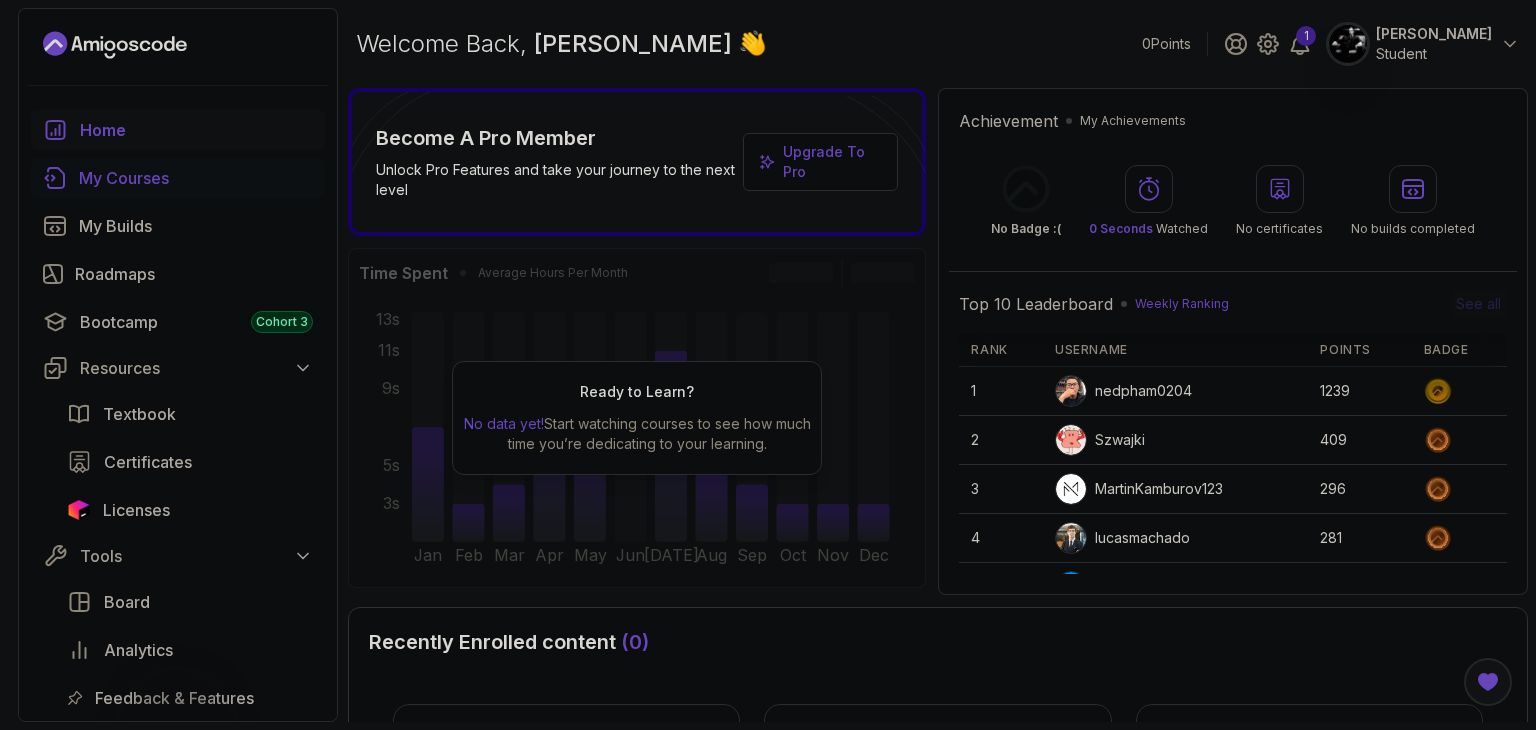 click on "My Courses" at bounding box center (196, 178) 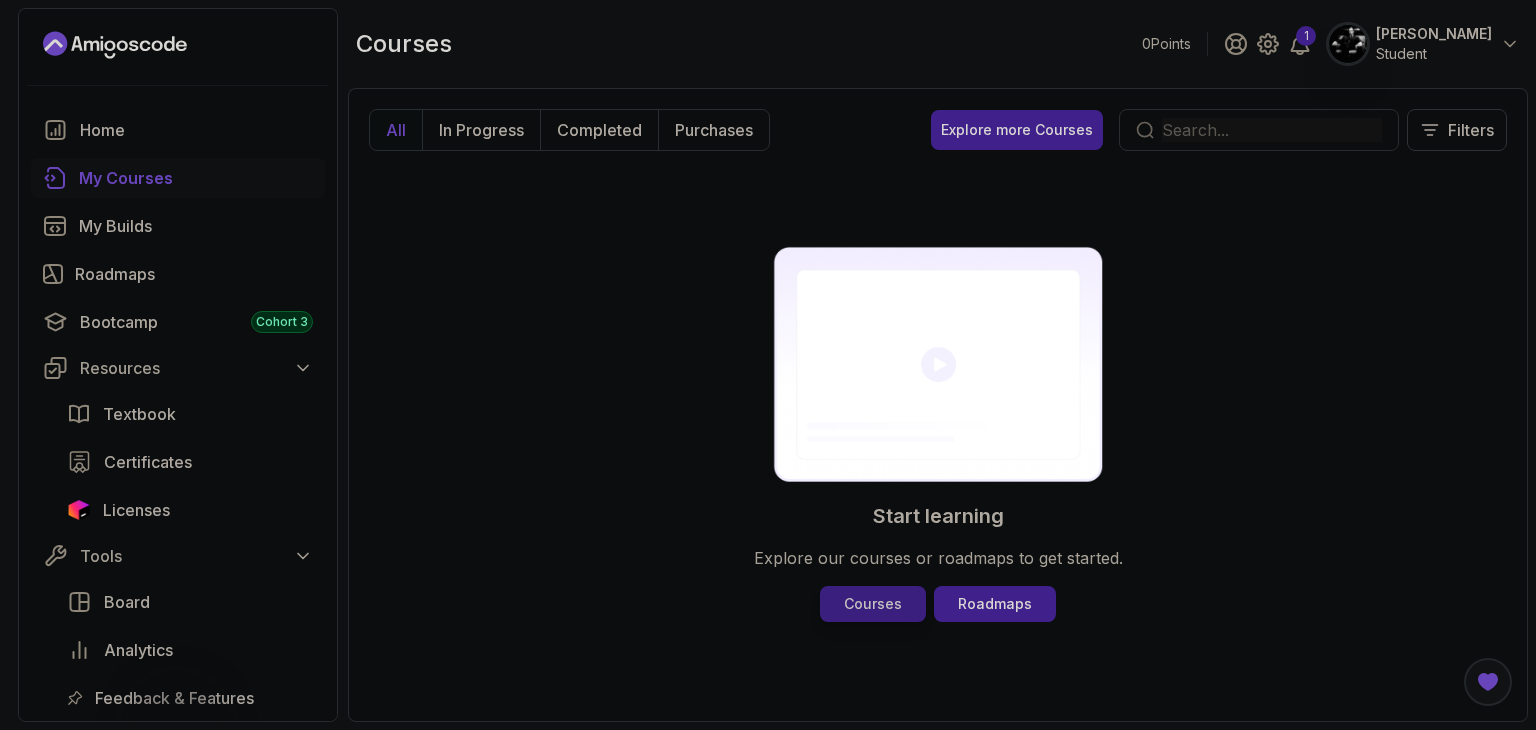 click on "Courses" at bounding box center (873, 604) 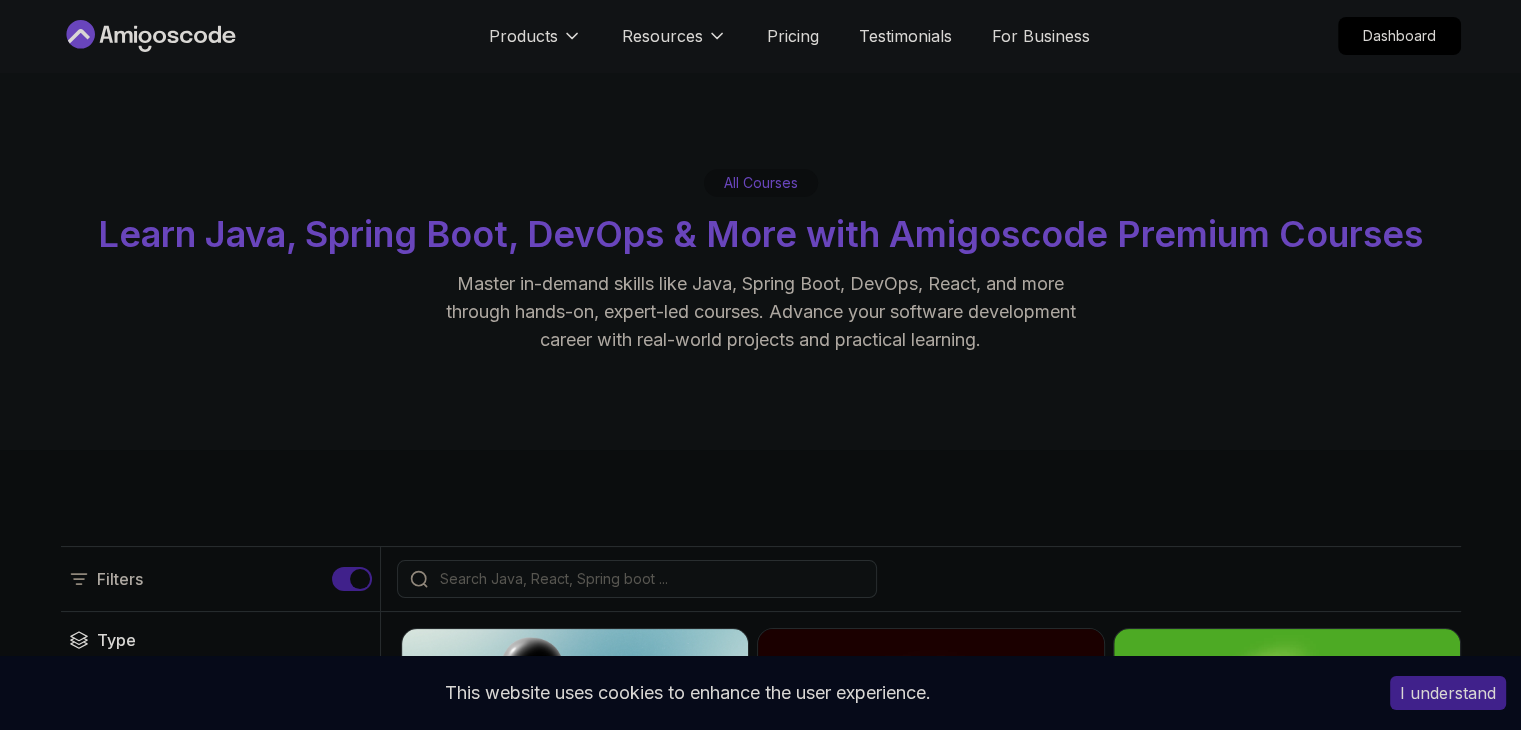 click on "Filters" at bounding box center [761, 579] 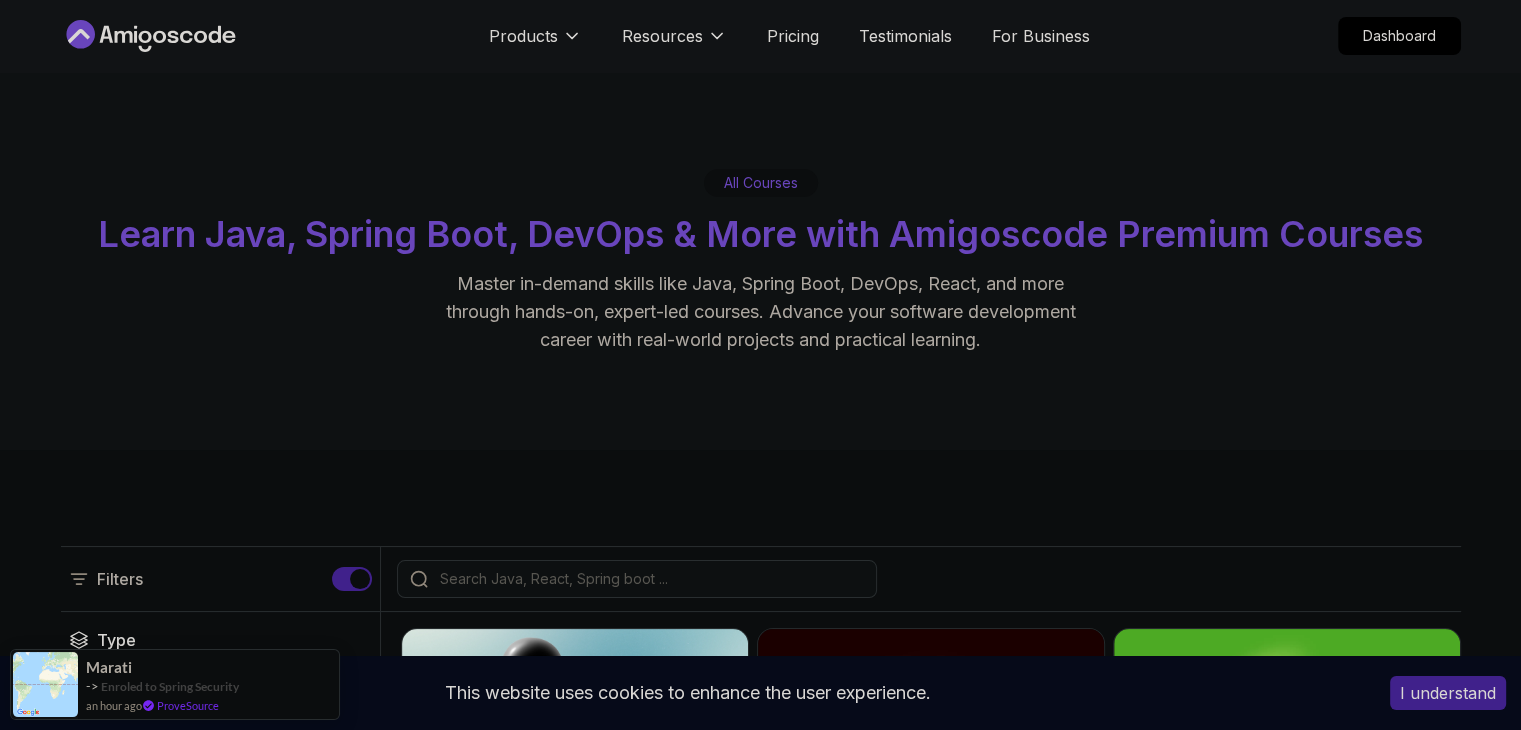 click at bounding box center (637, 579) 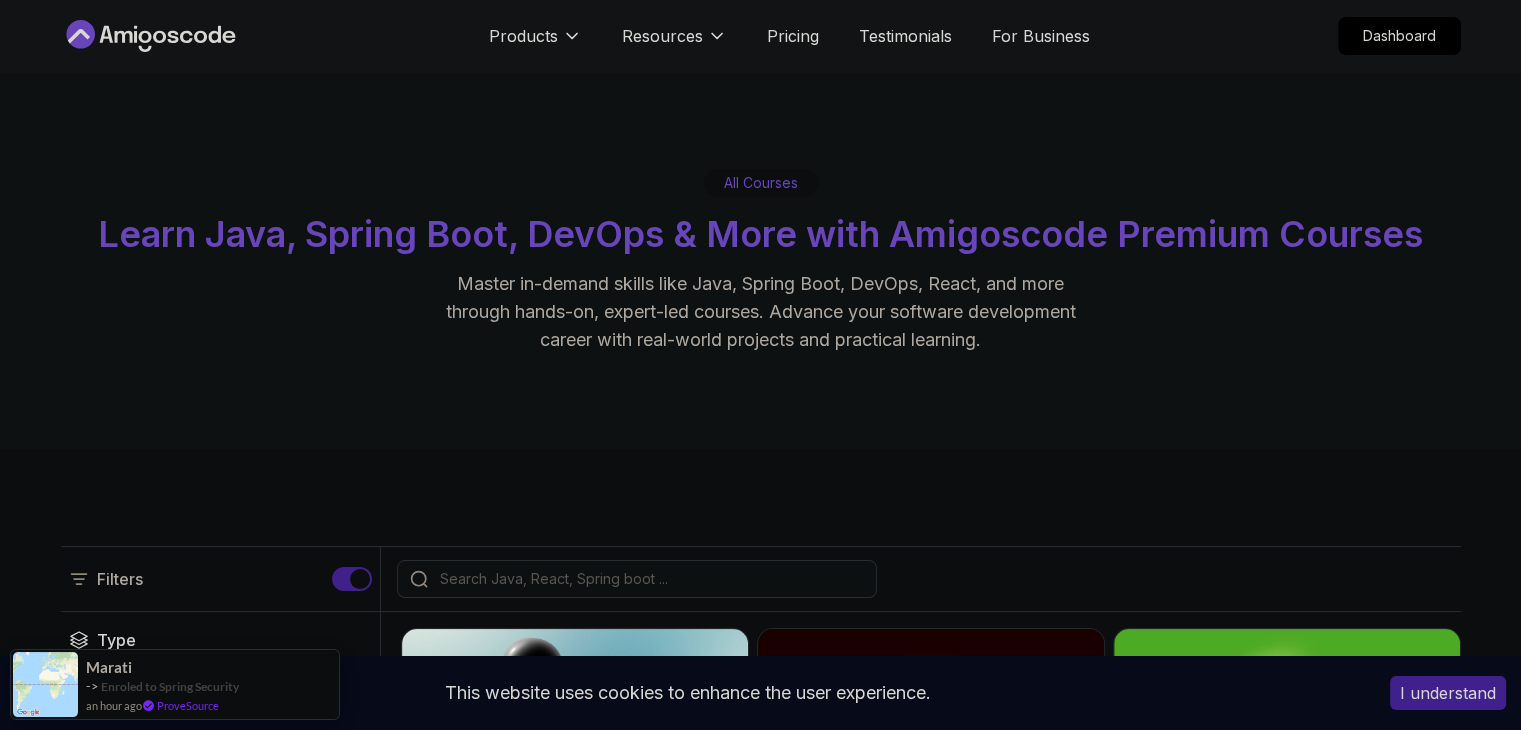 scroll, scrollTop: 100, scrollLeft: 0, axis: vertical 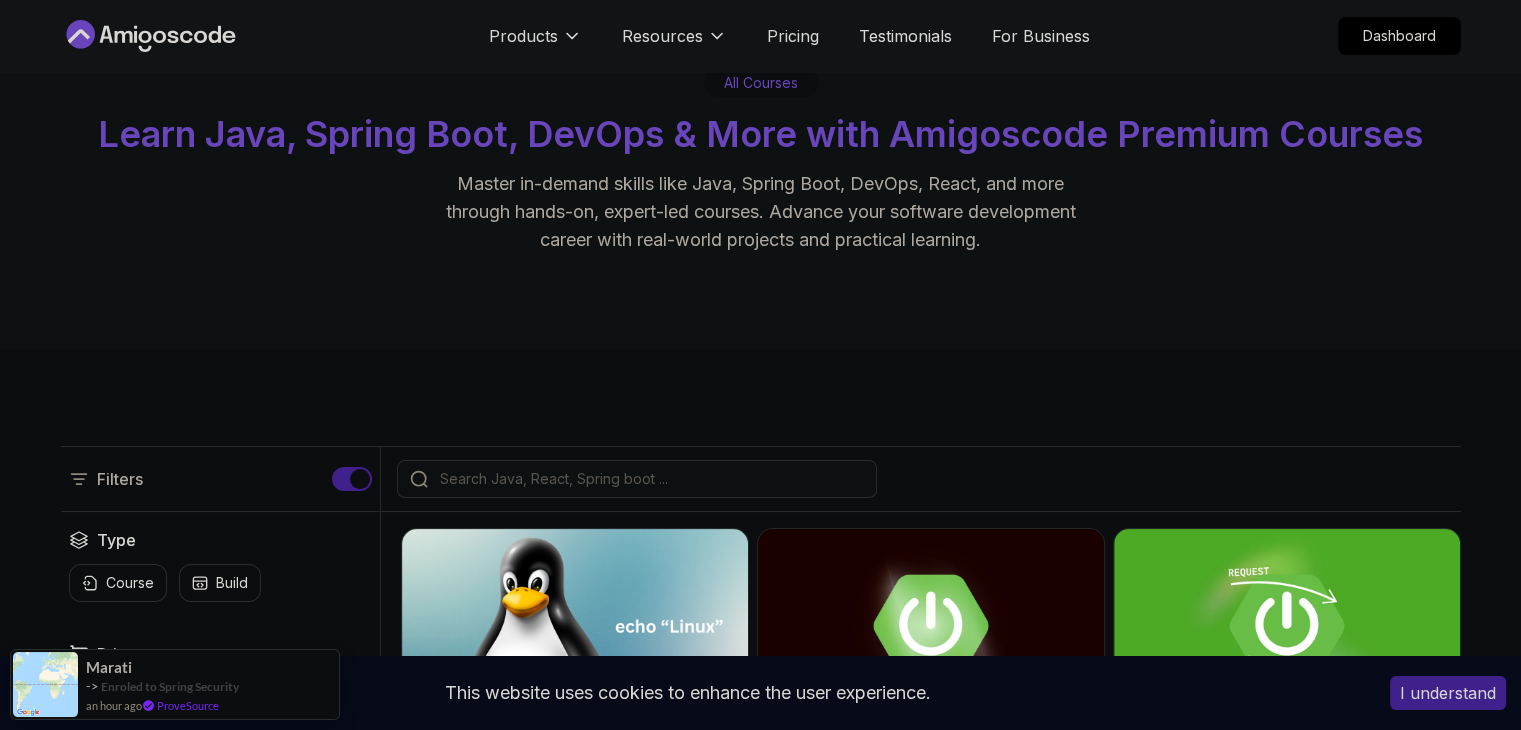 click at bounding box center (650, 479) 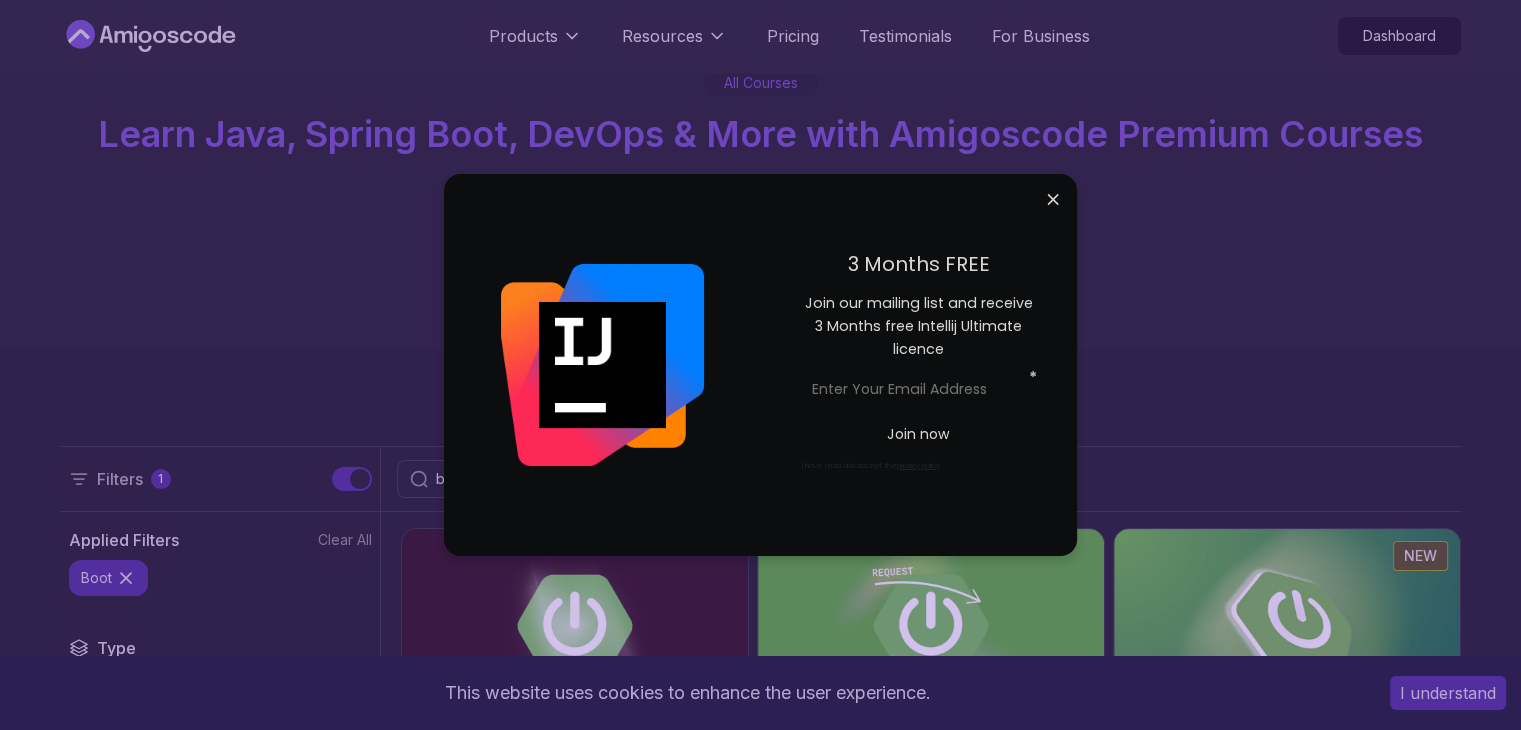 type on "boot" 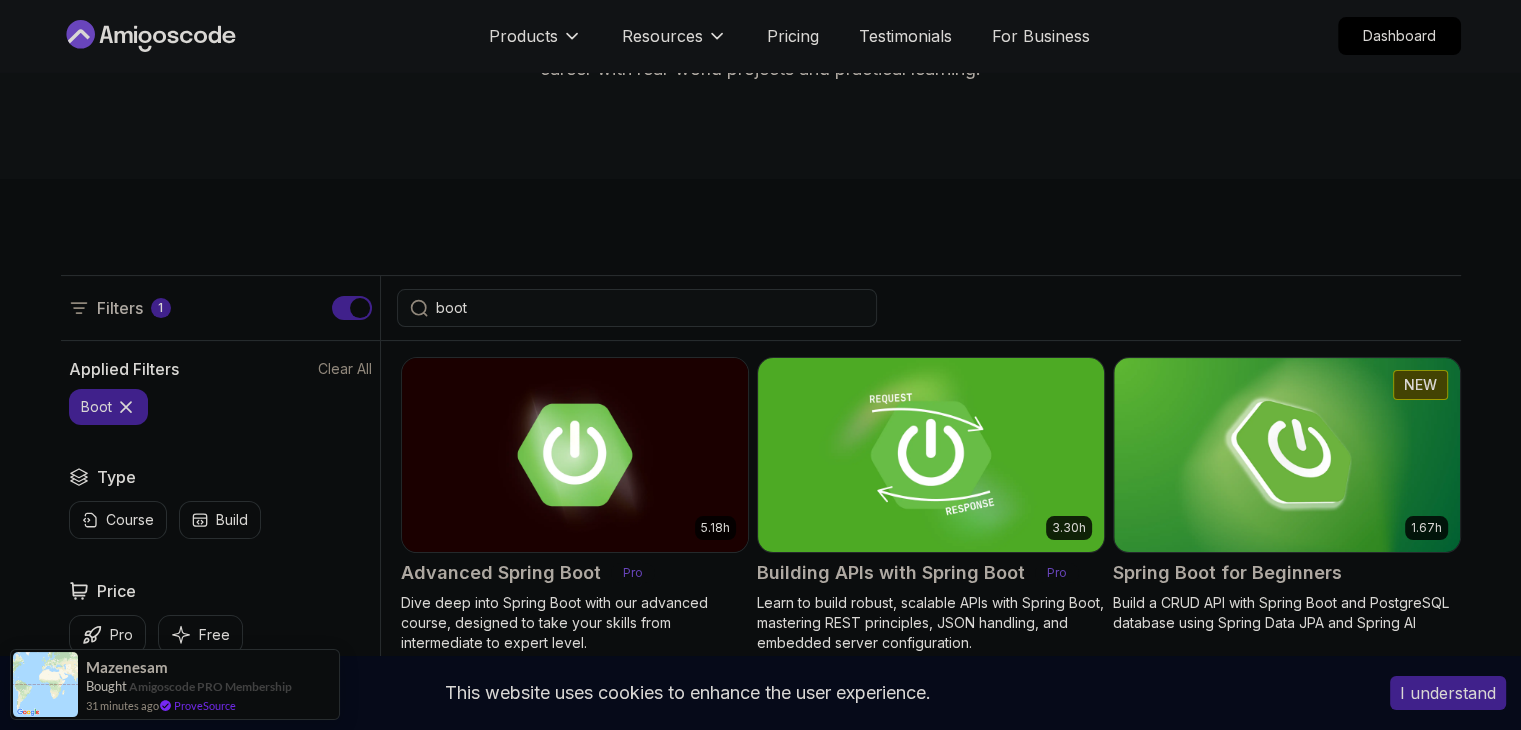 scroll, scrollTop: 400, scrollLeft: 0, axis: vertical 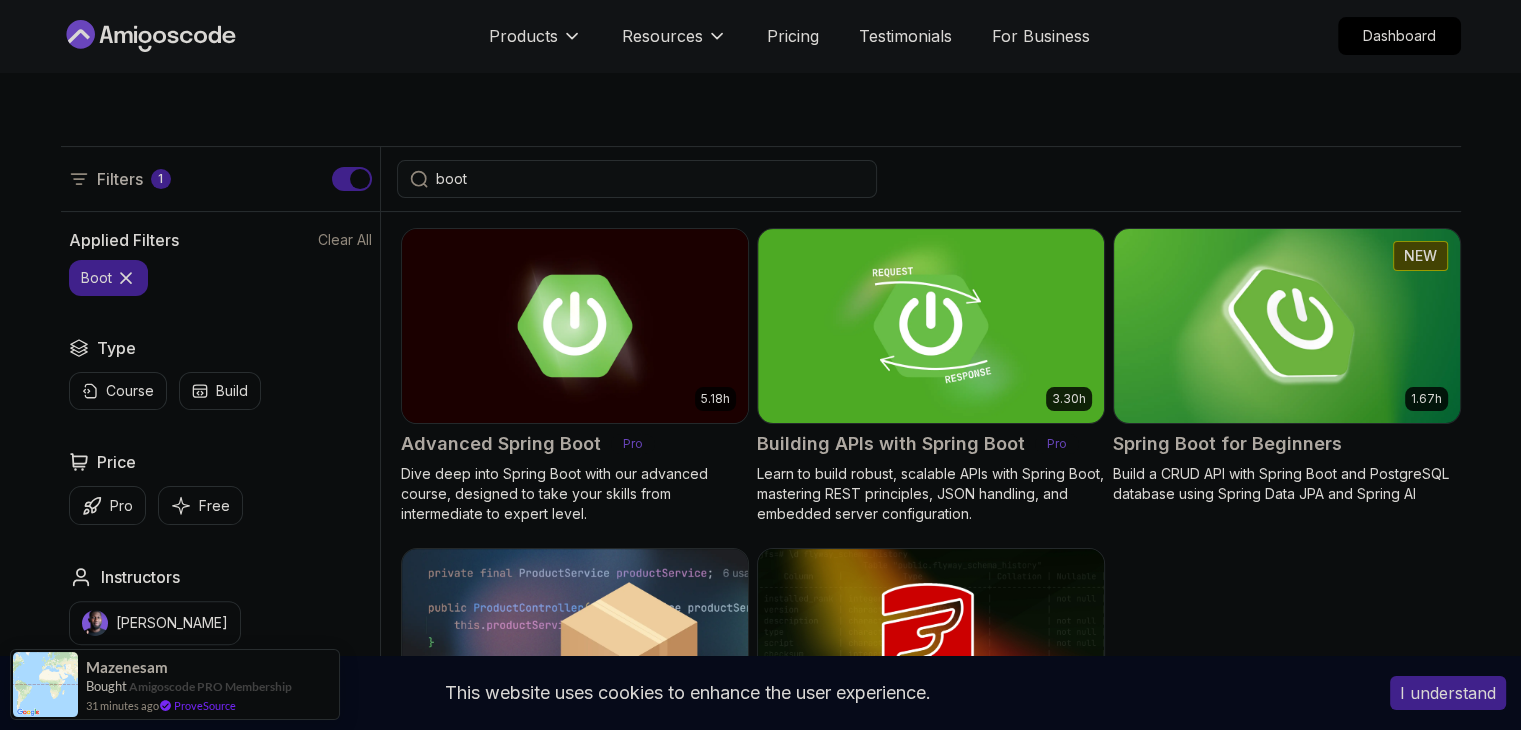 click at bounding box center (1286, 325) 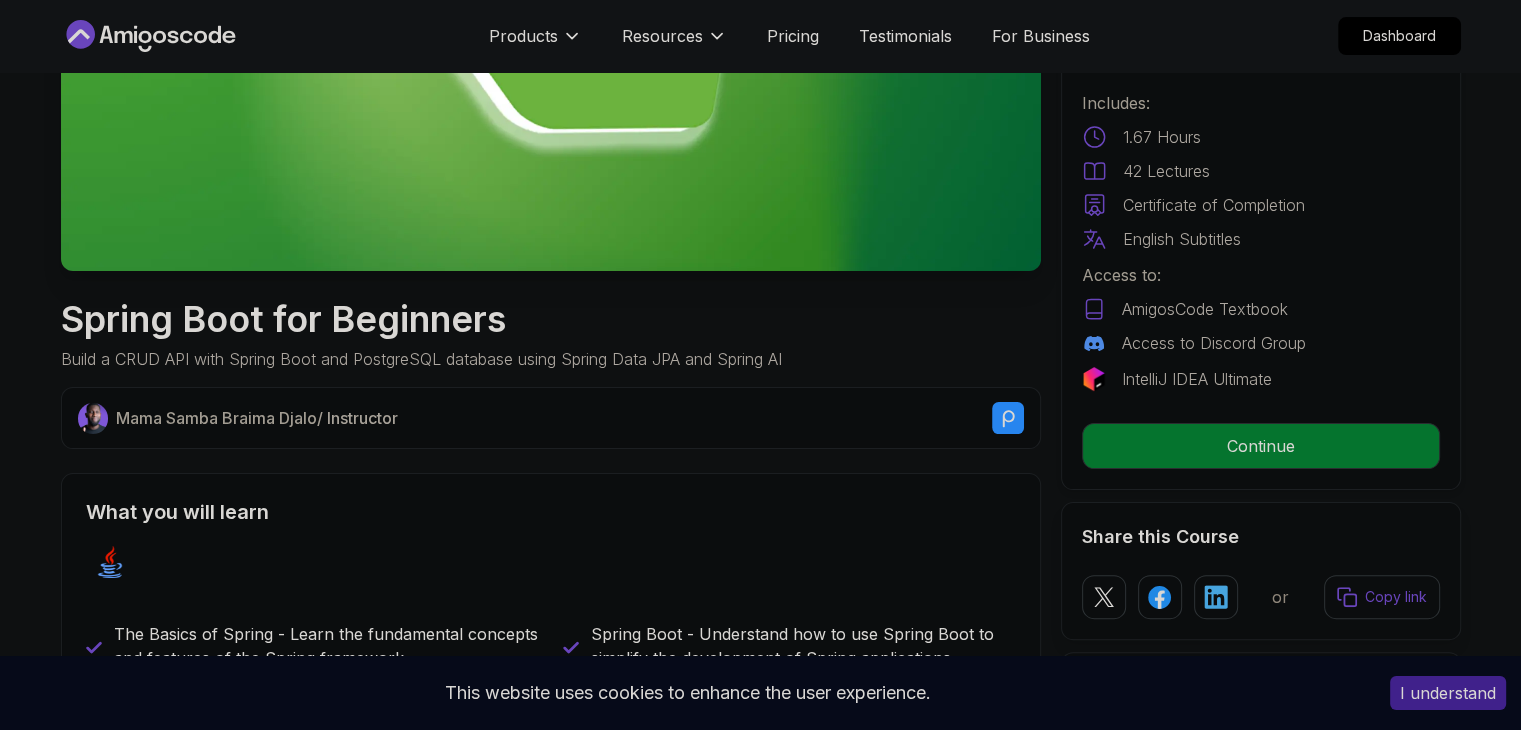 scroll, scrollTop: 0, scrollLeft: 0, axis: both 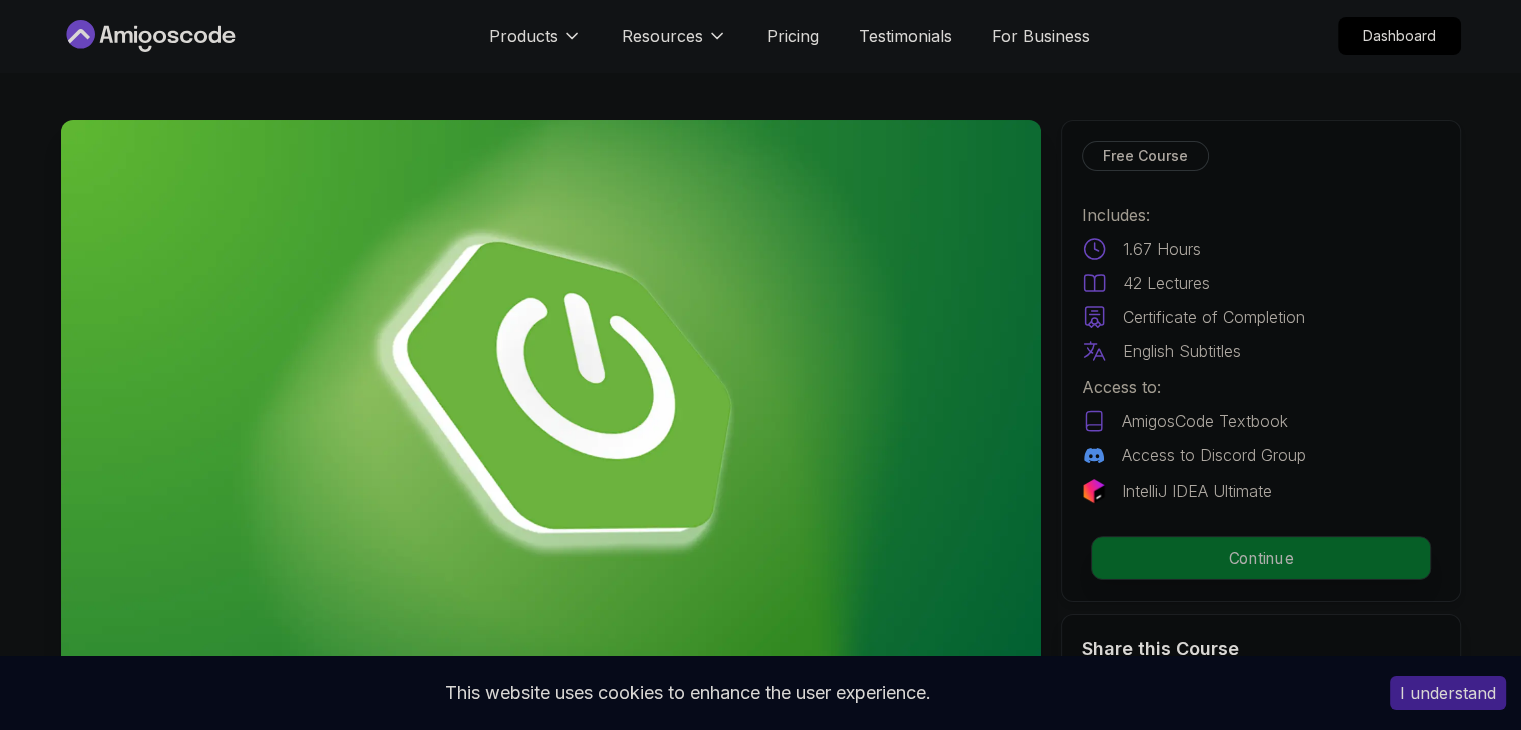 click on "Continue" at bounding box center [1260, 558] 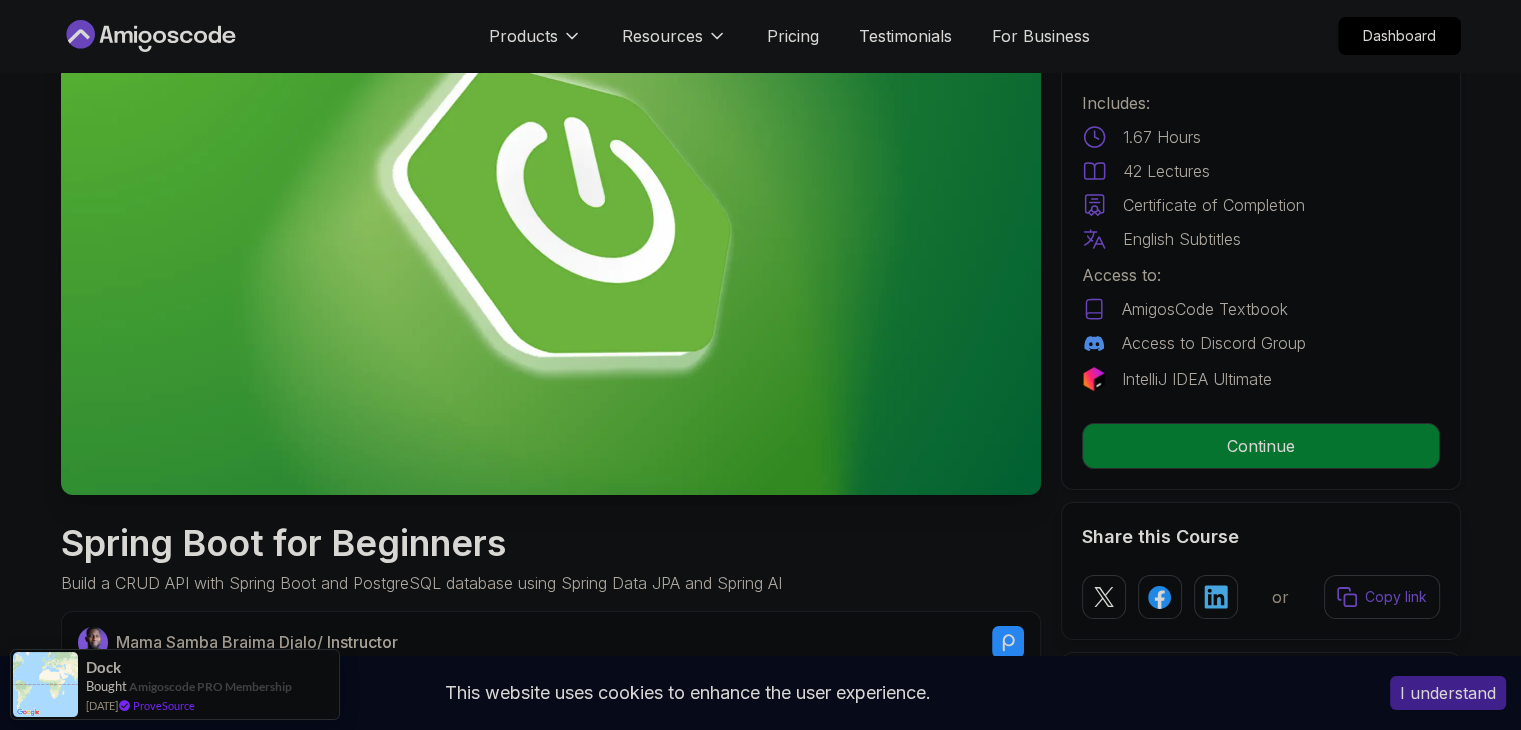 scroll, scrollTop: 200, scrollLeft: 0, axis: vertical 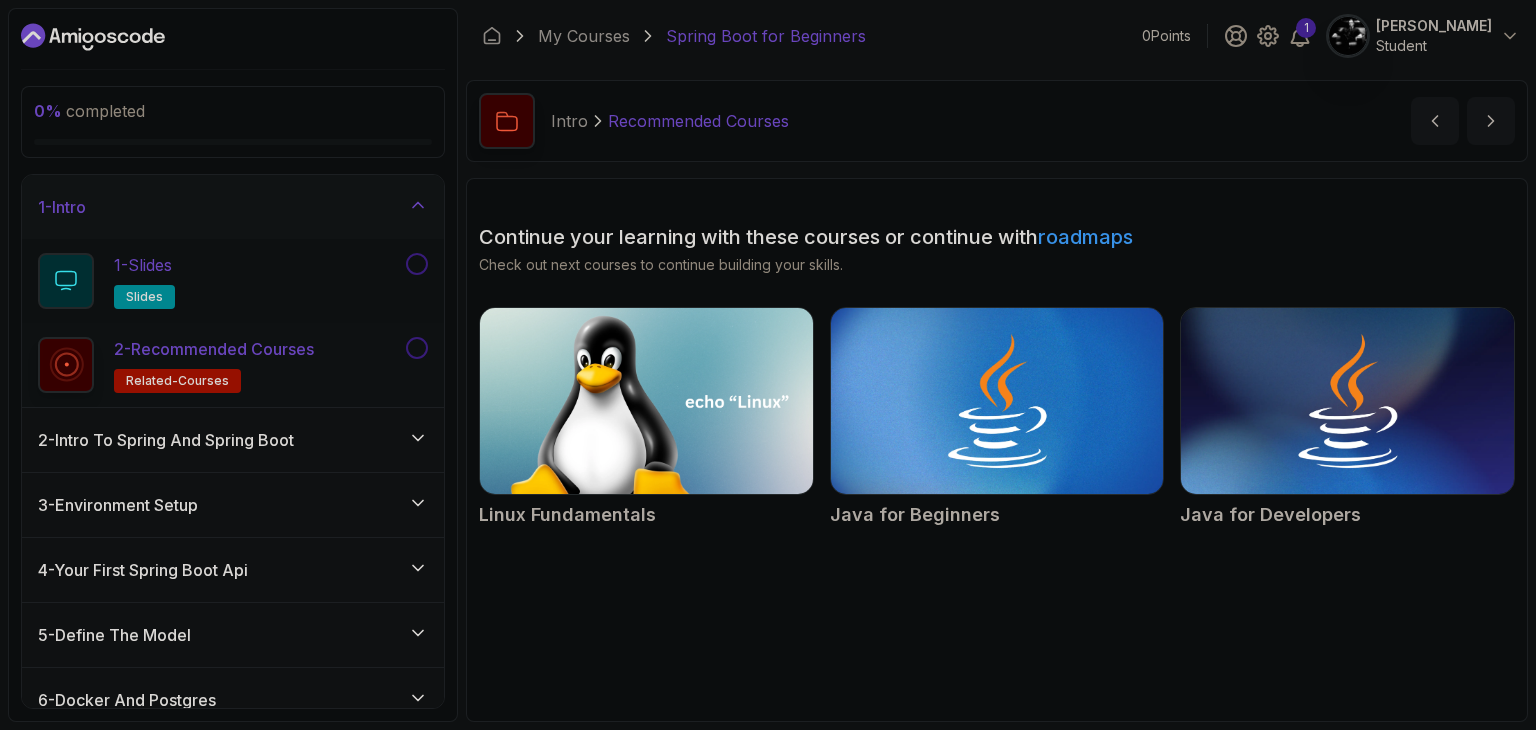 click on "1  -  Slides slides" at bounding box center [220, 281] 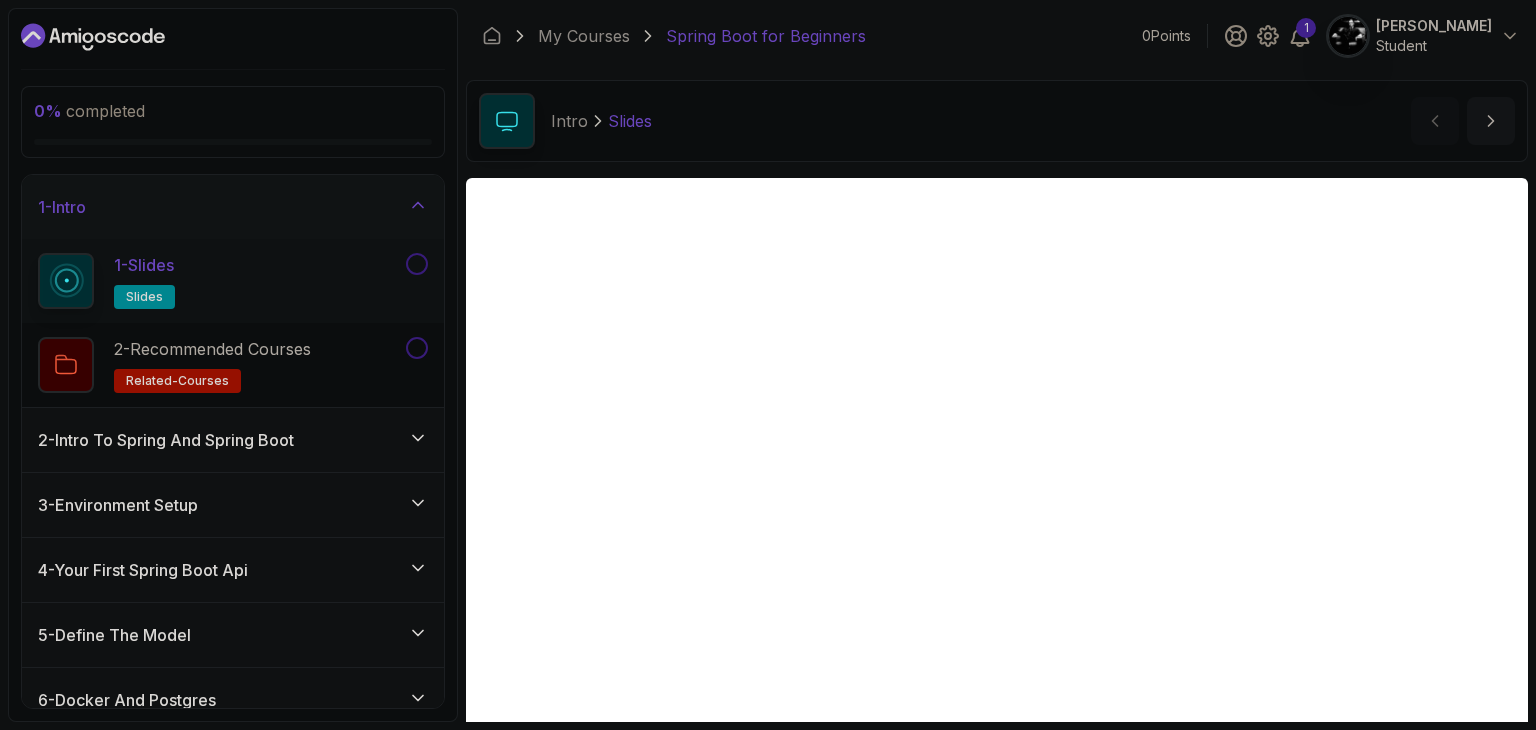 click on "2  -  Intro To Spring And Spring Boot" at bounding box center (233, 440) 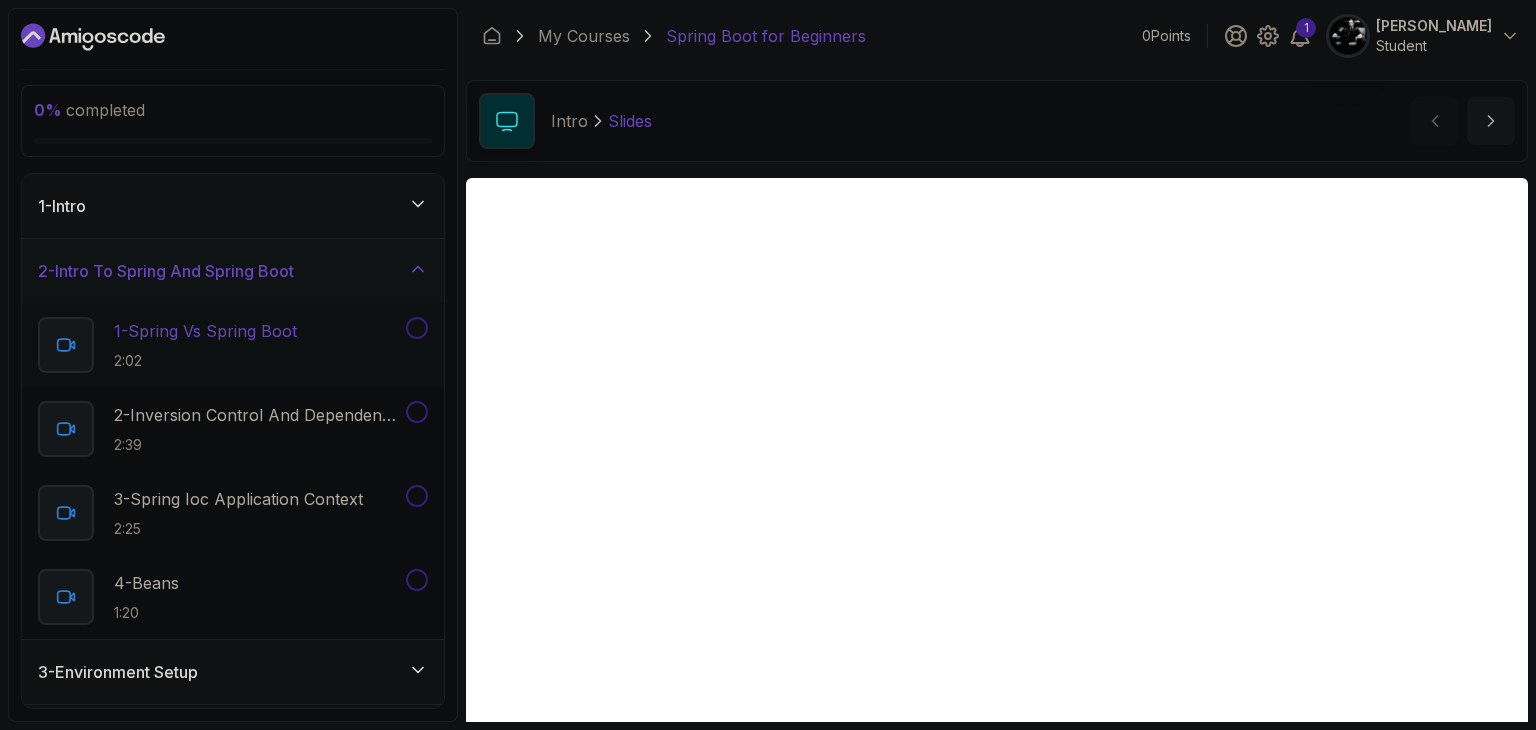 click on "1  -  Spring Vs Spring Boot 2:02" at bounding box center [220, 345] 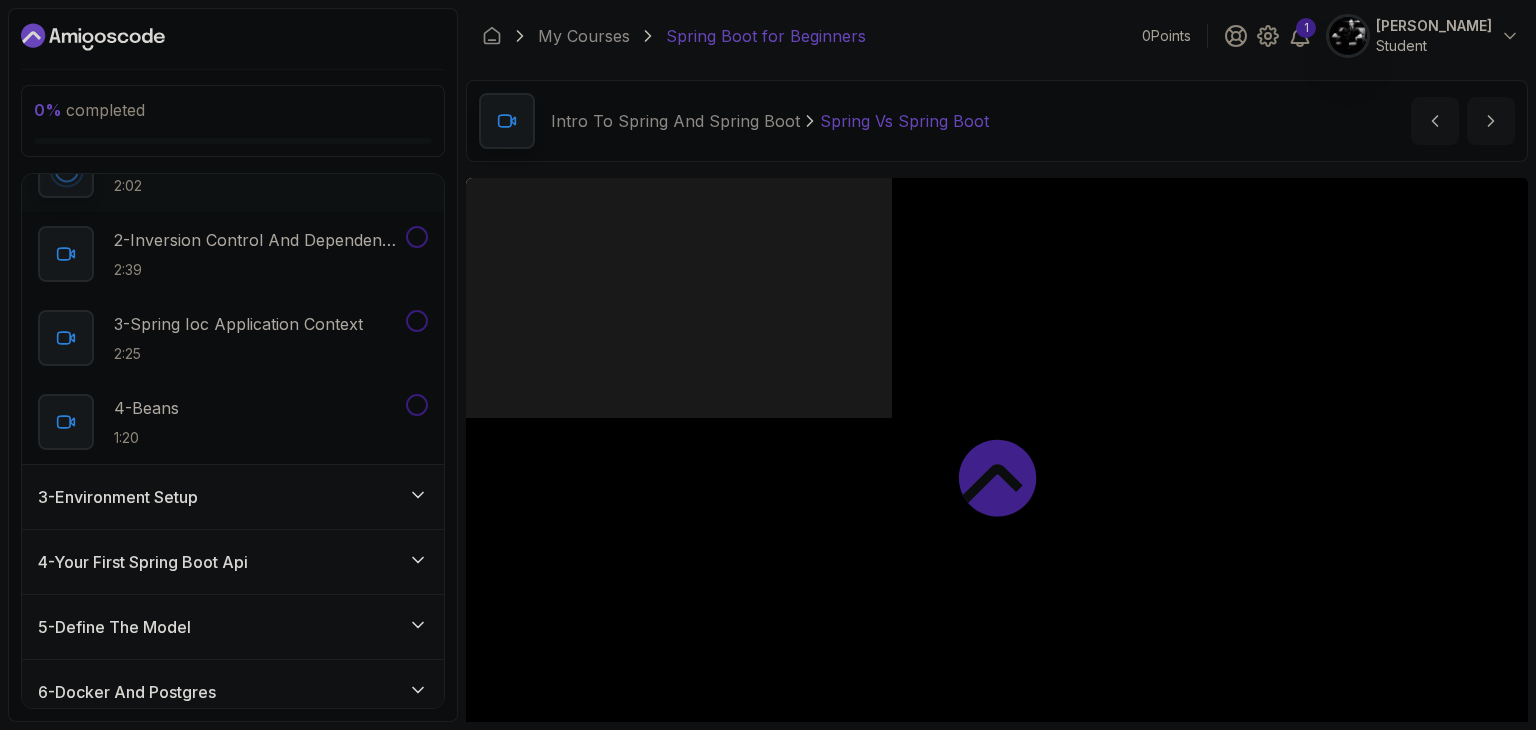 scroll, scrollTop: 0, scrollLeft: 0, axis: both 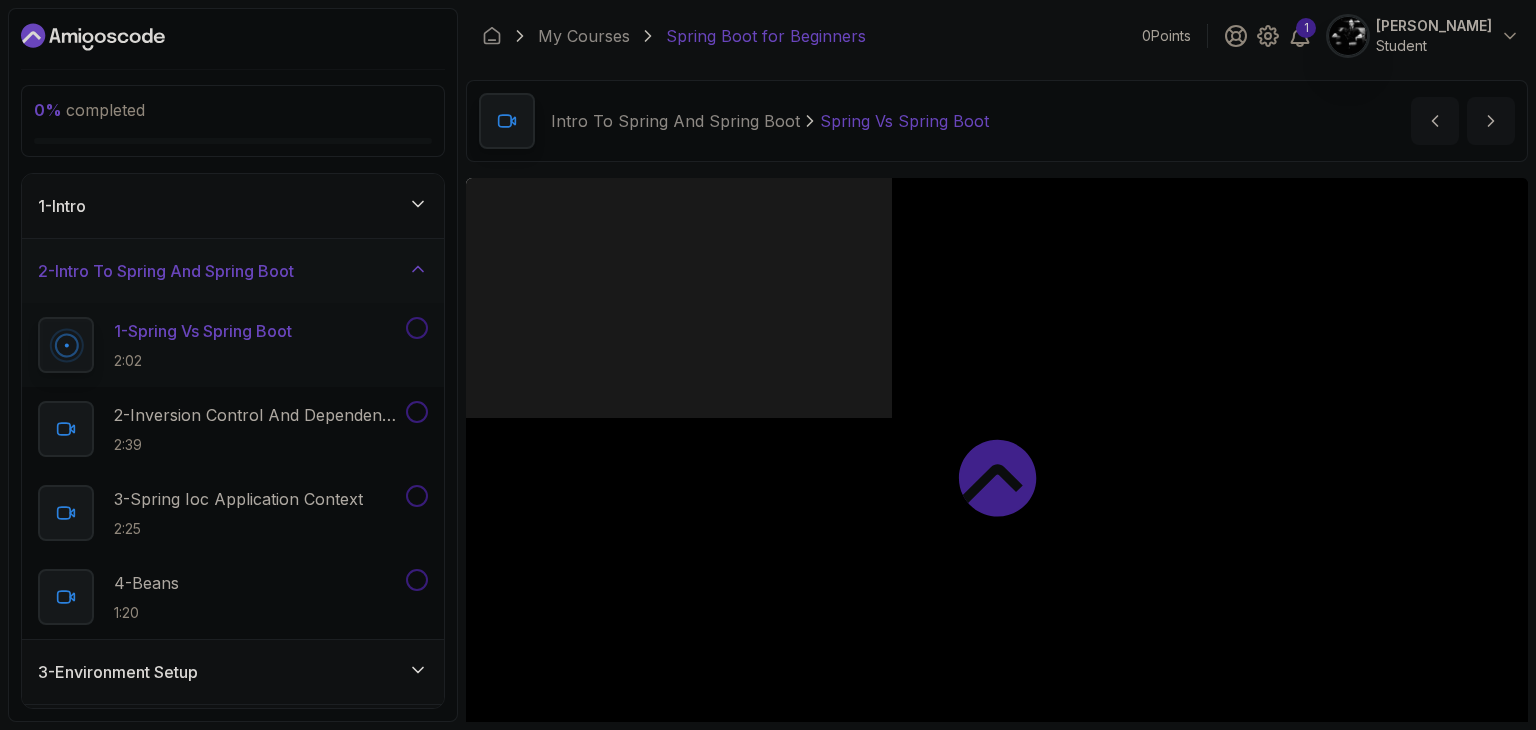 click 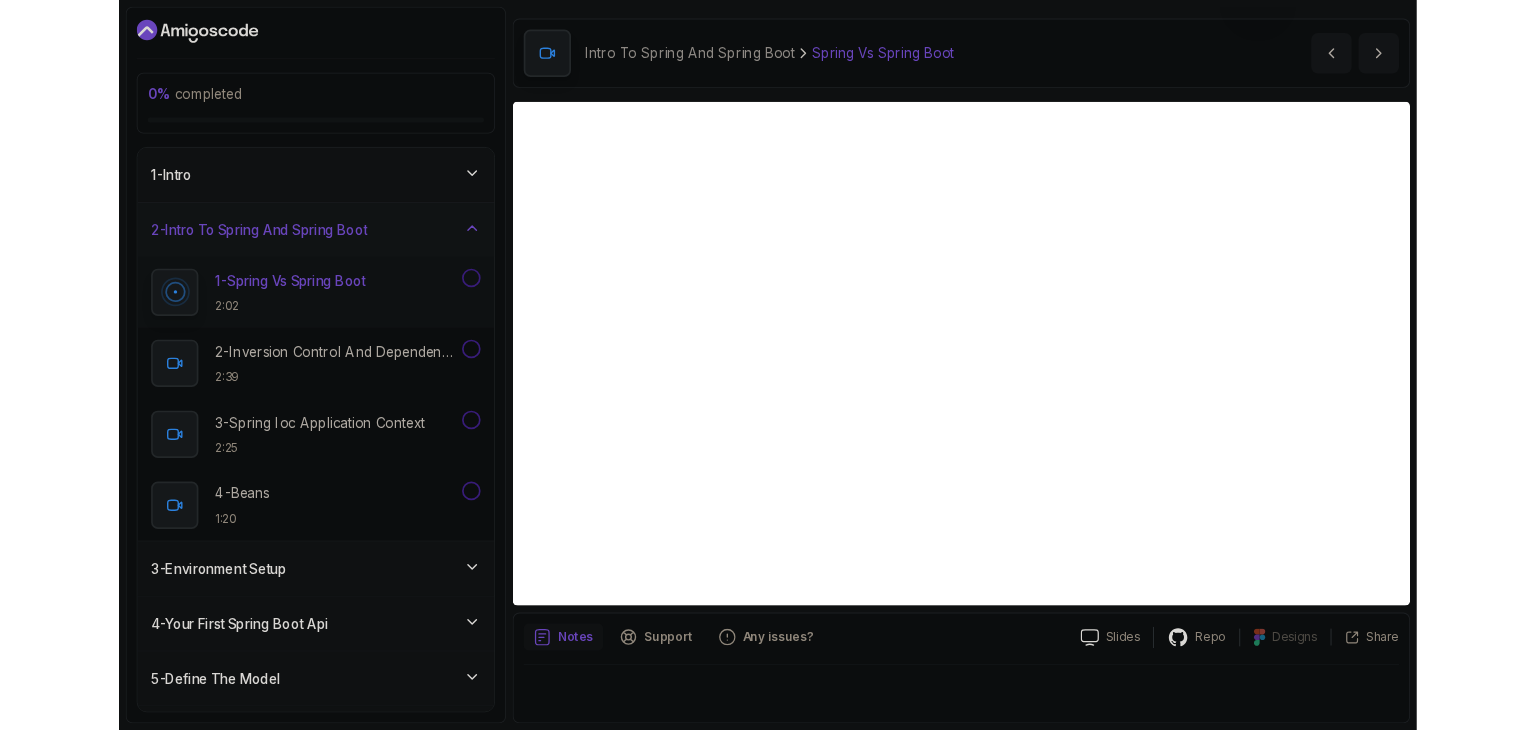 scroll, scrollTop: 57, scrollLeft: 0, axis: vertical 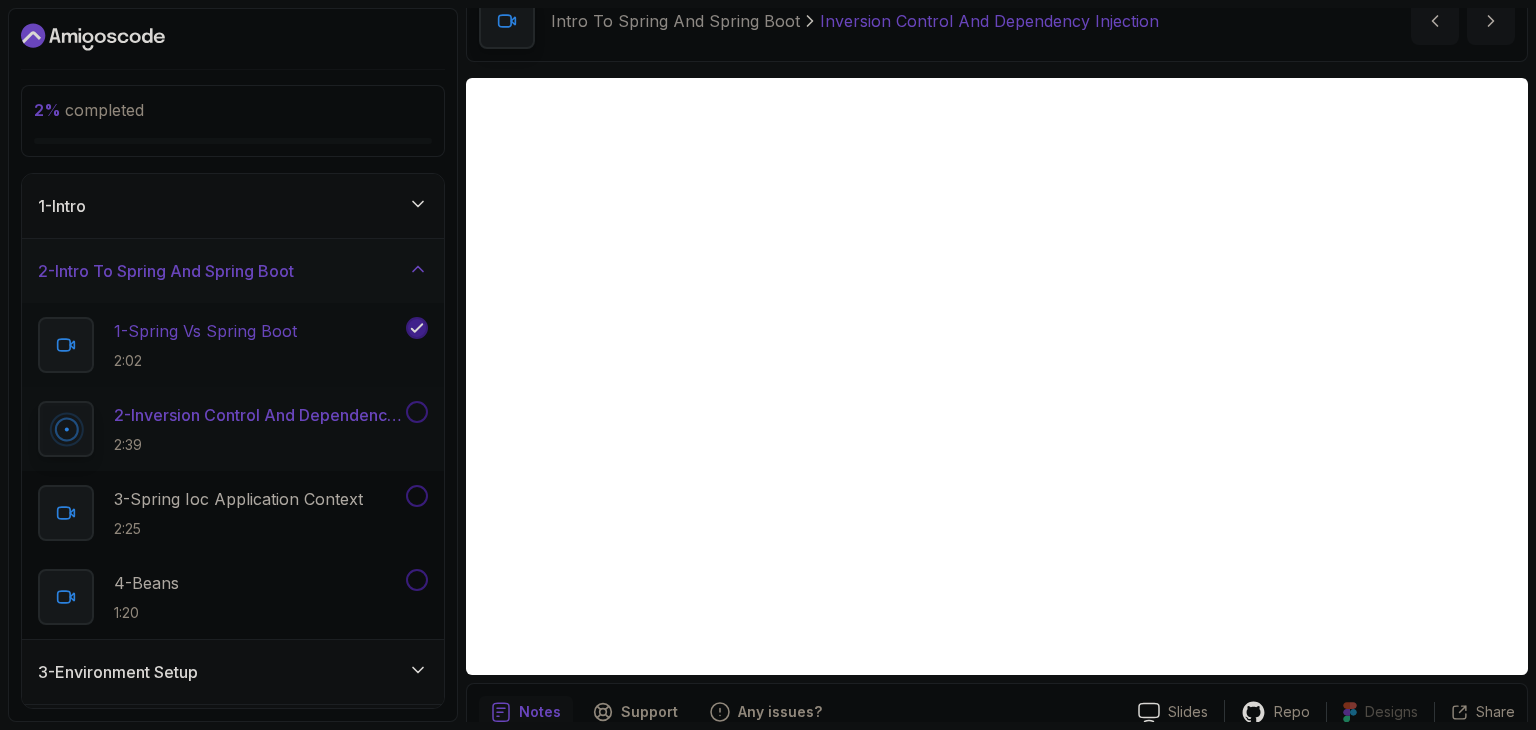 click on "1  -  Spring Vs Spring Boot 2:02" at bounding box center [233, 345] 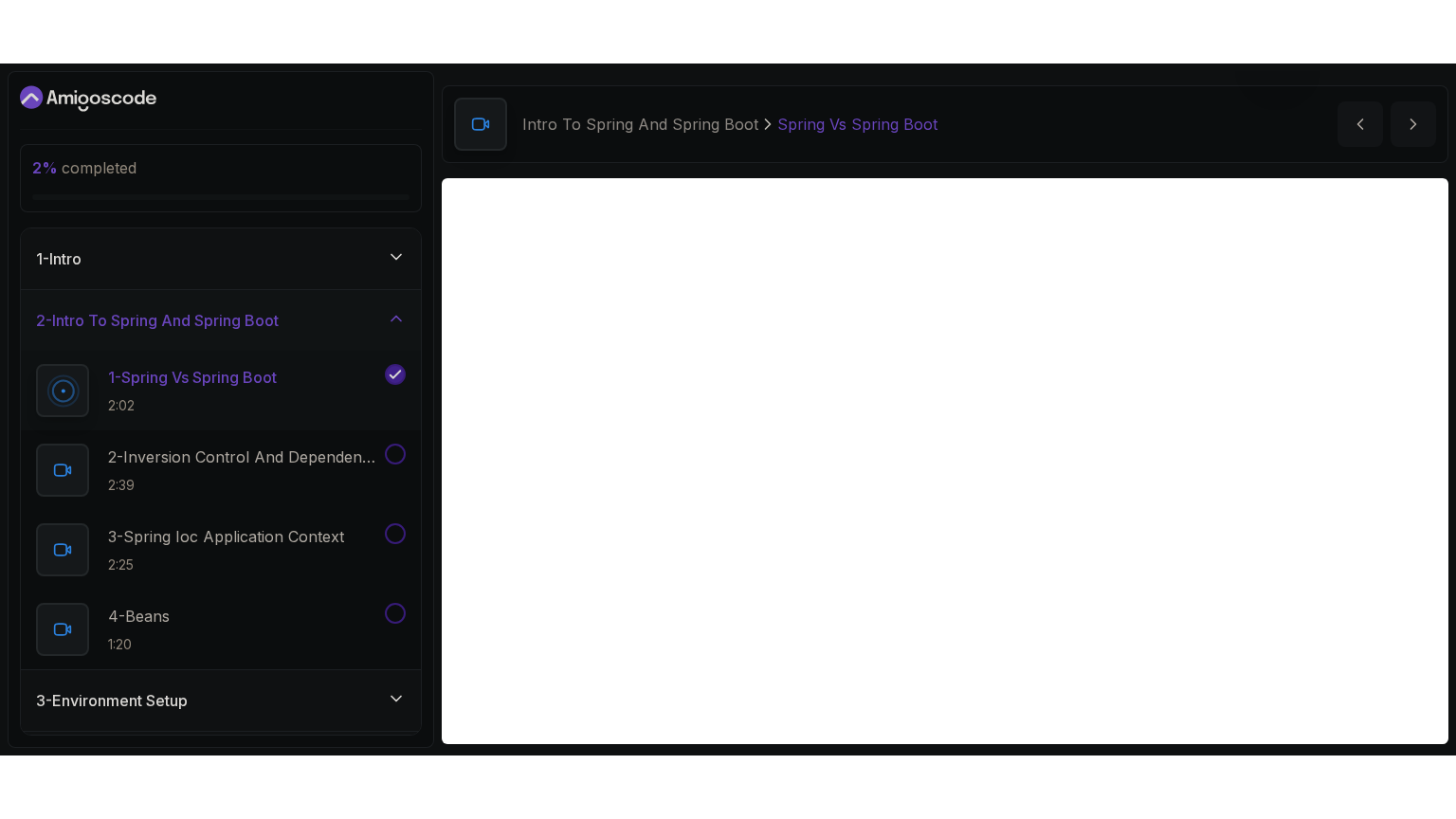 scroll, scrollTop: 95, scrollLeft: 0, axis: vertical 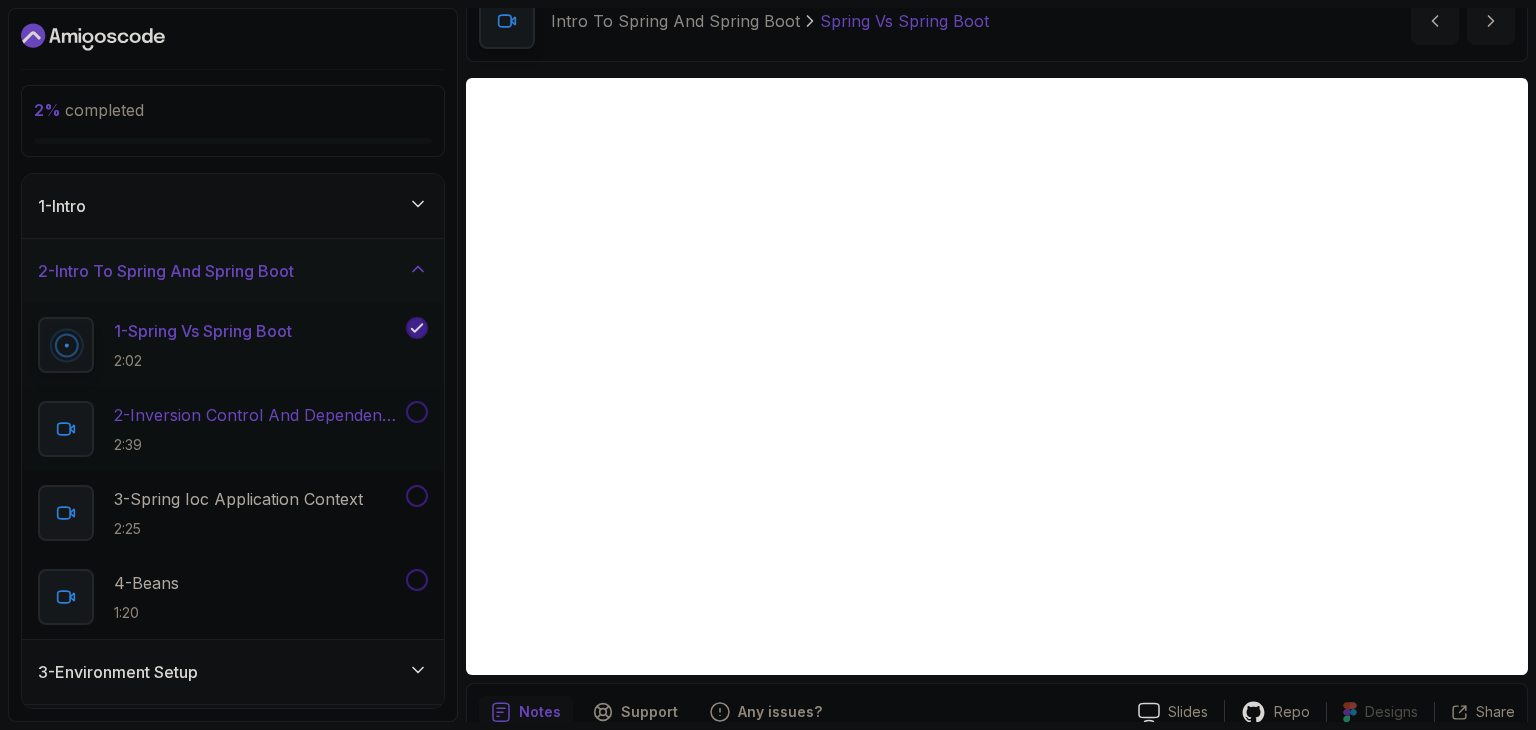 click on "2:39" at bounding box center [258, 445] 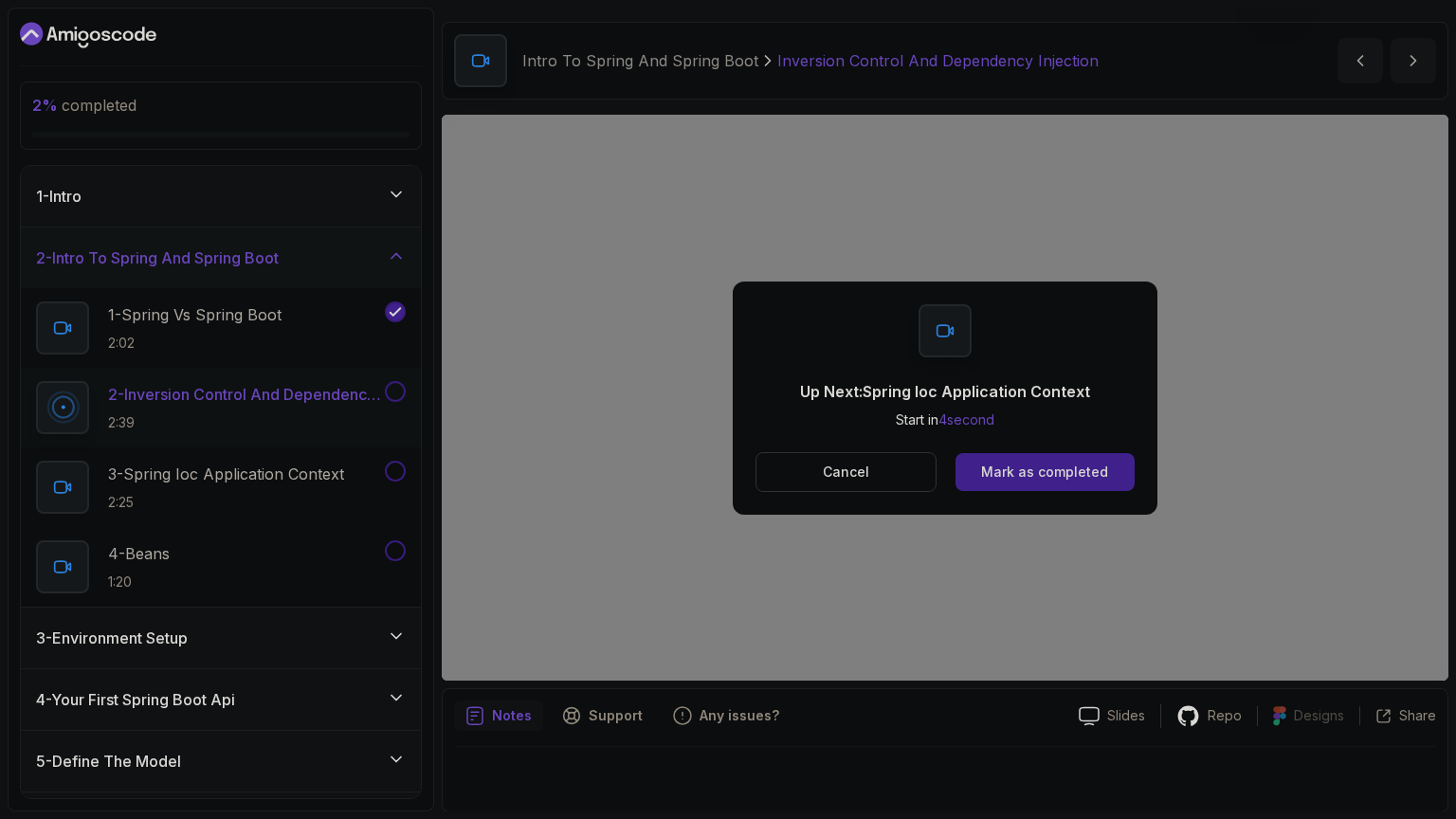 scroll, scrollTop: 95, scrollLeft: 0, axis: vertical 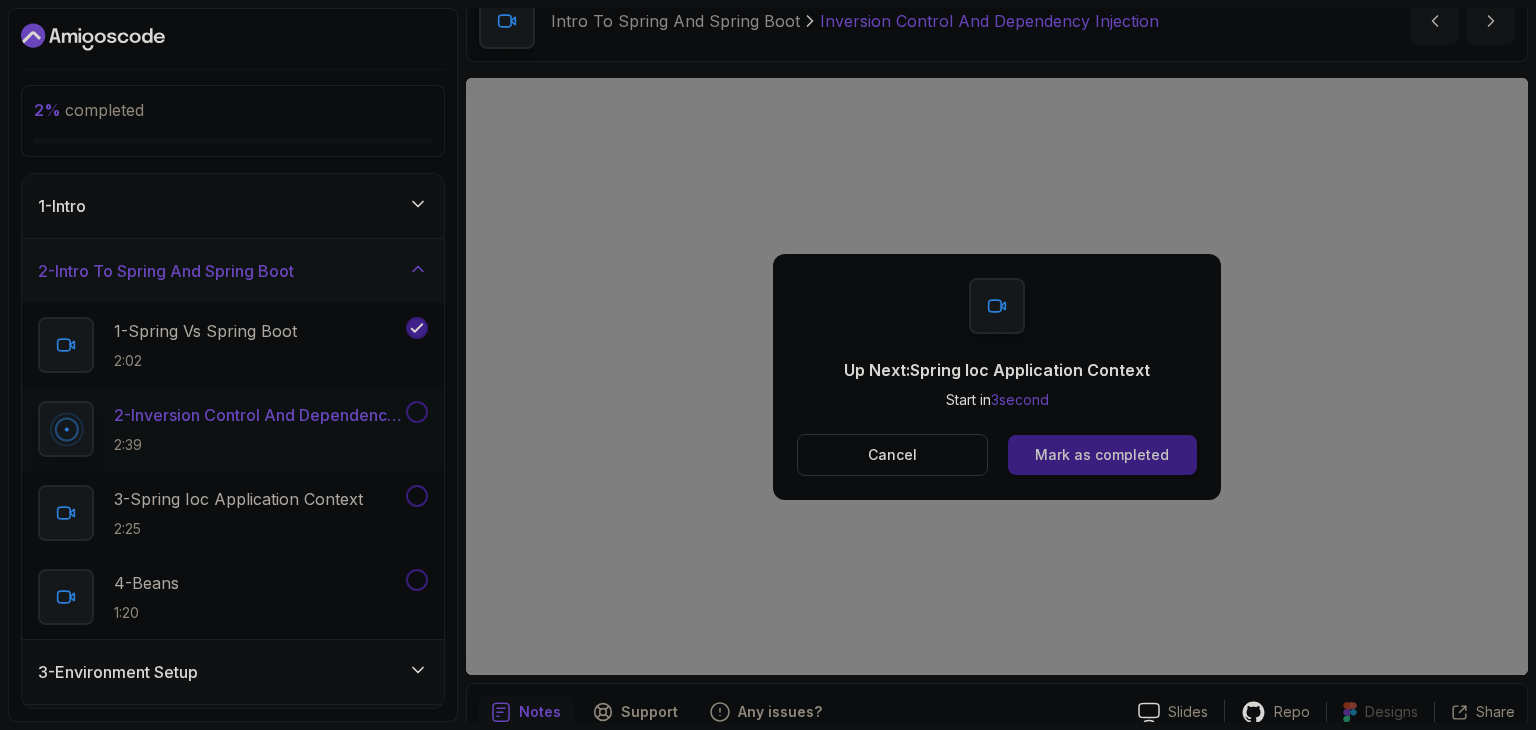 click on "Mark as completed" at bounding box center (1102, 455) 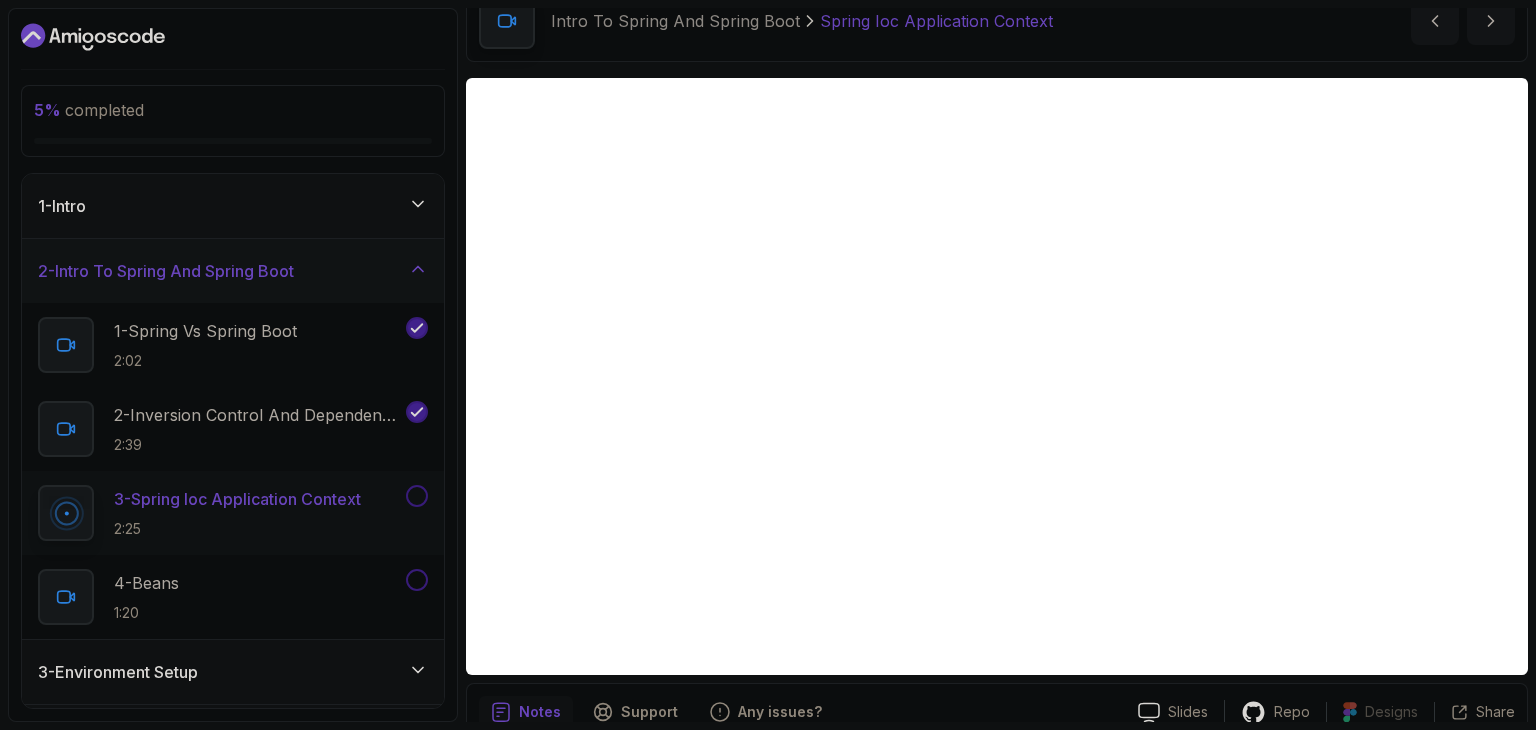 scroll, scrollTop: 192, scrollLeft: 0, axis: vertical 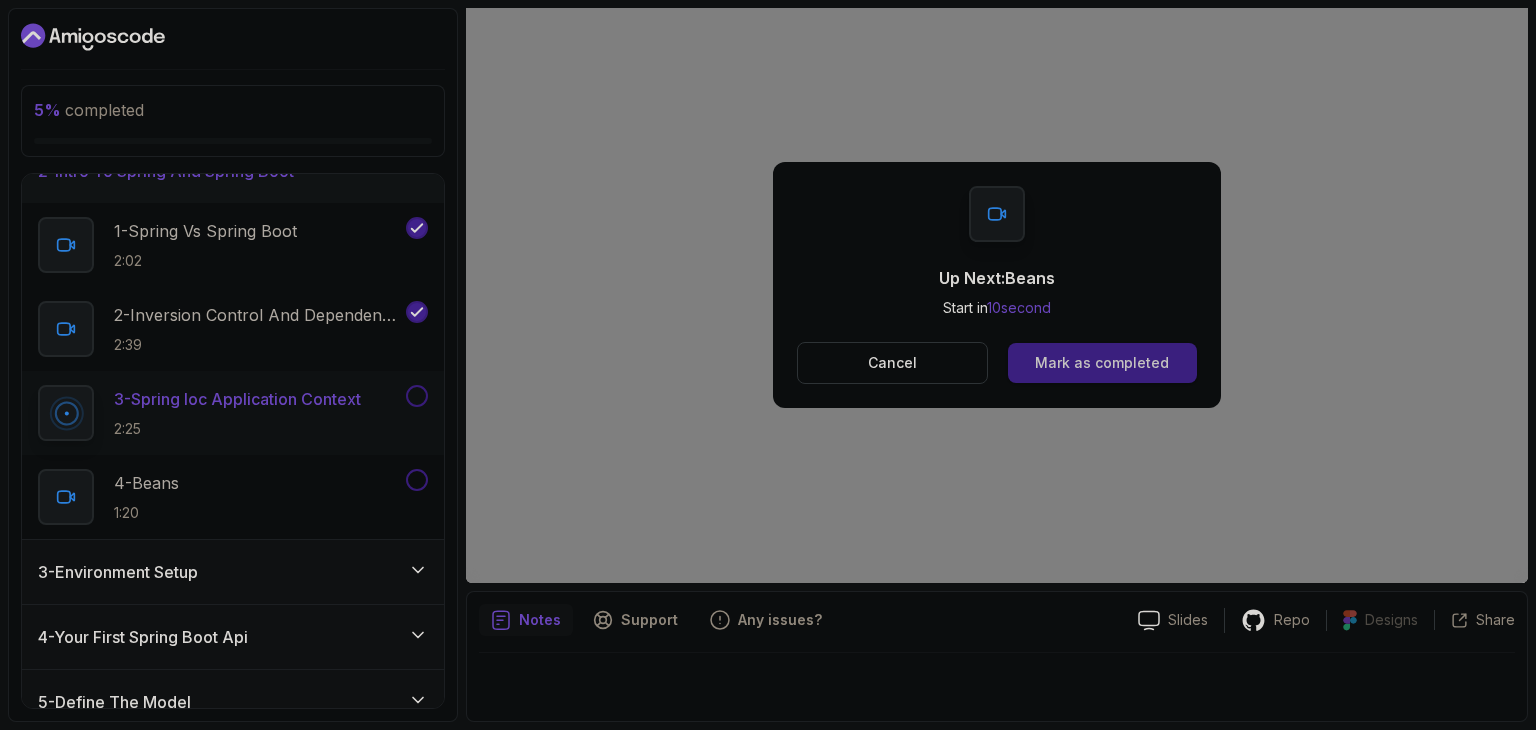 click on "Mark as completed" at bounding box center [1102, 363] 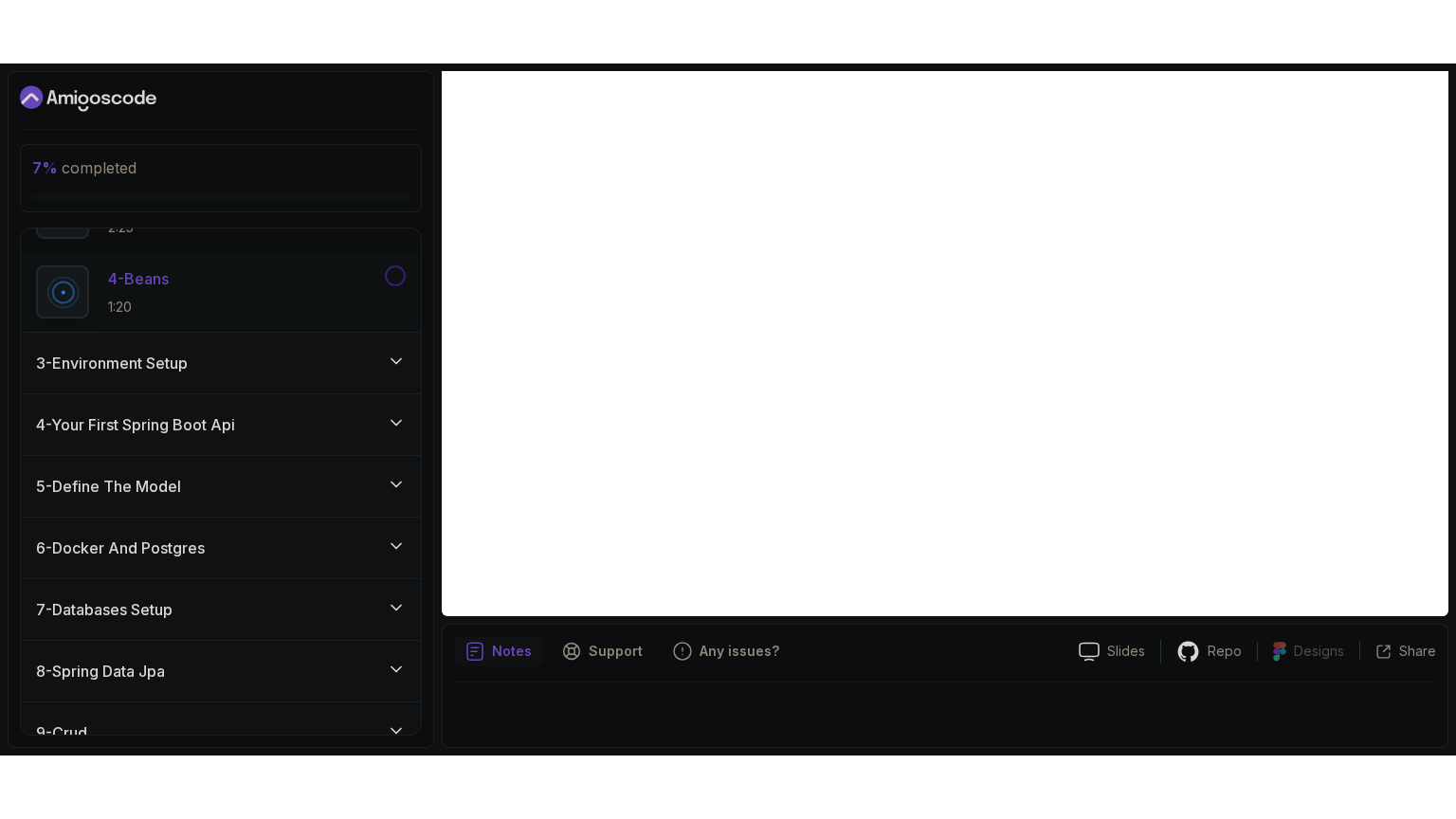 scroll, scrollTop: 284, scrollLeft: 0, axis: vertical 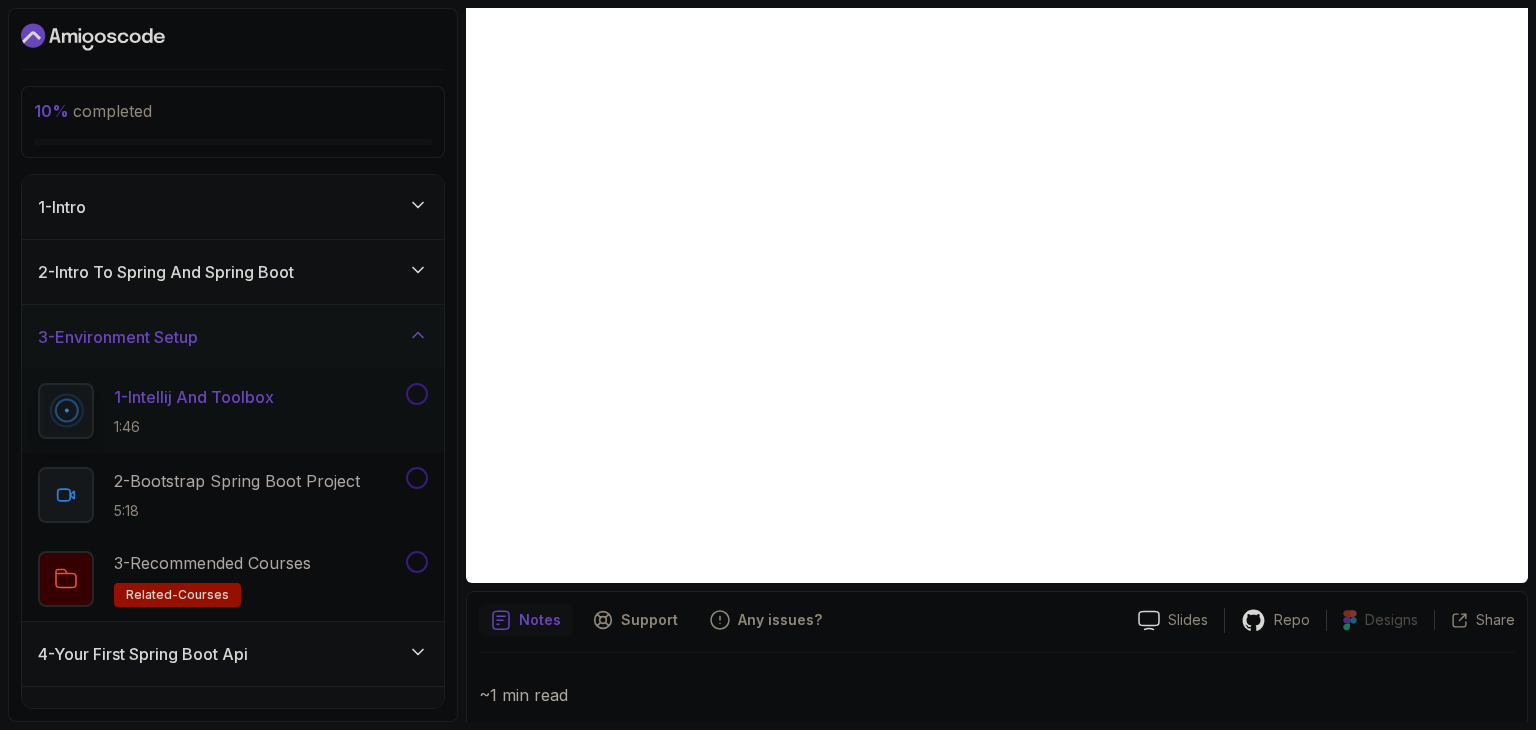 click on "2  -  Intro To Spring And Spring Boot" at bounding box center (233, 272) 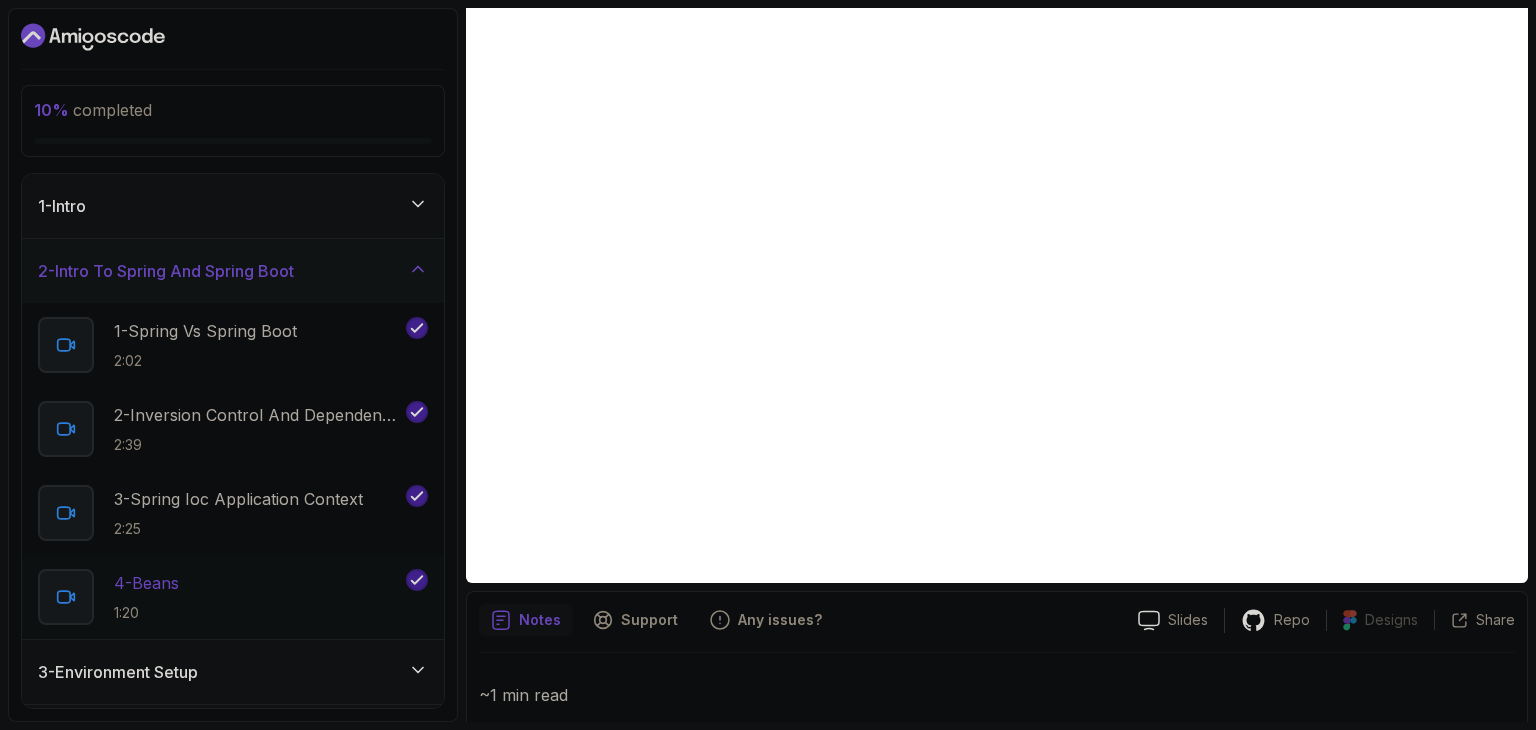 click on "4  -  Beans 1:20" at bounding box center (220, 597) 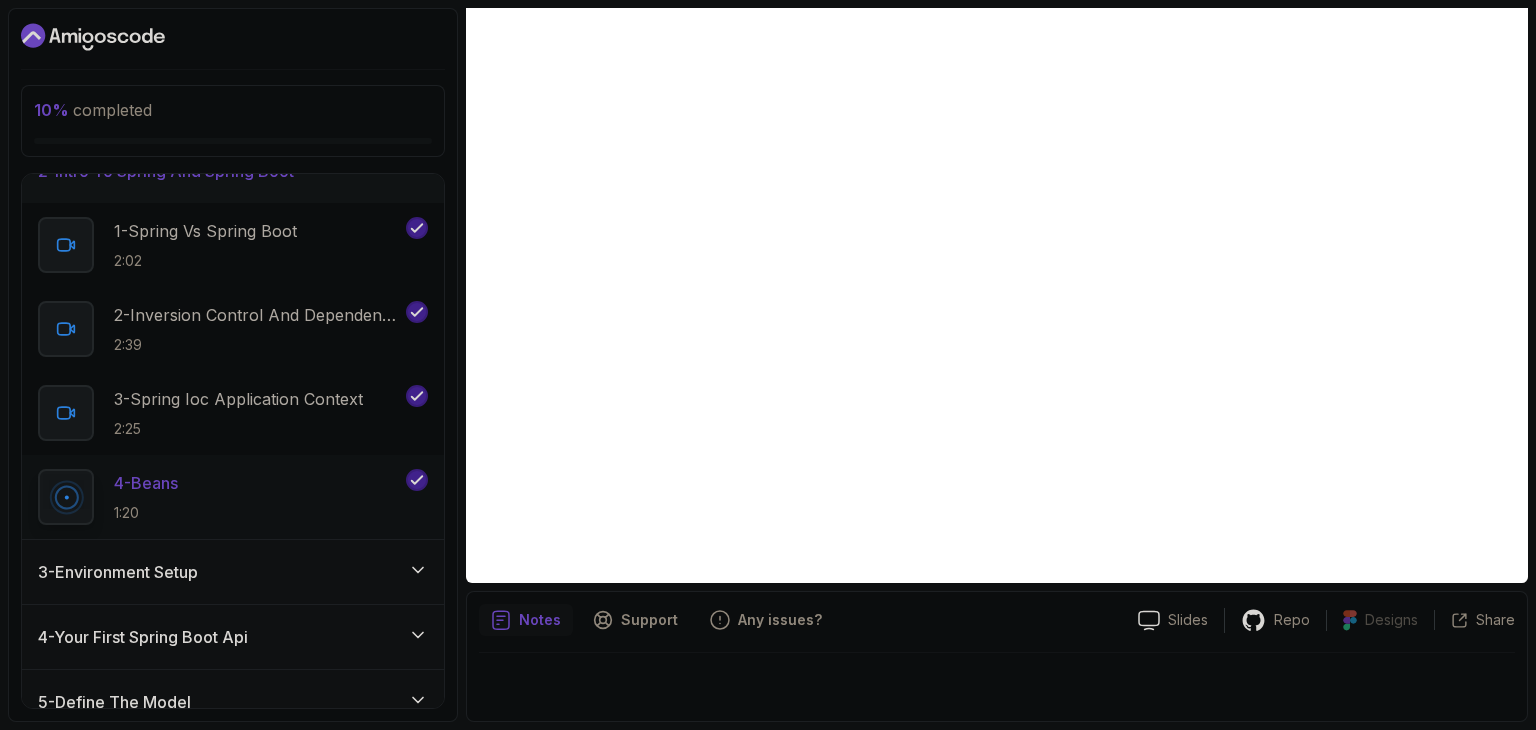 click 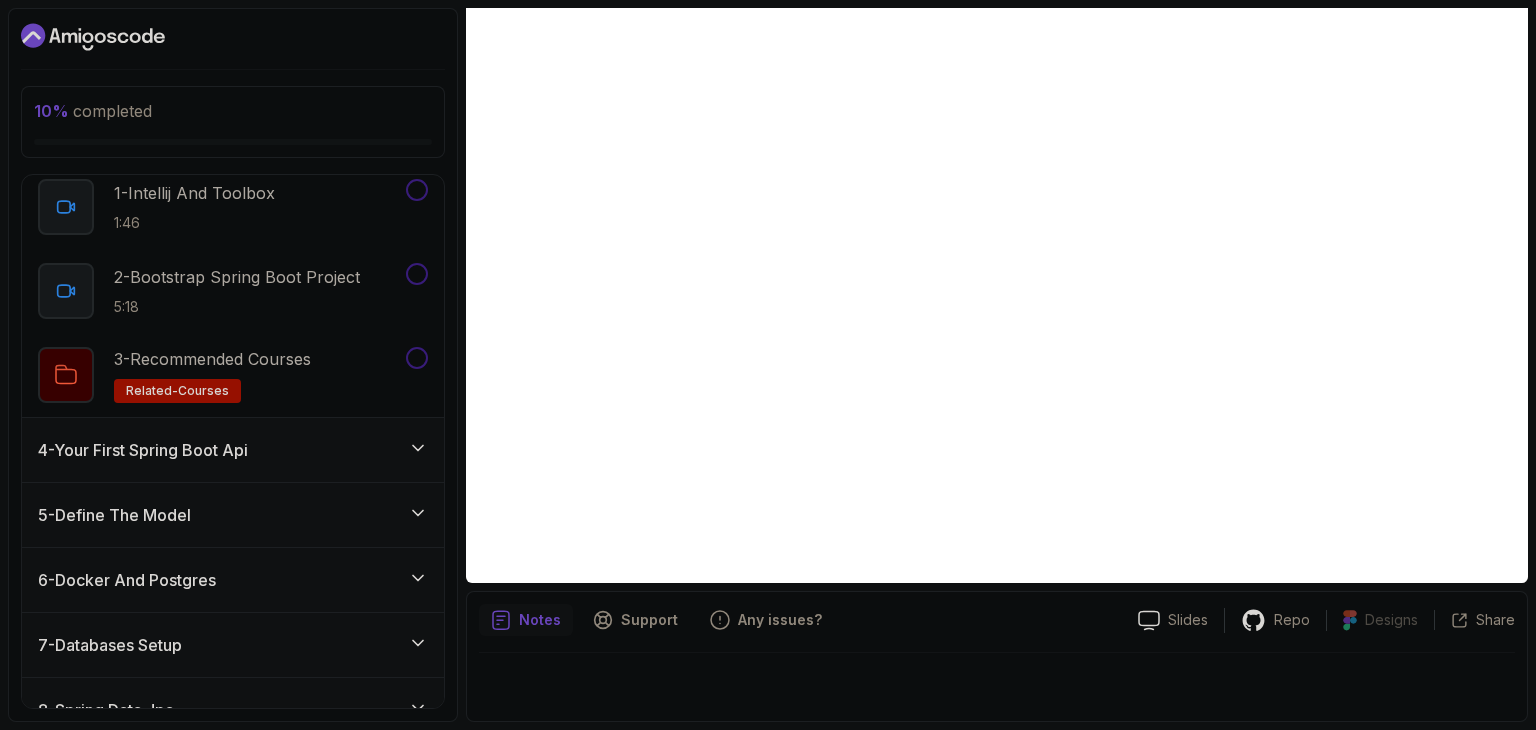 scroll, scrollTop: 196, scrollLeft: 0, axis: vertical 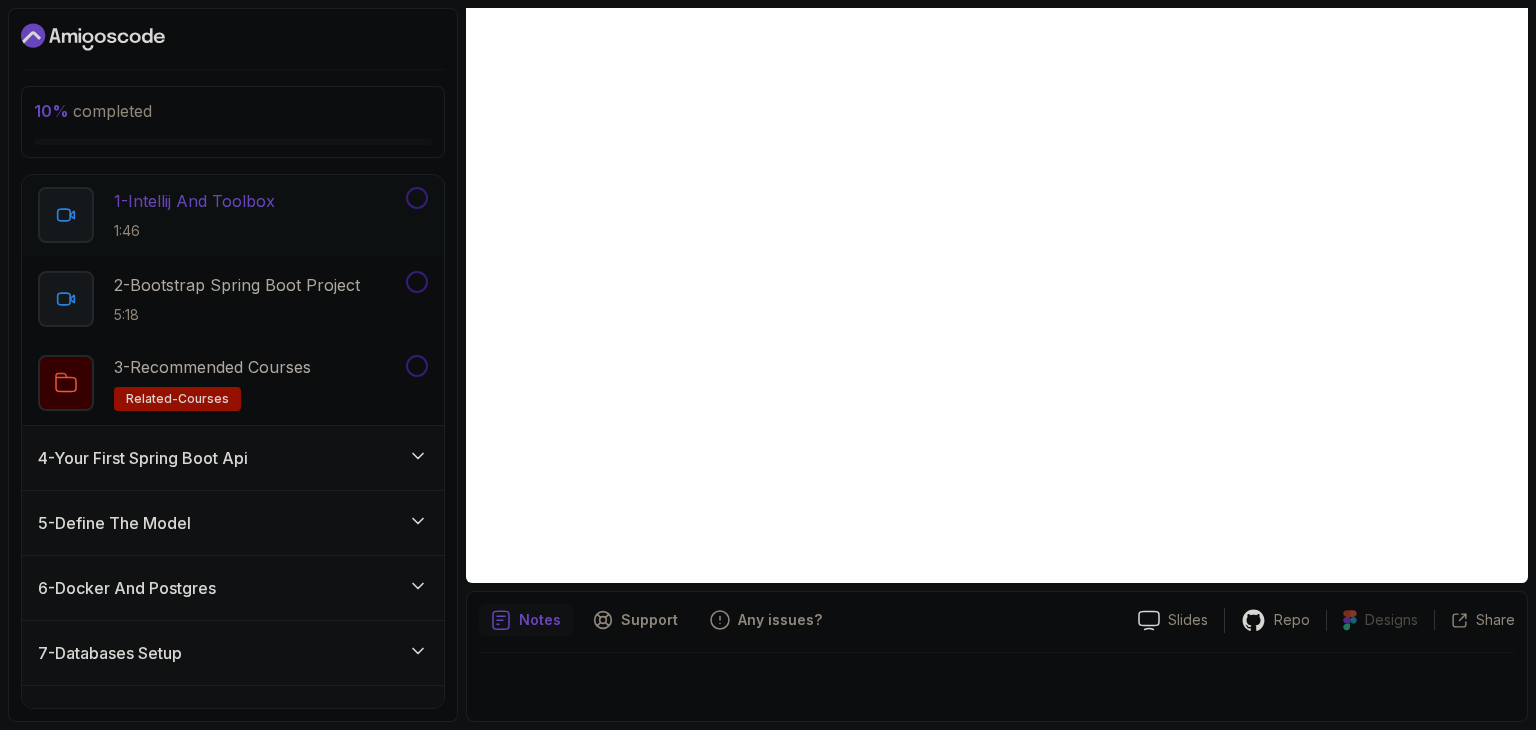 click on "1  -  Intellij And Toolbox 1:46" at bounding box center (220, 215) 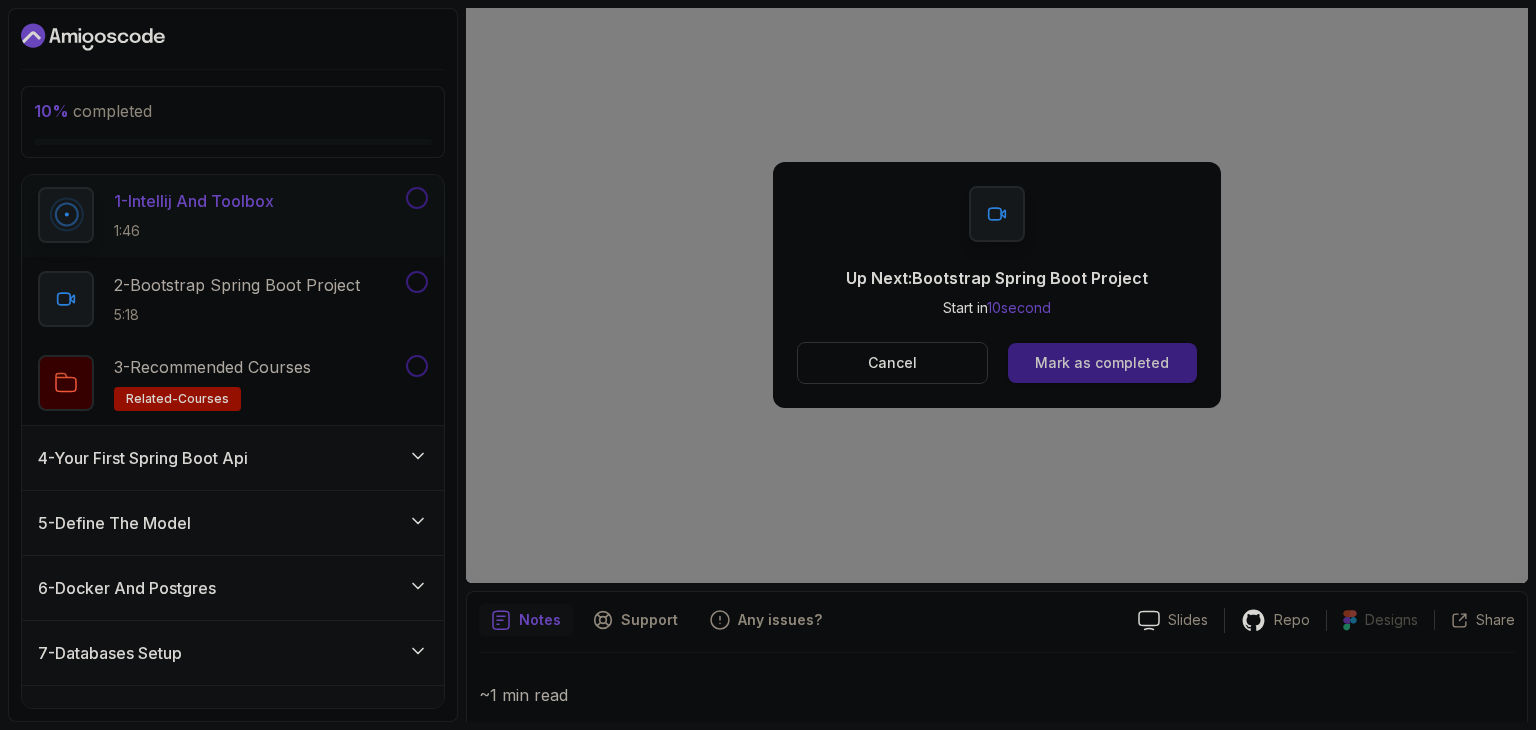 click on "Mark as completed" at bounding box center [1102, 363] 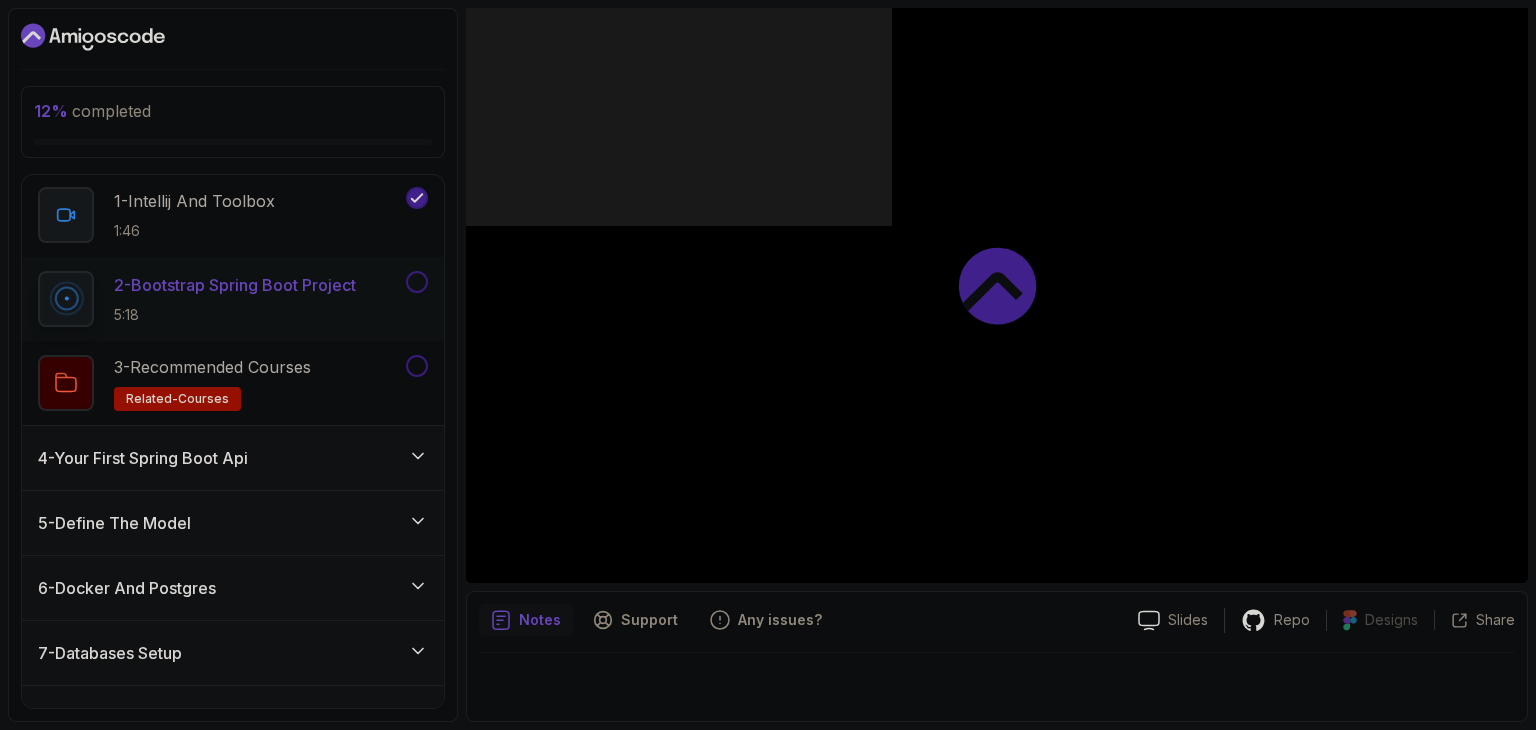 click on "4  -  Your First Spring Boot Api" at bounding box center [233, 458] 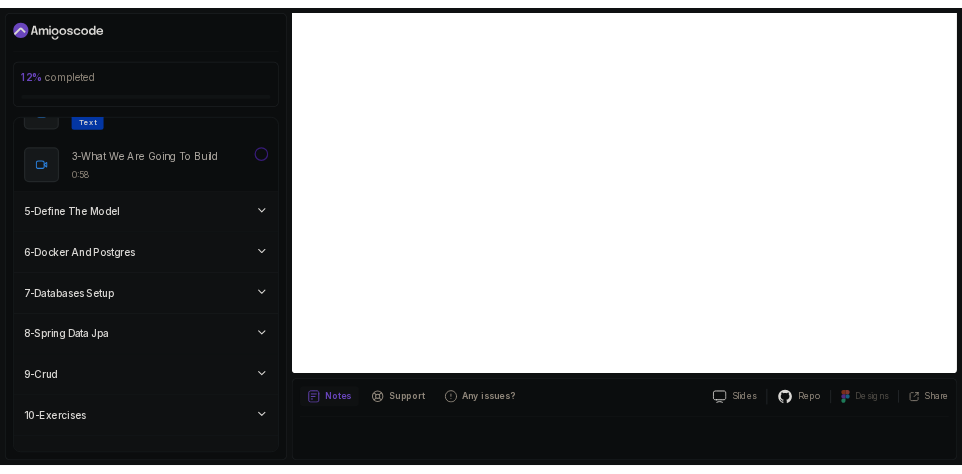 scroll, scrollTop: 294, scrollLeft: 0, axis: vertical 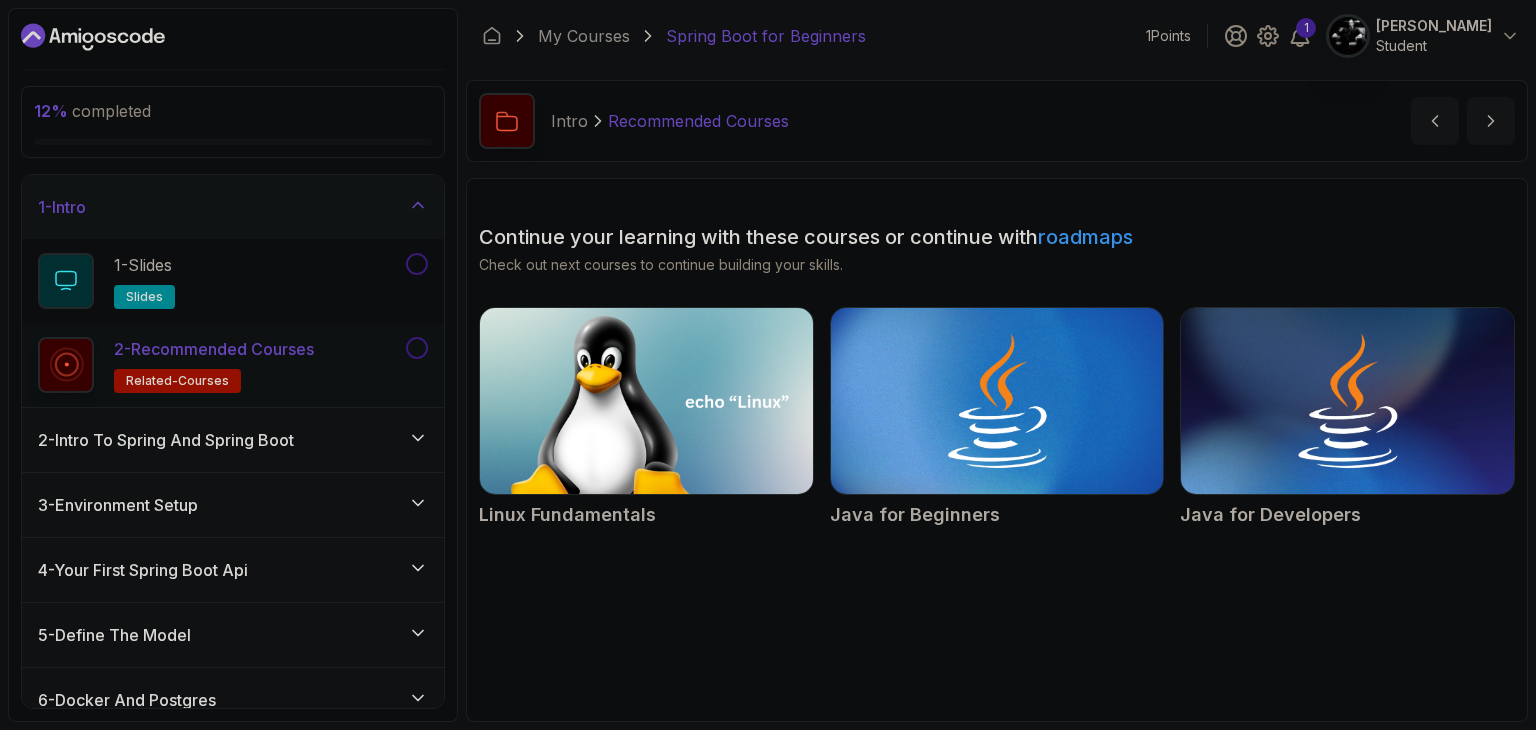 click on "2  -  Intro To Spring And Spring Boot" at bounding box center [166, 440] 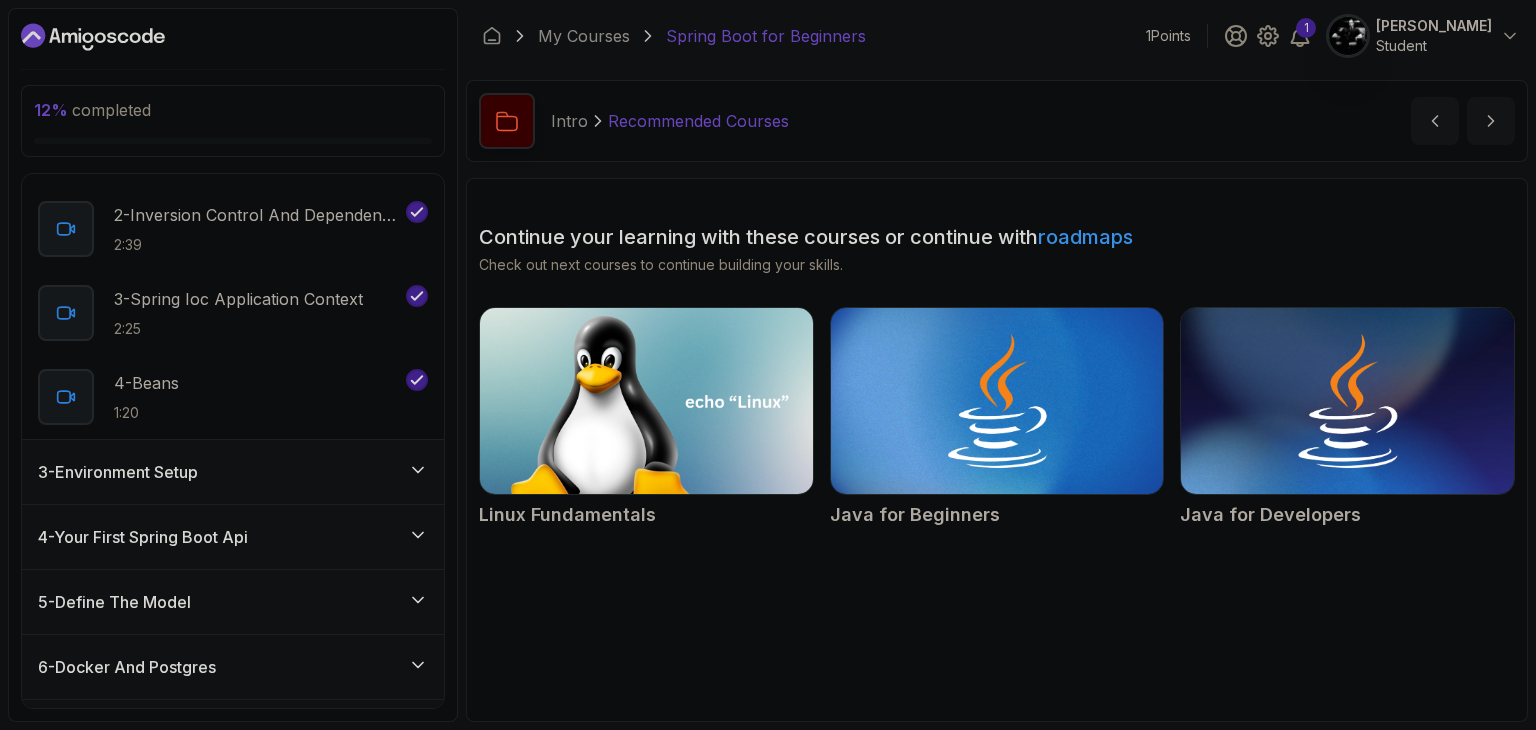 click on "3  -  Environment Setup" at bounding box center [233, 472] 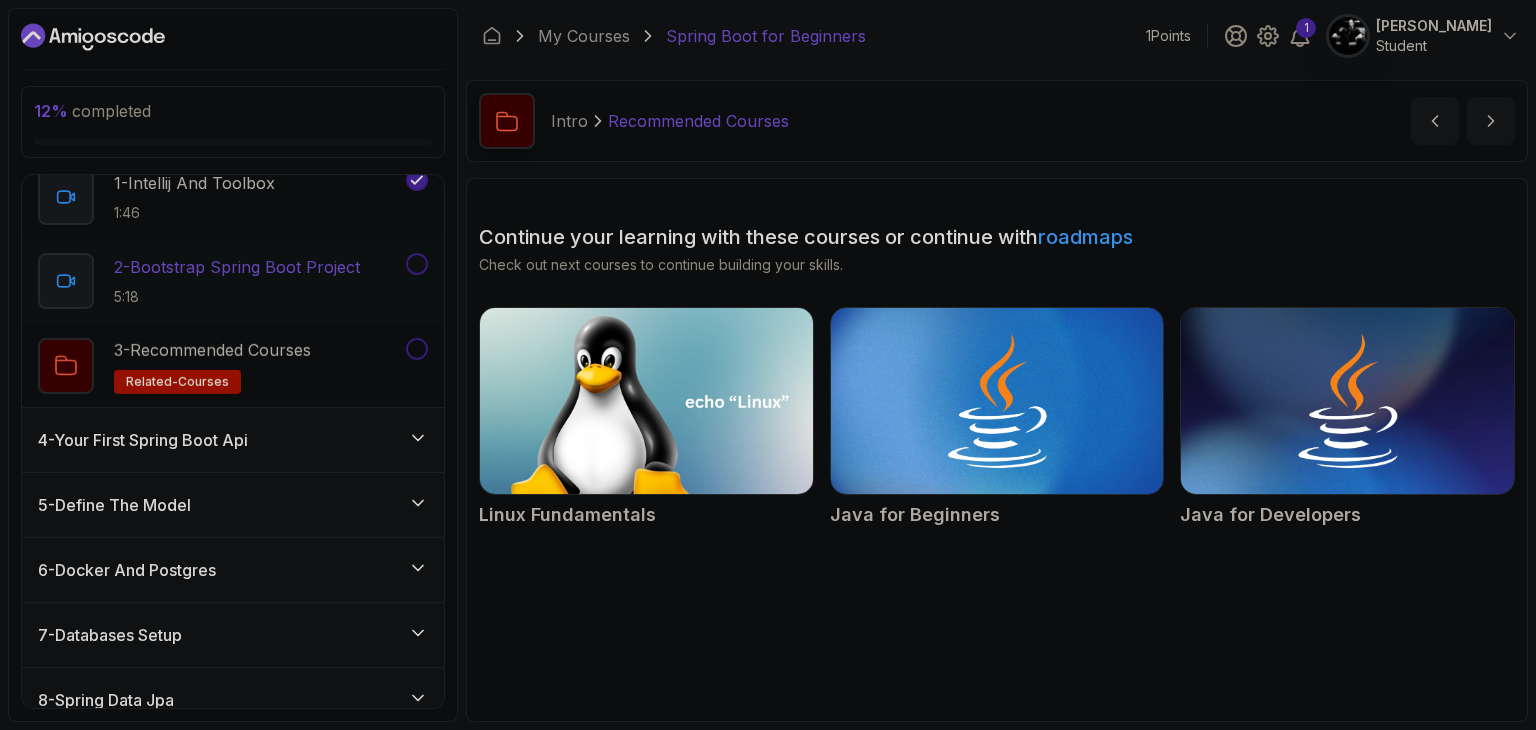 scroll, scrollTop: 166, scrollLeft: 0, axis: vertical 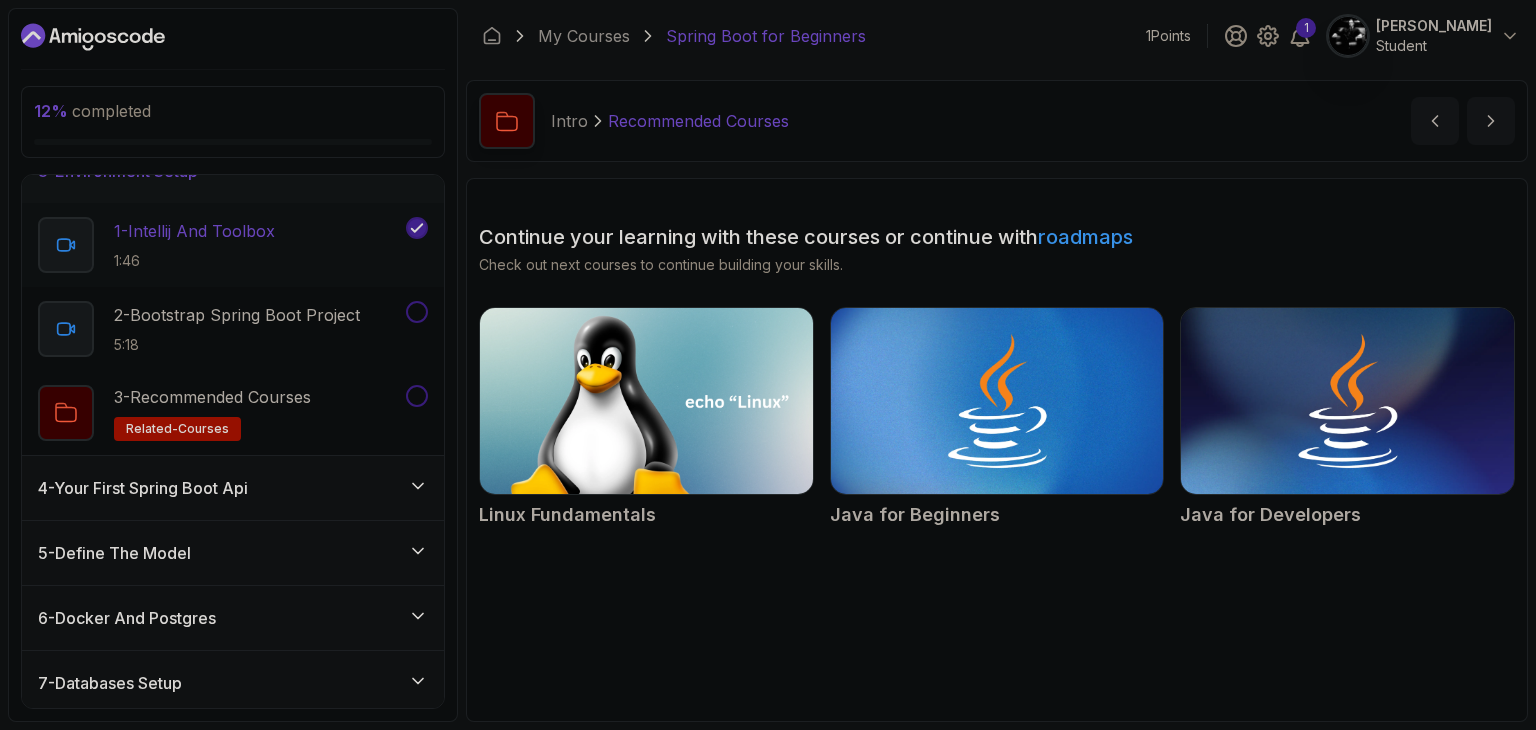 click on "1  -  Intellij And Toolbox 1:46" at bounding box center (220, 245) 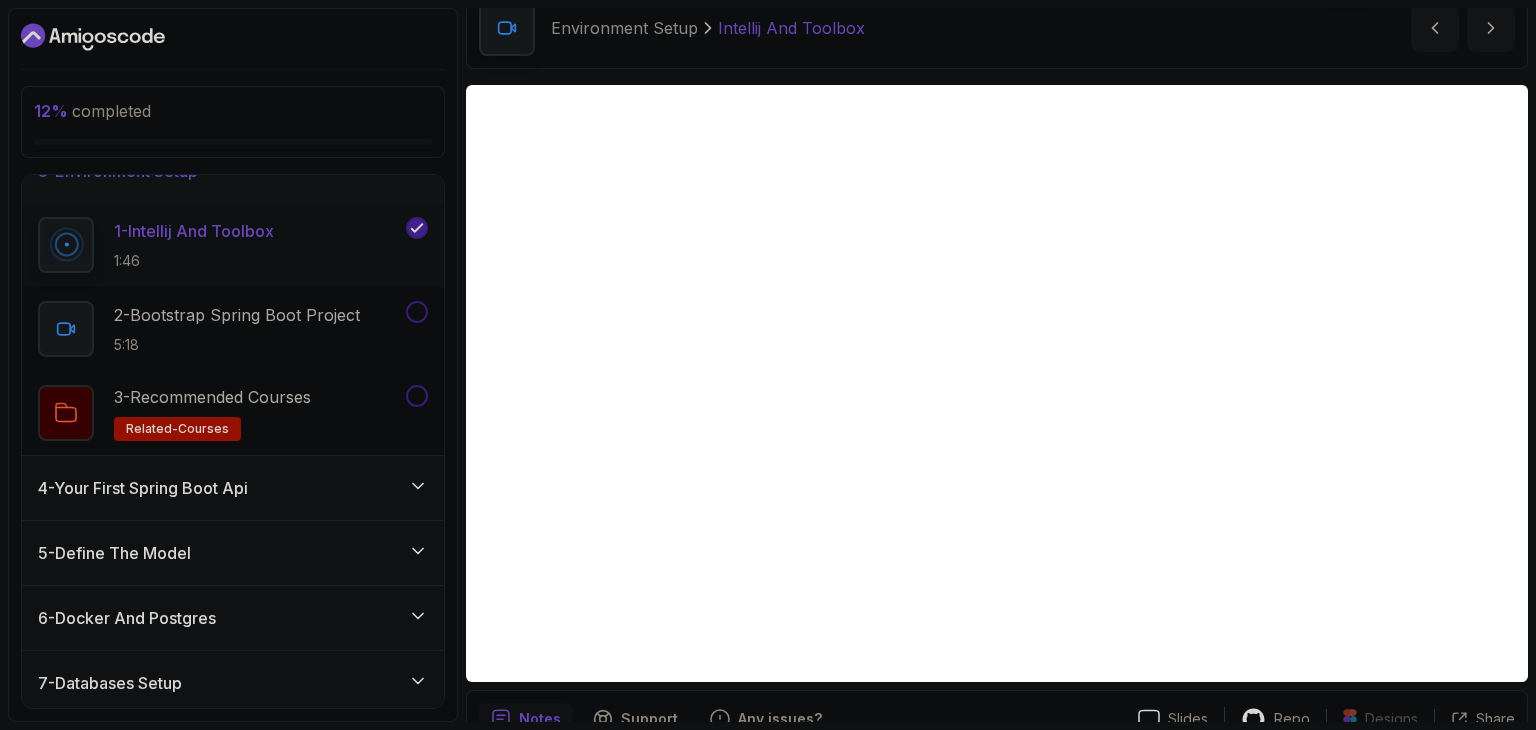 scroll, scrollTop: 100, scrollLeft: 0, axis: vertical 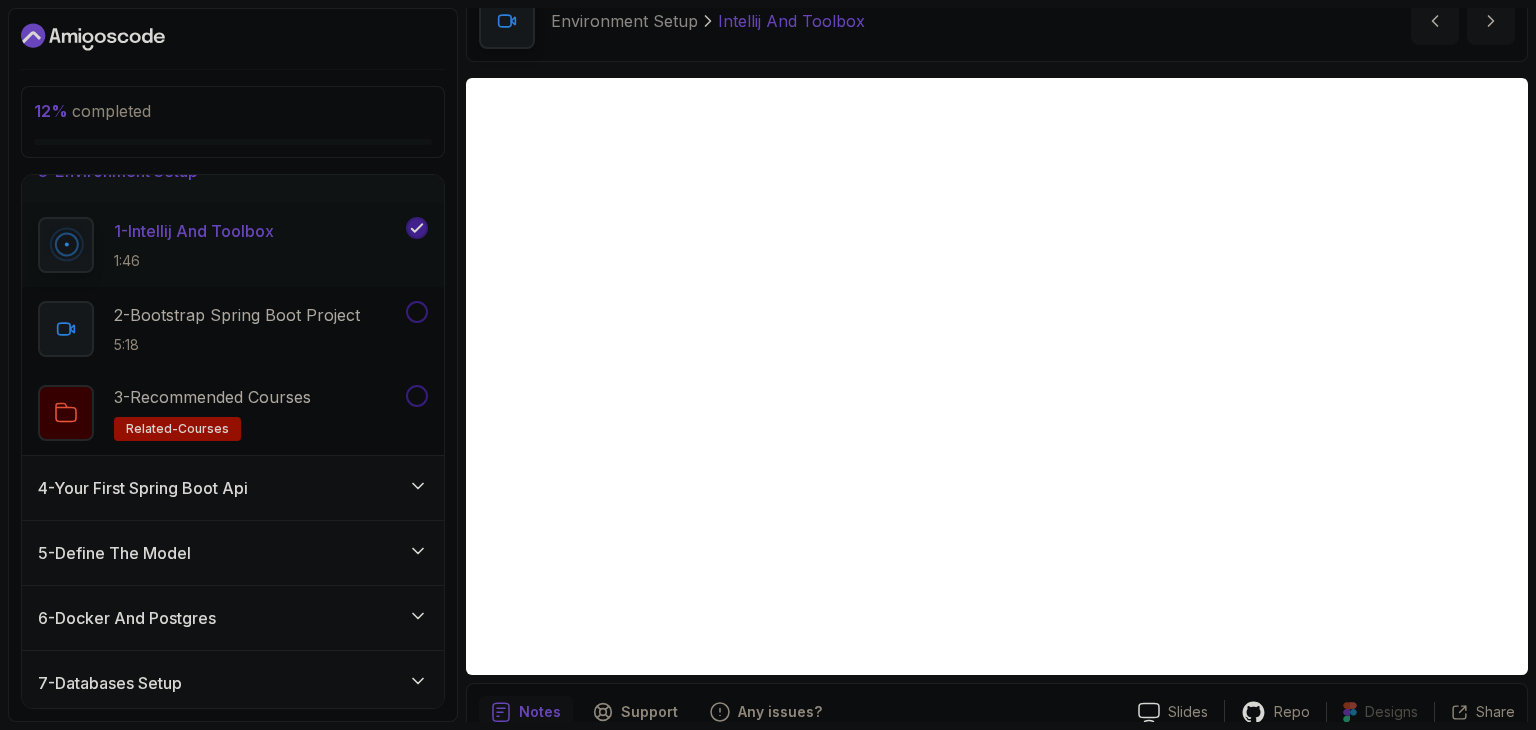 click on "12 % completed 1  -  Intro 2  -  Intro To Spring And Spring Boot 3  -  Environment Setup 1  -  Intellij And Toolbox 1:46 2  -  Bootstrap Spring Boot Project 5:18 3  -  Recommended Courses related-courses 4  -  Your First Spring Boot Api 5  -  Define The Model 6  -  Docker And Postgres 7  -  Databases Setup 8  -  Spring Data Jpa 9  -  Crud 10  -  Exercises 11  -  Artificial Intelligence 12  -  Outro My Courses Spring Boot for Beginners 1  Points 1 Ozan Halis Demiralp Student 3 - Environment Setup  12 % completed Environment Setup Intellij And Toolbox Intellij And Toolbox by  nelson Slides Repo Designs Design not available Share Notes Support Any issues? Slides Repo Designs Design not available Share ~1 min read Links
IntelliJ IDEA
Toolbox" at bounding box center (768, 365) 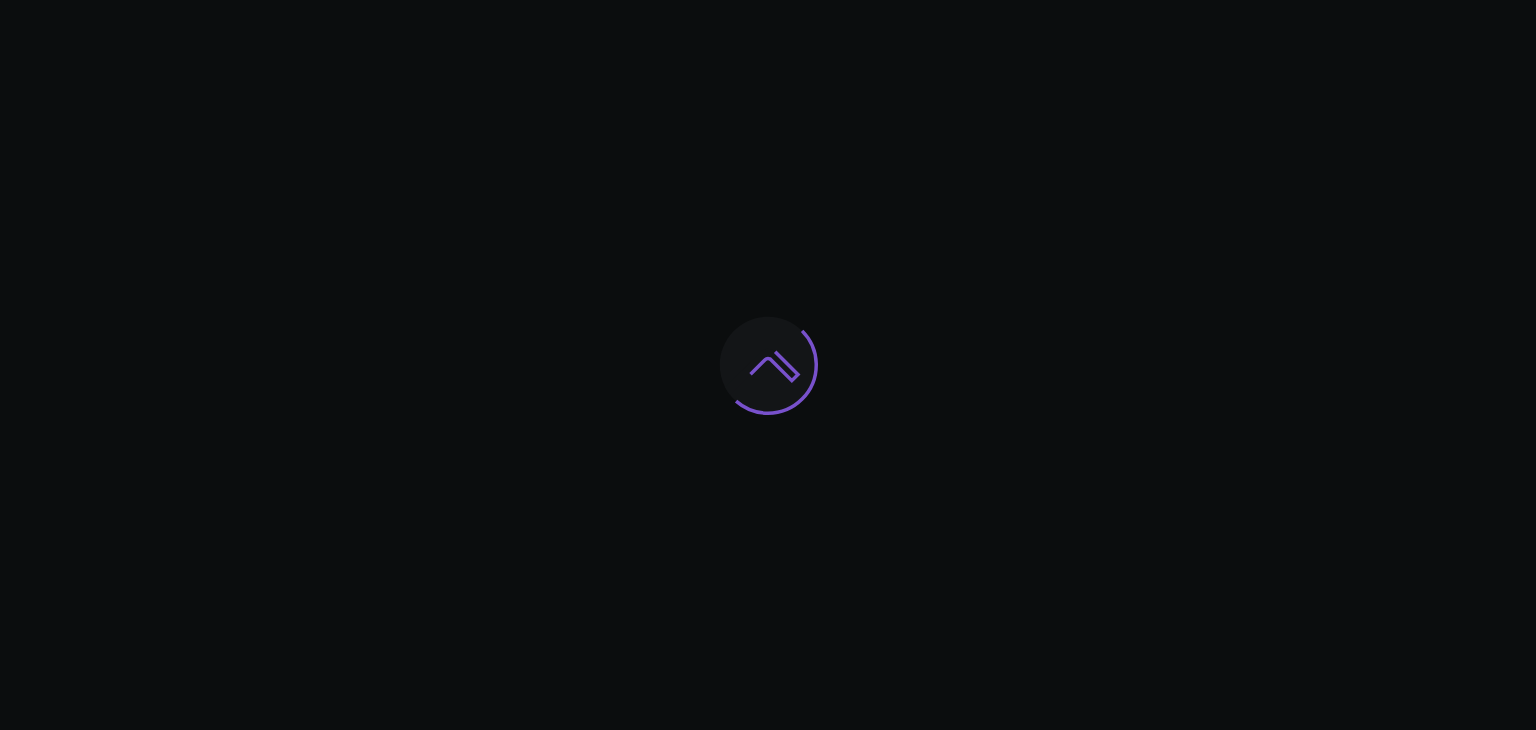 scroll, scrollTop: 0, scrollLeft: 0, axis: both 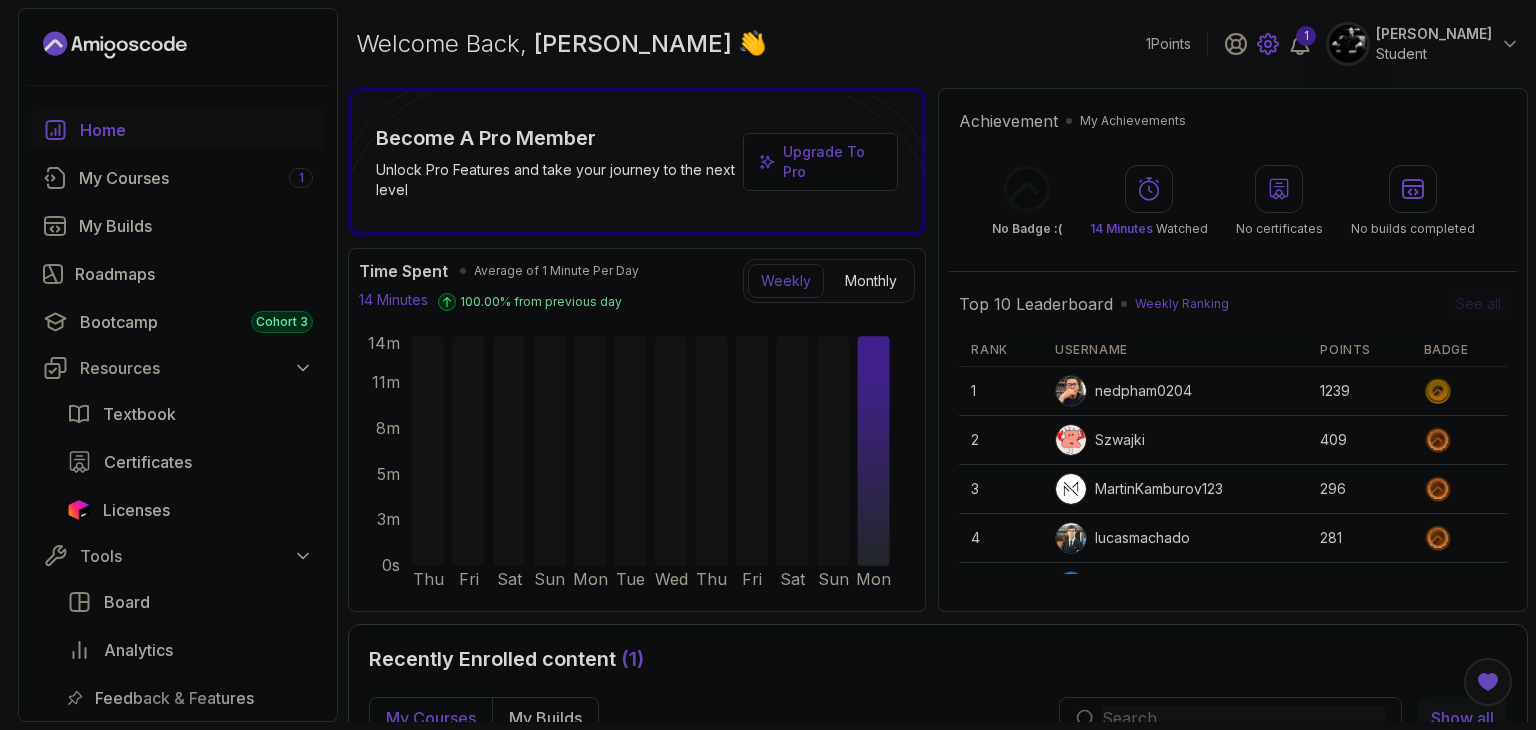 click 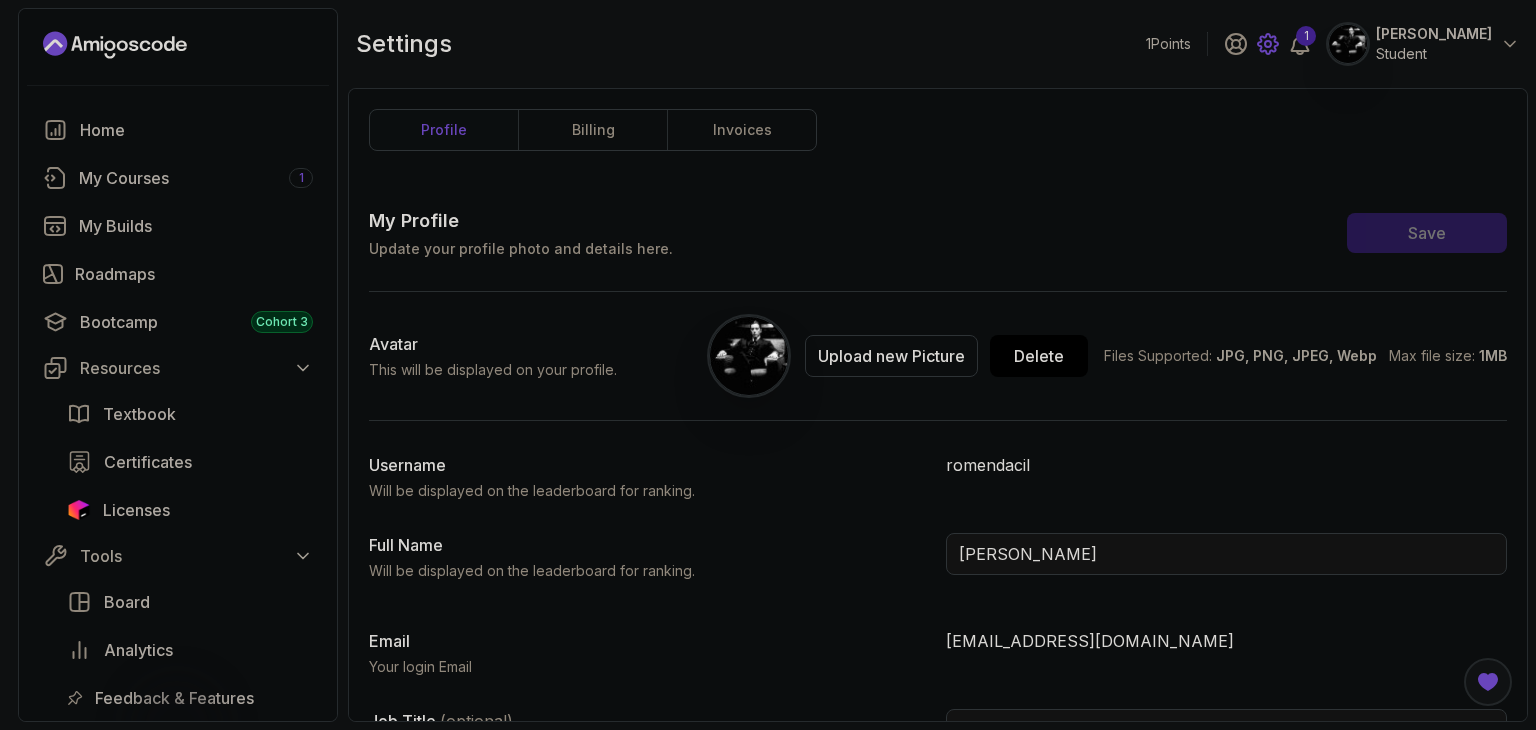 click 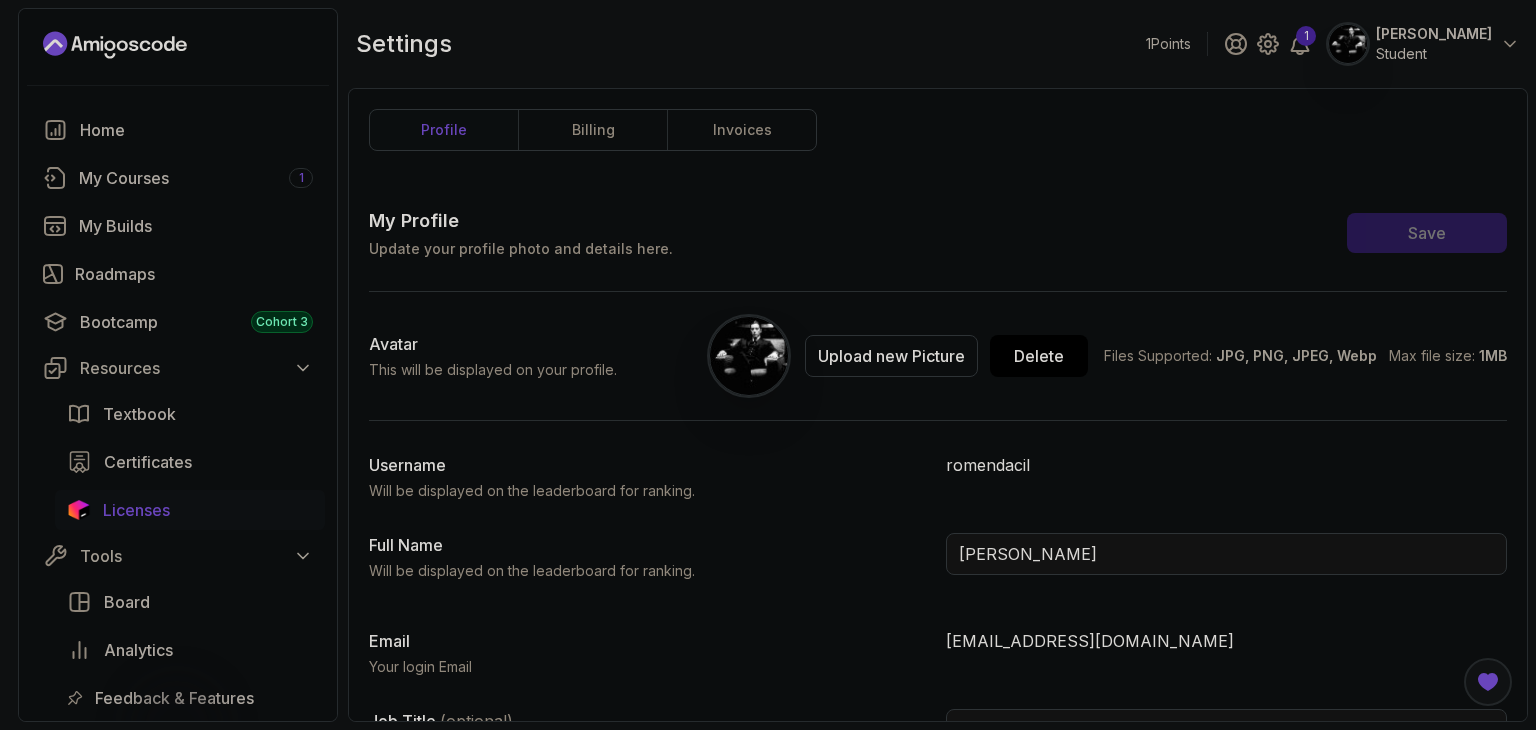 click on "Licenses" at bounding box center [190, 510] 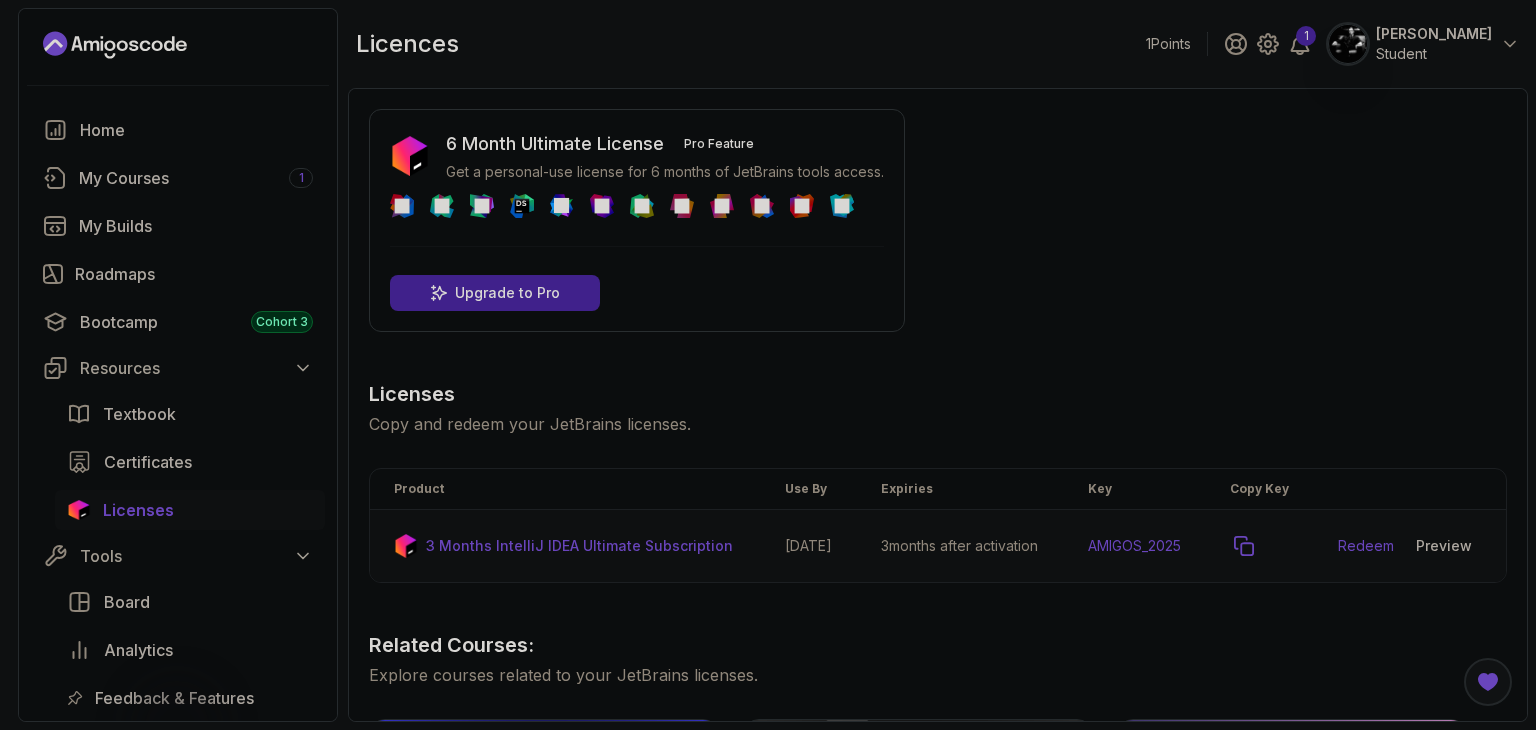 click 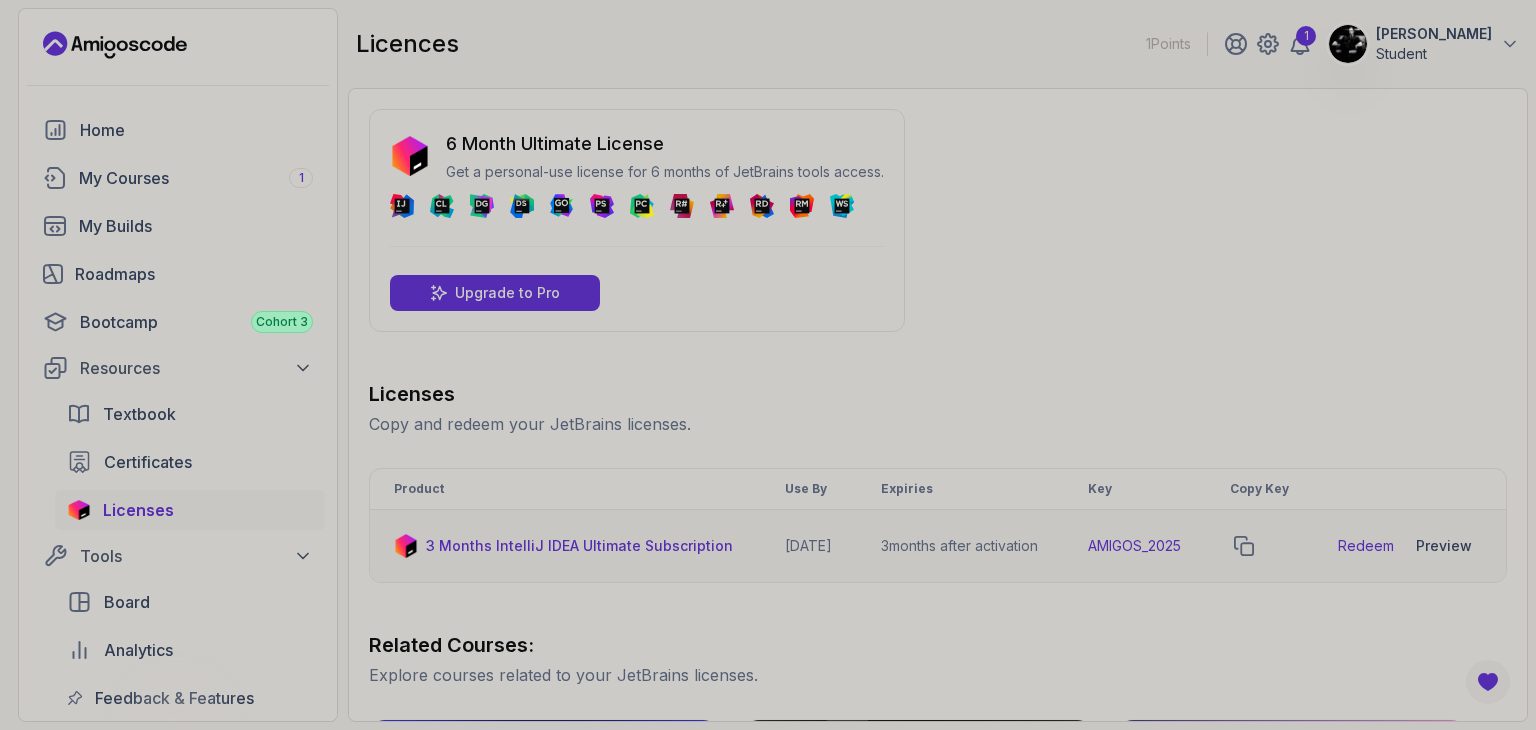click on "Get a personal-use license for 6 months of JetBrains tools access." at bounding box center [665, 172] 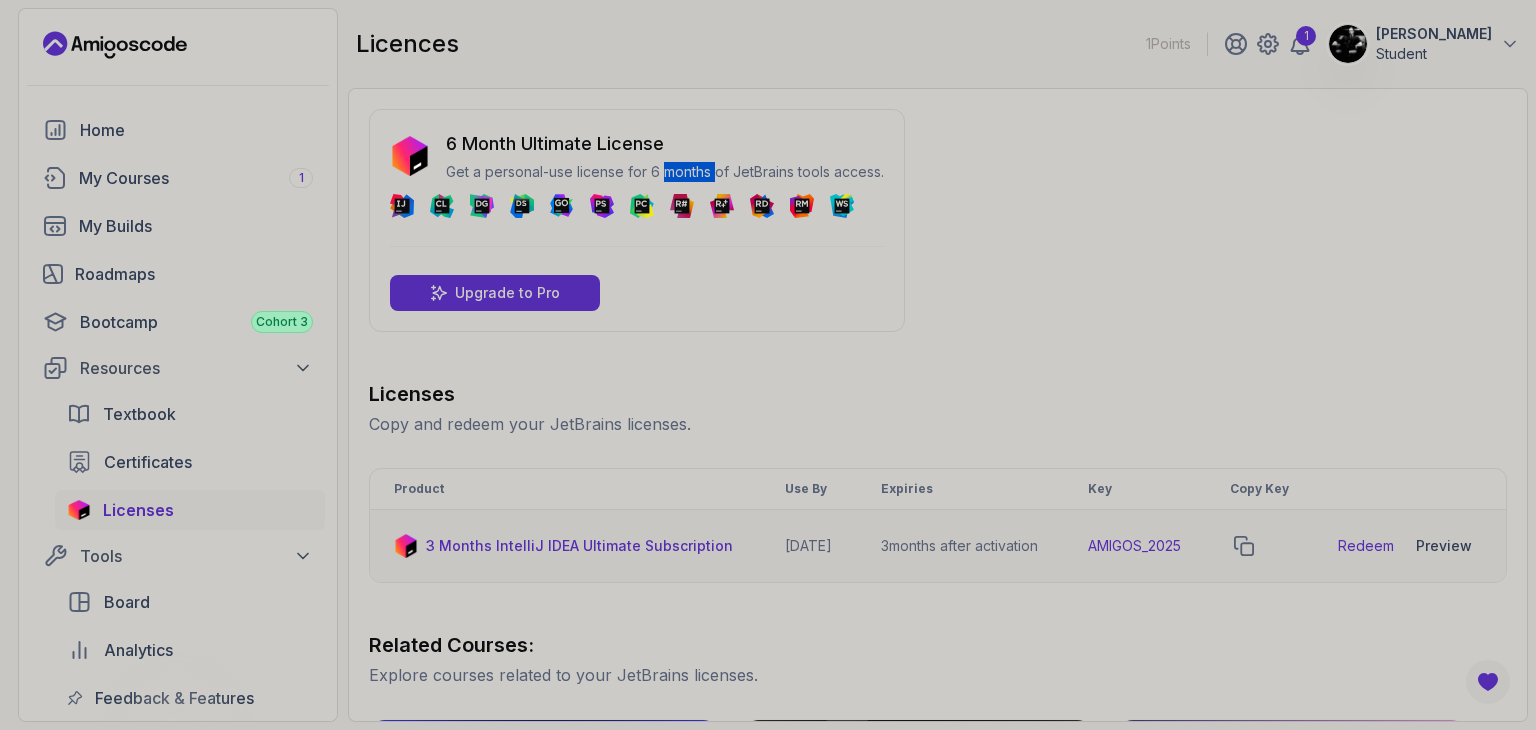 click on "Get a personal-use license for 6 months of JetBrains tools access." at bounding box center (665, 172) 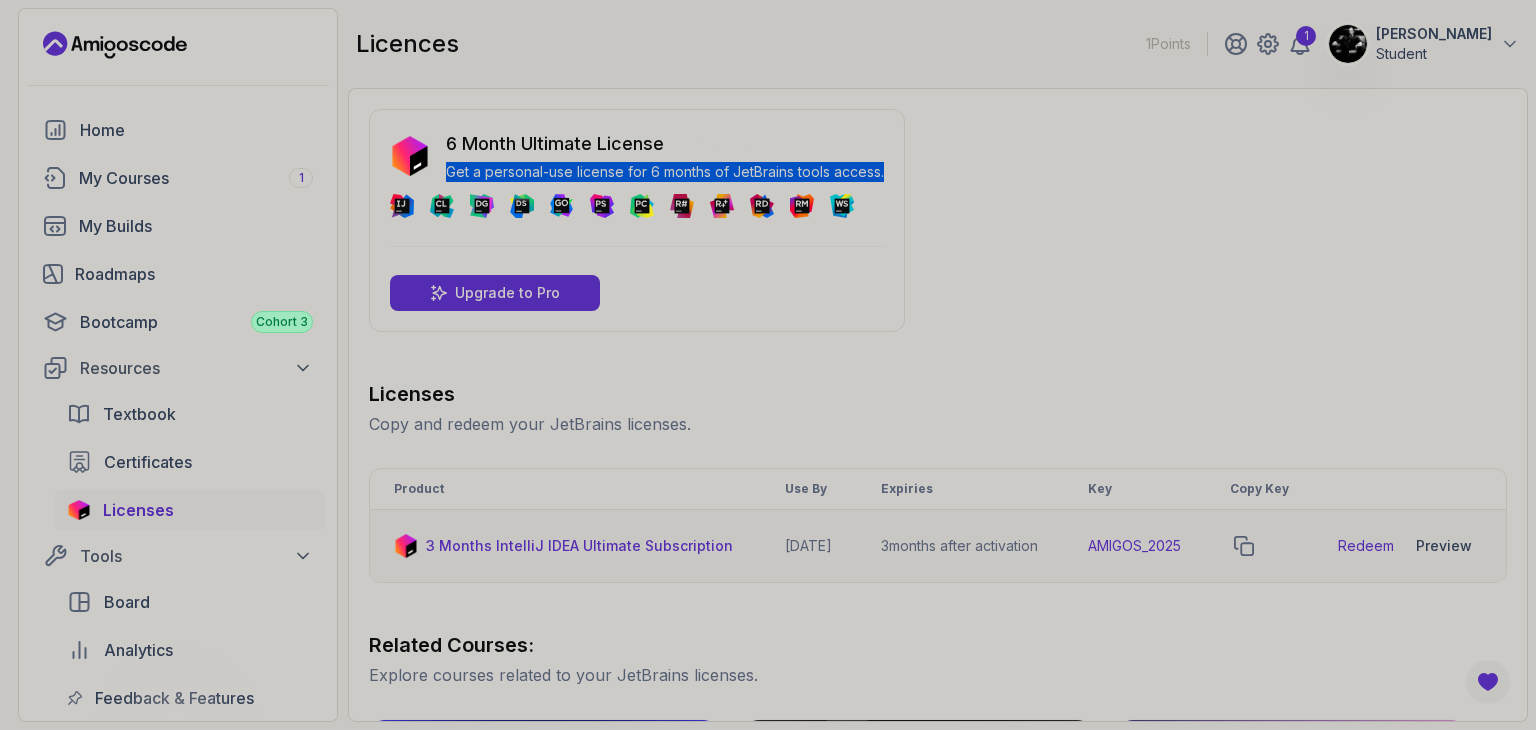 click on "Get a personal-use license for 6 months of JetBrains tools access." at bounding box center [665, 172] 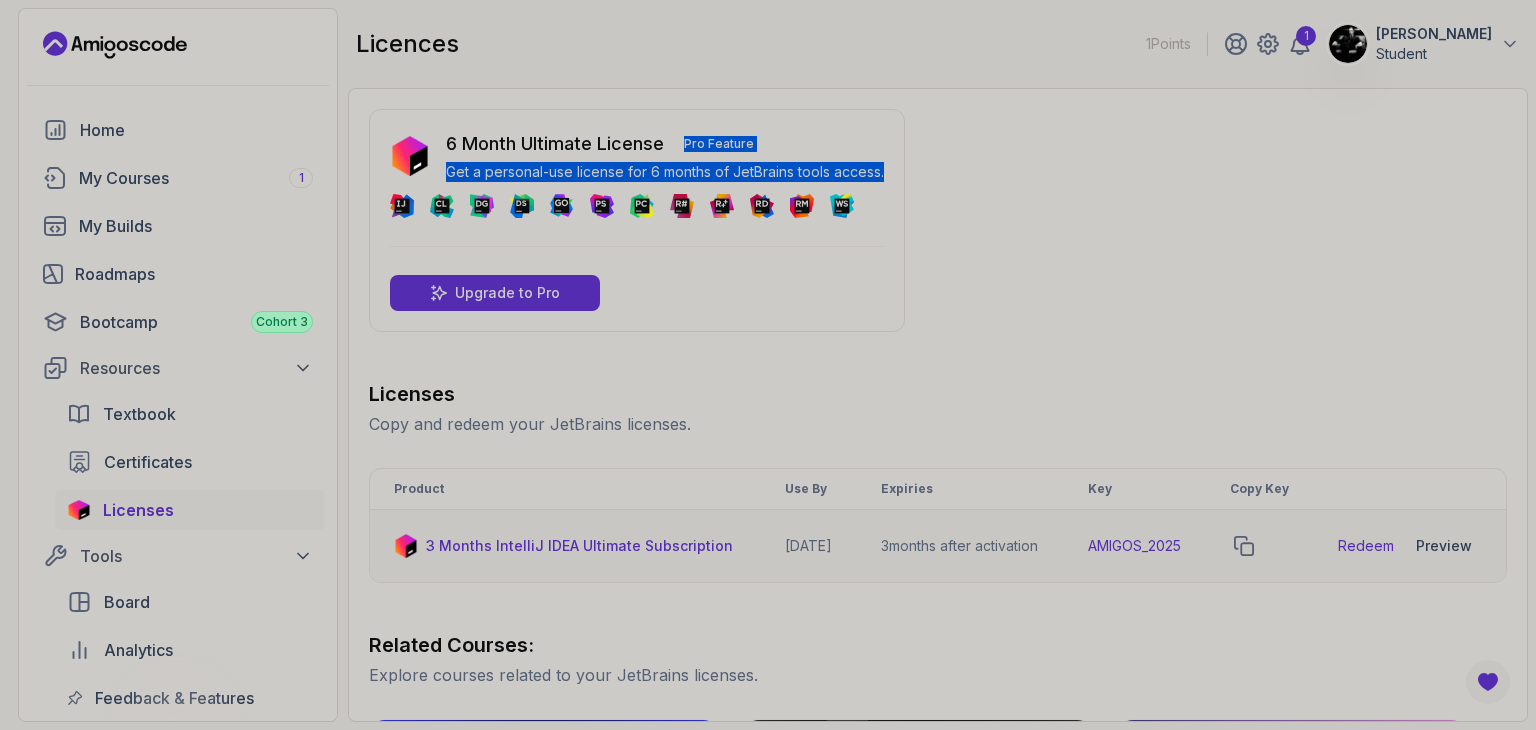 drag, startPoint x: 668, startPoint y: 169, endPoint x: 670, endPoint y: 154, distance: 15.132746 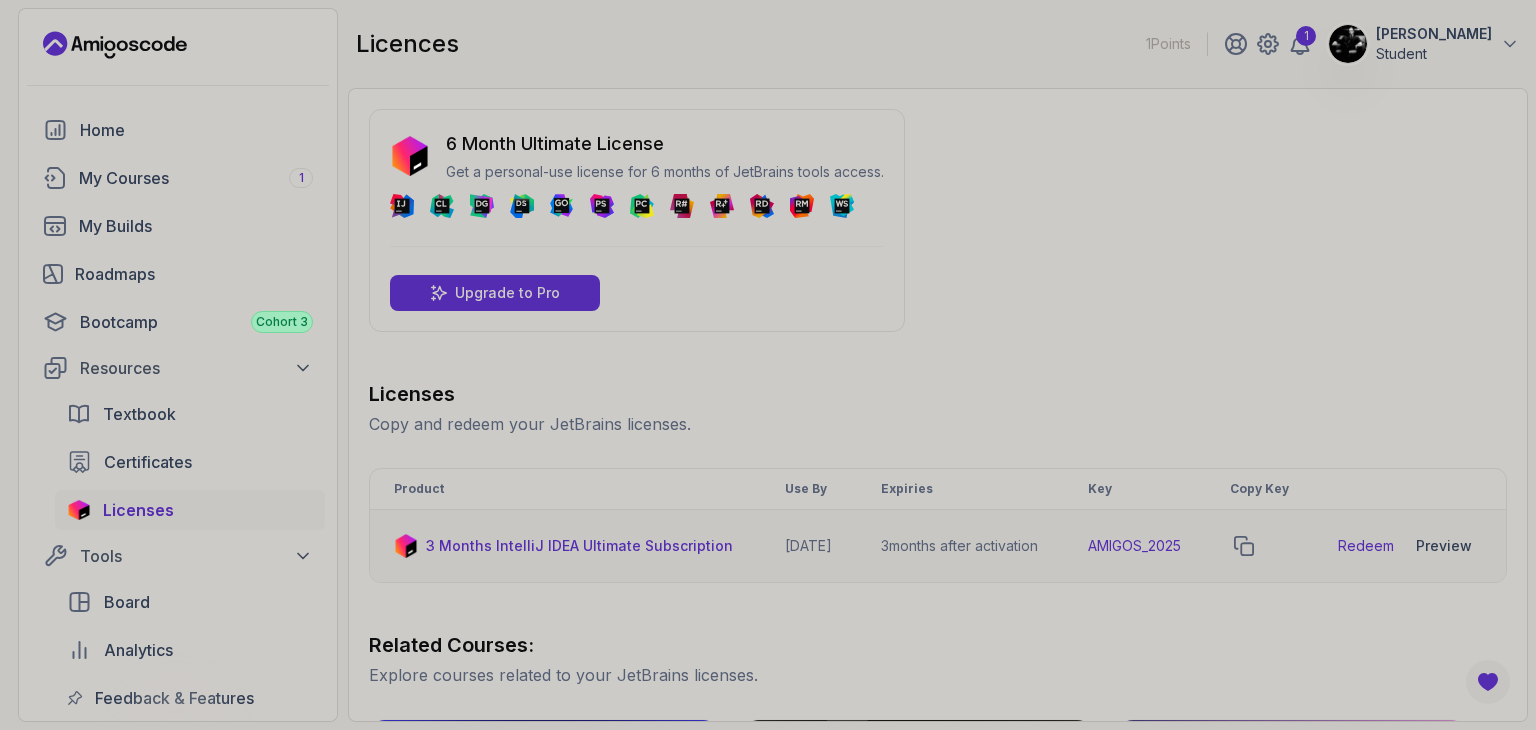 drag, startPoint x: 662, startPoint y: 204, endPoint x: 896, endPoint y: 271, distance: 243.40295 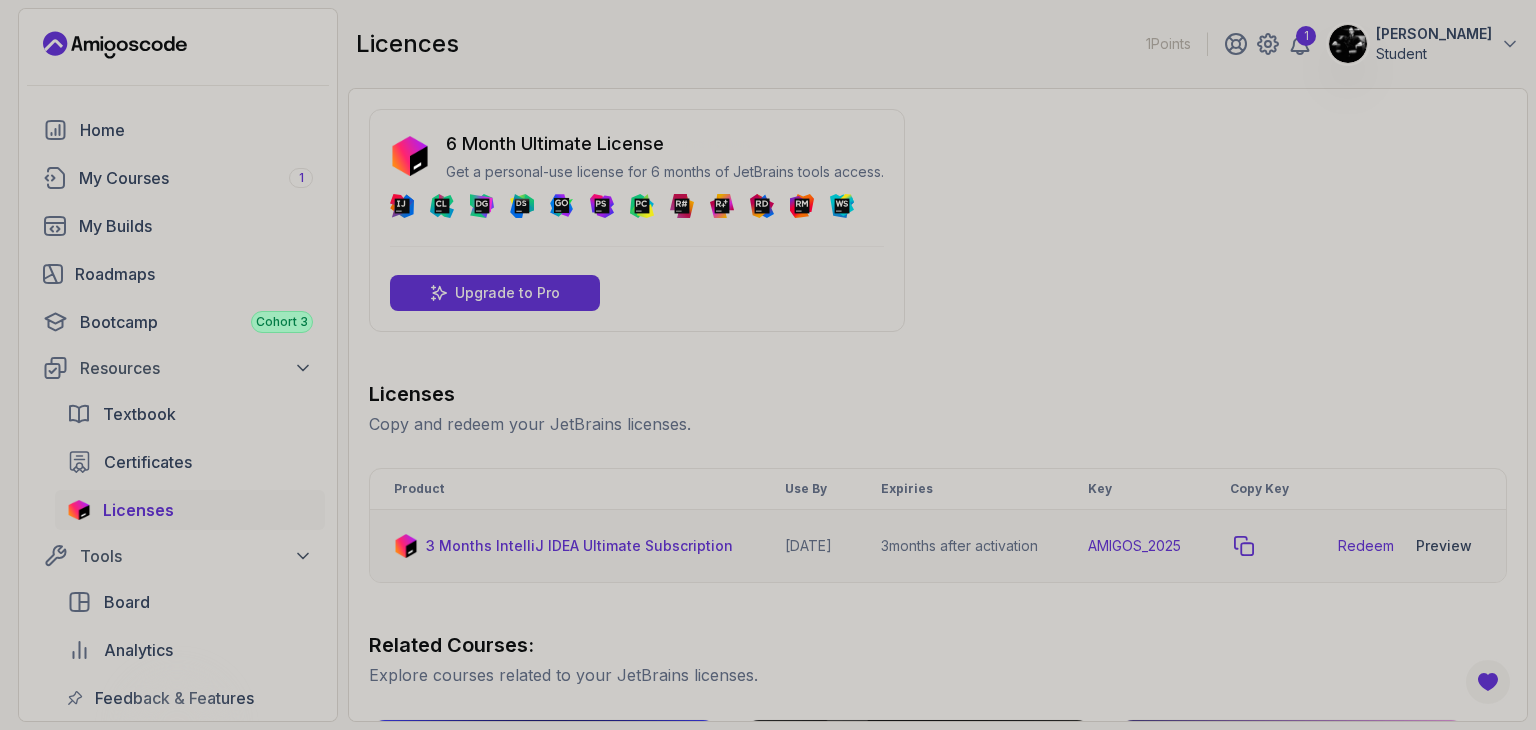 click 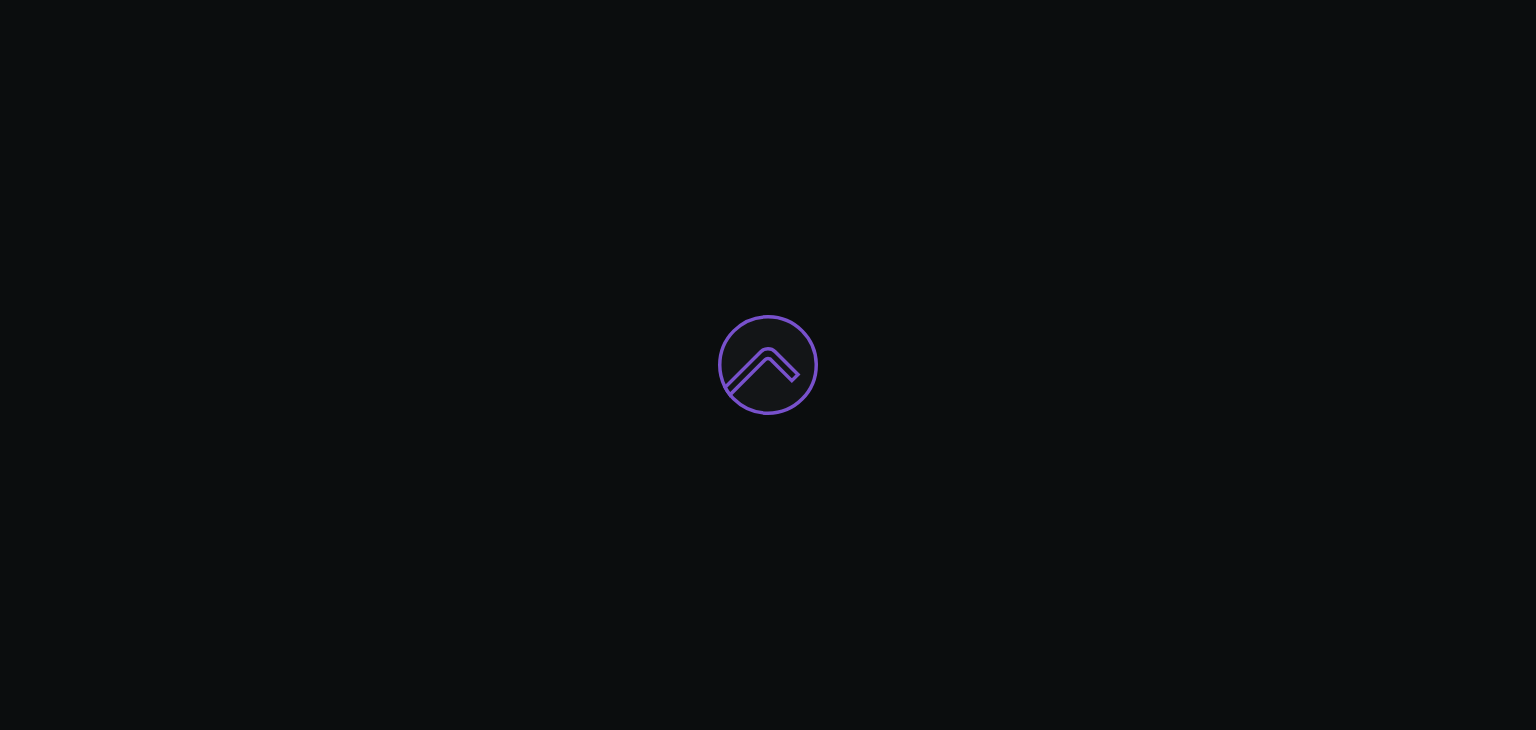 scroll, scrollTop: 0, scrollLeft: 0, axis: both 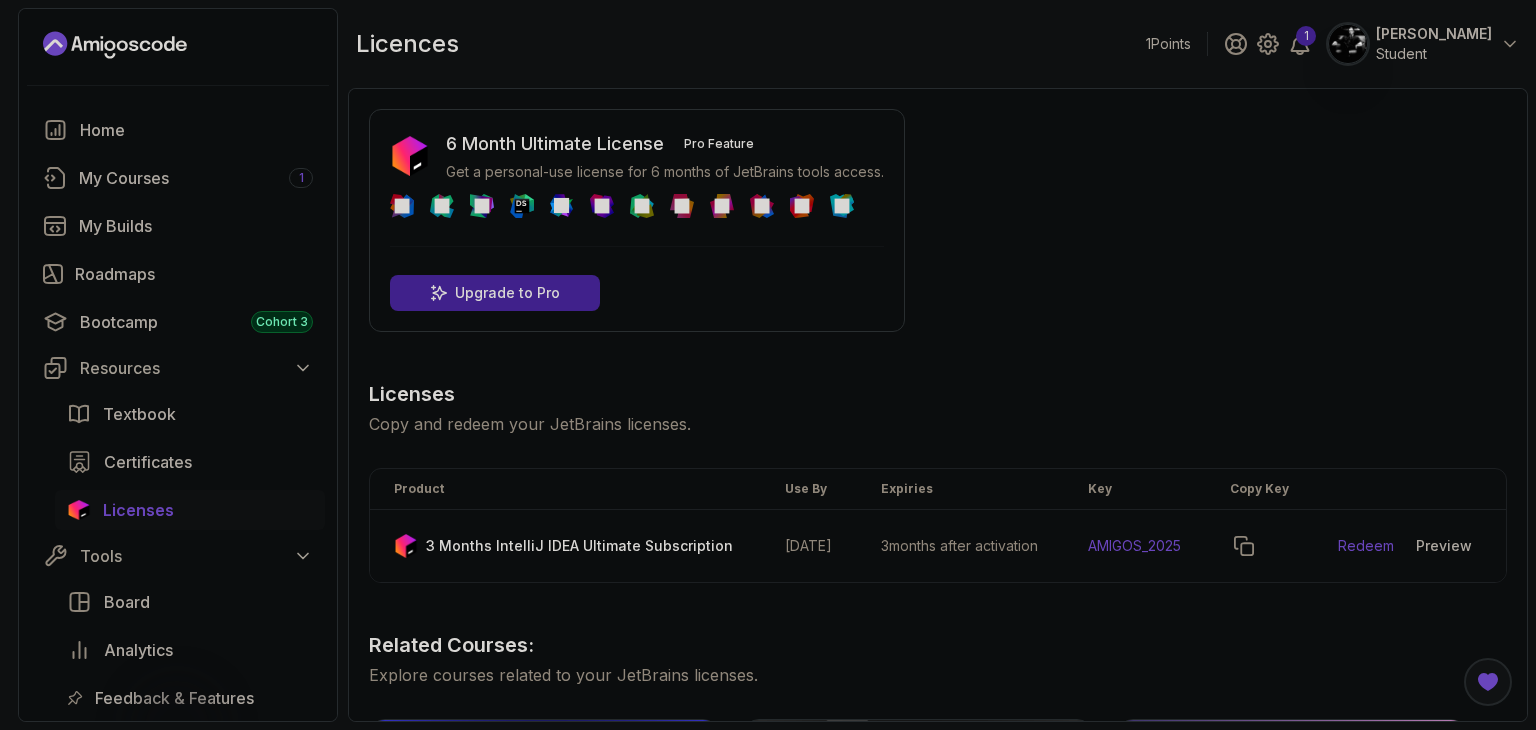click on "6 Month Ultimate License Pro Feature Get a personal-use license for 6 months of JetBrains tools access. DataSpell Upgrade to Pro Licenses Copy and redeem your JetBrains licenses. Product Use By Expiries Key Copy Key 3 Months IntelliJ IDEA Ultimate Subscription [DATE] 3  months after activation AMIGOS_2025 Redeem Preview Download Related Courses: Explore courses related to your JetBrains licenses. Git for Professionals Pro Master advanced Git and GitHub techniques to optimize your development workflow and collaboration efficiency. Git & GitHub Fundamentals Learn the fundamentals of Git and GitHub. GitHub Toolkit Pro Master GitHub Toolkit to enhance your development workflow and collaboration efficiency. IntelliJ IDEA Developer Guide Pro Maximize IDE efficiency with IntelliJ IDEA and boost your productivity." at bounding box center [938, 713] 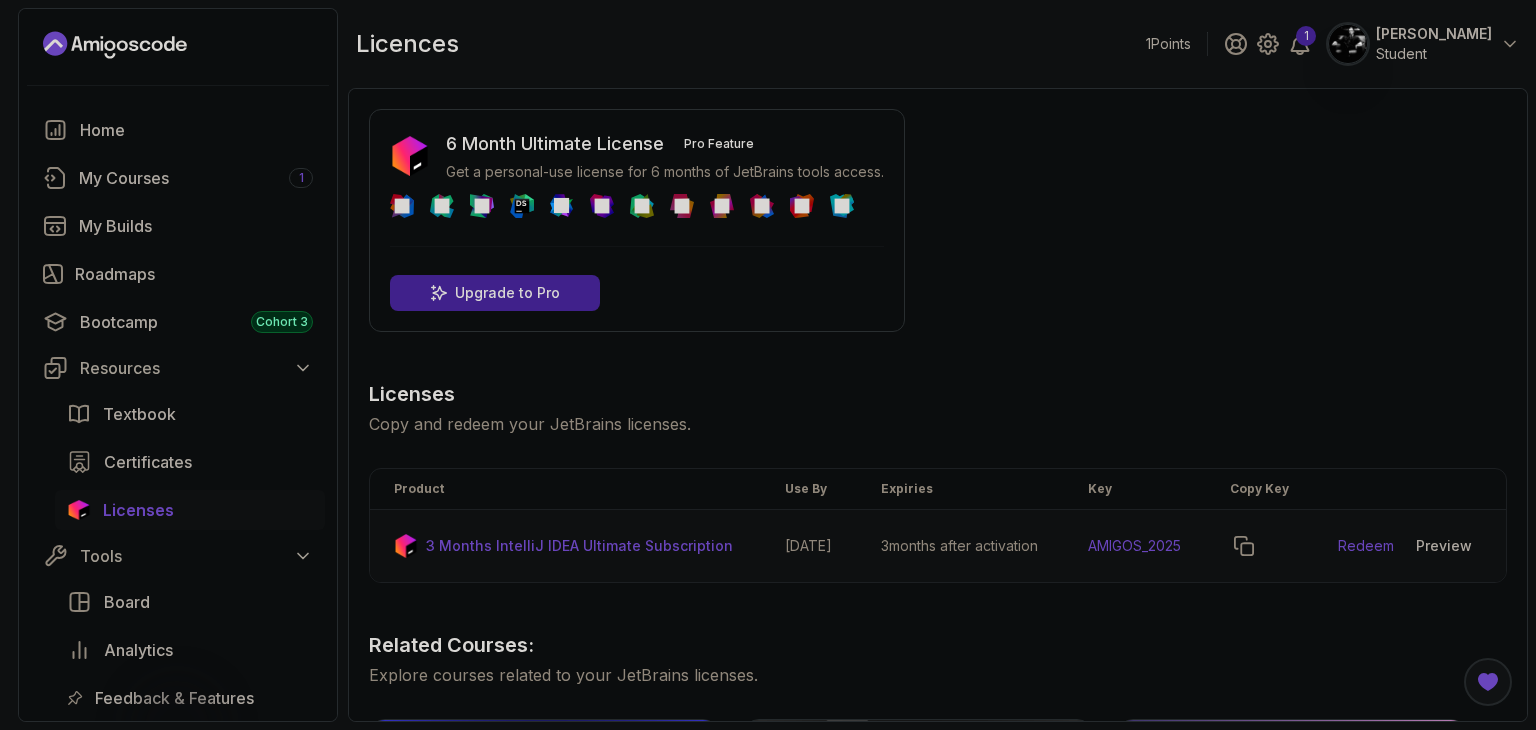 click 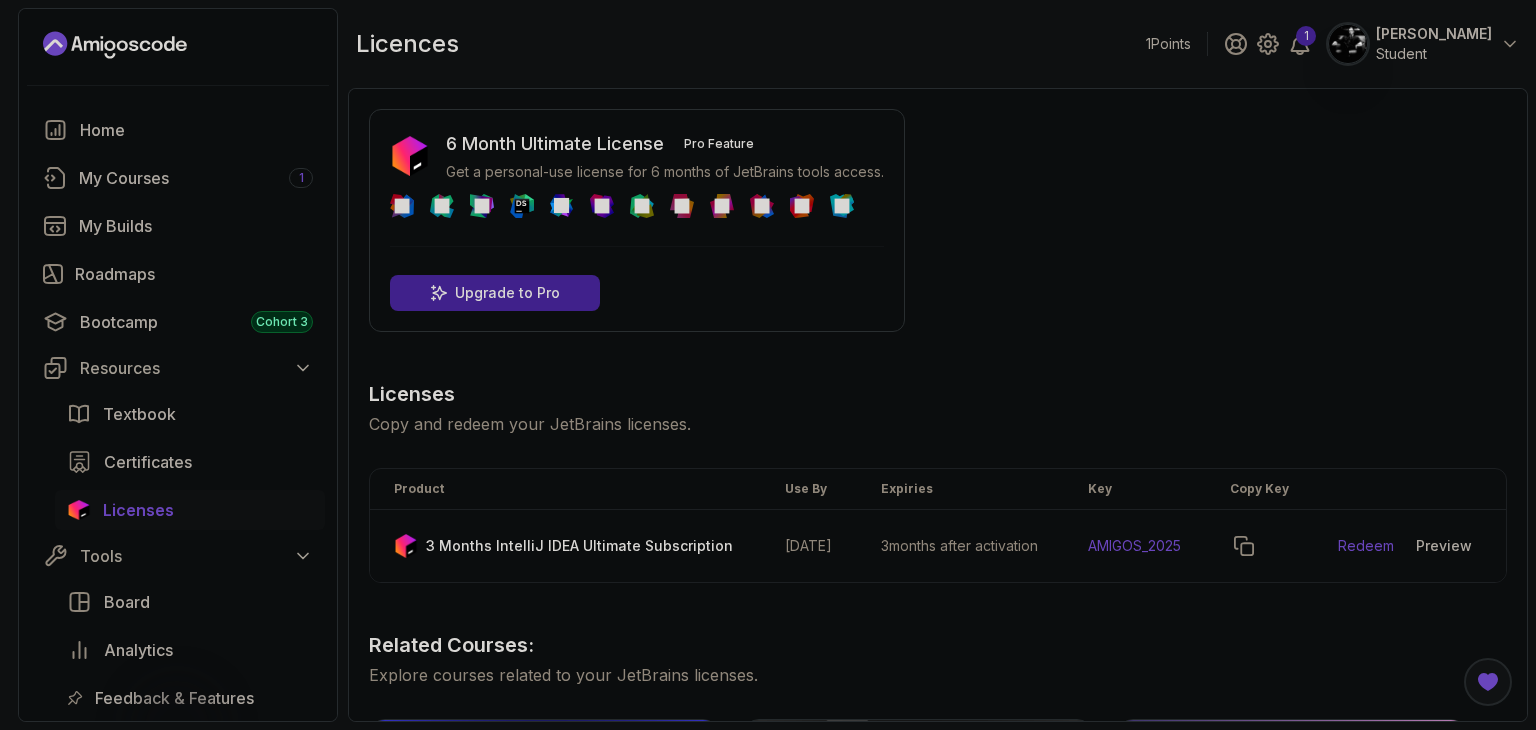 click on "6 Month Ultimate License Pro Feature Get a personal-use license for 6 months of JetBrains tools access. DataSpell Upgrade to Pro Licenses Copy and redeem your JetBrains licenses. Product Use By Expiries Key Copy Key 3 Months IntelliJ IDEA Ultimate Subscription [DATE] 3  months after activation AMIGOS_2025 Redeem Preview Download Related Courses: Explore courses related to your JetBrains licenses. Git for Professionals Pro Master advanced Git and GitHub techniques to optimize your development workflow and collaboration efficiency. Git & GitHub Fundamentals Learn the fundamentals of Git and GitHub. GitHub Toolkit Pro Master GitHub Toolkit to enhance your development workflow and collaboration efficiency. IntelliJ IDEA Developer Guide Pro Maximize IDE efficiency with IntelliJ IDEA and boost your productivity." at bounding box center [938, 713] 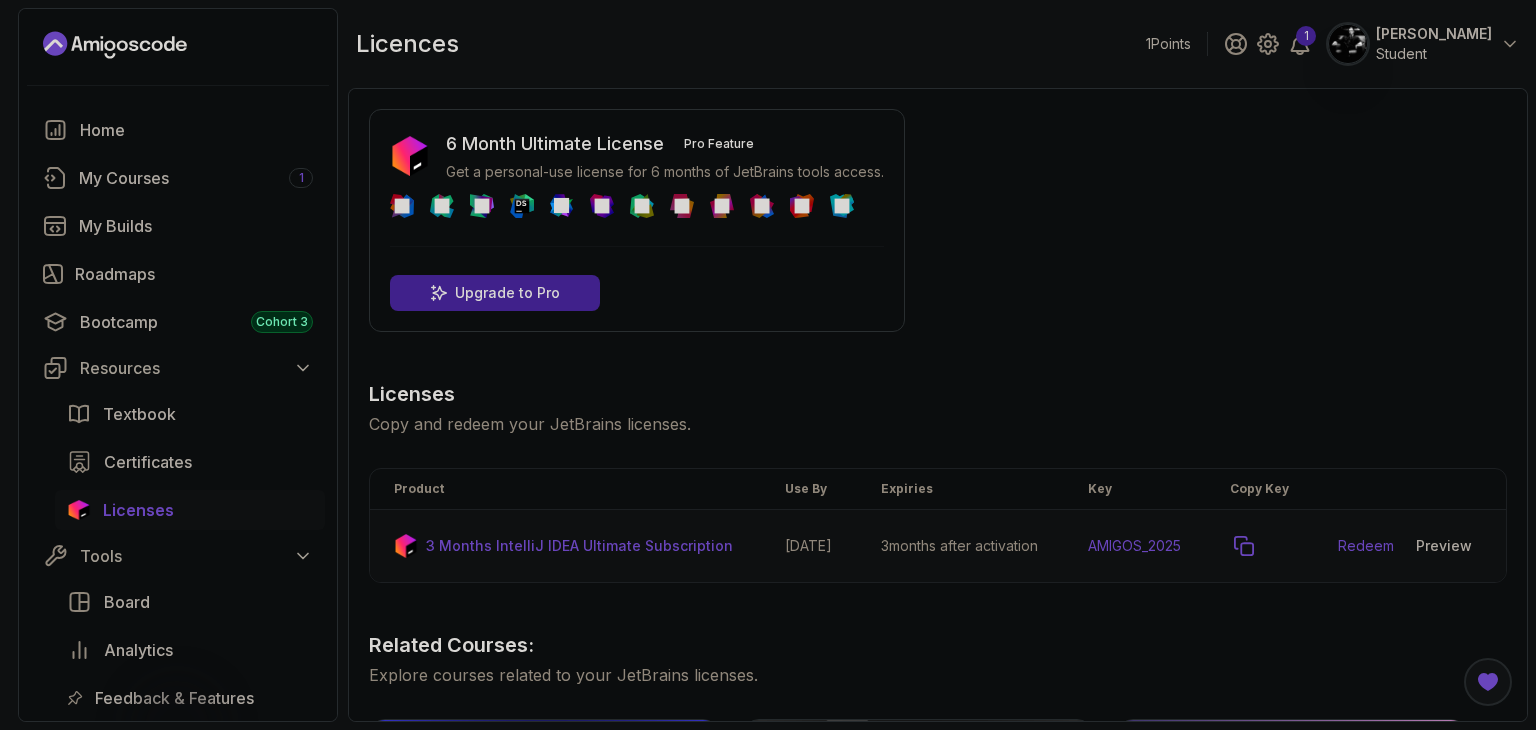 click at bounding box center (1244, 546) 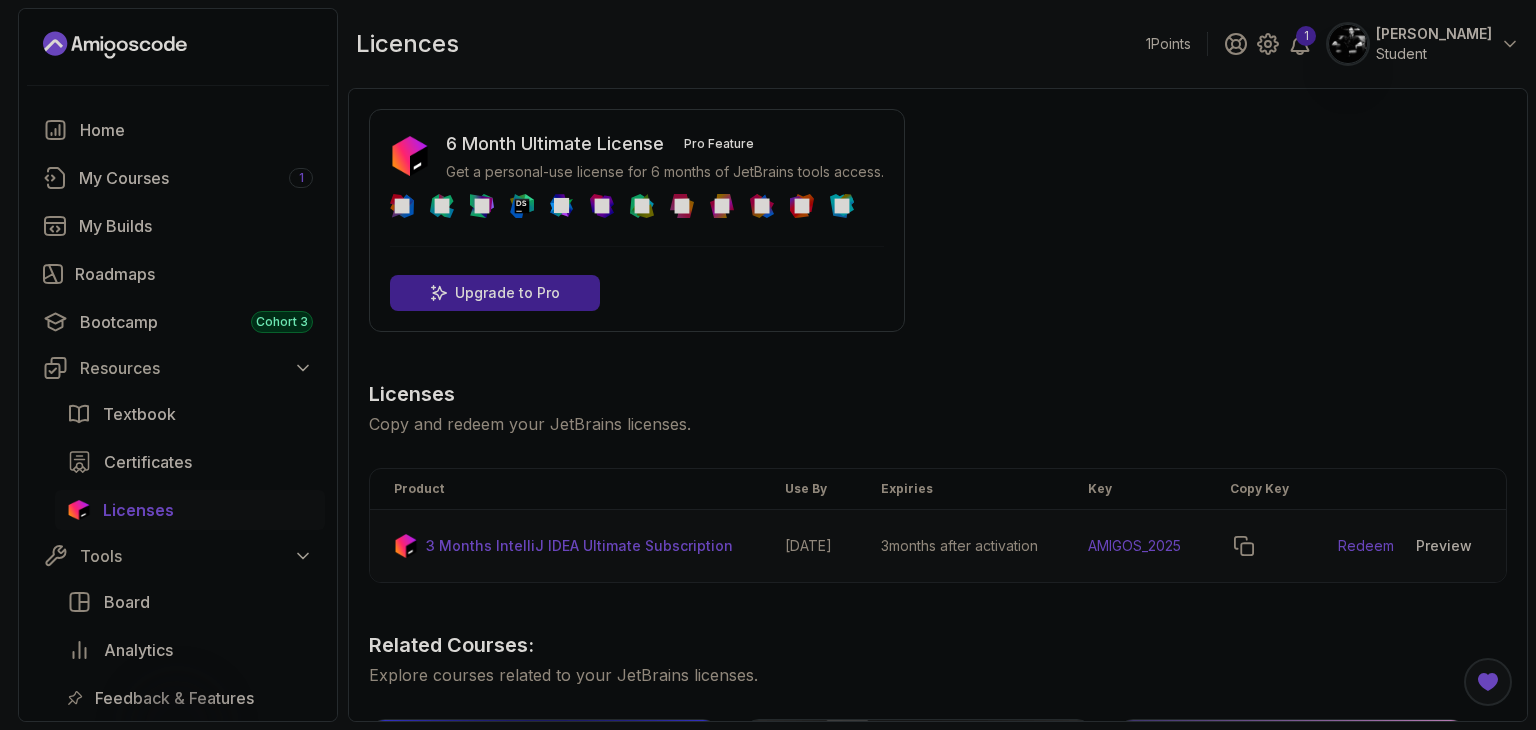click on "6 Month Ultimate License Pro Feature Get a personal-use license for 6 months of JetBrains tools access. DataSpell Upgrade to Pro Licenses Copy and redeem your JetBrains licenses. Product Use By Expiries Key Copy Key 3 Months IntelliJ IDEA Ultimate Subscription [DATE] 3  months after activation AMIGOS_2025 Redeem Preview Download Related Courses: Explore courses related to your JetBrains licenses. Git for Professionals Pro Master advanced Git and GitHub techniques to optimize your development workflow and collaboration efficiency. Git & GitHub Fundamentals Learn the fundamentals of Git and GitHub. GitHub Toolkit Pro Master GitHub Toolkit to enhance your development workflow and collaboration efficiency. IntelliJ IDEA Developer Guide Pro Maximize IDE efficiency with IntelliJ IDEA and boost your productivity." at bounding box center (938, 713) 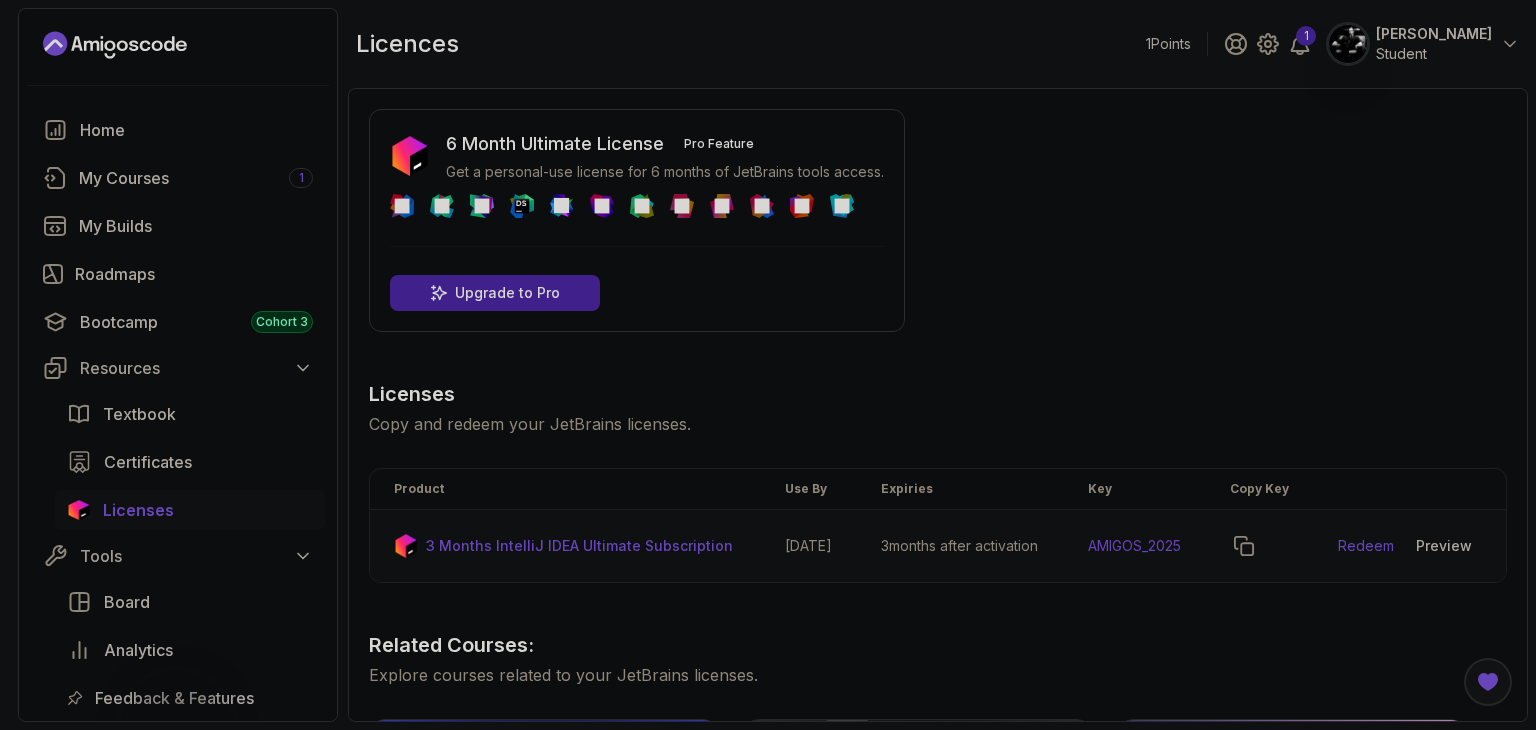 click on "Use By" at bounding box center (809, 489) 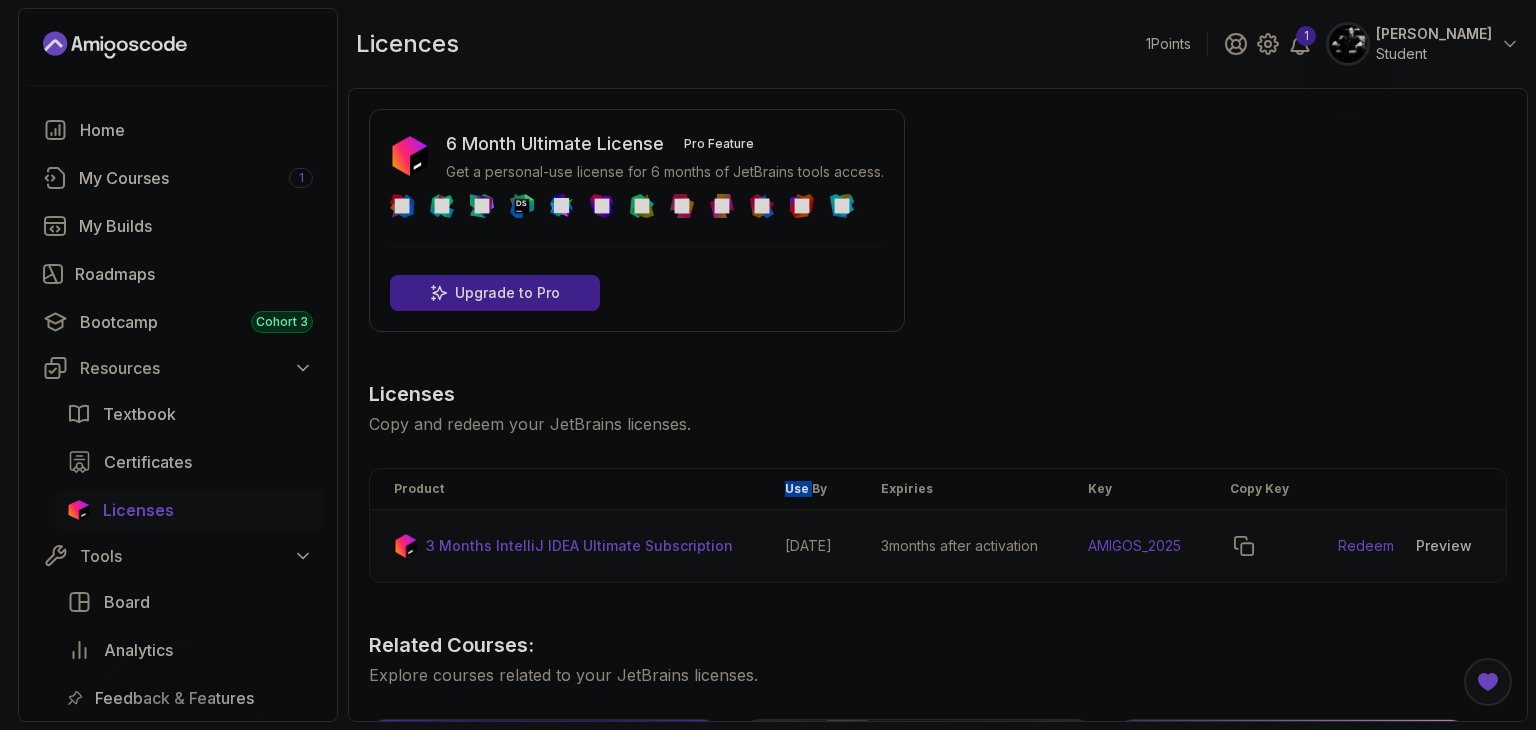 click on "Use By" at bounding box center (809, 489) 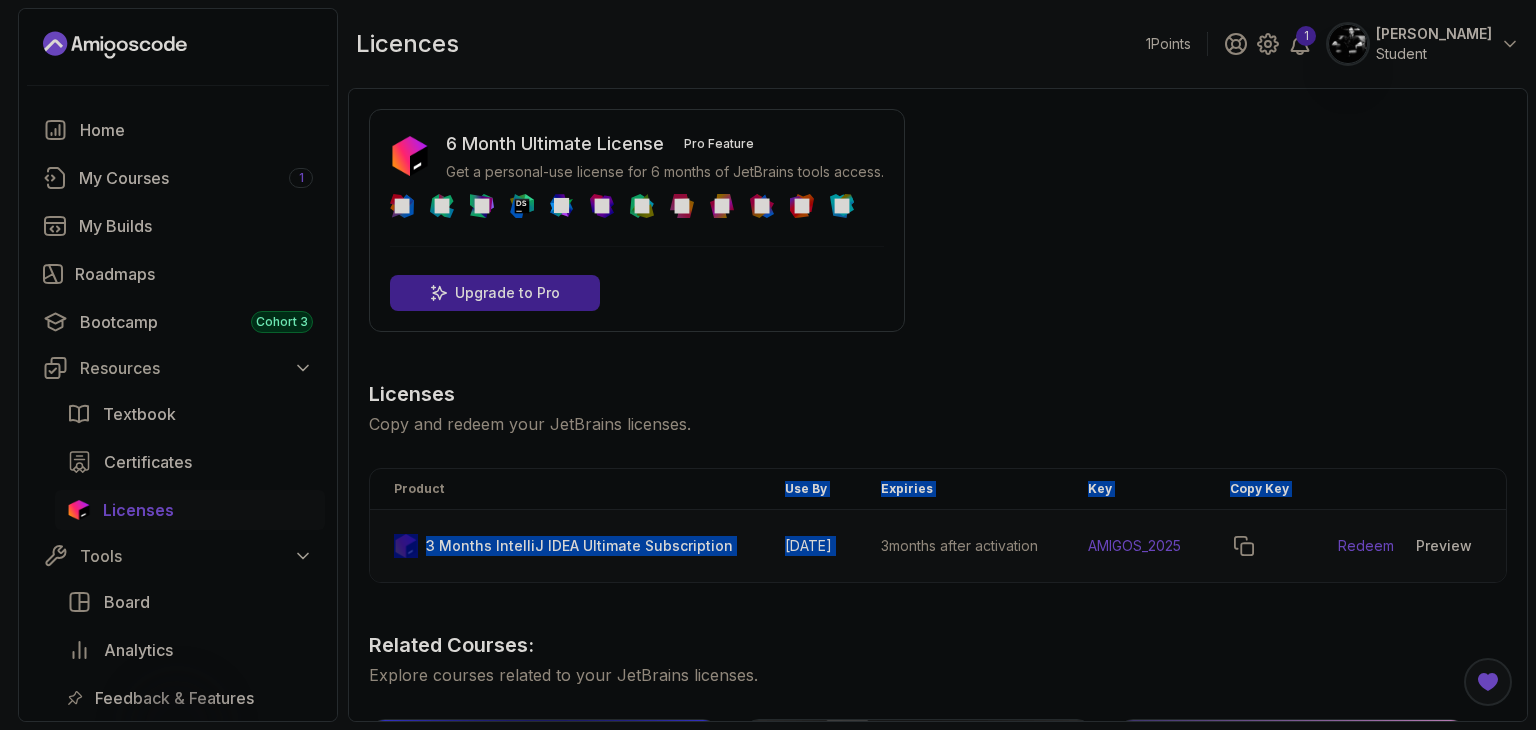 drag, startPoint x: 785, startPoint y: 496, endPoint x: 839, endPoint y: 557, distance: 81.46779 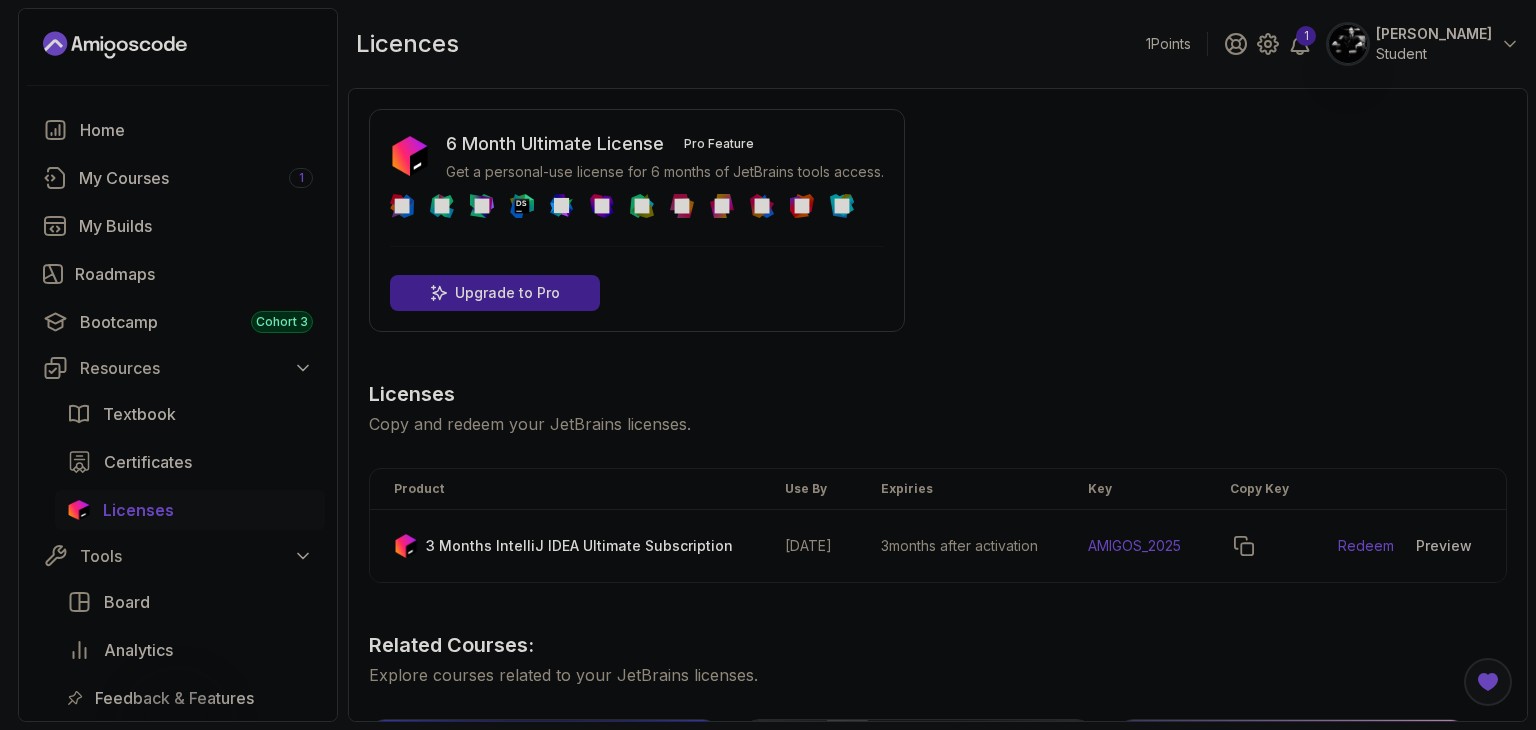 click on "Licenses Copy and redeem your JetBrains licenses." at bounding box center (938, 408) 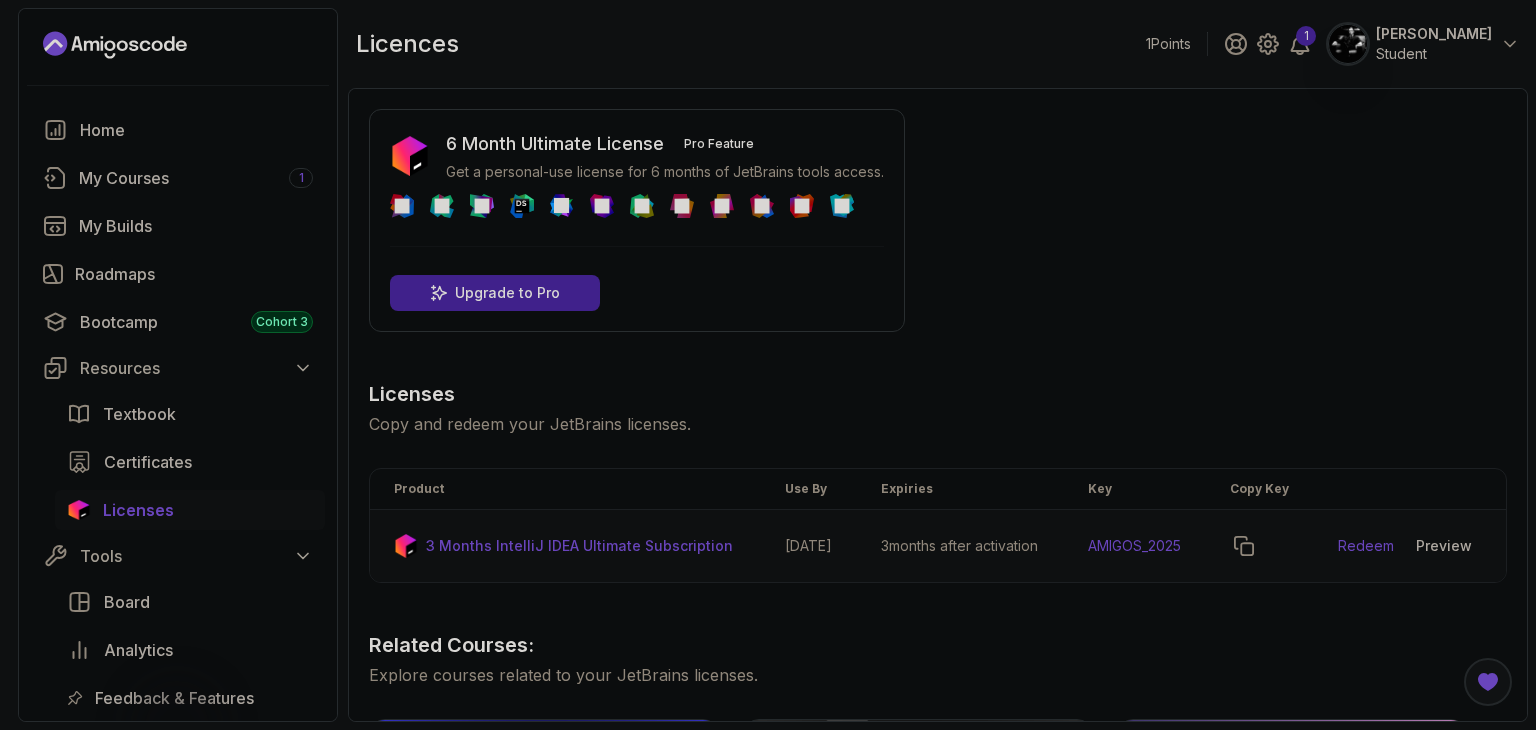 click on "Redeem" at bounding box center (1366, 546) 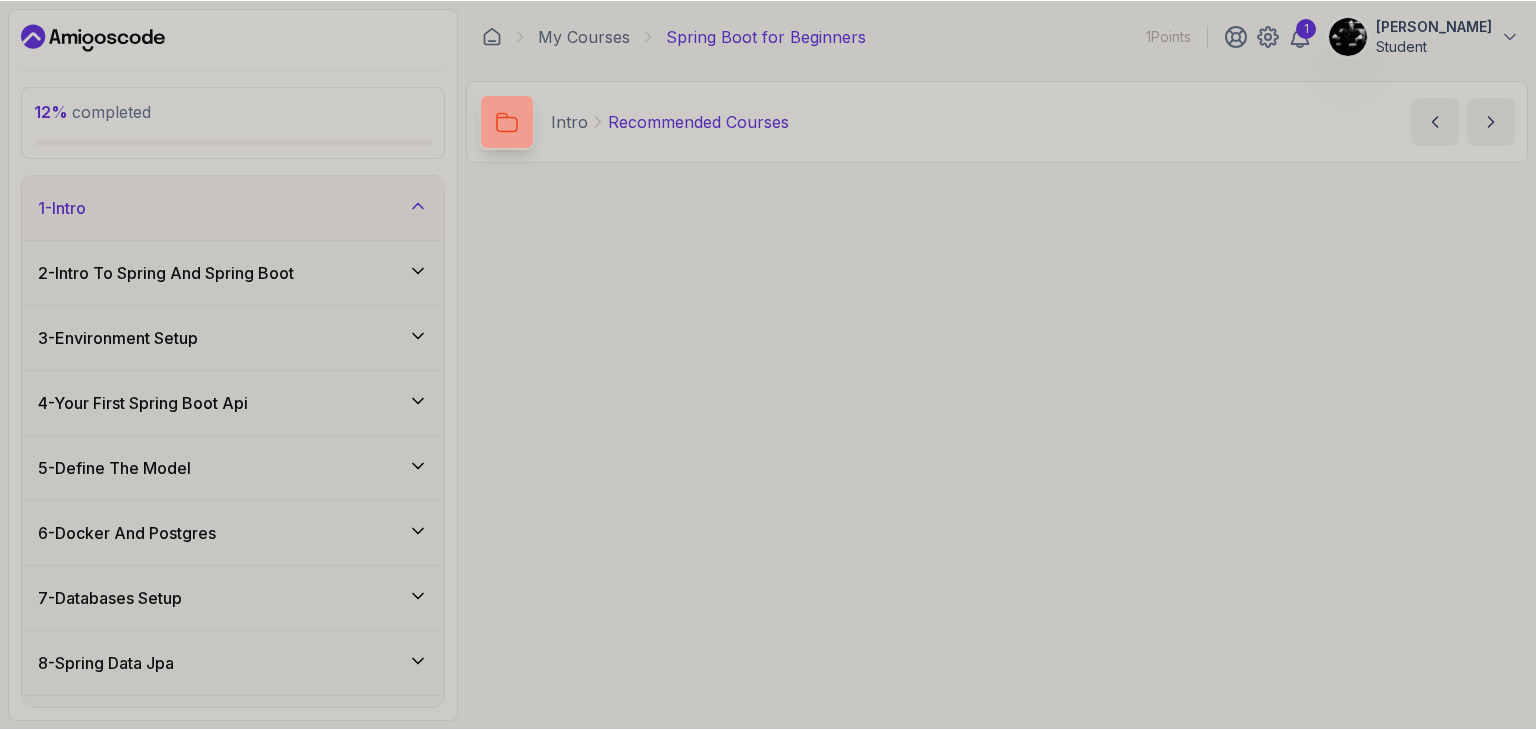 scroll, scrollTop: 0, scrollLeft: 0, axis: both 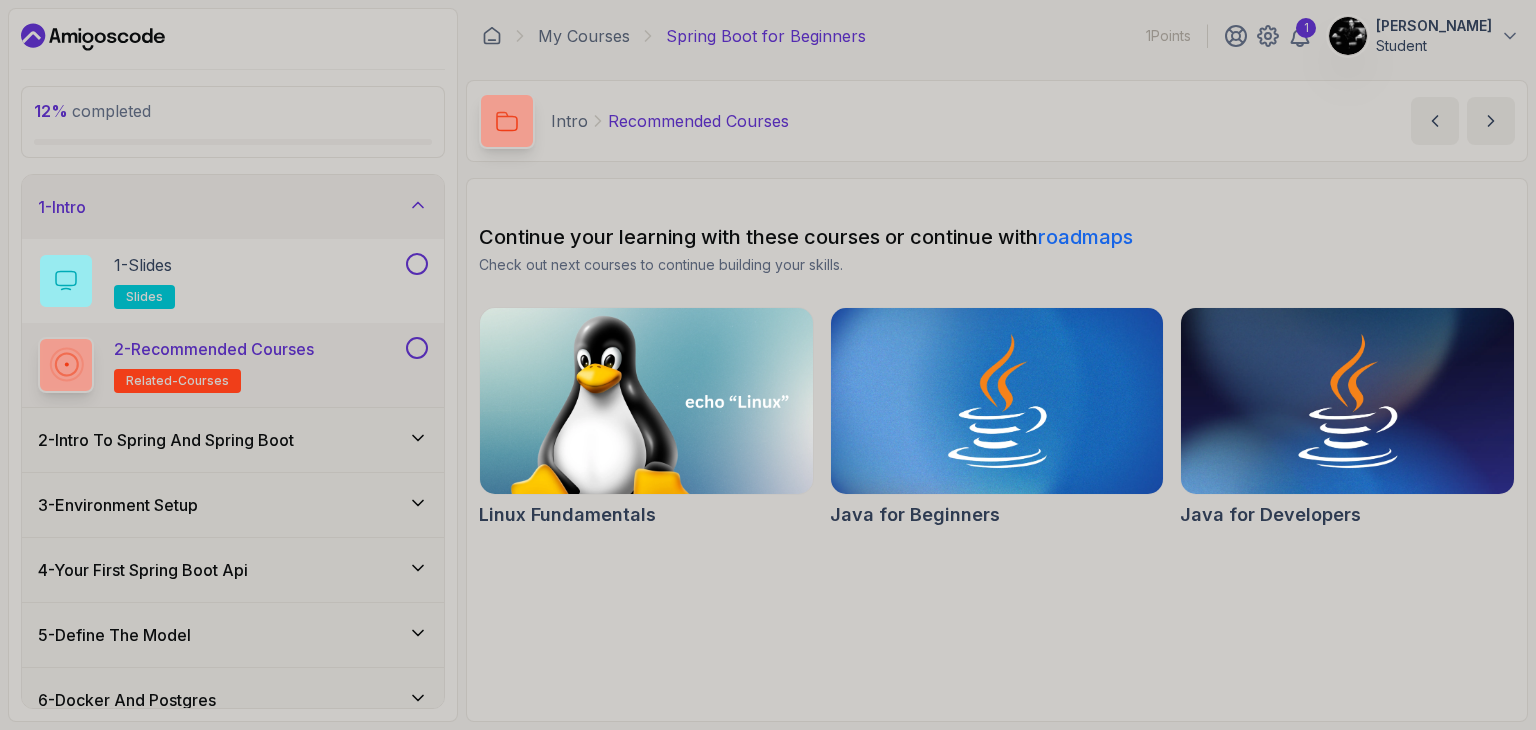 click on "3  -  Environment Setup" at bounding box center (233, 505) 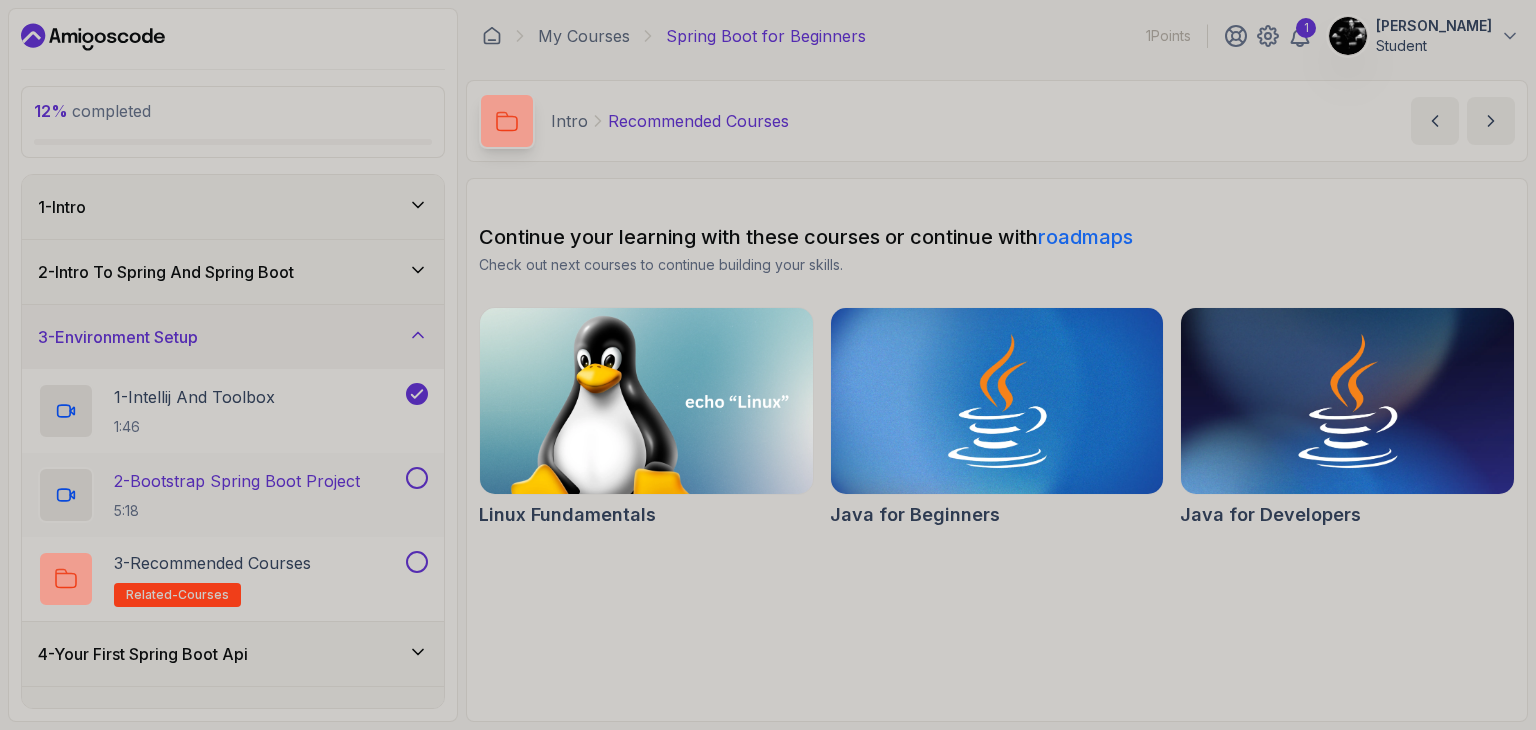 click on "2  -  Bootstrap Spring Boot Project" at bounding box center (237, 481) 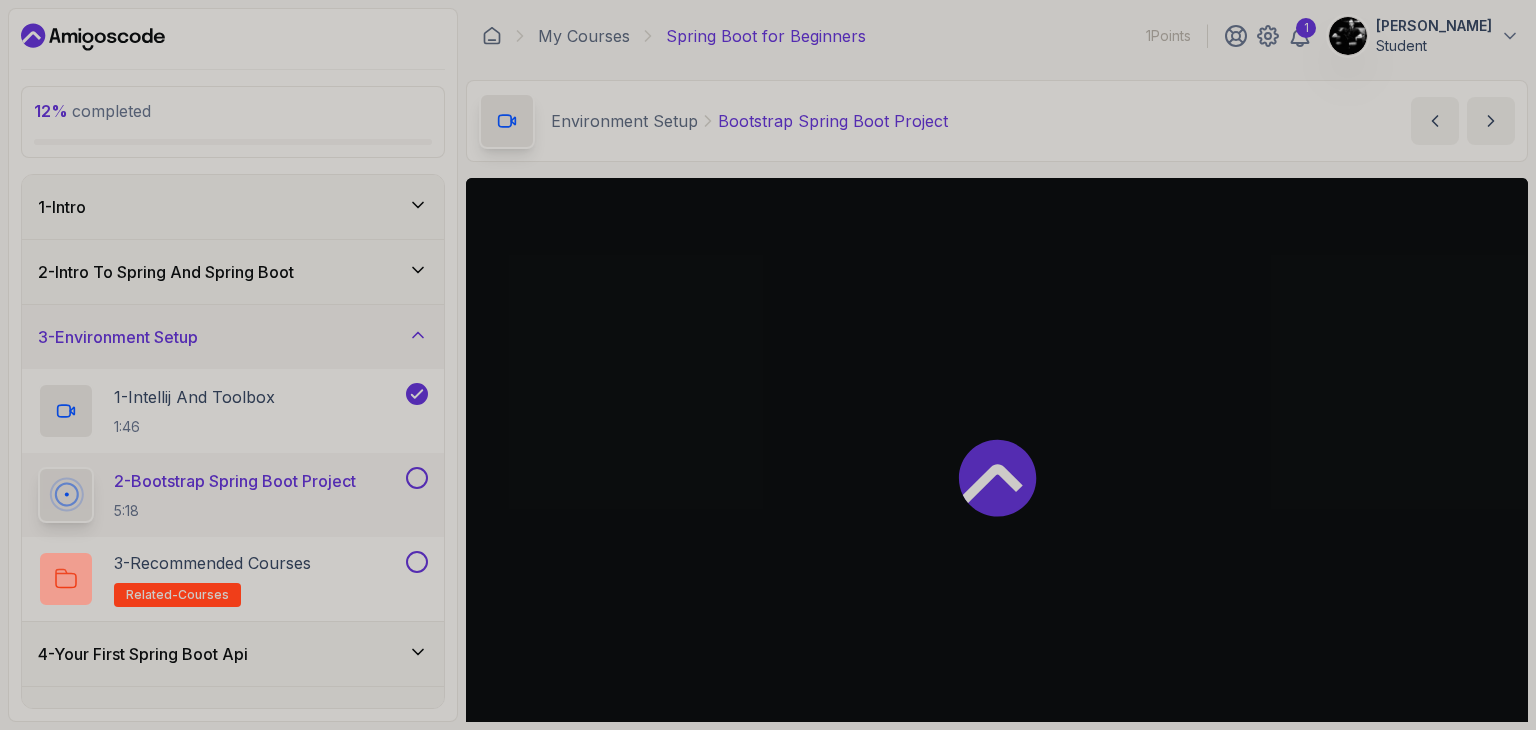 click 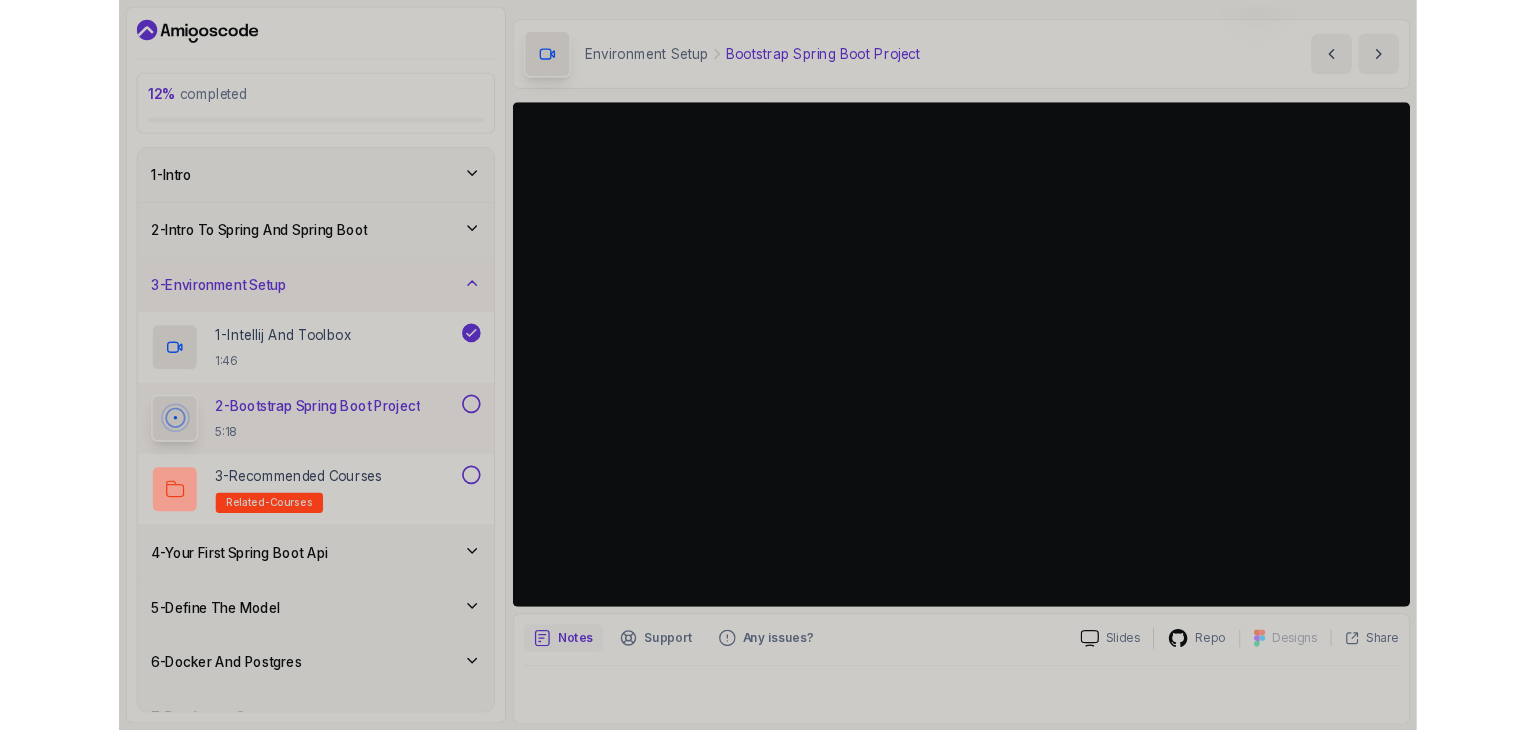 scroll, scrollTop: 192, scrollLeft: 0, axis: vertical 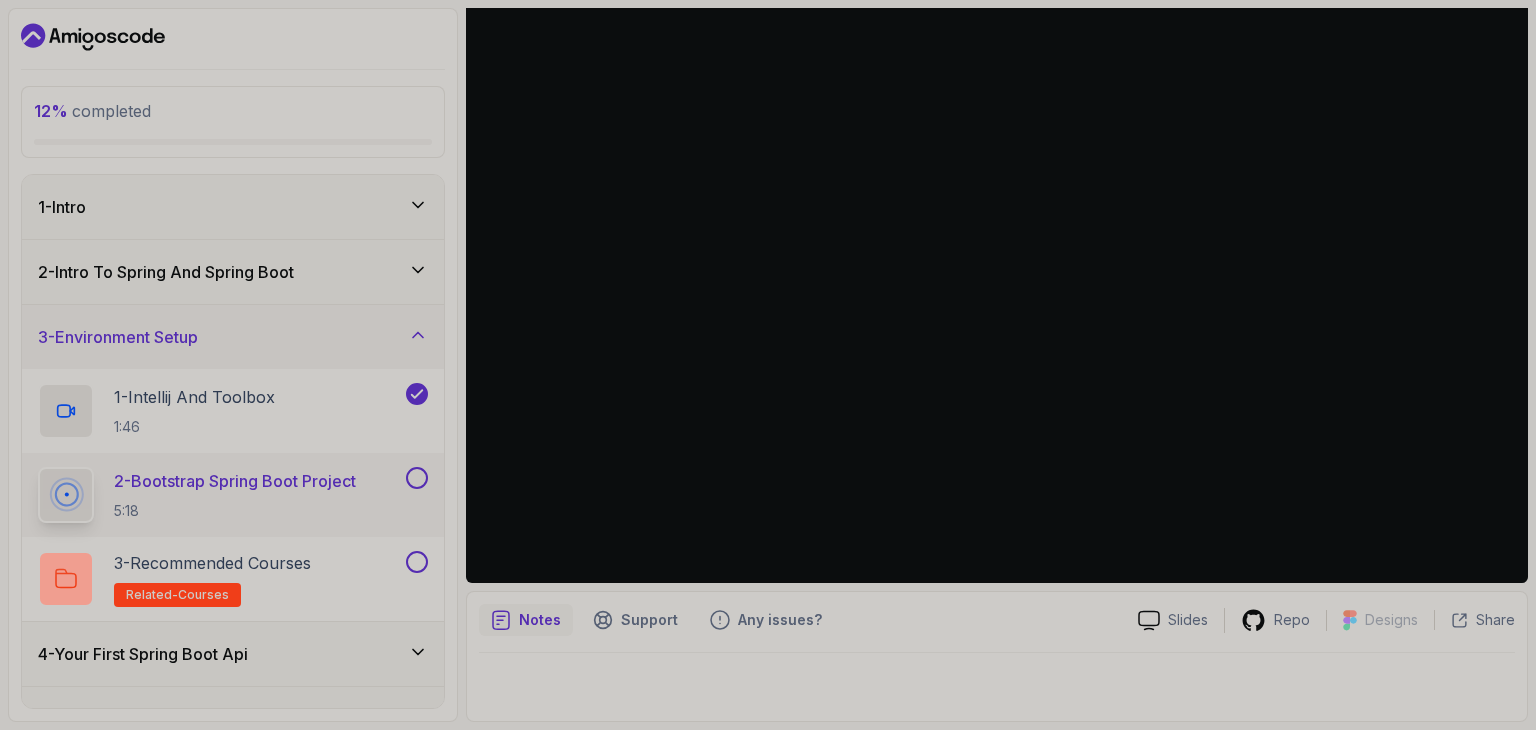 click on "12 % completed" at bounding box center [233, 111] 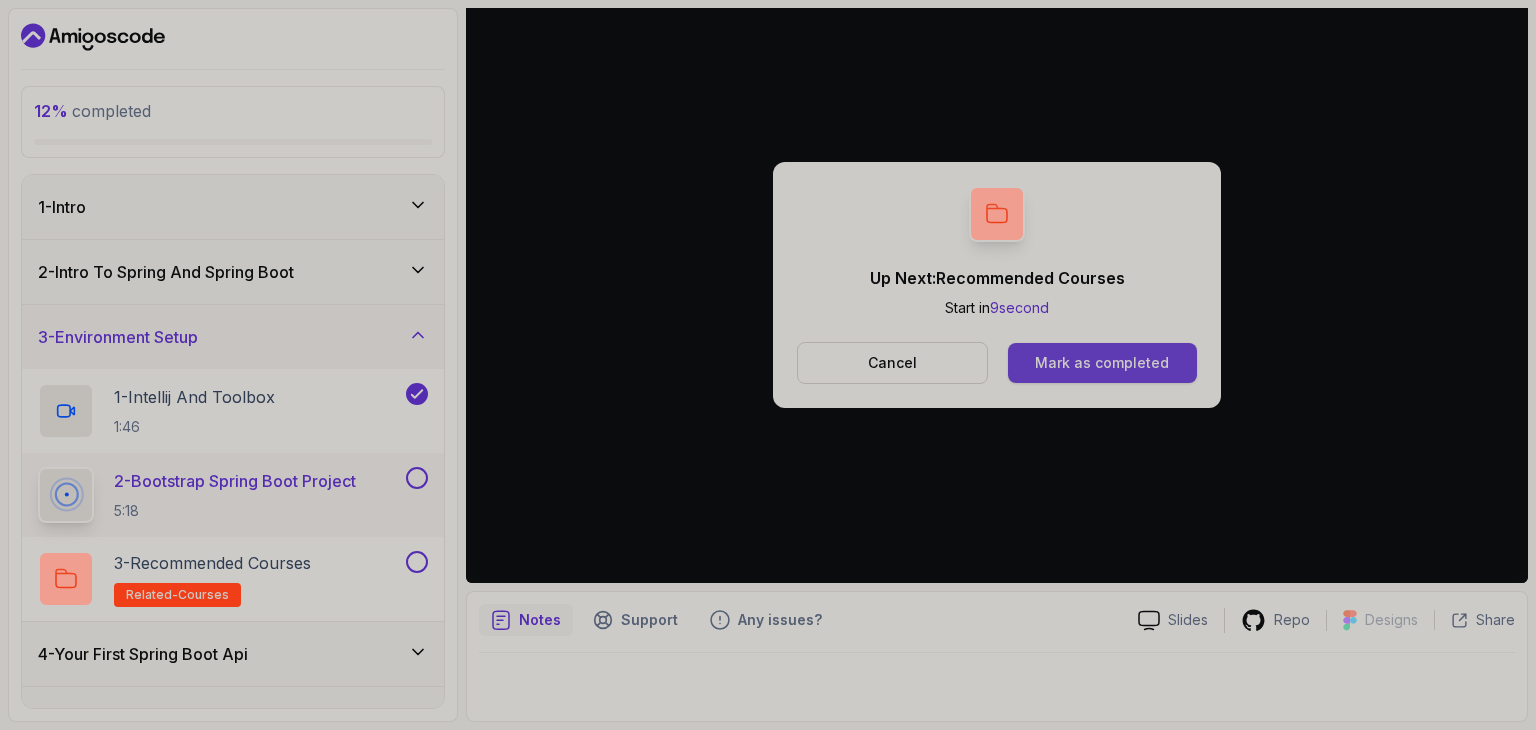 click on "Mark as completed" at bounding box center (1102, 363) 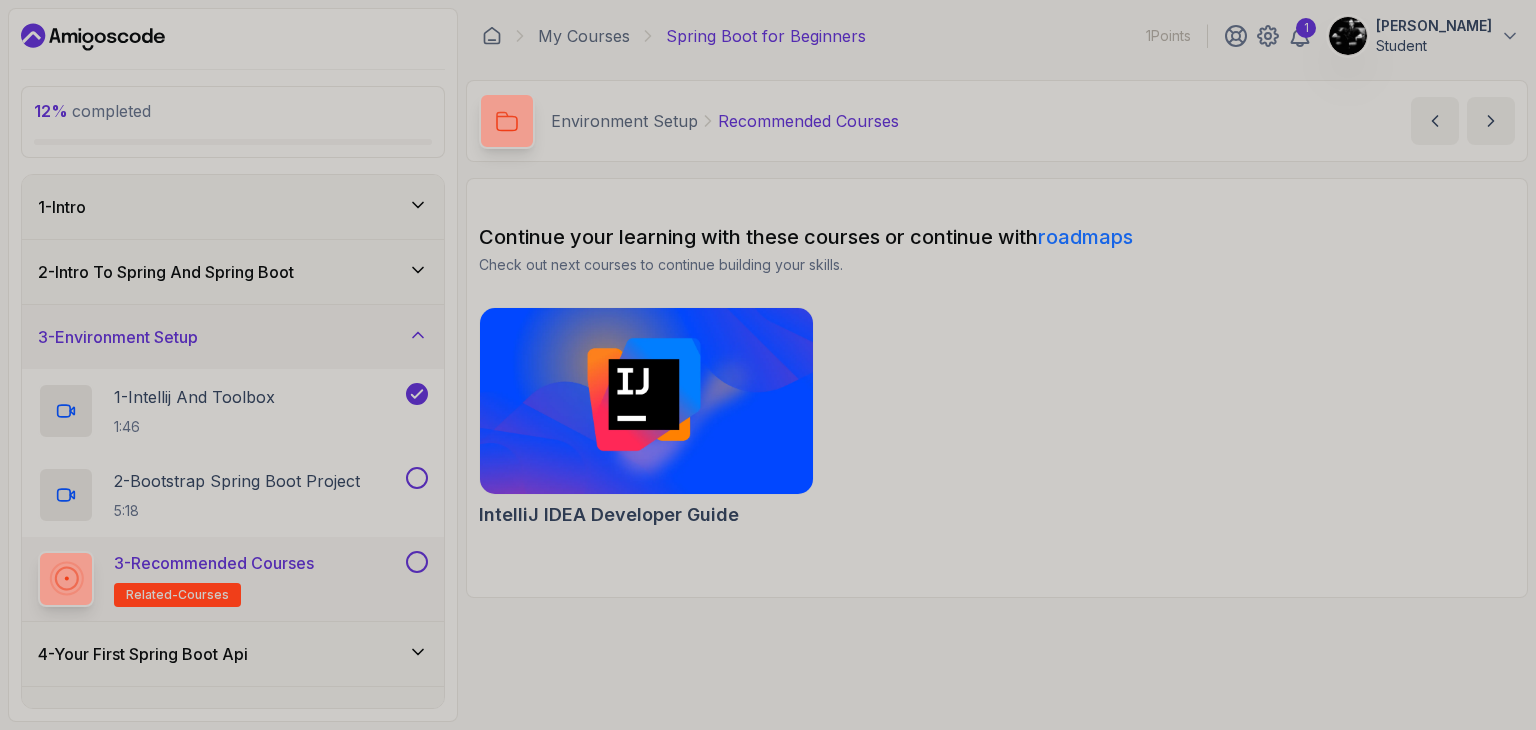 scroll, scrollTop: 0, scrollLeft: 0, axis: both 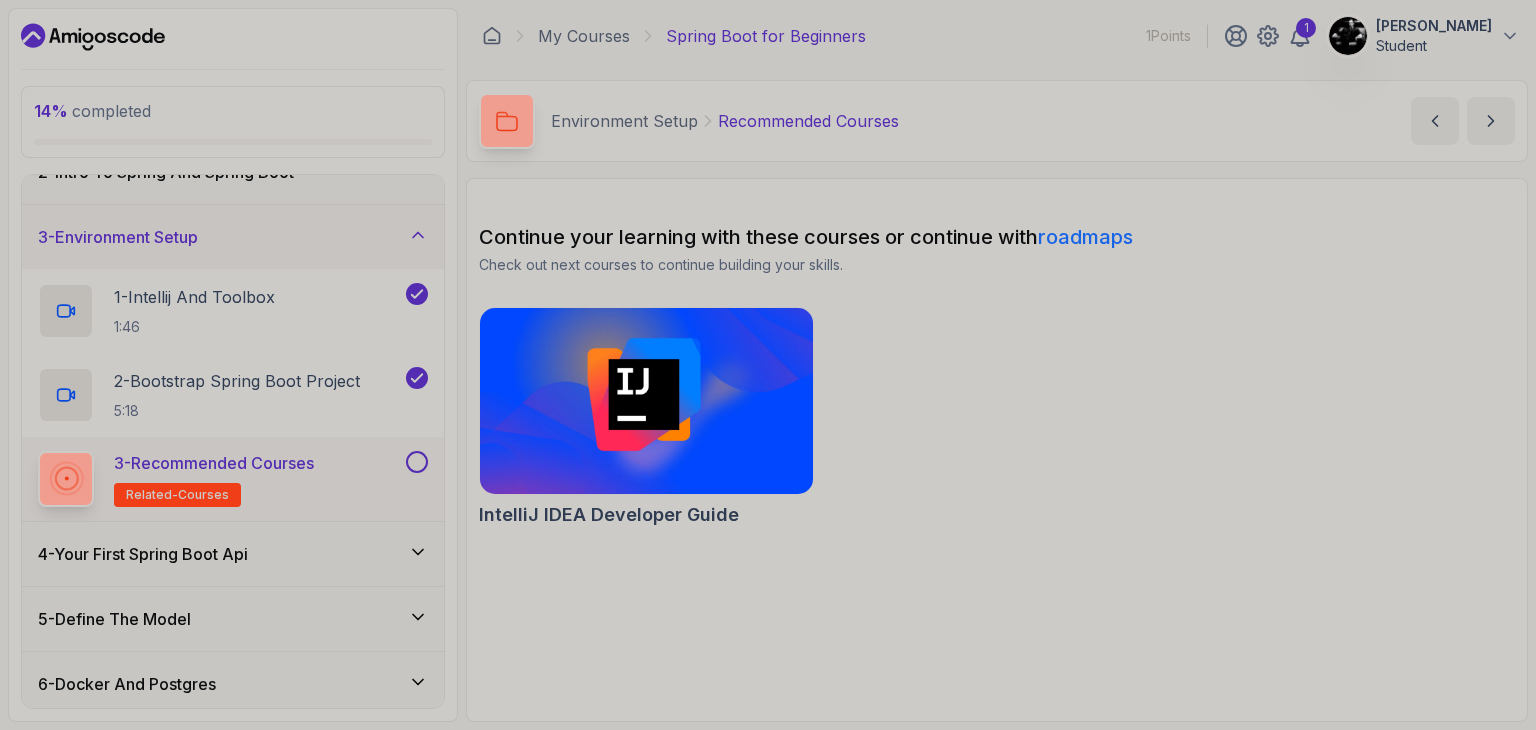 click on "4  -  Your First Spring Boot Api" at bounding box center [233, 554] 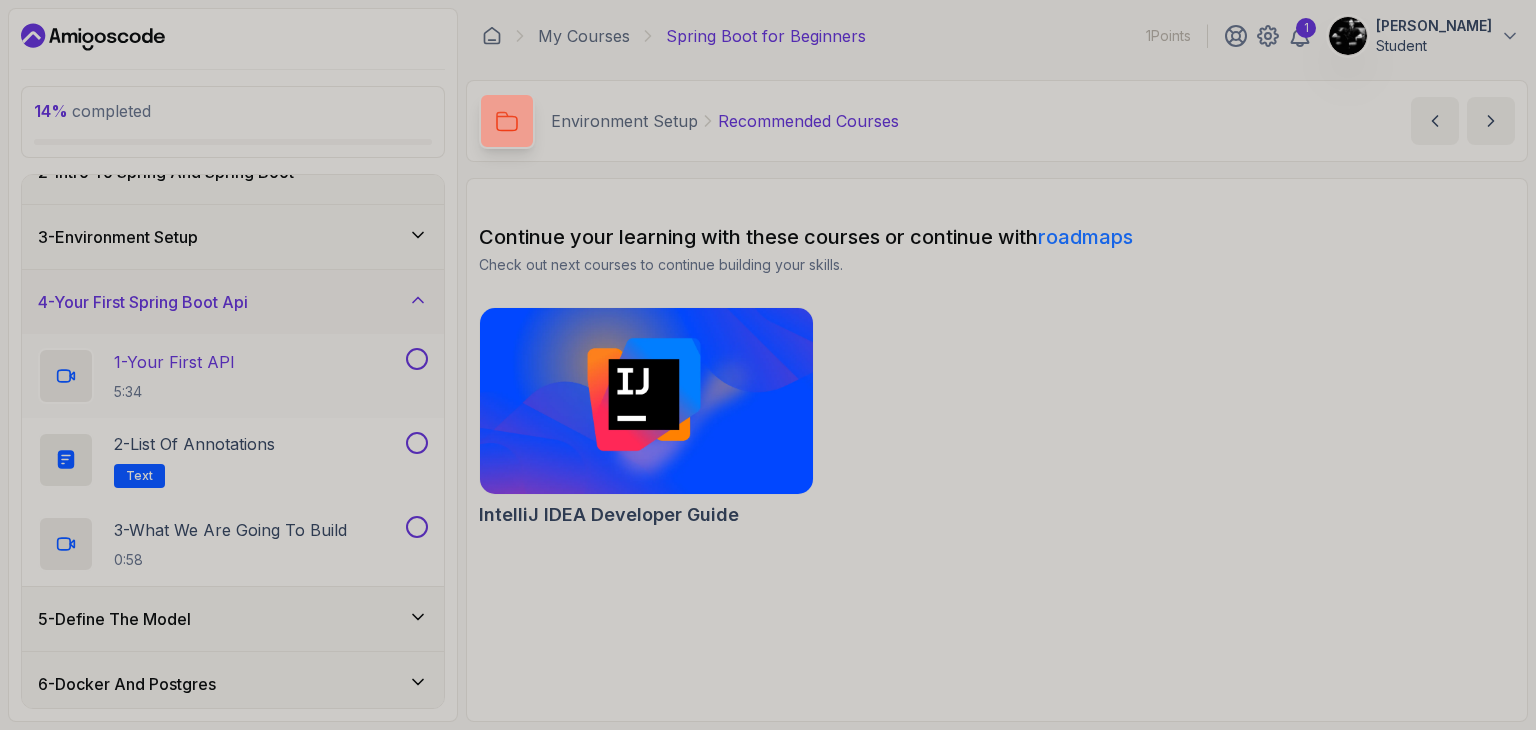 click on "1  -  Your First API 5:34" at bounding box center (220, 376) 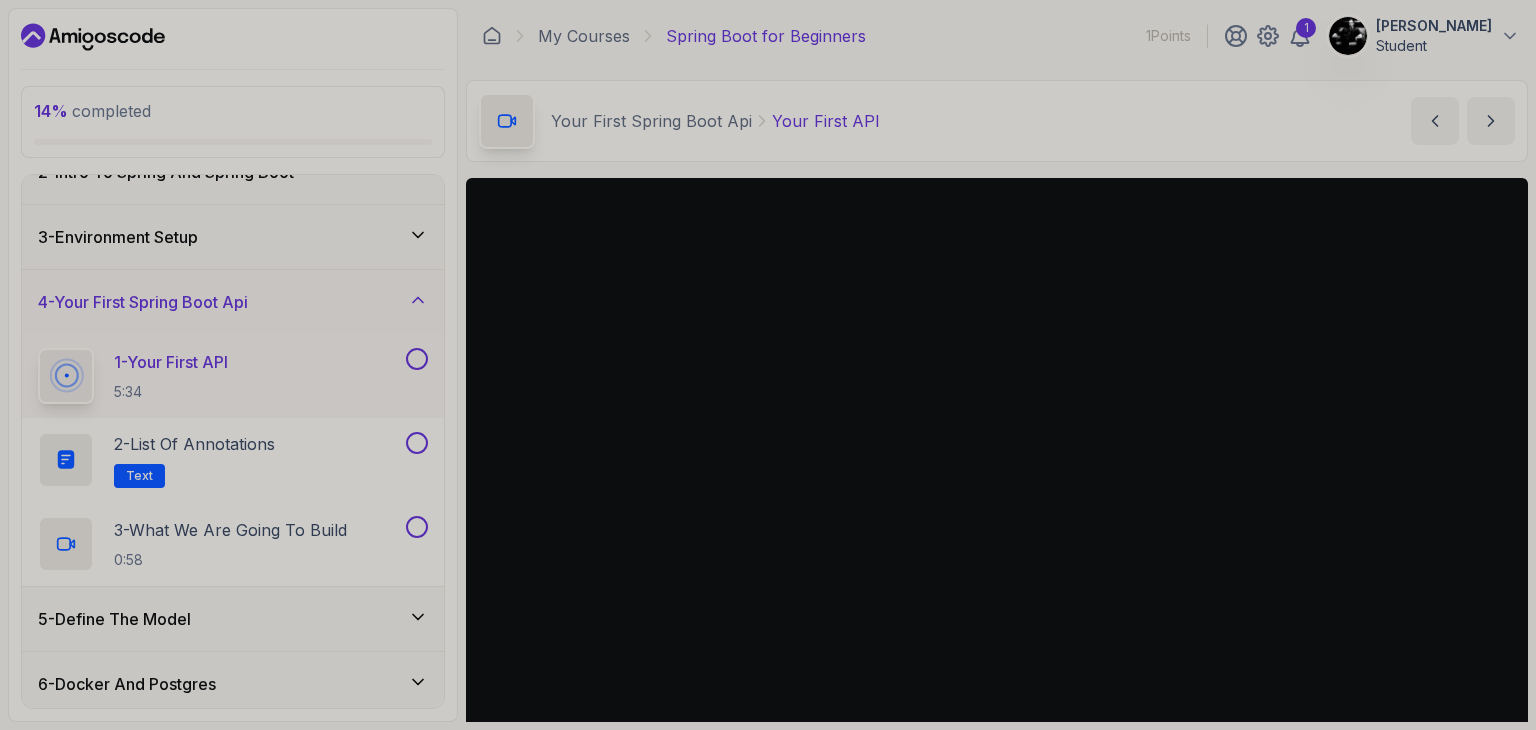 click on "14 % completed 1  -  Intro 2  -  Intro To Spring And Spring Boot 3  -  Environment Setup 4  -  Your First Spring Boot Api 1  -  Your First API 5:34 2  -  List of Annotations Text 3  -  What We Are Going To Build 0:58 5  -  Define The Model 6  -  Docker And Postgres 7  -  Databases Setup 8  -  Spring Data Jpa 9  -  Crud 10  -  Exercises 11  -  Artificial Intelligence 12  -  Outro My Courses Spring Boot for Beginners 1  Points 1 Ozan Halis Demiralp Student 4 - Your First Spring Boot Api  14 % completed Your First Spring Boot Api Your First API Your First API by  nelson Slides Repo Designs Design not available Share Notes Support Any issues? Slides Repo Designs Design not available Share ~1 min read Claim your free license  here" at bounding box center (768, 365) 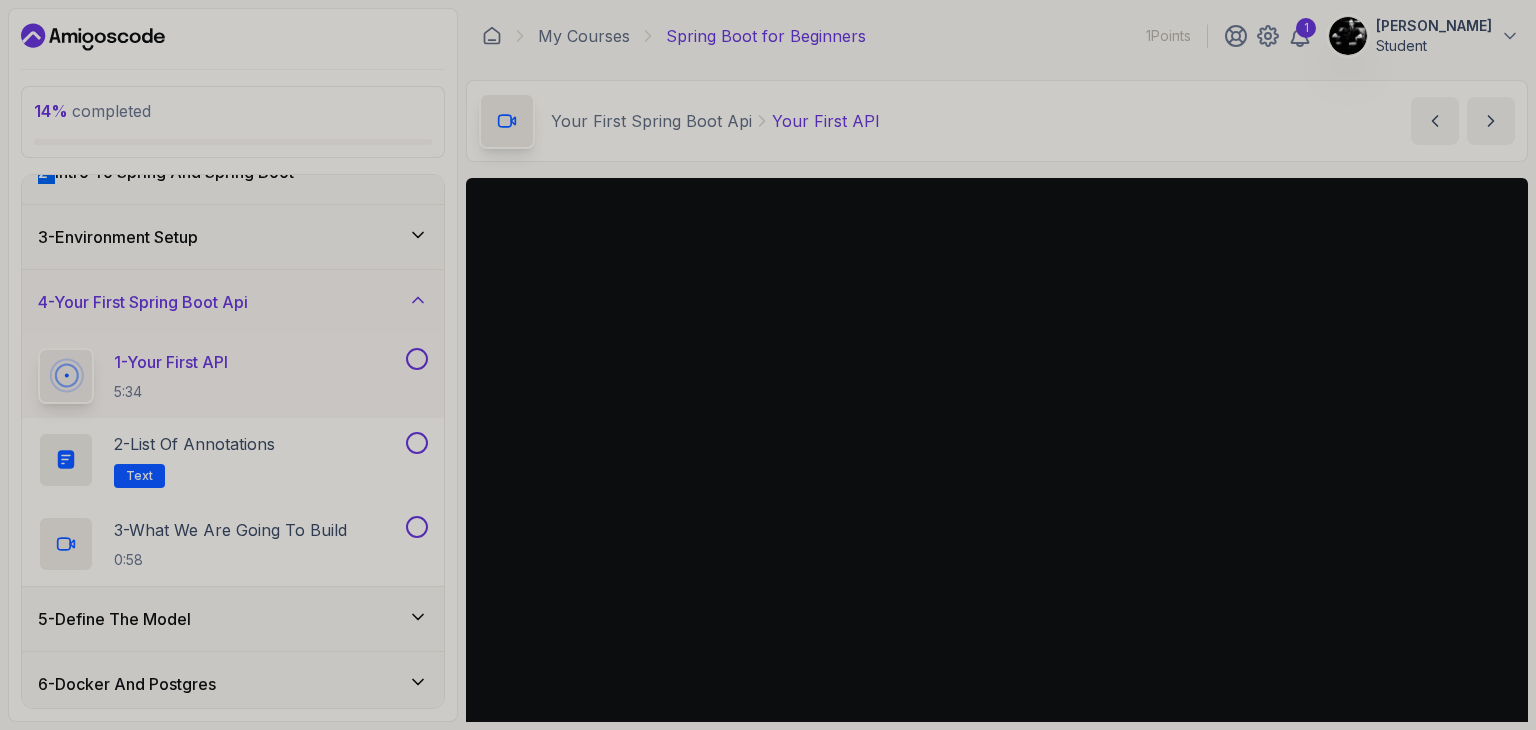 click on "14 % completed 1  -  Intro 2  -  Intro To Spring And Spring Boot 3  -  Environment Setup 4  -  Your First Spring Boot Api 1  -  Your First API 5:34 2  -  List of Annotations Text 3  -  What We Are Going To Build 0:58 5  -  Define The Model 6  -  Docker And Postgres 7  -  Databases Setup 8  -  Spring Data Jpa 9  -  Crud 10  -  Exercises 11  -  Artificial Intelligence 12  -  Outro My Courses Spring Boot for Beginners 1  Points 1 Ozan Halis Demiralp Student 4 - Your First Spring Boot Api  14 % completed Your First Spring Boot Api Your First API Your First API by  nelson Slides Repo Designs Design not available Share Notes Support Any issues? Slides Repo Designs Design not available Share ~1 min read Claim your free license  here" at bounding box center (768, 365) 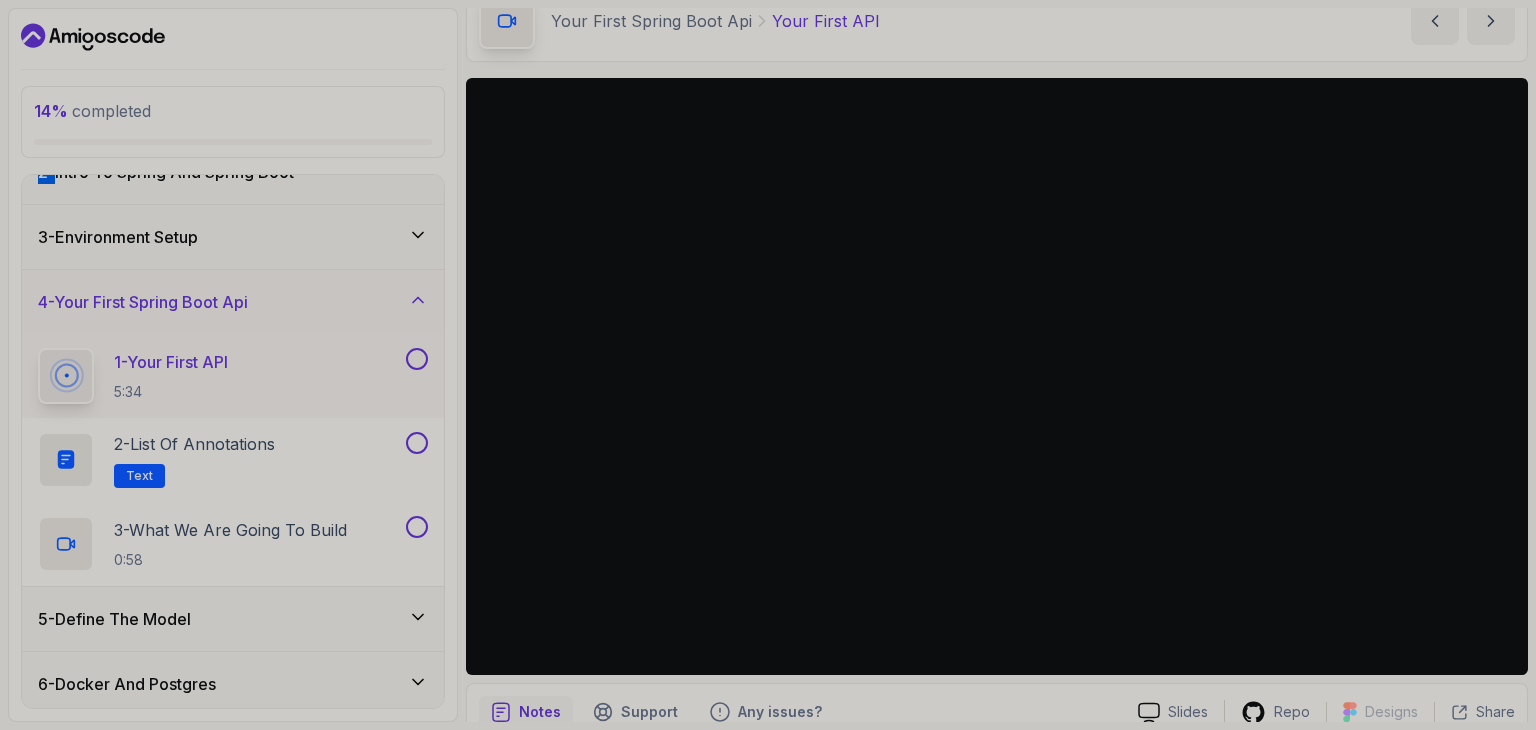 click on "14 % completed 1  -  Intro 2  -  Intro To Spring And Spring Boot 3  -  Environment Setup 4  -  Your First Spring Boot Api 1  -  Your First API 5:34 2  -  List of Annotations Text 3  -  What We Are Going To Build 0:58 5  -  Define The Model 6  -  Docker And Postgres 7  -  Databases Setup 8  -  Spring Data Jpa 9  -  Crud 10  -  Exercises 11  -  Artificial Intelligence 12  -  Outro My Courses Spring Boot for Beginners 1  Points 1 Ozan Halis Demiralp Student 4 - Your First Spring Boot Api  14 % completed Your First Spring Boot Api Your First API Your First API by  nelson Slides Repo Designs Design not available Share Notes Support Any issues? Slides Repo Designs Design not available Share ~1 min read Claim your free license  here" at bounding box center (768, 365) 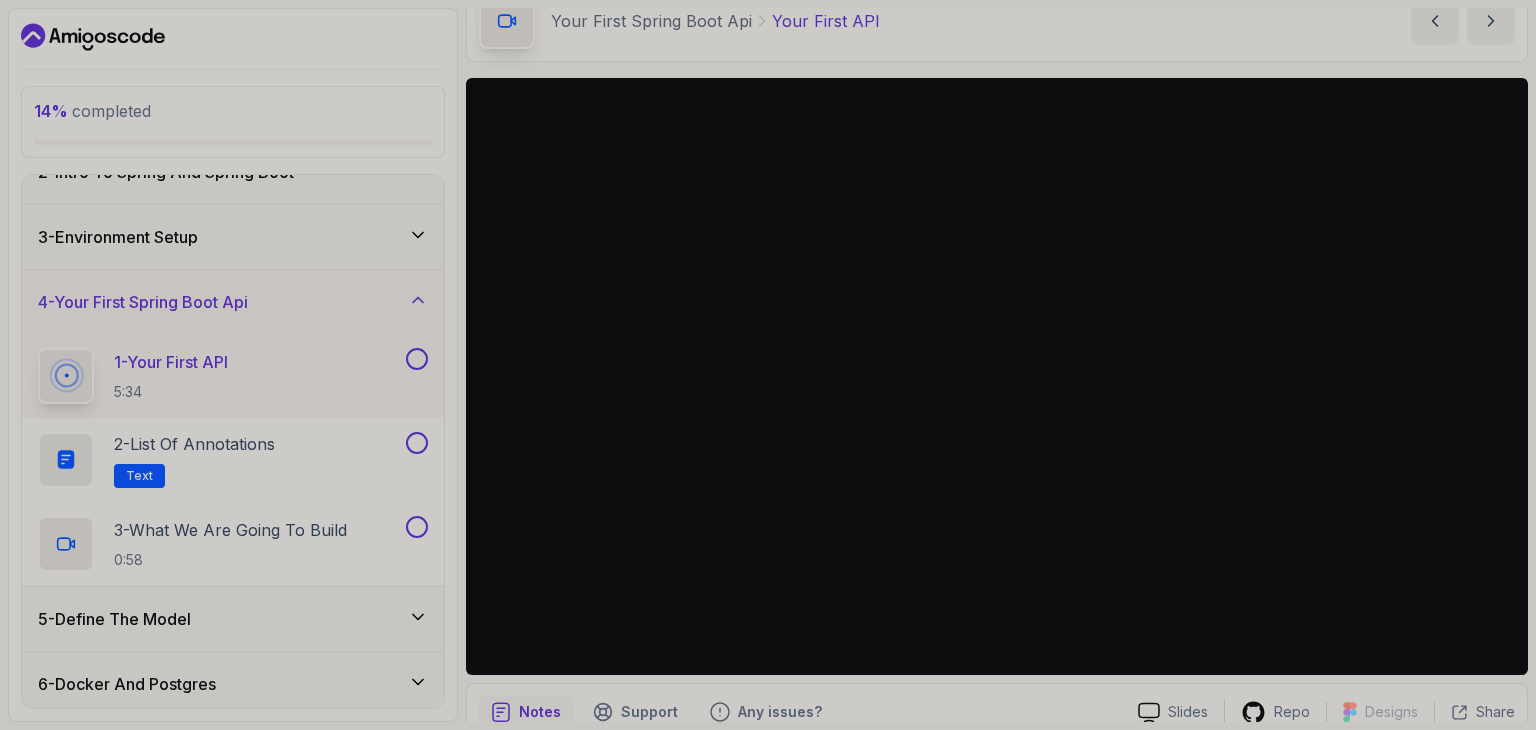 click on "14 % completed 1  -  Intro 2  -  Intro To Spring And Spring Boot 3  -  Environment Setup 4  -  Your First Spring Boot Api 1  -  Your First API 5:34 2  -  List of Annotations Text 3  -  What We Are Going To Build 0:58 5  -  Define The Model 6  -  Docker And Postgres 7  -  Databases Setup 8  -  Spring Data Jpa 9  -  Crud 10  -  Exercises 11  -  Artificial Intelligence 12  -  Outro My Courses Spring Boot for Beginners 1  Points 1 Ozan Halis Demiralp Student 4 - Your First Spring Boot Api  14 % completed Your First Spring Boot Api Your First API Your First API by  nelson Slides Repo Designs Design not available Share Notes Support Any issues? Slides Repo Designs Design not available Share ~1 min read Claim your free license  here" at bounding box center [768, 365] 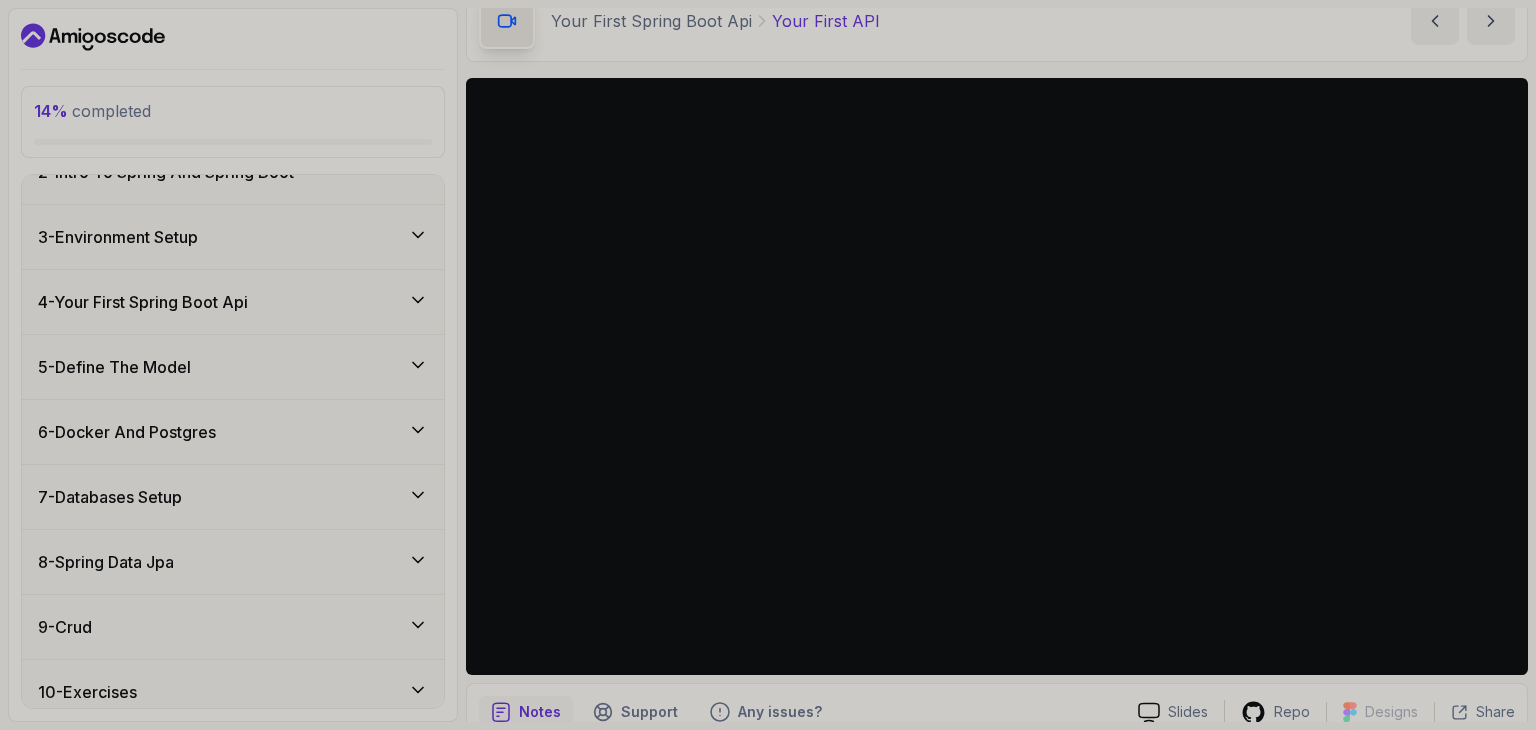 type 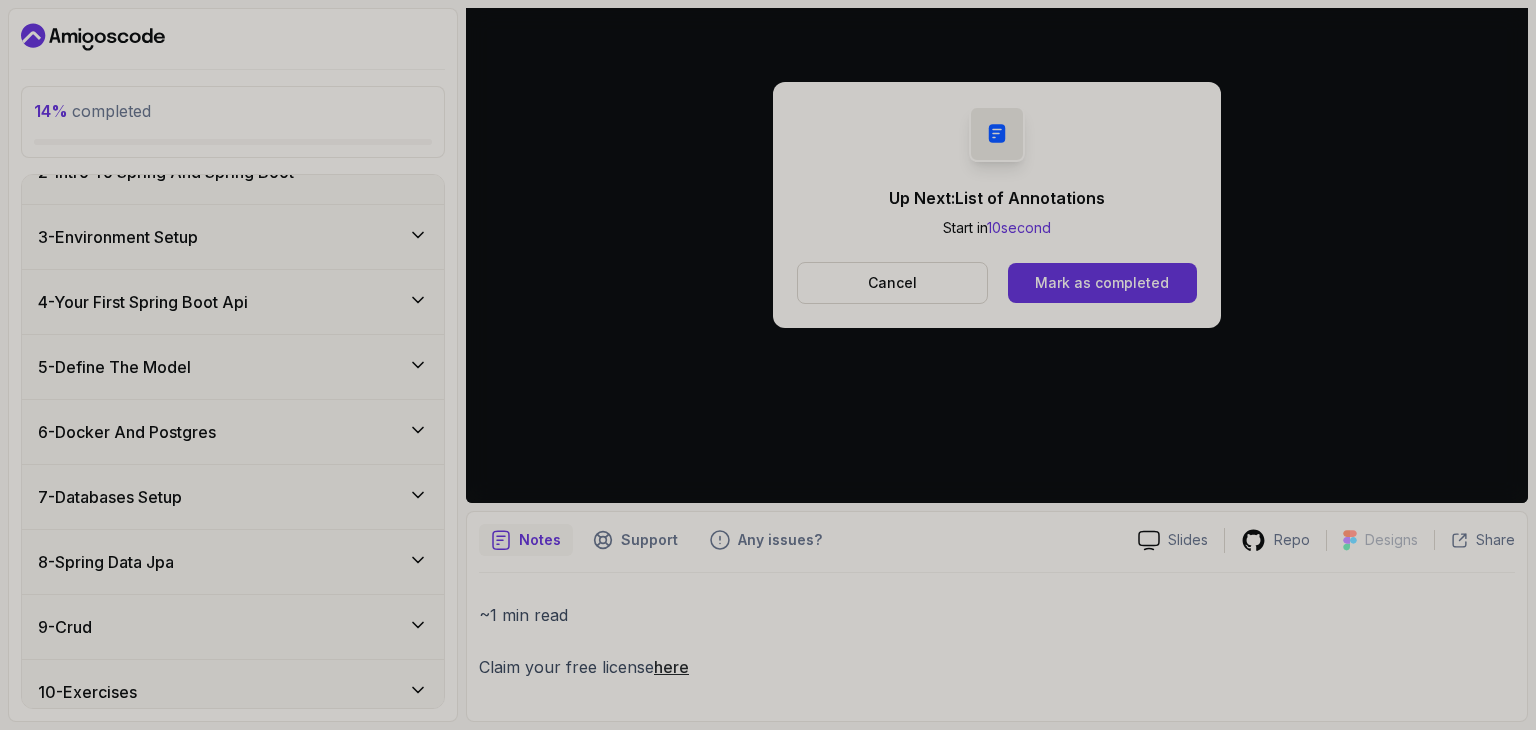 scroll, scrollTop: 0, scrollLeft: 0, axis: both 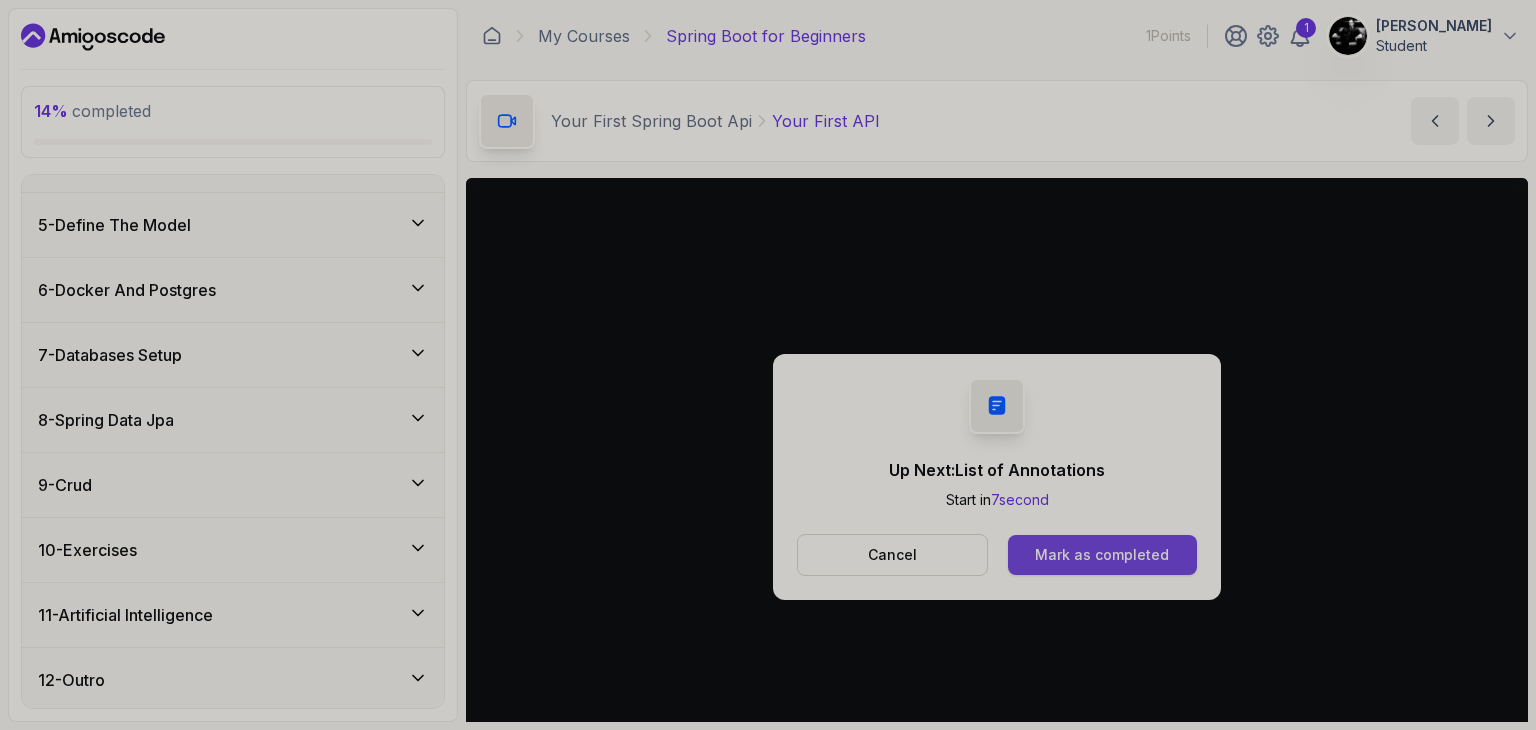 click on "Mark as completed" at bounding box center [1102, 555] 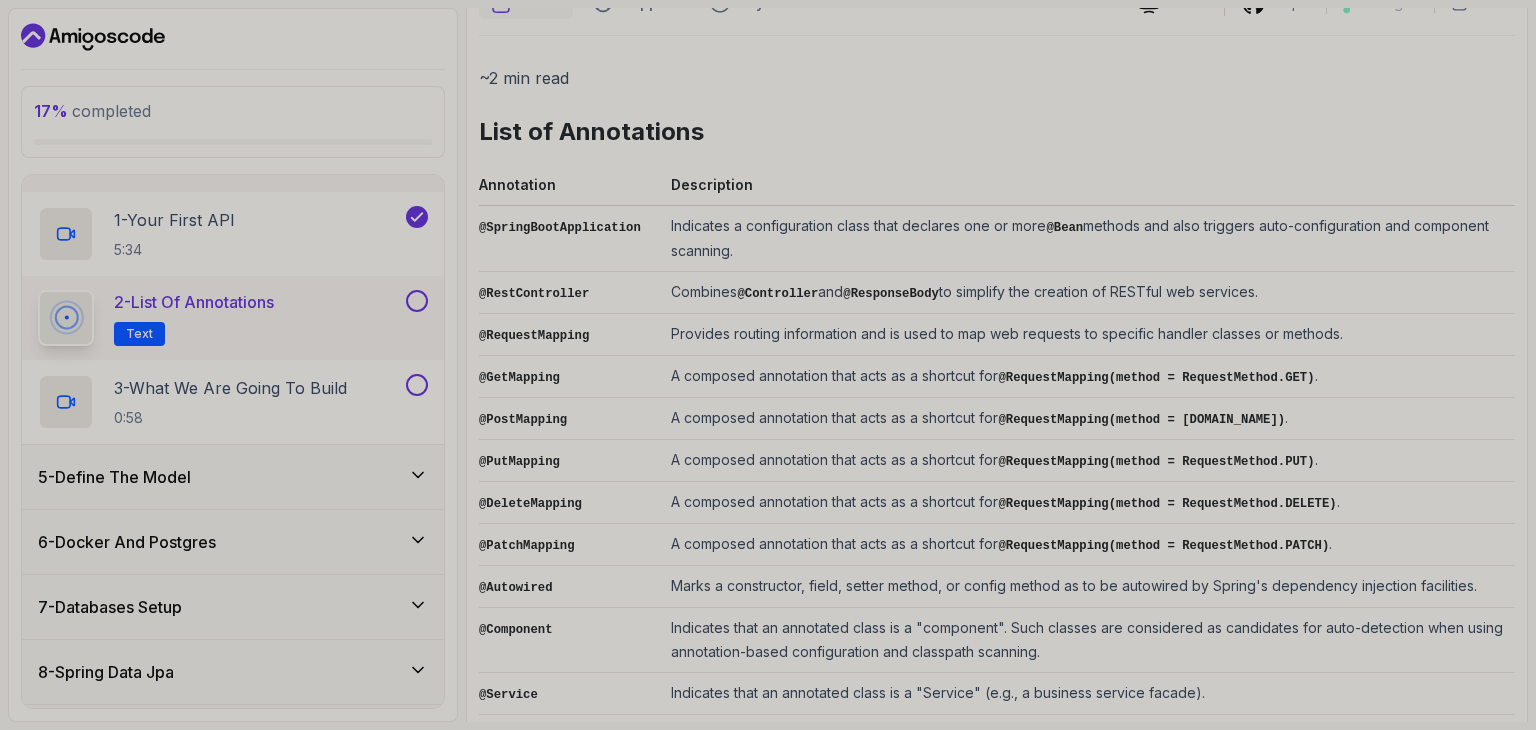 scroll, scrollTop: 218, scrollLeft: 0, axis: vertical 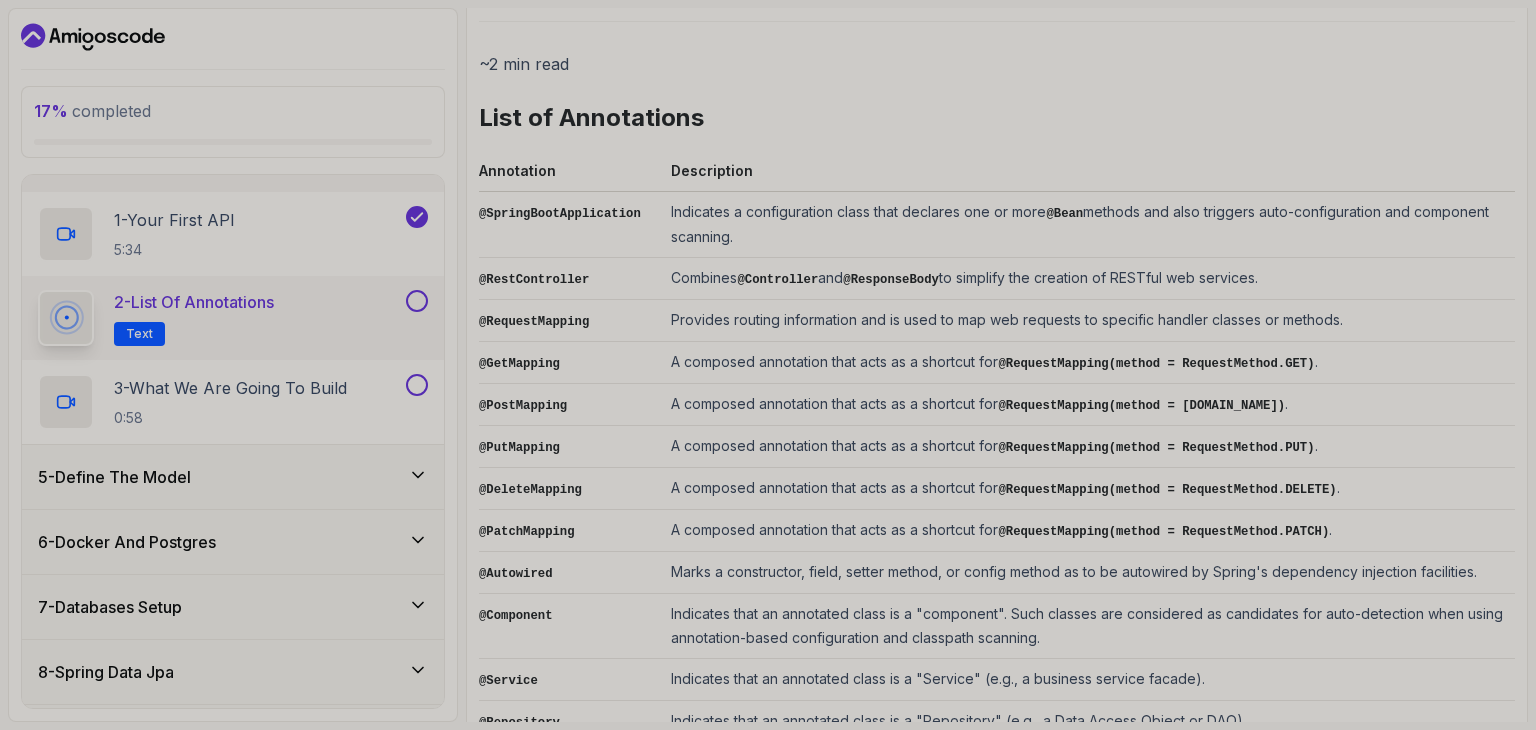 click on "Indicates a configuration class that declares one or more  @Bean  methods and also triggers auto-configuration and component scanning." at bounding box center (1089, 225) 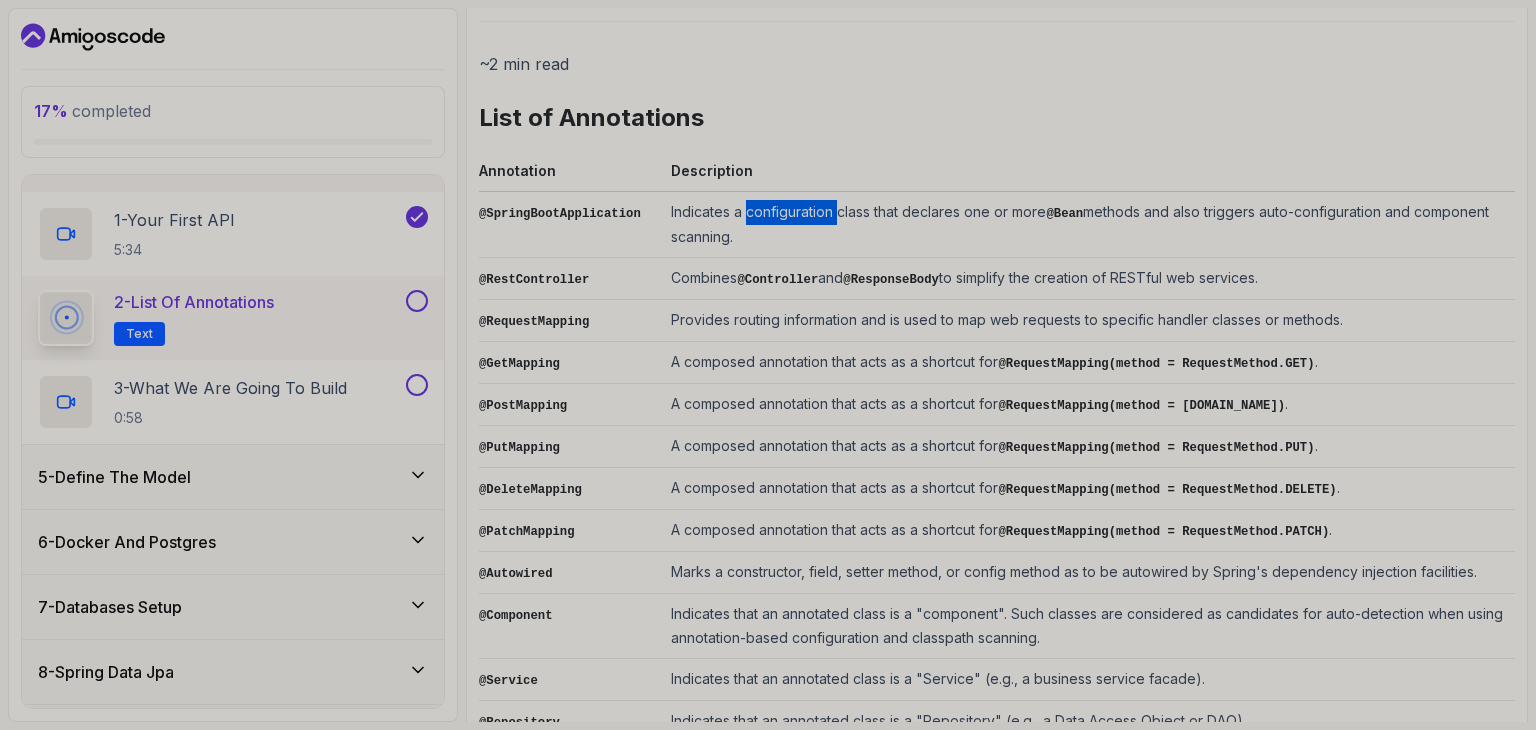 click on "Indicates a configuration class that declares one or more  @Bean  methods and also triggers auto-configuration and component scanning." at bounding box center (1089, 225) 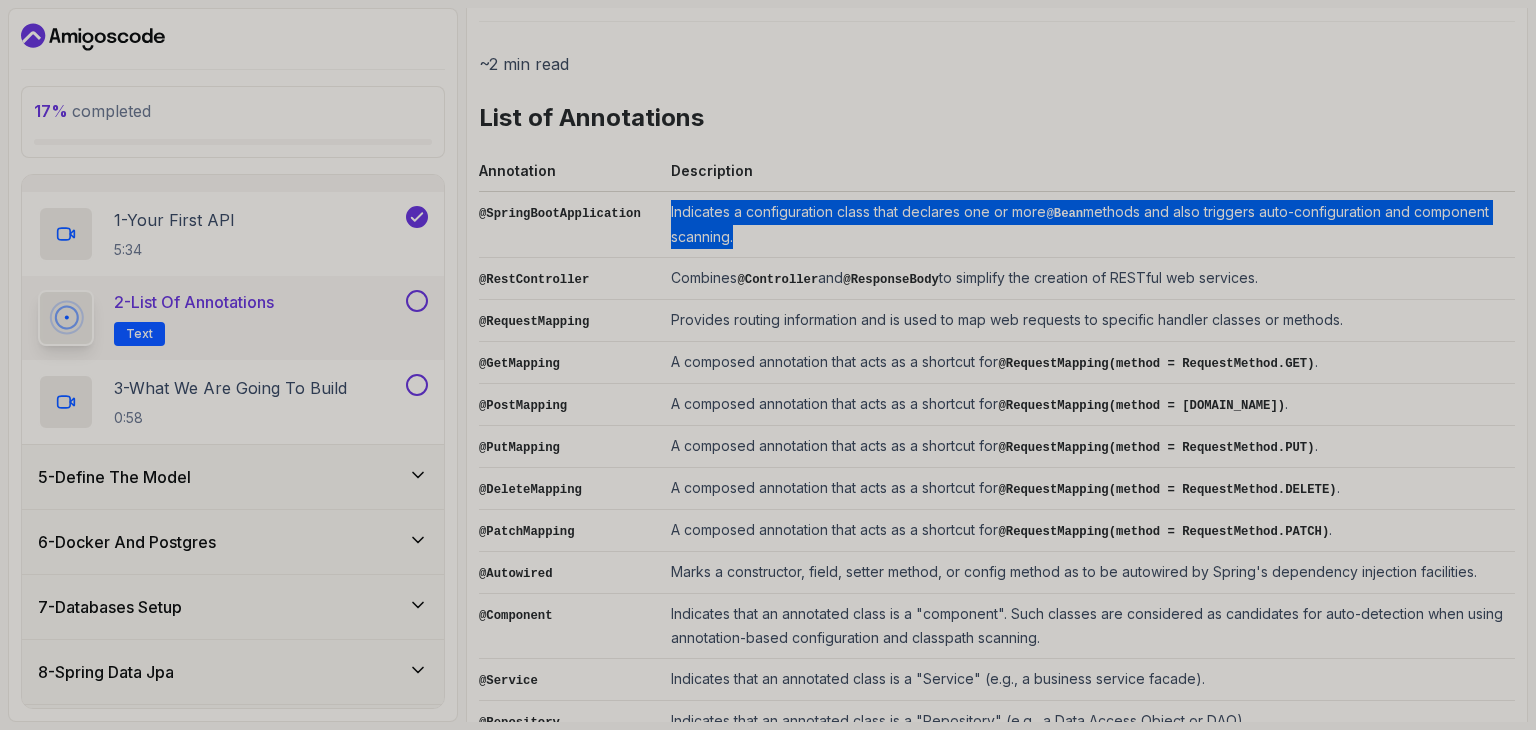click on "Indicates a configuration class that declares one or more  @Bean  methods and also triggers auto-configuration and component scanning." at bounding box center [1089, 225] 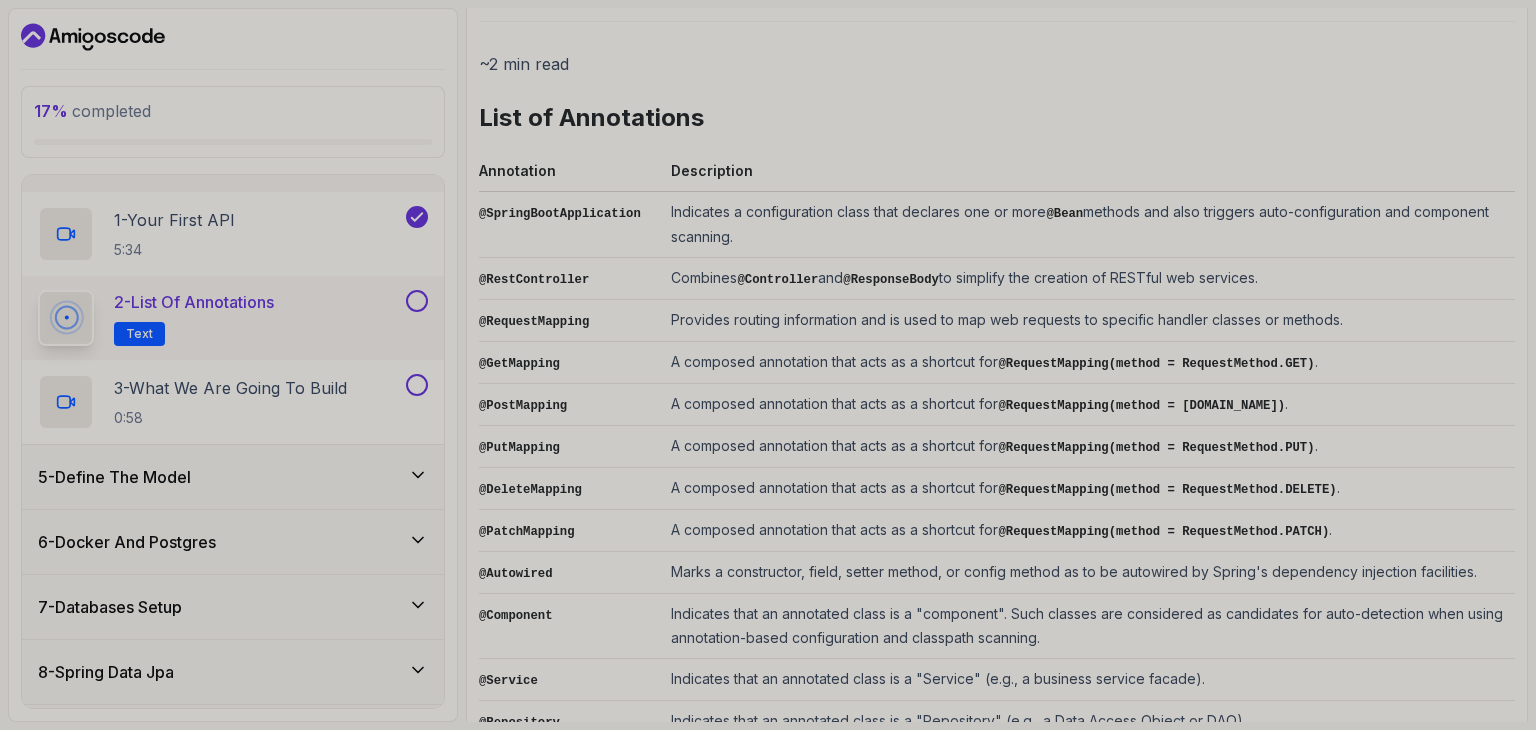 click on "Provides routing information and is used to map web requests to specific handler classes or methods." at bounding box center (1089, 321) 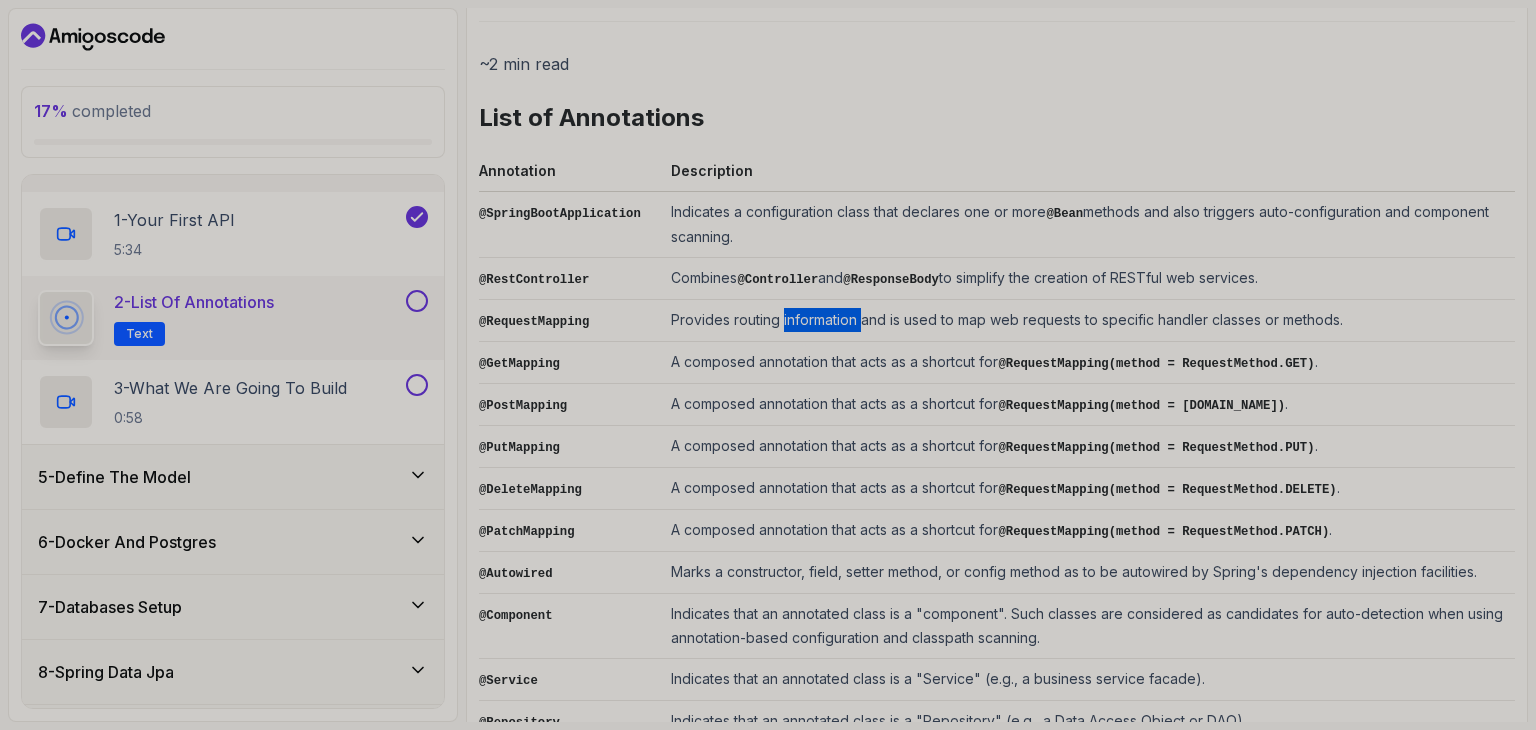 click on "Provides routing information and is used to map web requests to specific handler classes or methods." at bounding box center (1089, 321) 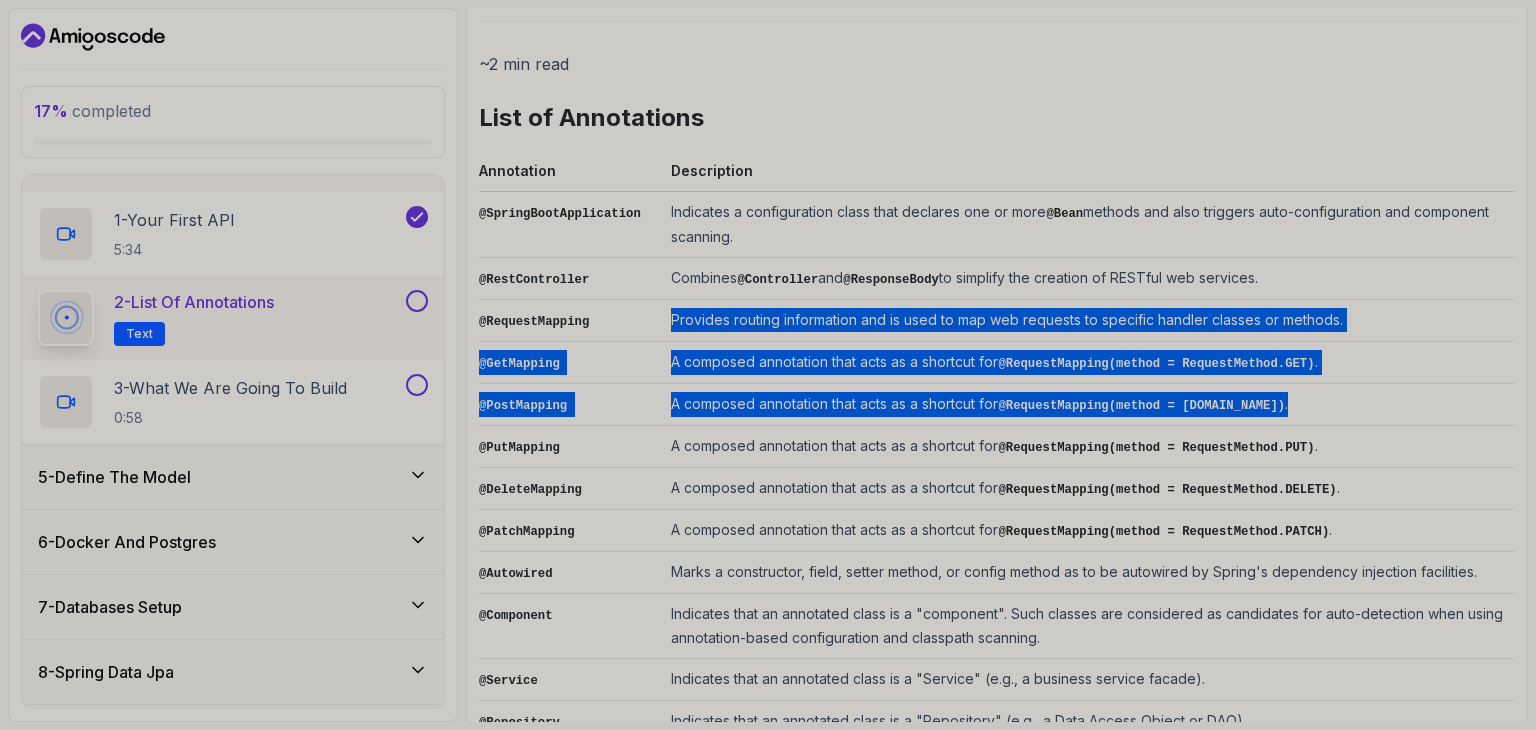 drag, startPoint x: 828, startPoint y: 329, endPoint x: 831, endPoint y: 413, distance: 84.05355 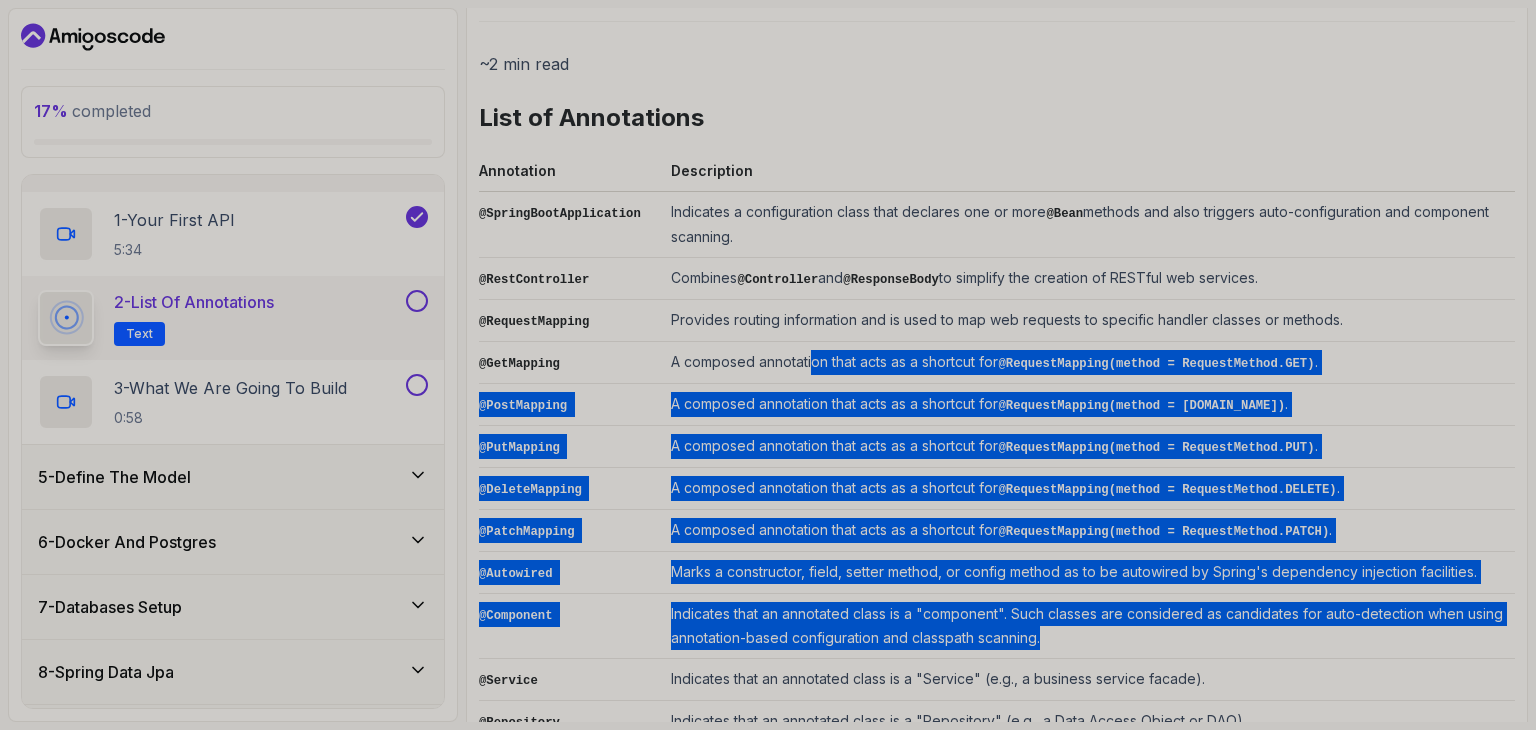 drag, startPoint x: 890, startPoint y: 447, endPoint x: 1428, endPoint y: 633, distance: 569.2451 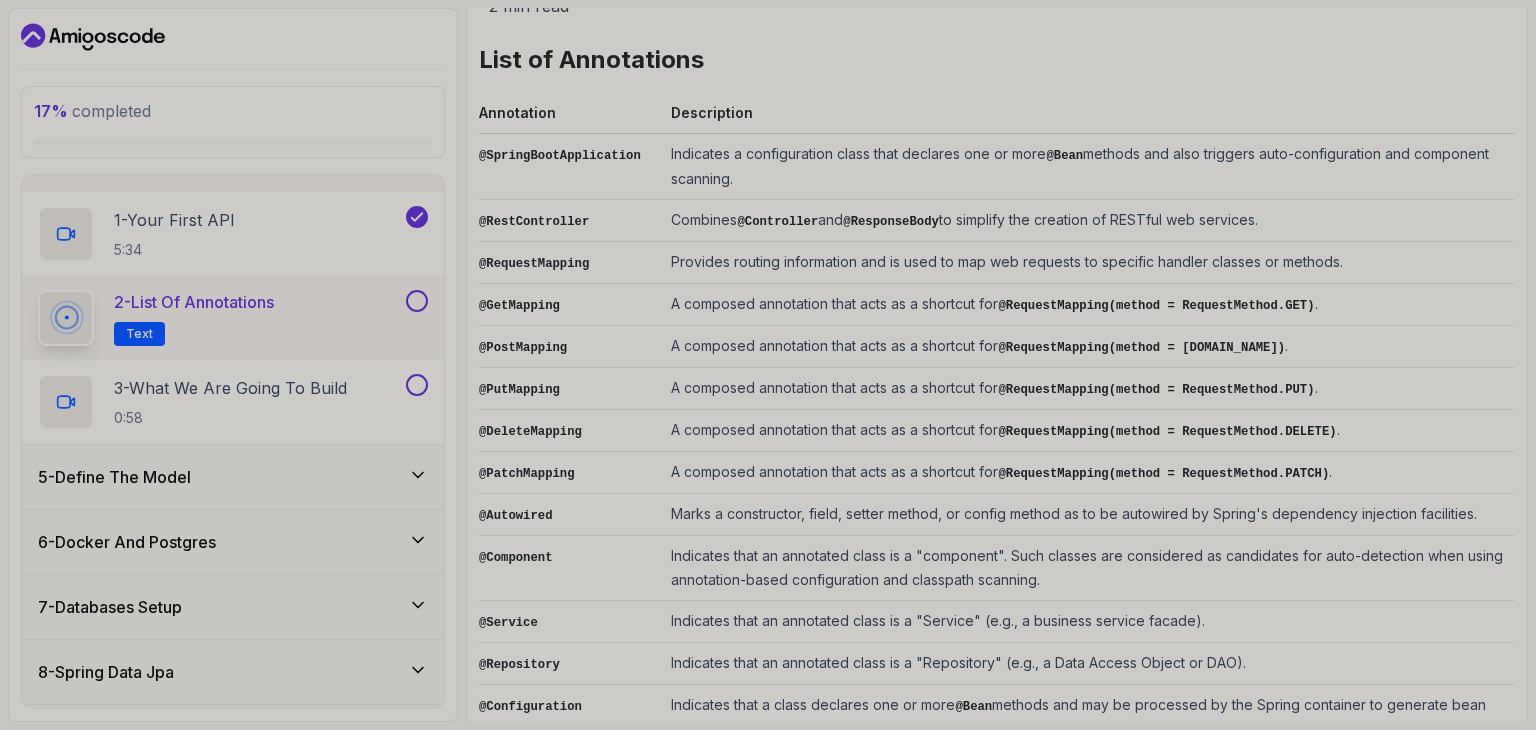 scroll, scrollTop: 492, scrollLeft: 0, axis: vertical 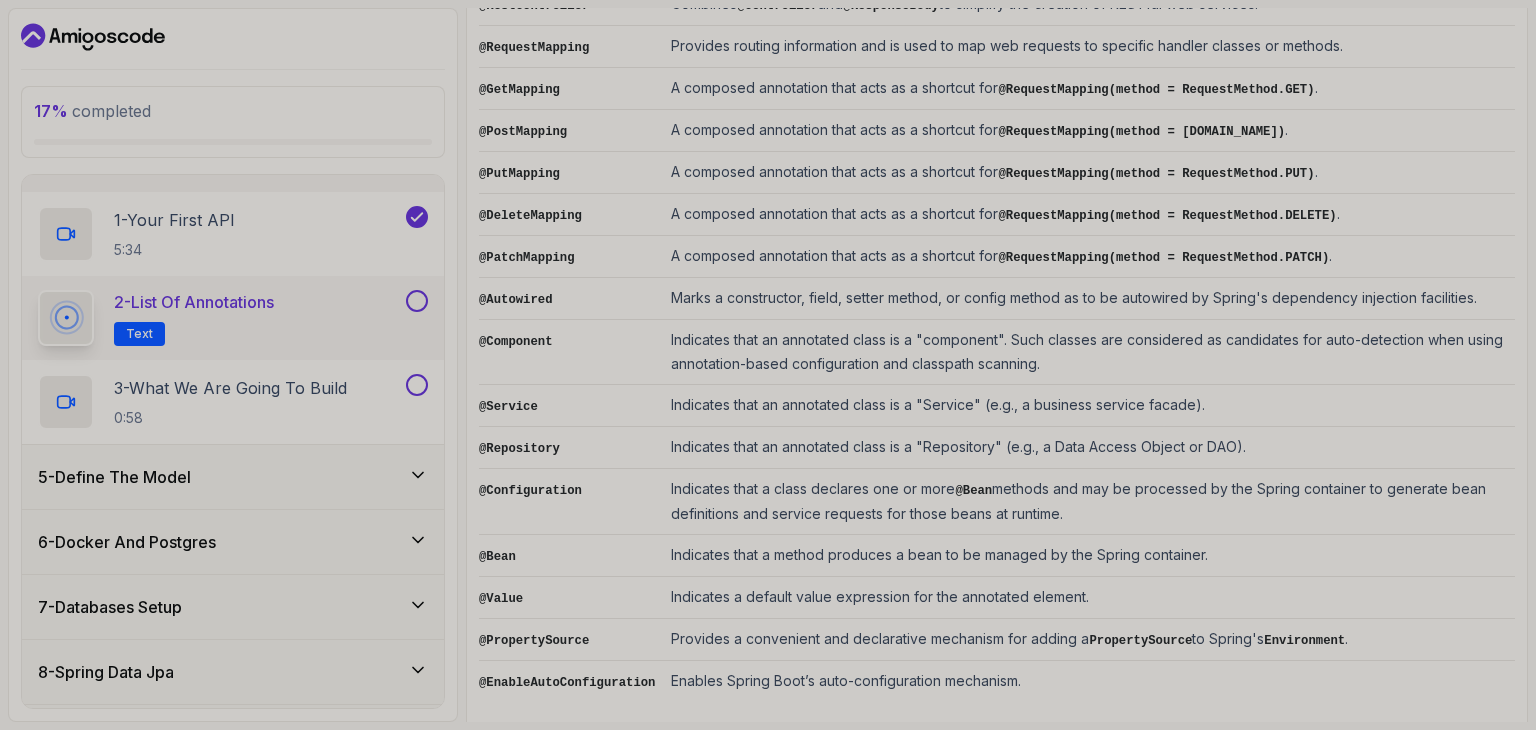 drag, startPoint x: 1216, startPoint y: 416, endPoint x: 1218, endPoint y: 589, distance: 173.01157 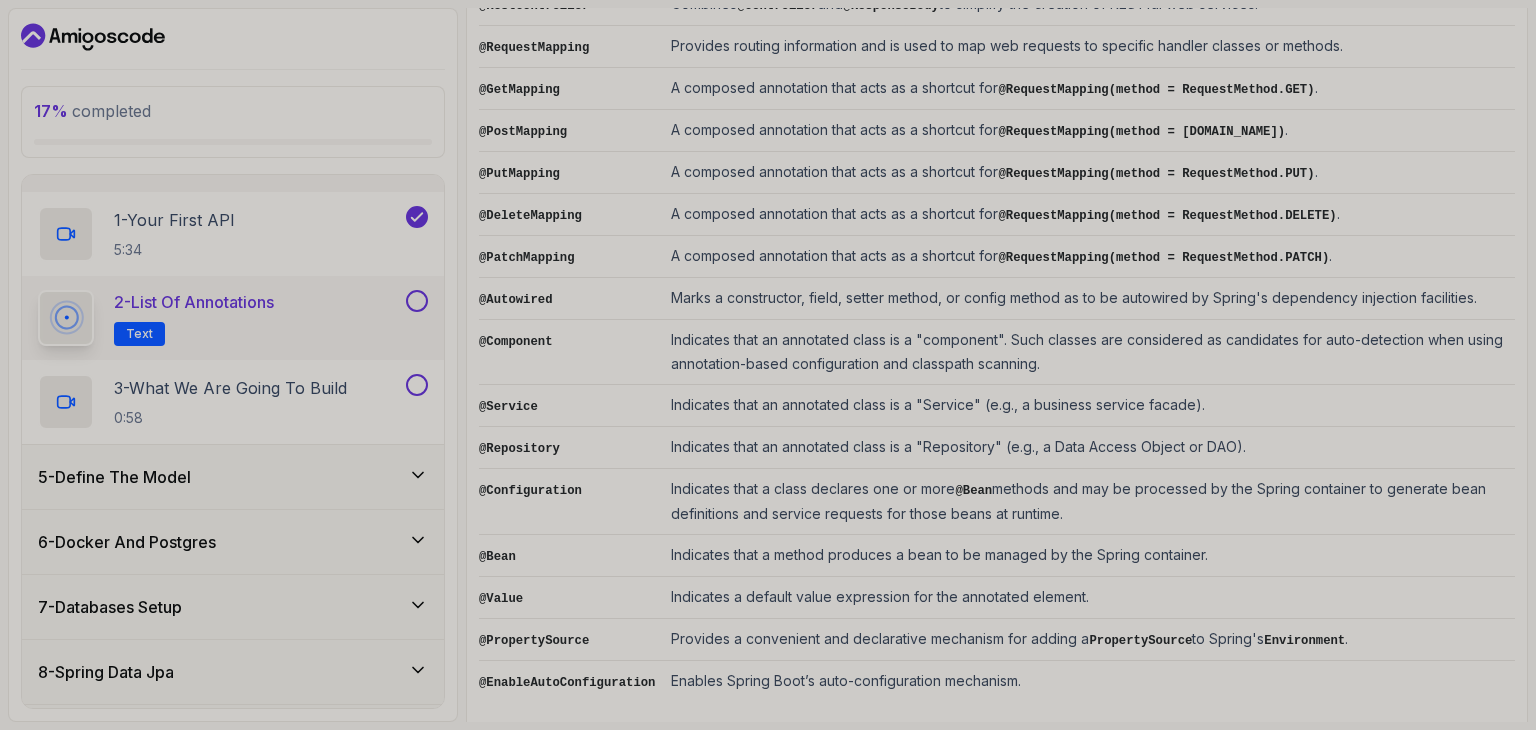 click on "Indicates that a class declares one or more  @Bean  methods and may be processed by the Spring container to generate bean definitions and service requests for those beans at runtime." at bounding box center (1089, 502) 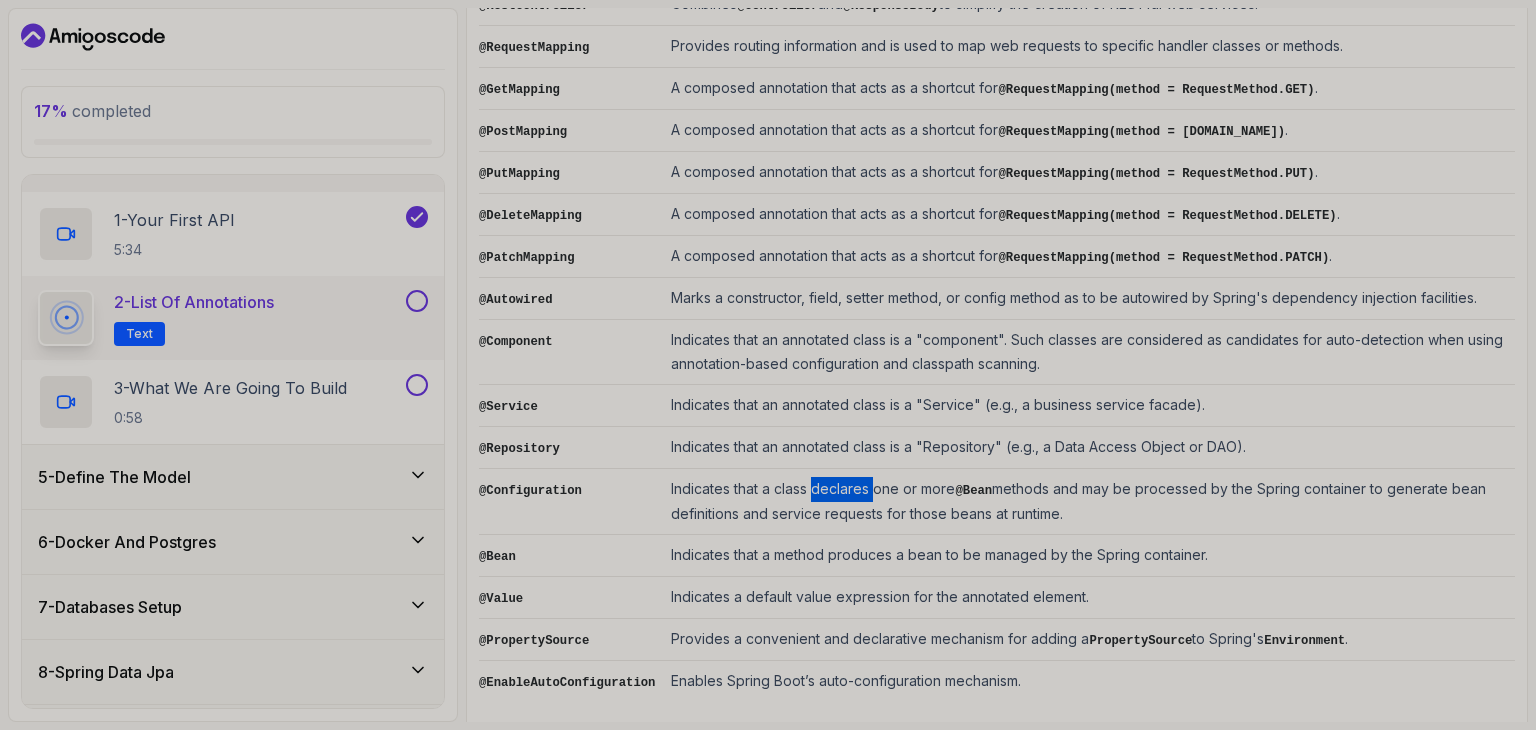 click on "Indicates that a class declares one or more  @Bean  methods and may be processed by the Spring container to generate bean definitions and service requests for those beans at runtime." at bounding box center (1089, 502) 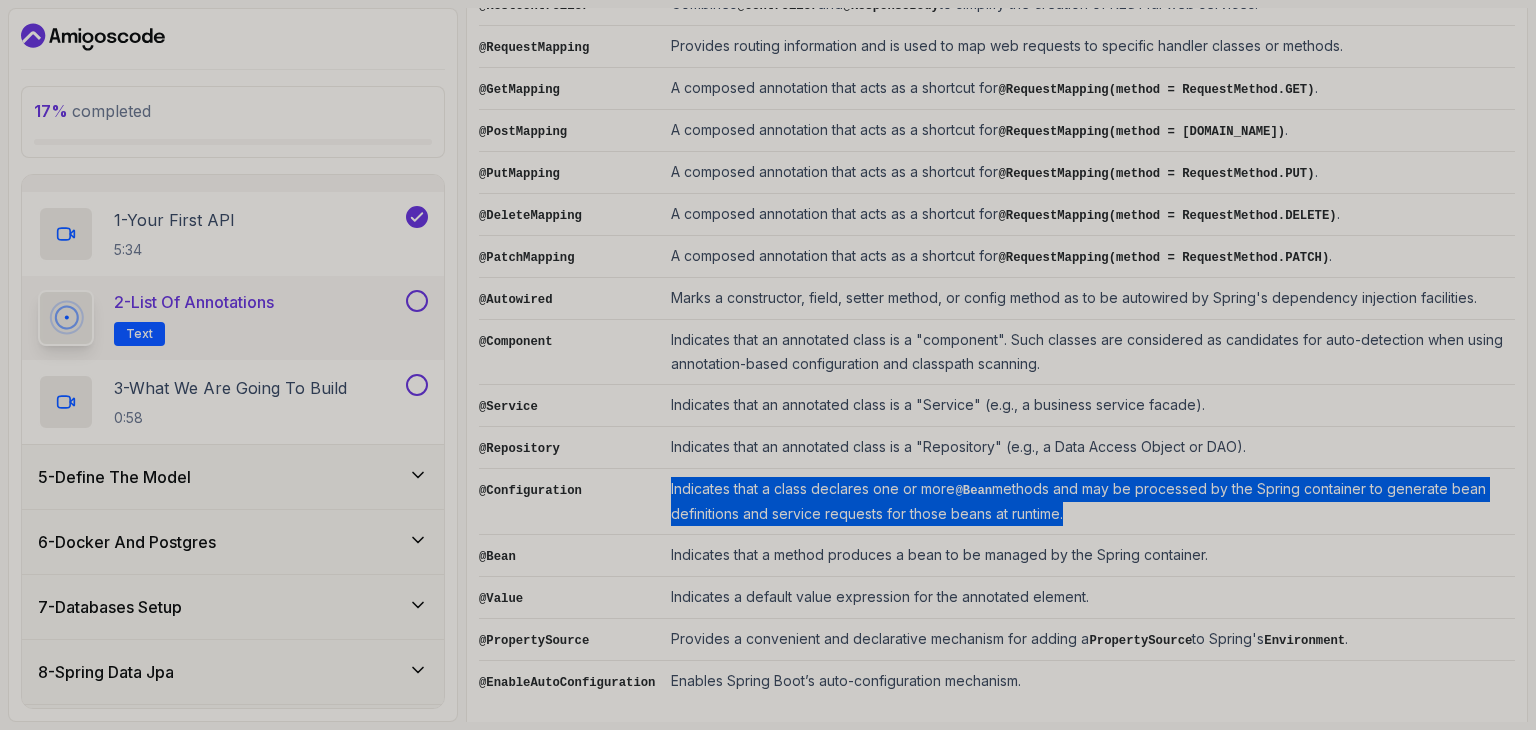 click on "Indicates that a class declares one or more  @Bean  methods and may be processed by the Spring container to generate bean definitions and service requests for those beans at runtime." at bounding box center (1089, 502) 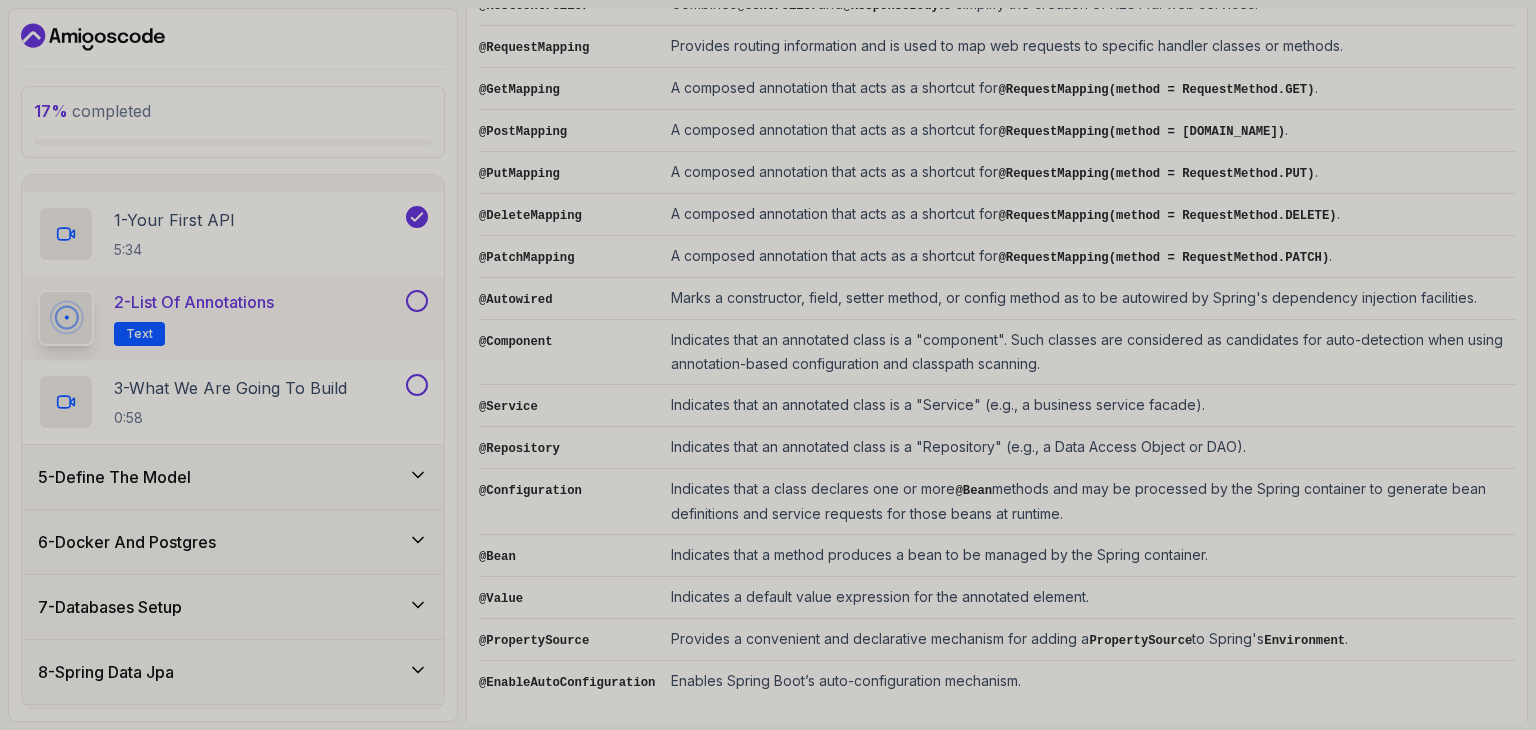 click on "Indicates that a class declares one or more  @Bean  methods and may be processed by the Spring container to generate bean definitions and service requests for those beans at runtime." at bounding box center (1089, 502) 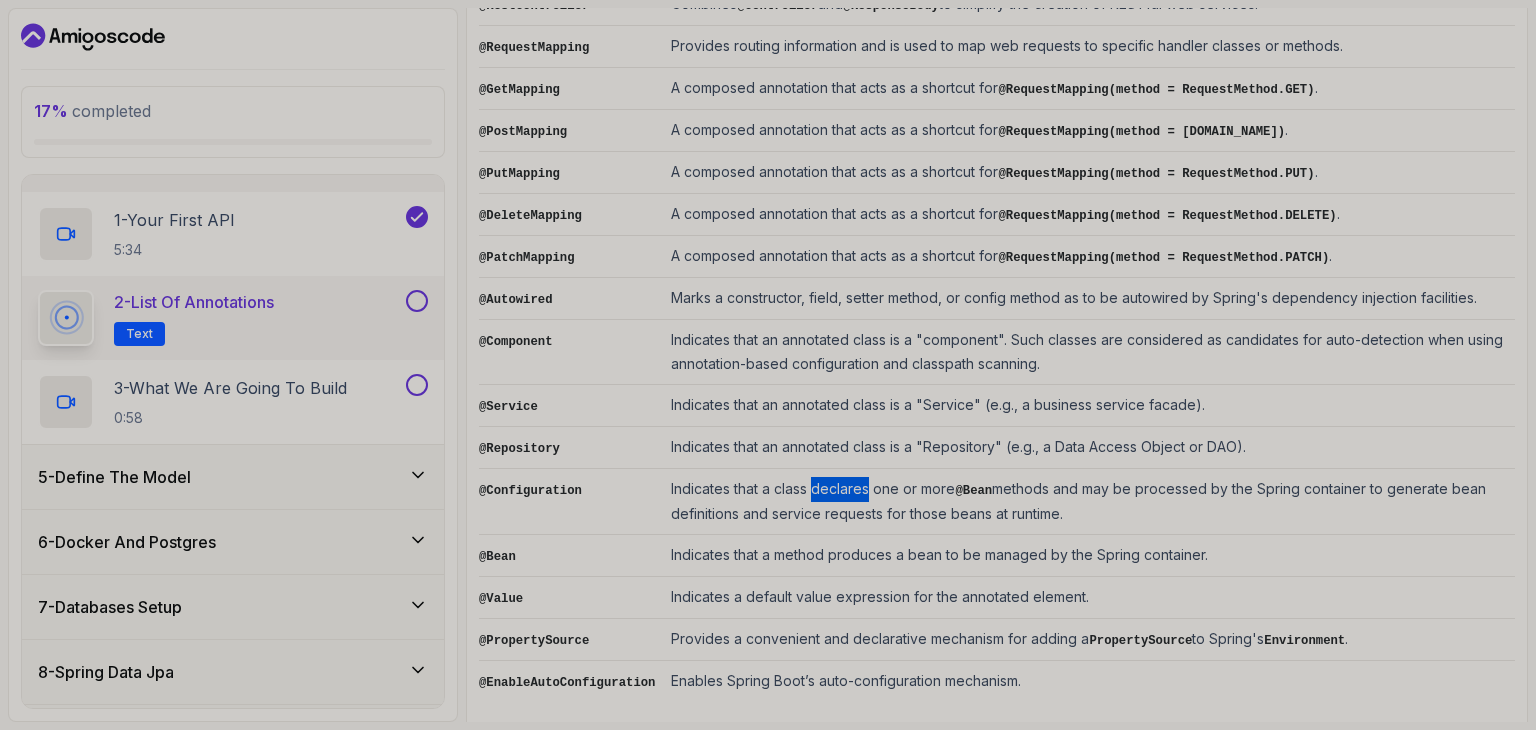 drag, startPoint x: 832, startPoint y: 457, endPoint x: 821, endPoint y: 461, distance: 11.7046995 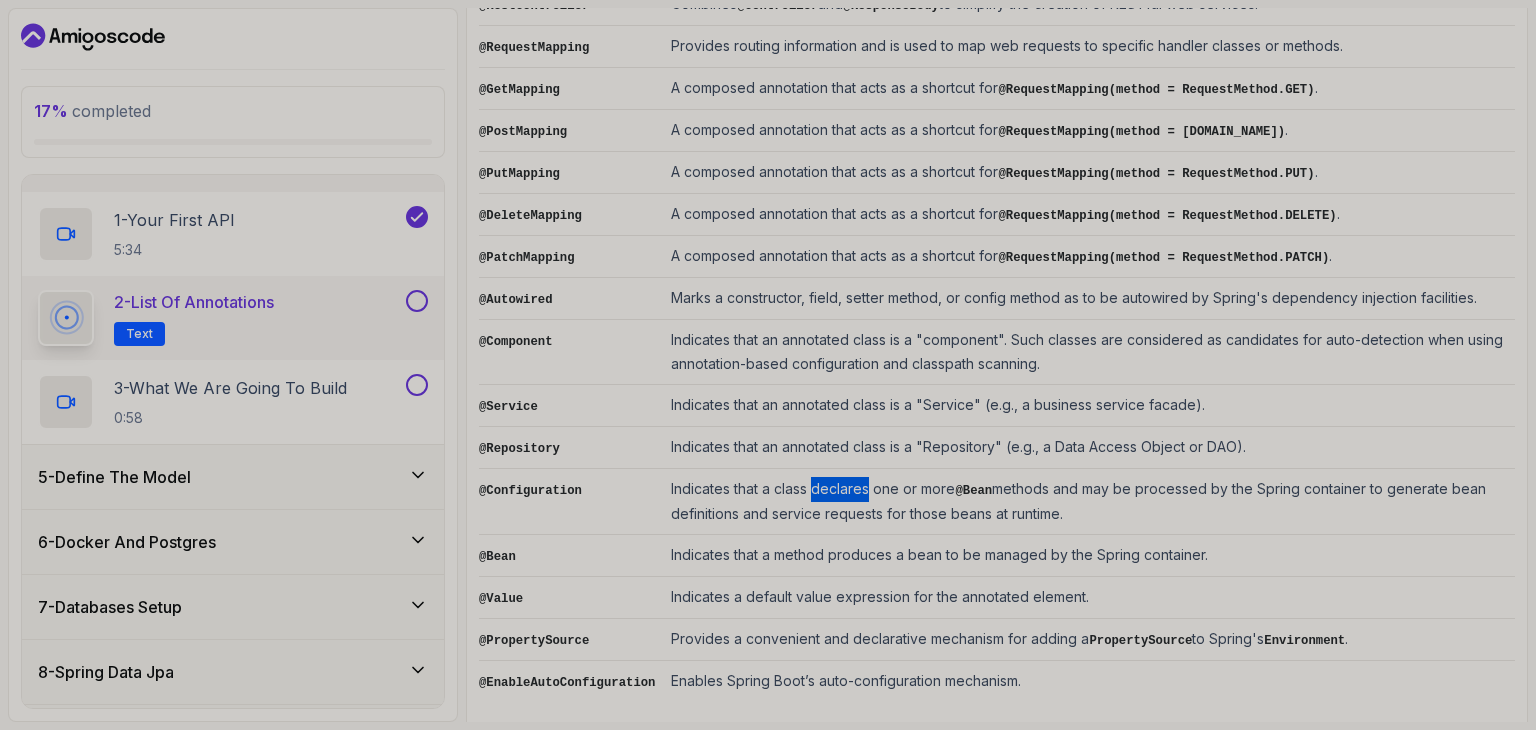 click on "Indicates that a class declares one or more  @Bean  methods and may be processed by the Spring container to generate bean definitions and service requests for those beans at runtime." at bounding box center [1089, 502] 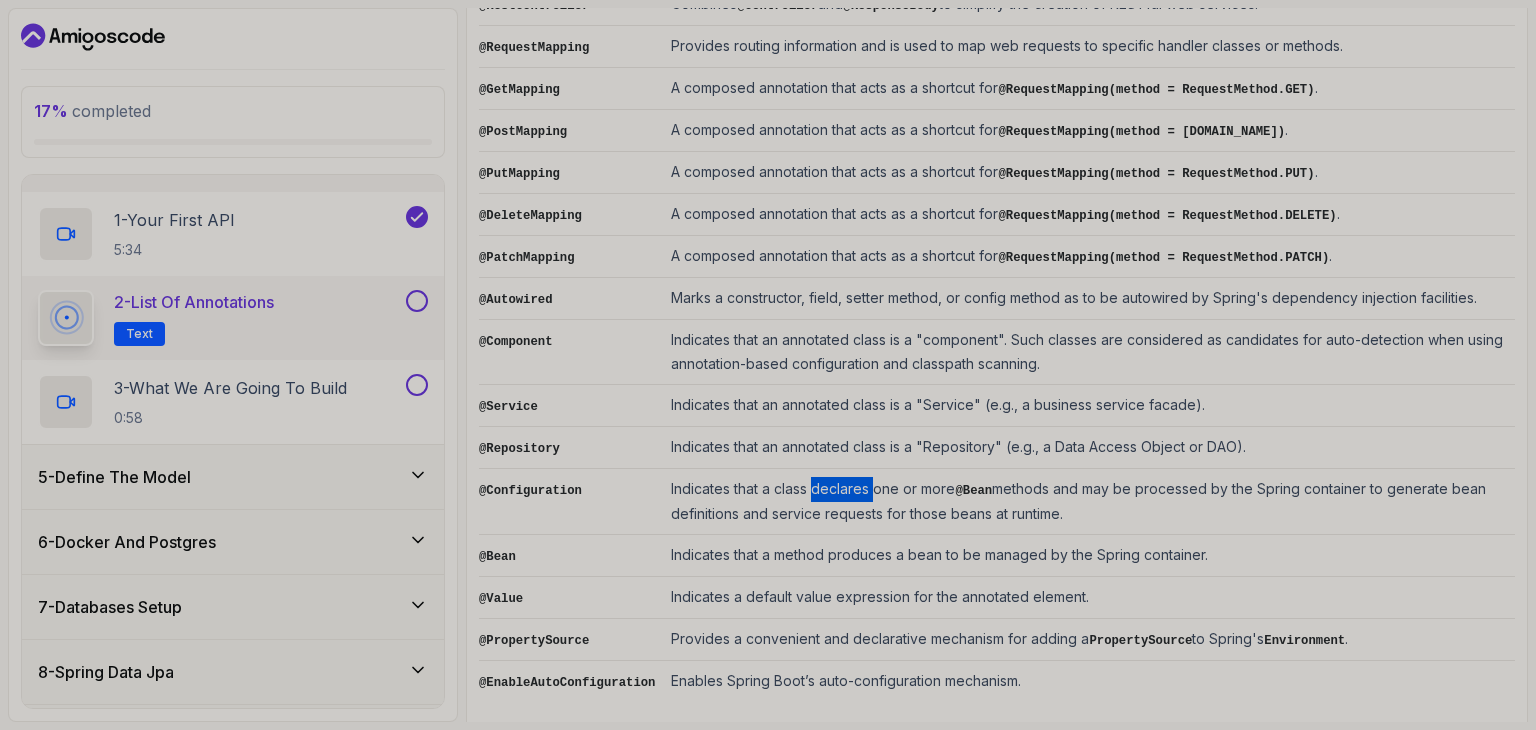 click on "Indicates that a class declares one or more  @Bean  methods and may be processed by the Spring container to generate bean definitions and service requests for those beans at runtime." at bounding box center [1089, 502] 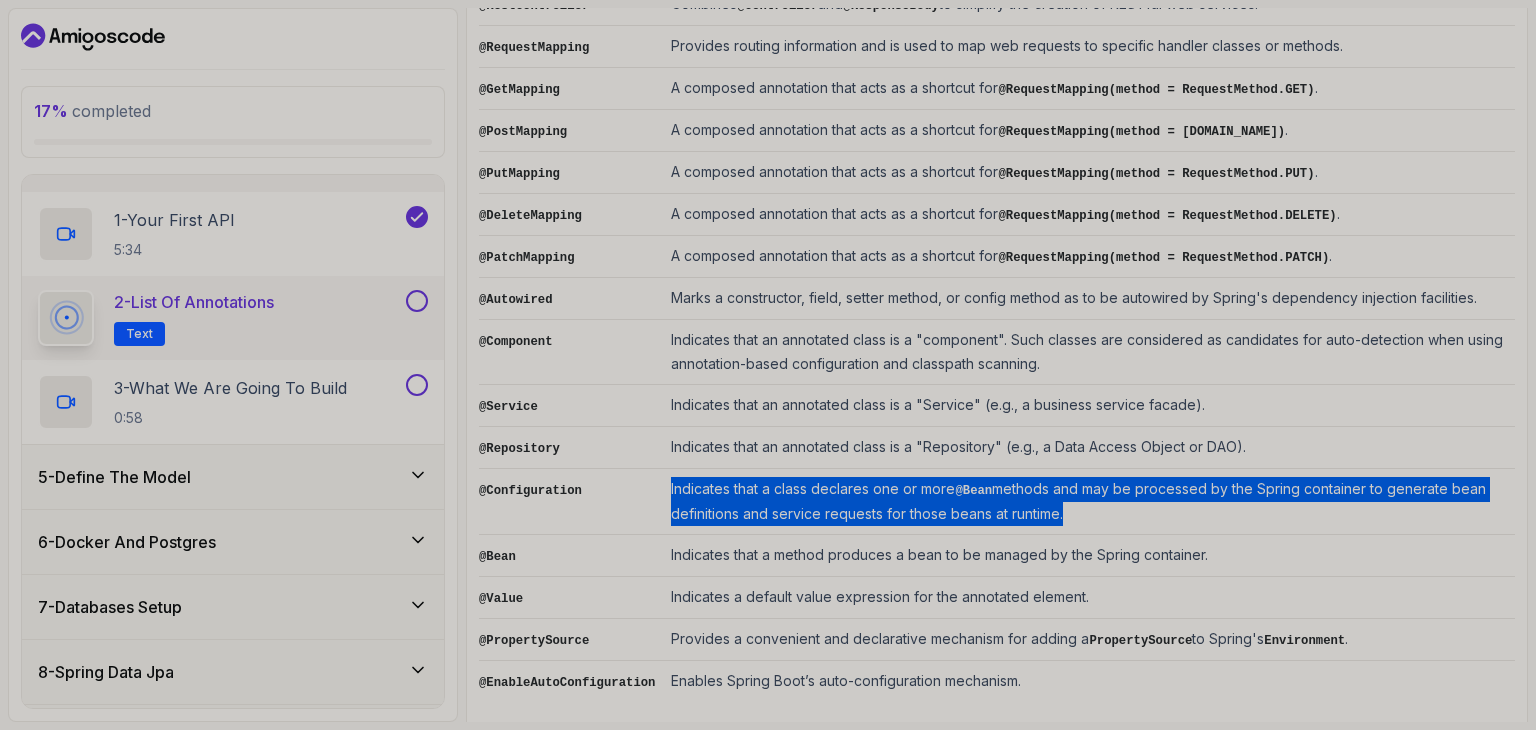 drag, startPoint x: 821, startPoint y: 461, endPoint x: 831, endPoint y: 465, distance: 10.770329 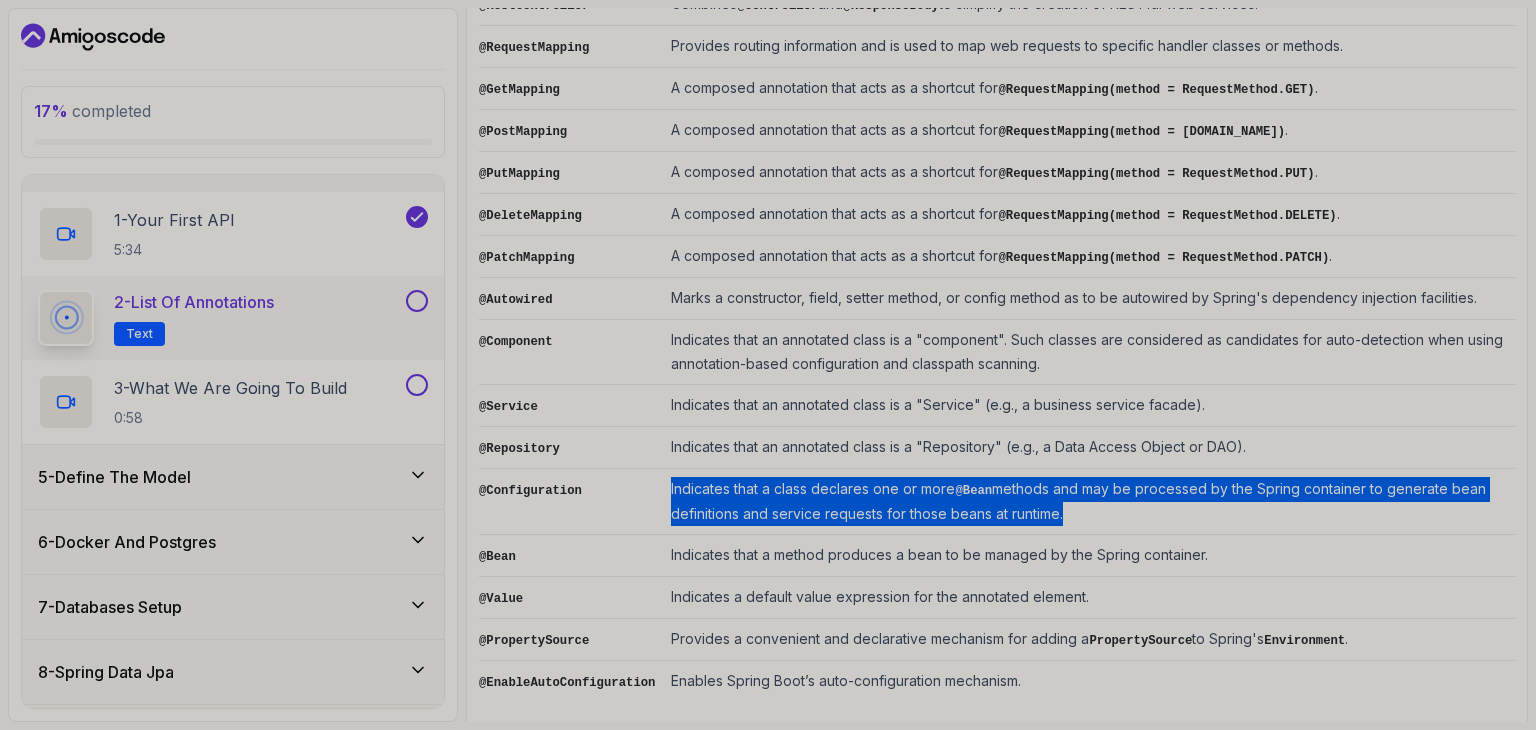 click on "Indicates that a class declares one or more  @Bean  methods and may be processed by the Spring container to generate bean definitions and service requests for those beans at runtime." at bounding box center (1089, 502) 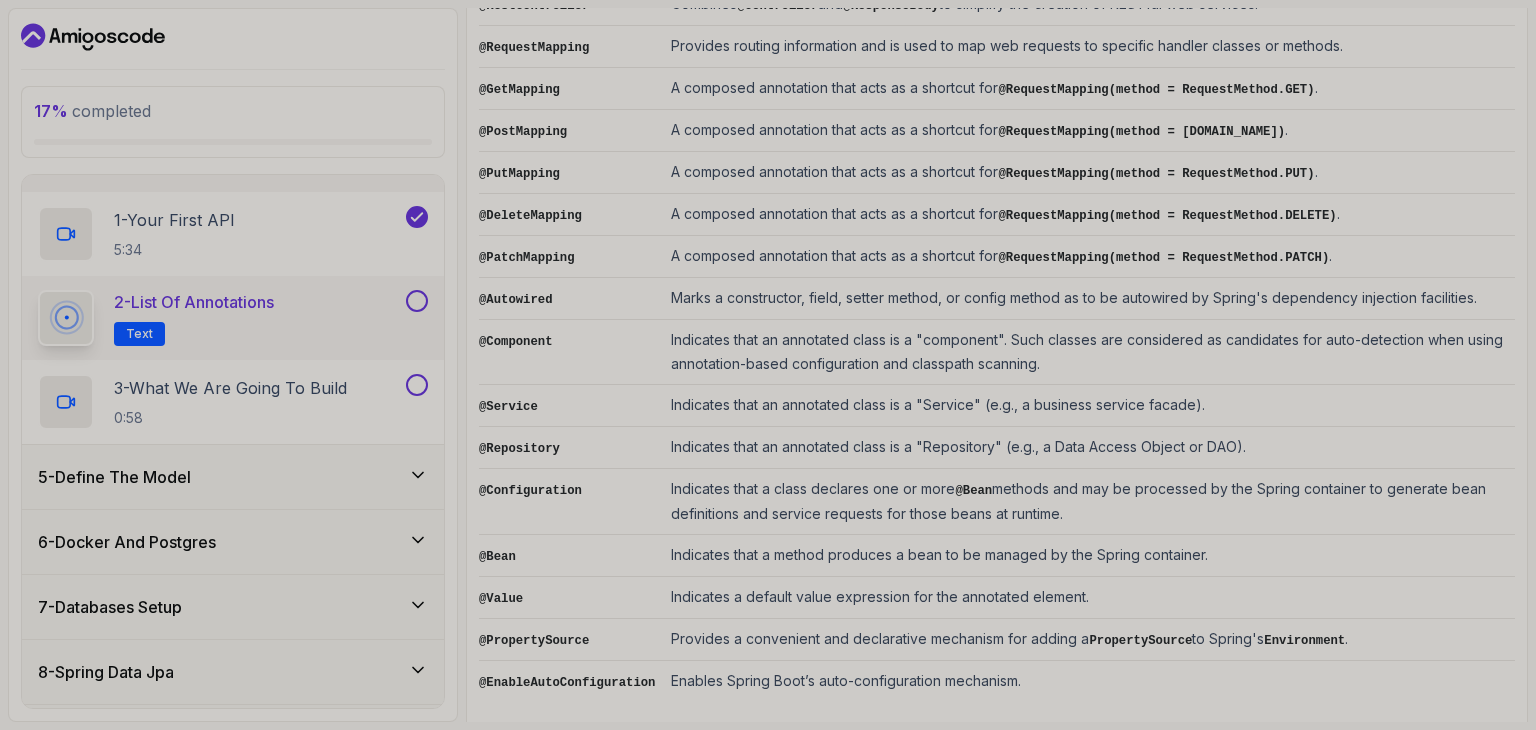 click on "Indicates that a class declares one or more  @Bean  methods and may be processed by the Spring container to generate bean definitions and service requests for those beans at runtime." at bounding box center (1089, 502) 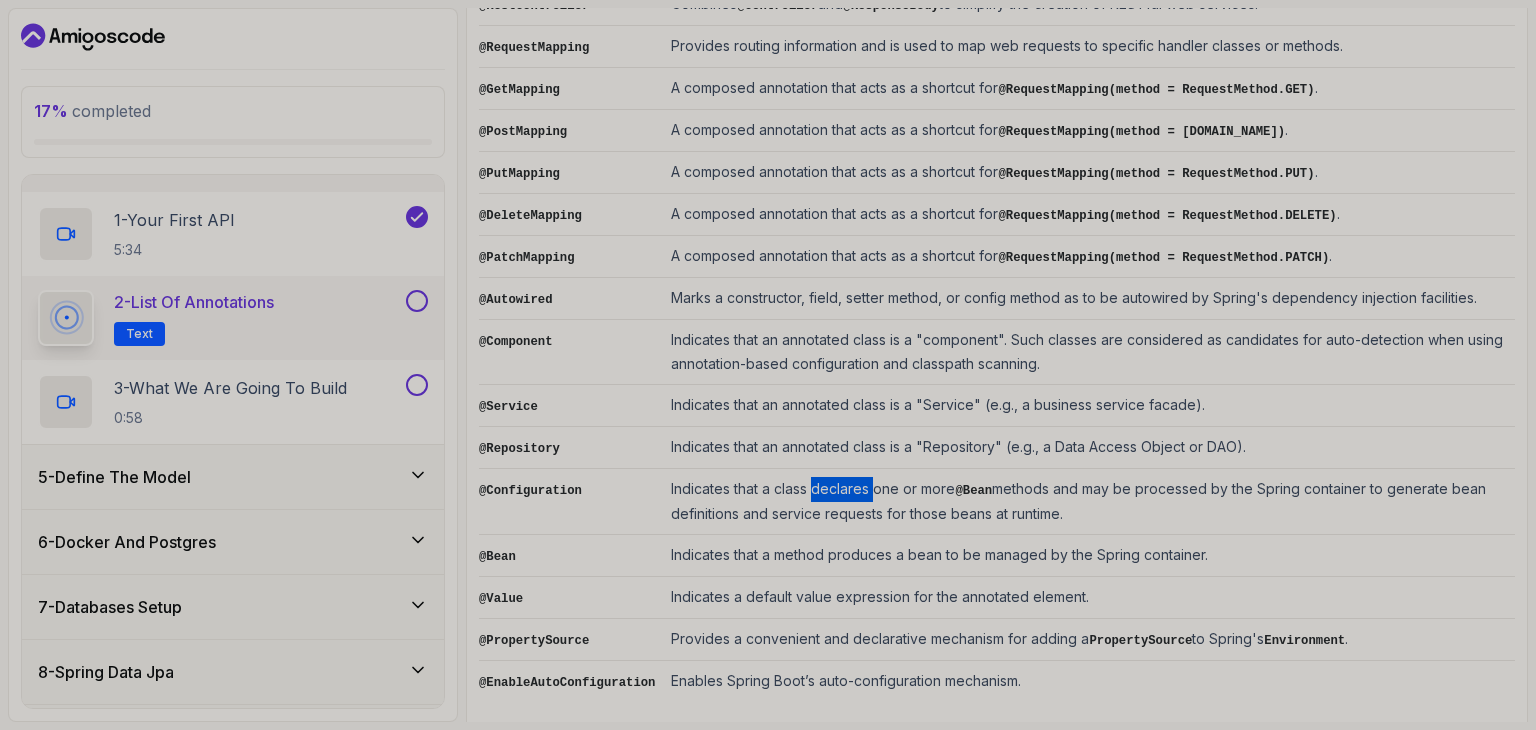 click on "Indicates that a class declares one or more  @Bean  methods and may be processed by the Spring container to generate bean definitions and service requests for those beans at runtime." at bounding box center (1089, 502) 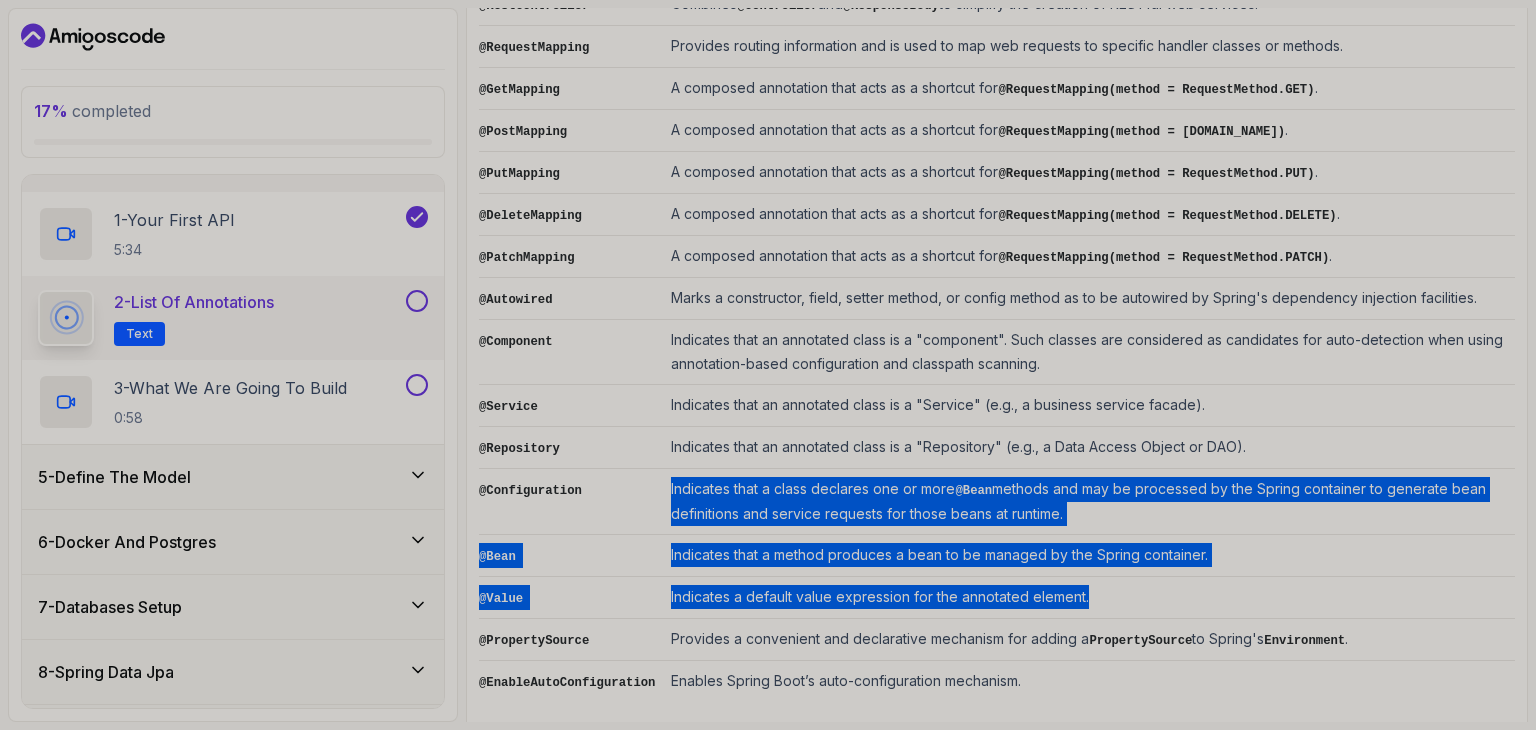drag, startPoint x: 831, startPoint y: 465, endPoint x: 823, endPoint y: 581, distance: 116.275536 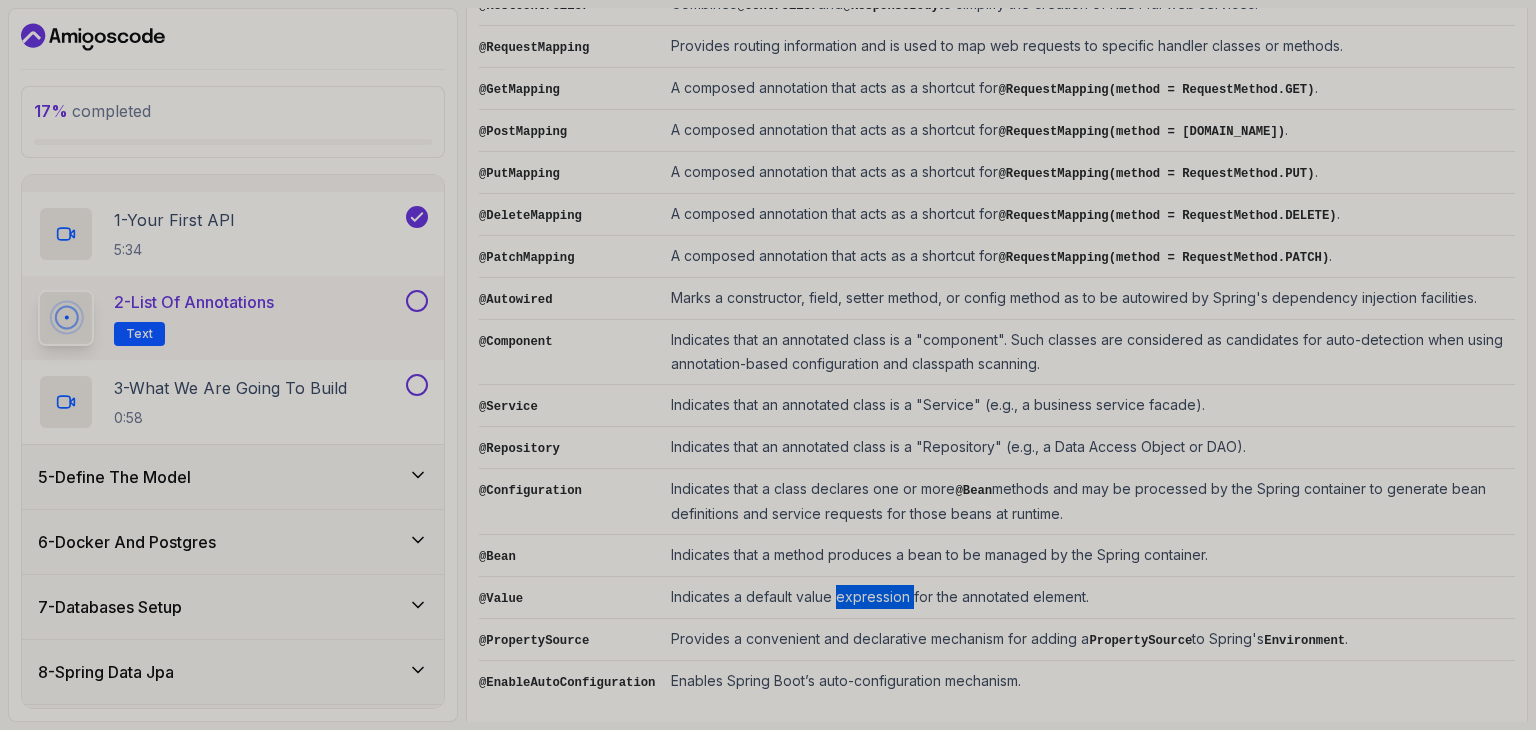 click on "Indicates a default value expression for the annotated element." at bounding box center (1089, 598) 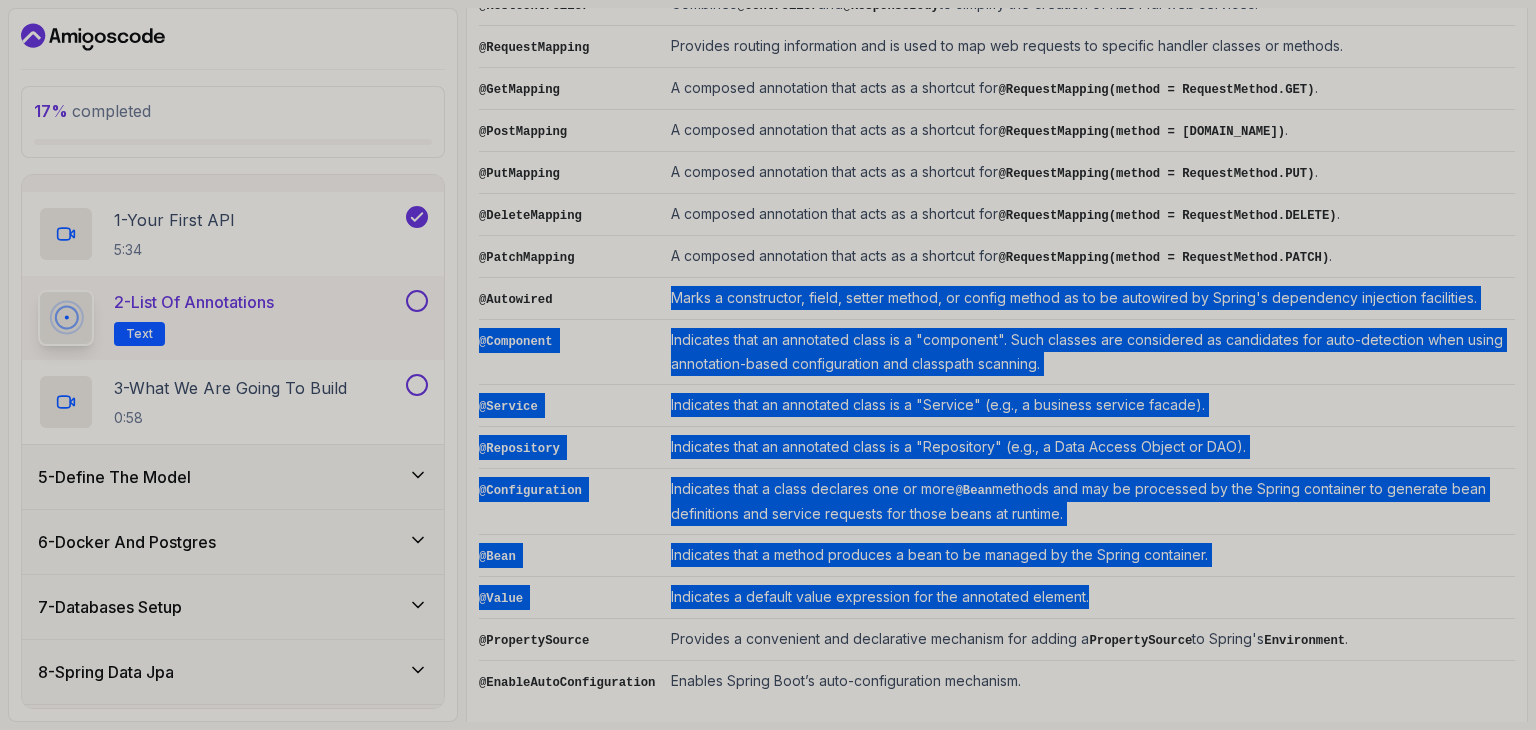 drag, startPoint x: 823, startPoint y: 581, endPoint x: 915, endPoint y: 291, distance: 304.24332 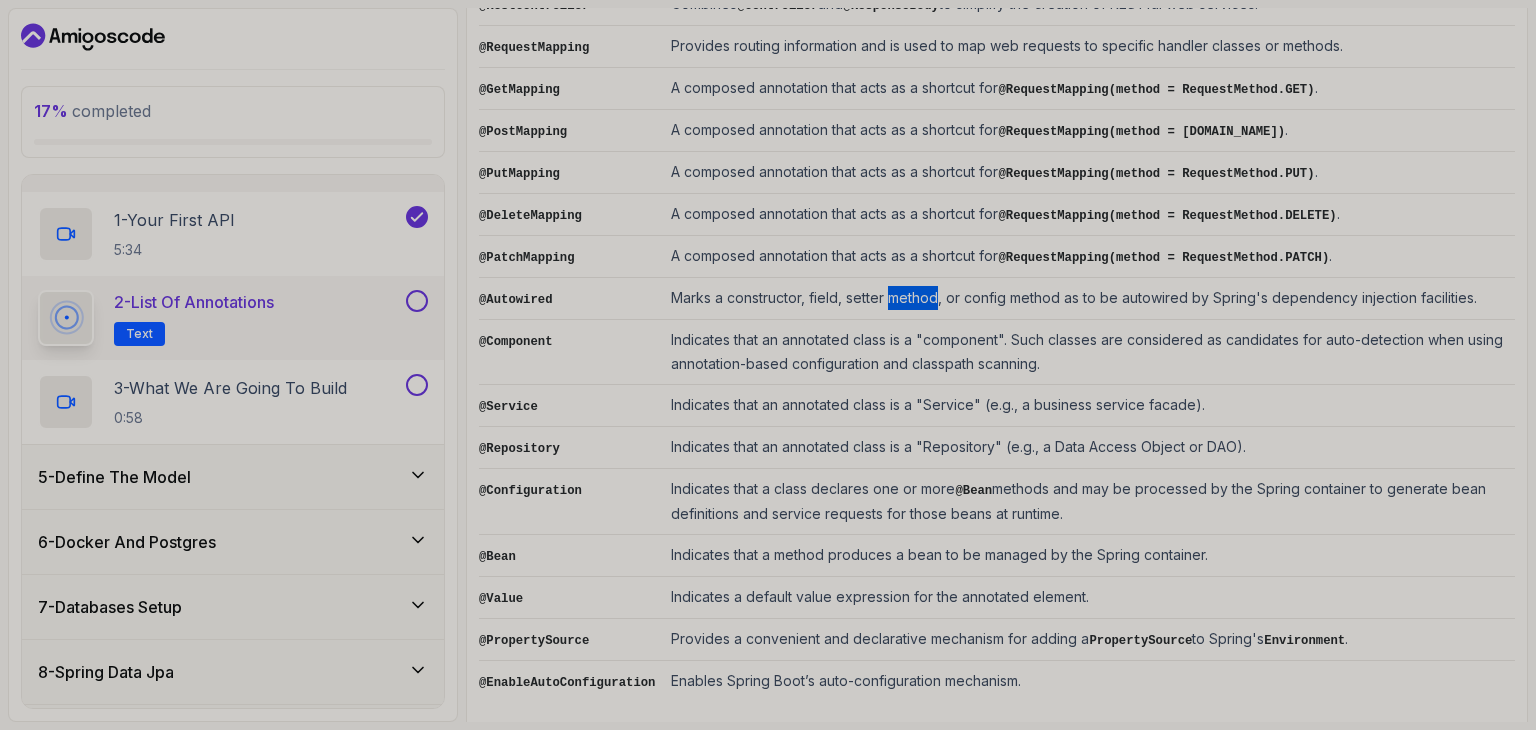 click on "Marks a constructor, field, setter method, or config method as to be autowired by Spring's dependency injection facilities." at bounding box center [1089, 299] 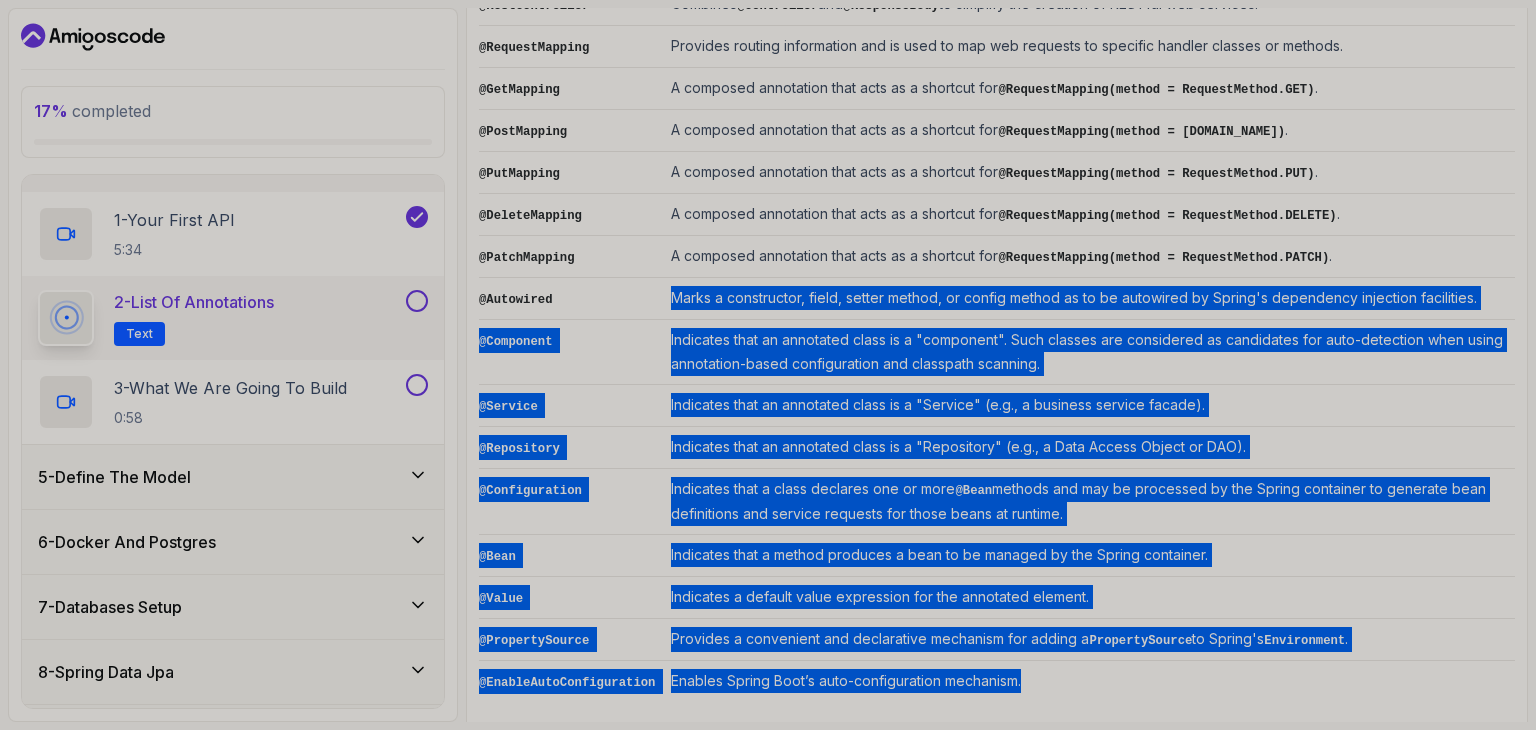 drag, startPoint x: 915, startPoint y: 291, endPoint x: 906, endPoint y: 657, distance: 366.11063 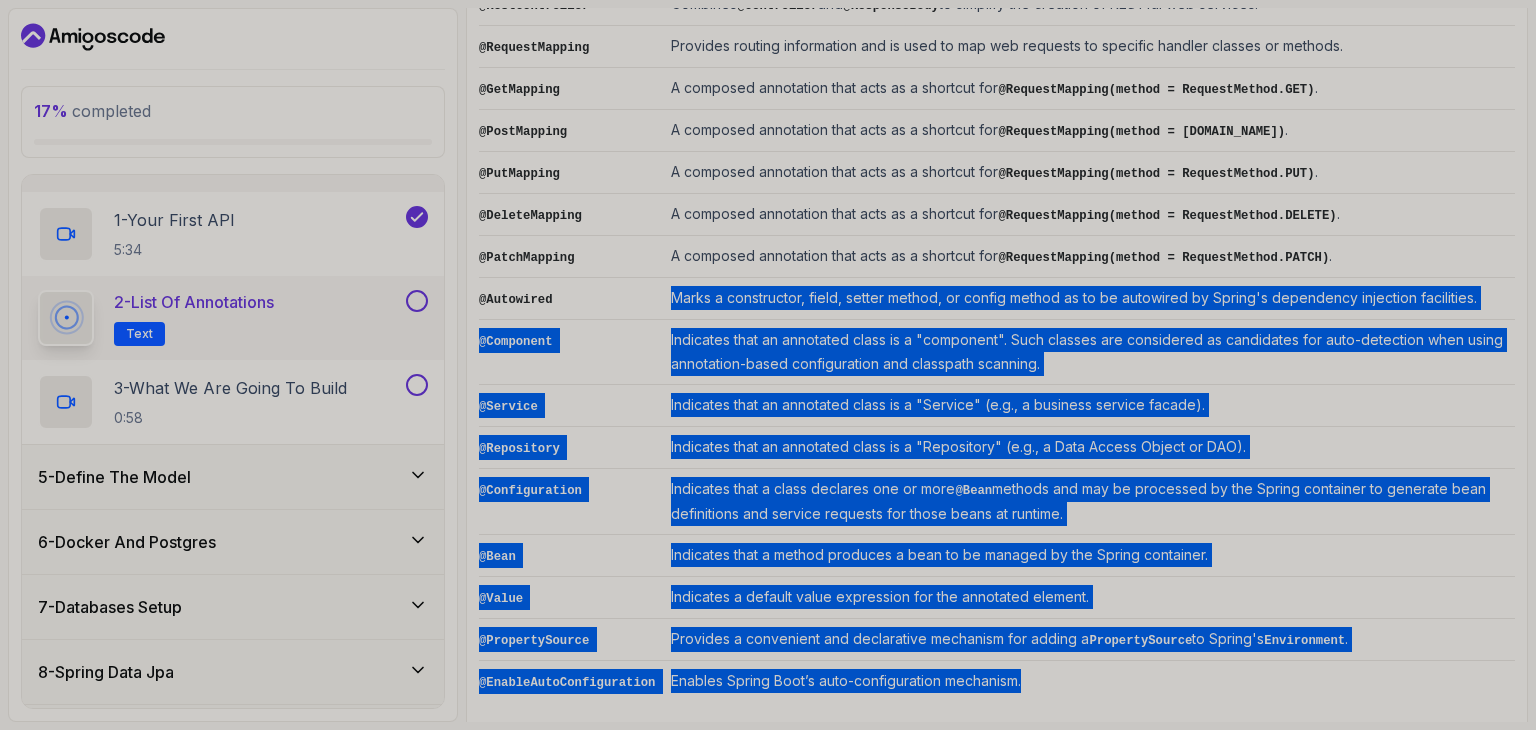 click on "@SpringBootApplication Indicates a configuration class that declares one or more  @Bean  methods and also triggers auto-configuration and component scanning. @RestController Combines  @Controller  and  @ResponseBody  to simplify the creation of RESTful web services. @RequestMapping Provides routing information and is used to map web requests to specific handler classes or methods. @GetMapping A composed annotation that acts as a shortcut for  @RequestMapping(method = RequestMethod.GET) . @PostMapping A composed annotation that acts as a shortcut for  @RequestMapping(method = RequestMethod.POST) . @PutMapping A composed annotation that acts as a shortcut for  @RequestMapping(method = RequestMethod.PUT) . @DeleteMapping A composed annotation that acts as a shortcut for  @RequestMapping(method = RequestMethod.DELETE) . @PatchMapping A composed annotation that acts as a shortcut for  @RequestMapping(method = RequestMethod.PATCH) . @Autowired @Component @Service @Repository @Configuration @Bean @Bean @Value ." at bounding box center (997, 310) 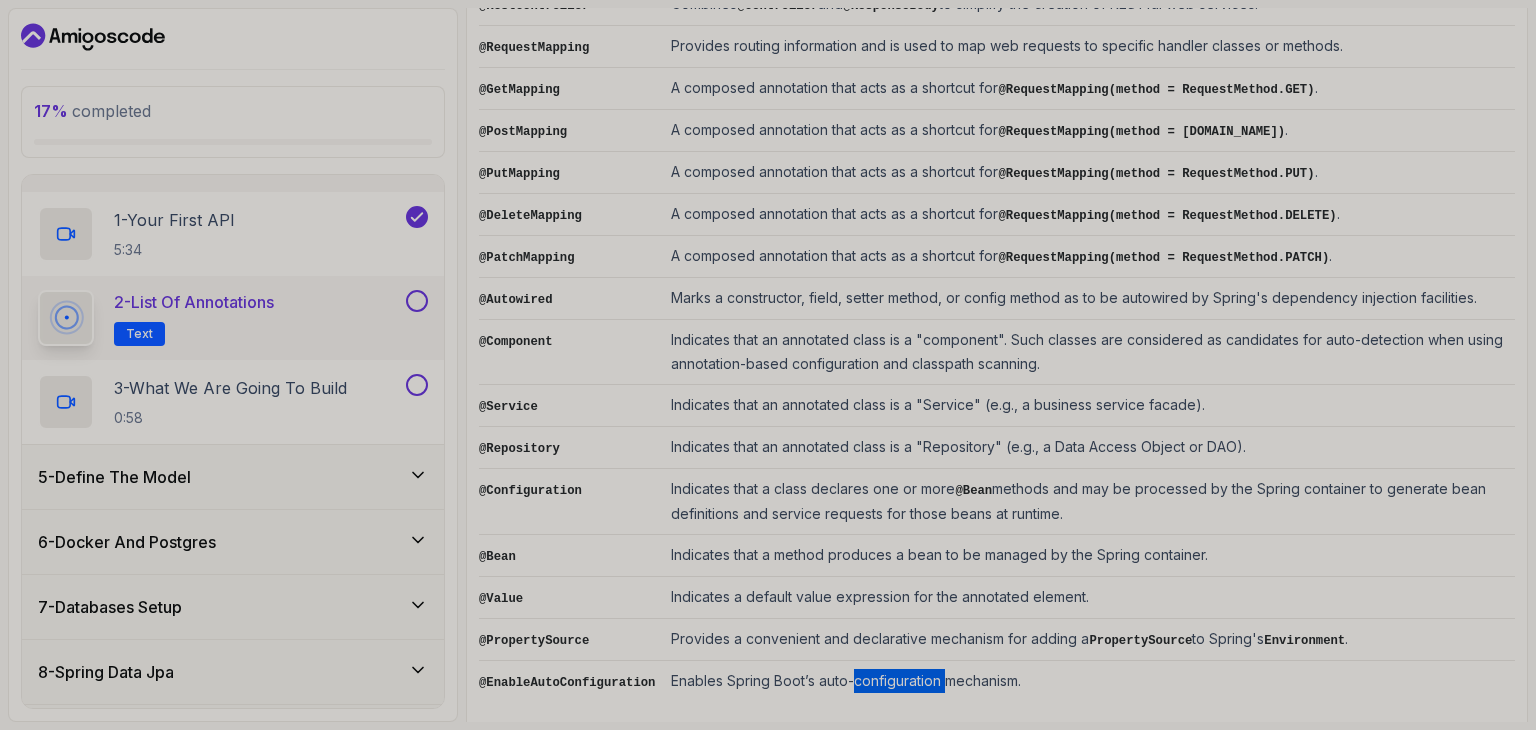 click on "Enables Spring Boot’s auto-configuration mechanism." at bounding box center (1089, 682) 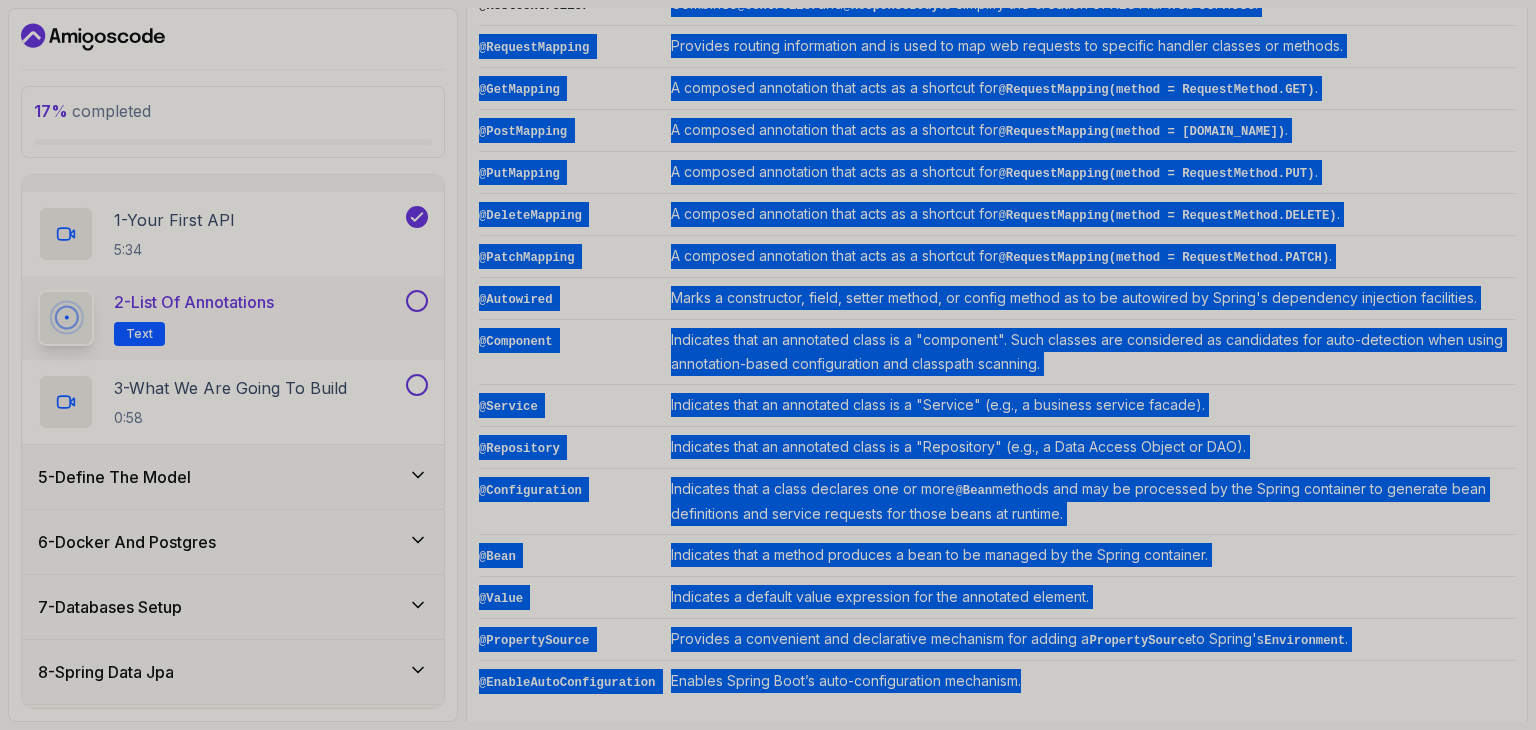 drag, startPoint x: 906, startPoint y: 657, endPoint x: 802, endPoint y: 5, distance: 660.2424 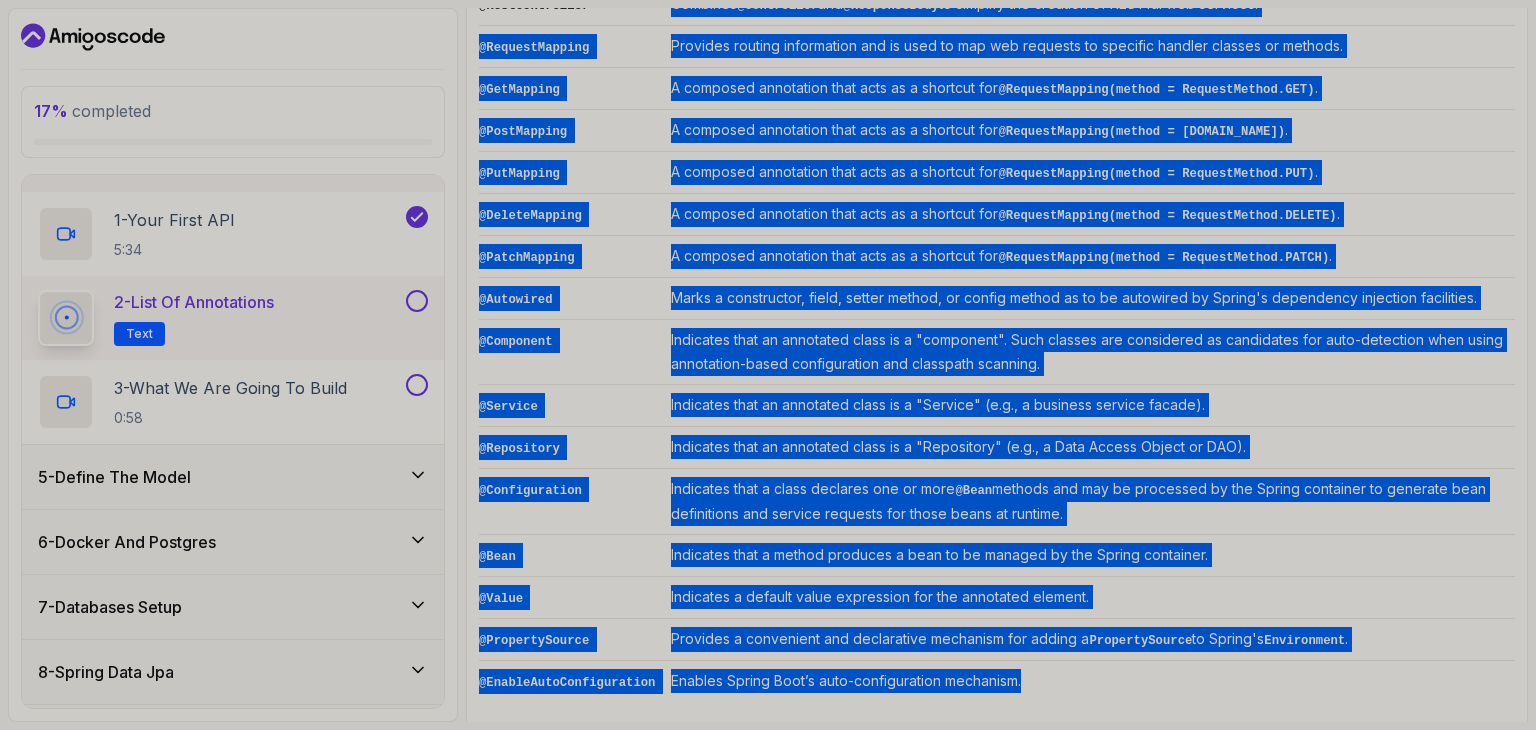click on "17 % completed 1  -  Intro 2  -  Intro To Spring And Spring Boot 3  -  Environment Setup 4  -  Your First Spring Boot Api 1  -  Your First API 5:34 2  -  List of Annotations Text 3  -  What We Are Going To Build 0:58 5  -  Define The Model 6  -  Docker And Postgres 7  -  Databases Setup 8  -  Spring Data Jpa 9  -  Crud 10  -  Exercises 11  -  Artificial Intelligence 12  -  Outro My Courses Spring Boot for Beginners 1  Points 1 Ozan Halis Demiralp Student 4 - Your First Spring Boot Api  17 % completed Your First Spring Boot Api List of Annotations List of Annotations by  nelson Slides Repo Designs Design not available Share Notes Support Any issues? Slides Repo Designs Design not available Share ~2 min read List of Annotations
Annotation Description @SpringBootApplication Indicates a configuration class that declares one or more  @Bean  methods and also triggers auto-configuration and component scanning. @RestController Combines  @Controller  and  @ResponseBody @RequestMapping @GetMapping . @PostMapping . ." at bounding box center [768, 365] 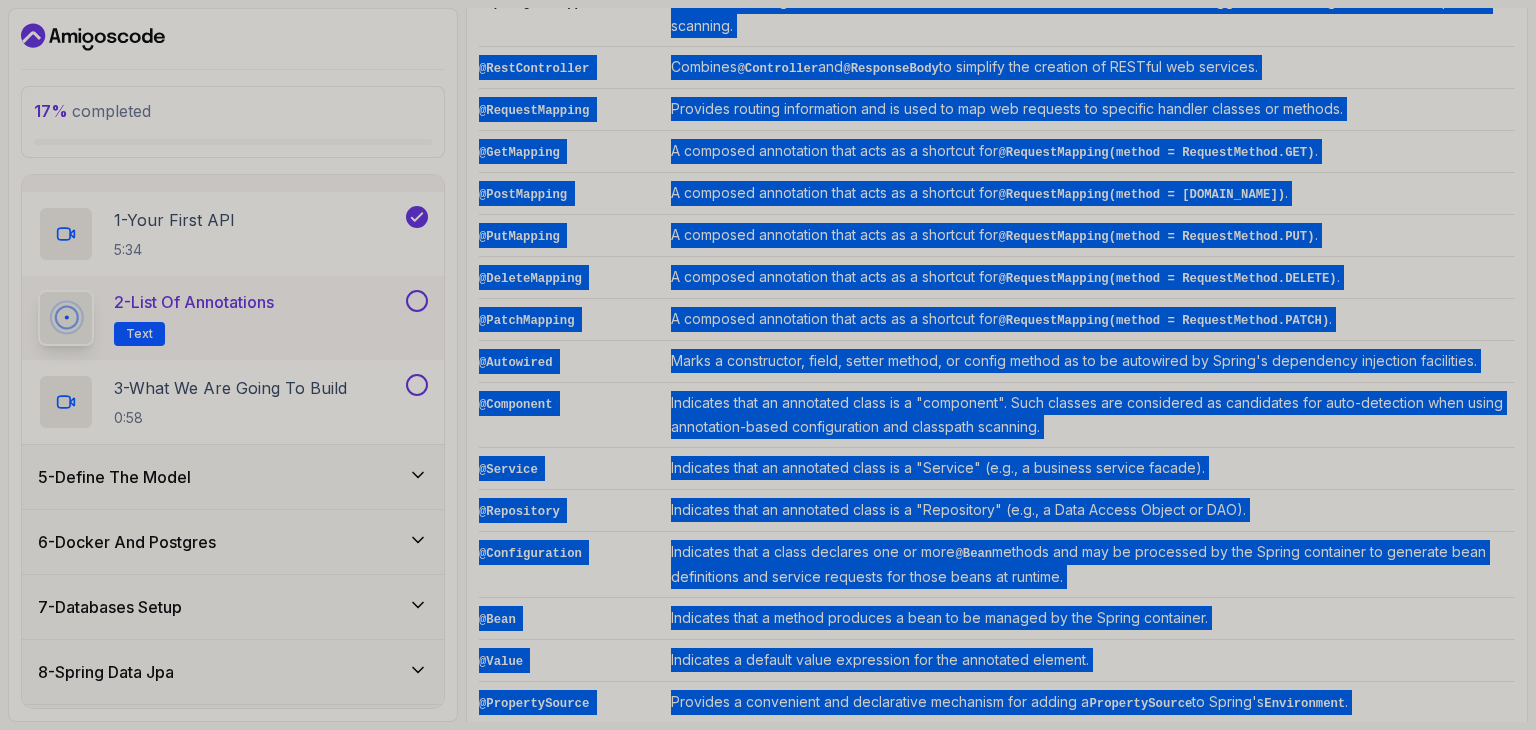 scroll, scrollTop: 492, scrollLeft: 0, axis: vertical 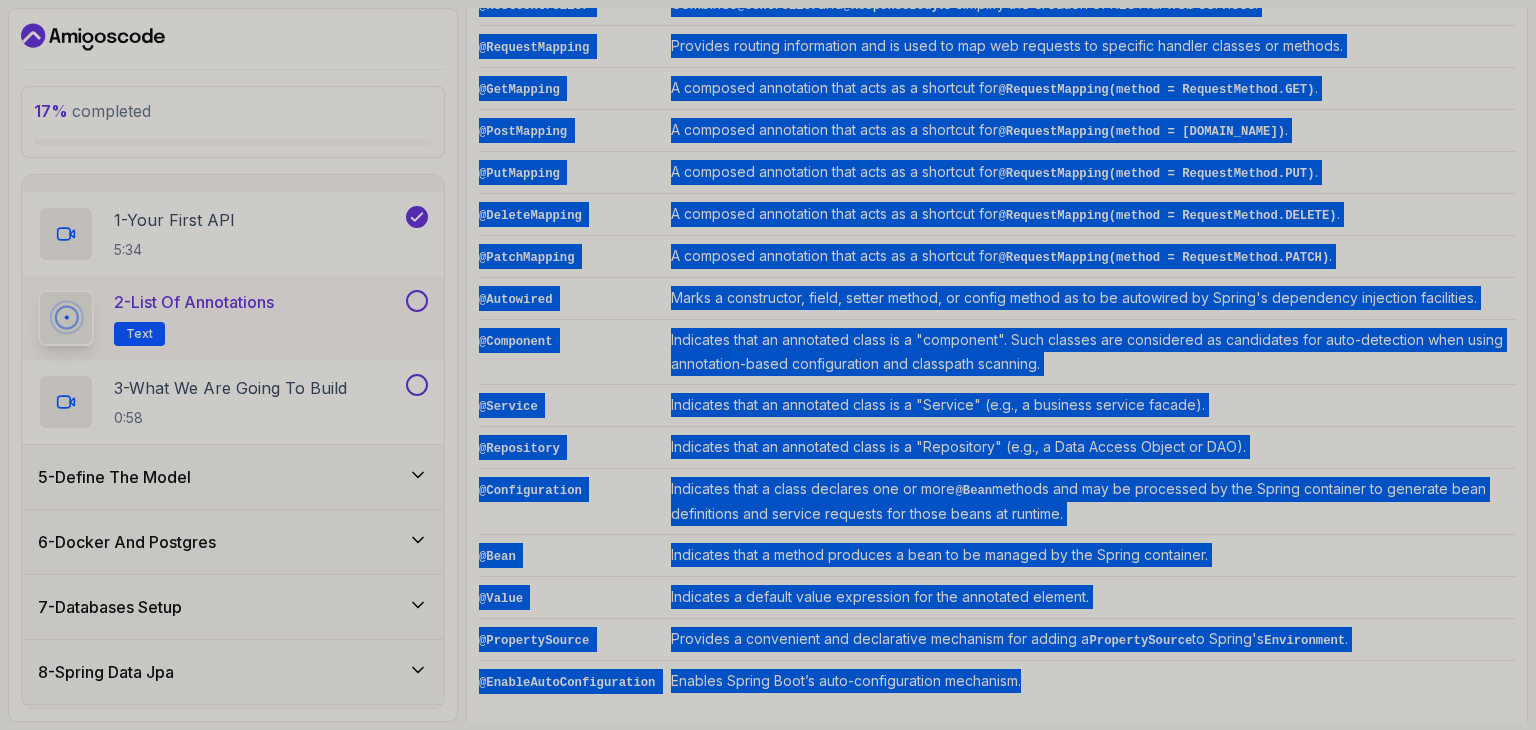 click on "Indicates that an annotated class is a "component". Such classes are considered as candidates for auto-detection when using annotation-based configuration and classpath scanning." at bounding box center (1089, 352) 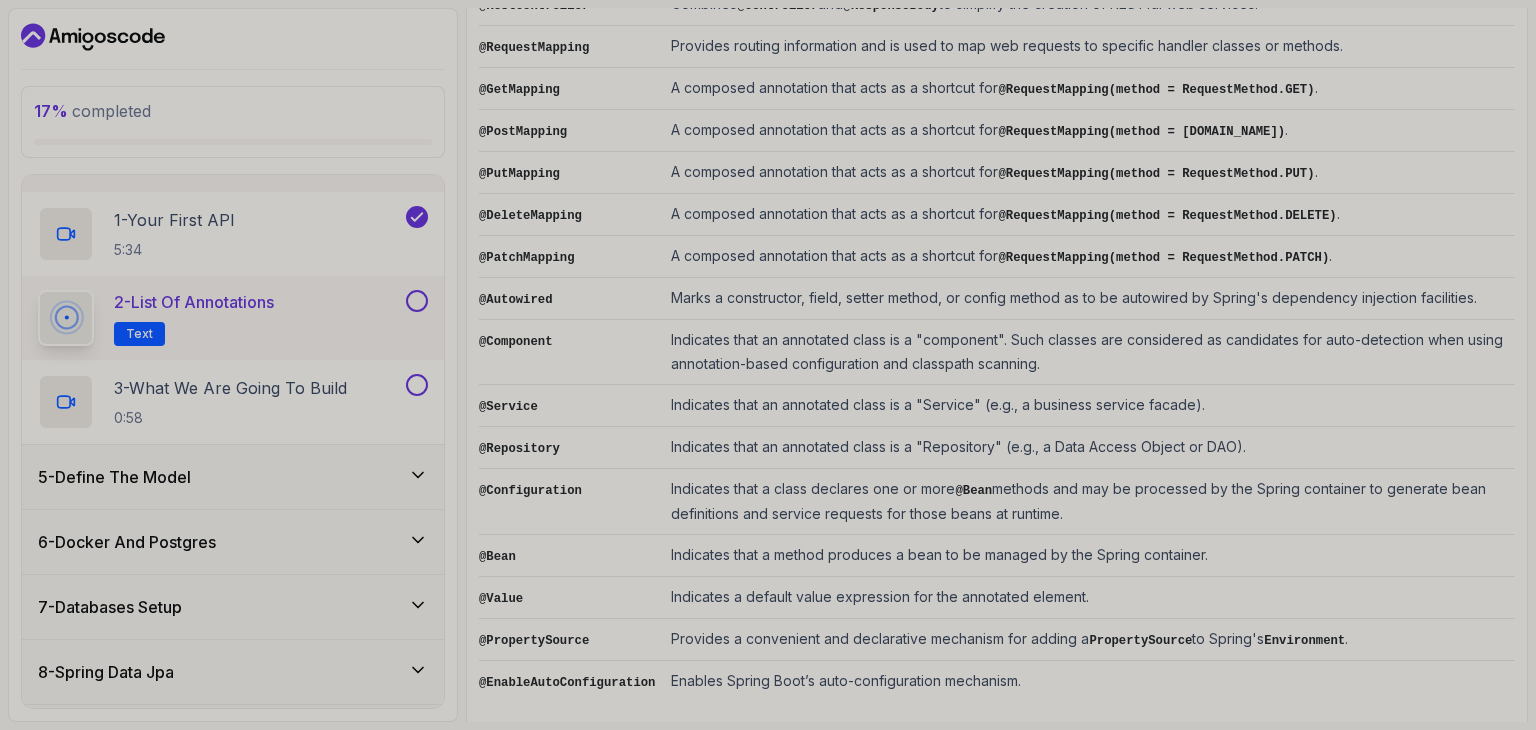 click on "Indicates that an annotated class is a "Service" (e.g., a business service facade)." at bounding box center [1089, 406] 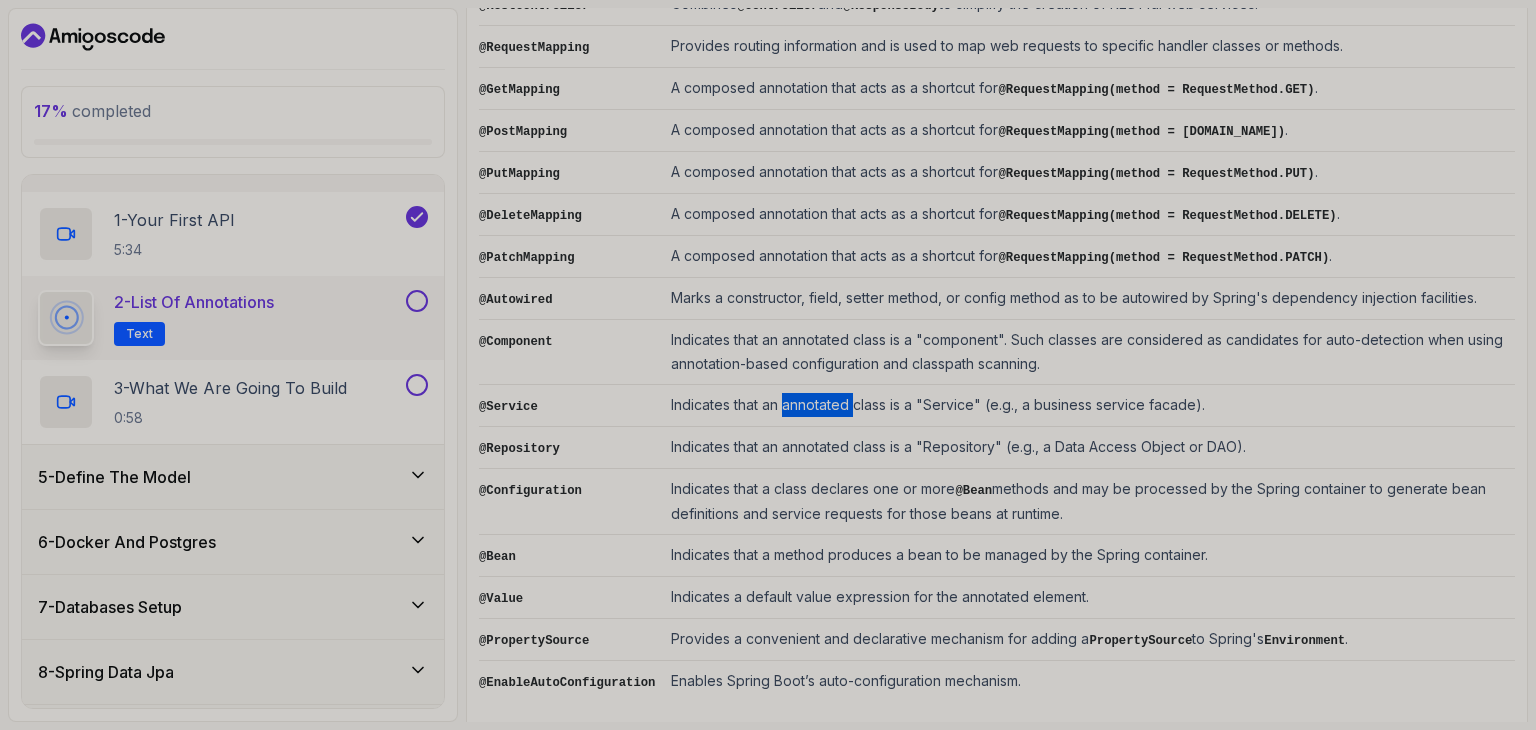 click on "Indicates that an annotated class is a "Service" (e.g., a business service facade)." at bounding box center (1089, 406) 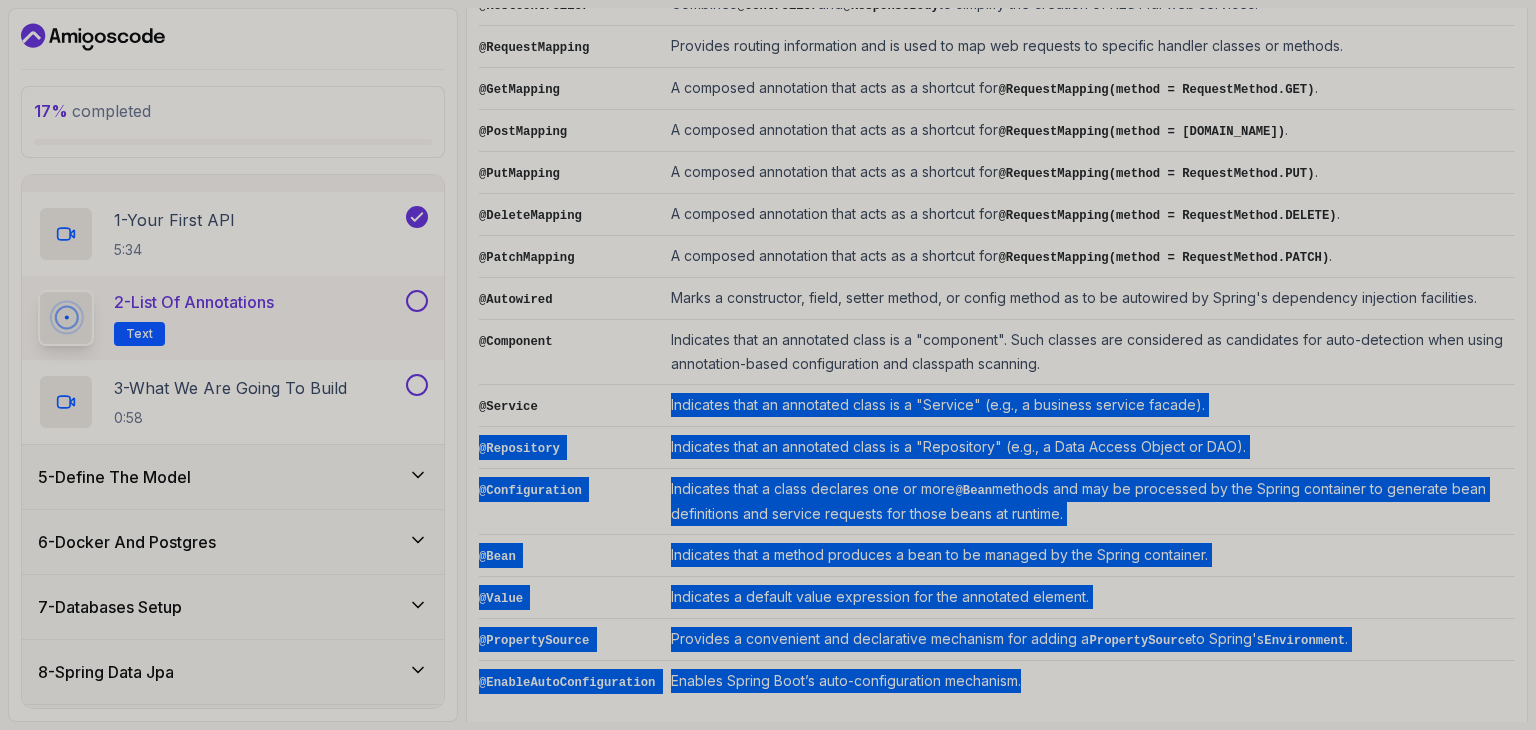 drag, startPoint x: 789, startPoint y: 380, endPoint x: 929, endPoint y: 649, distance: 303.25073 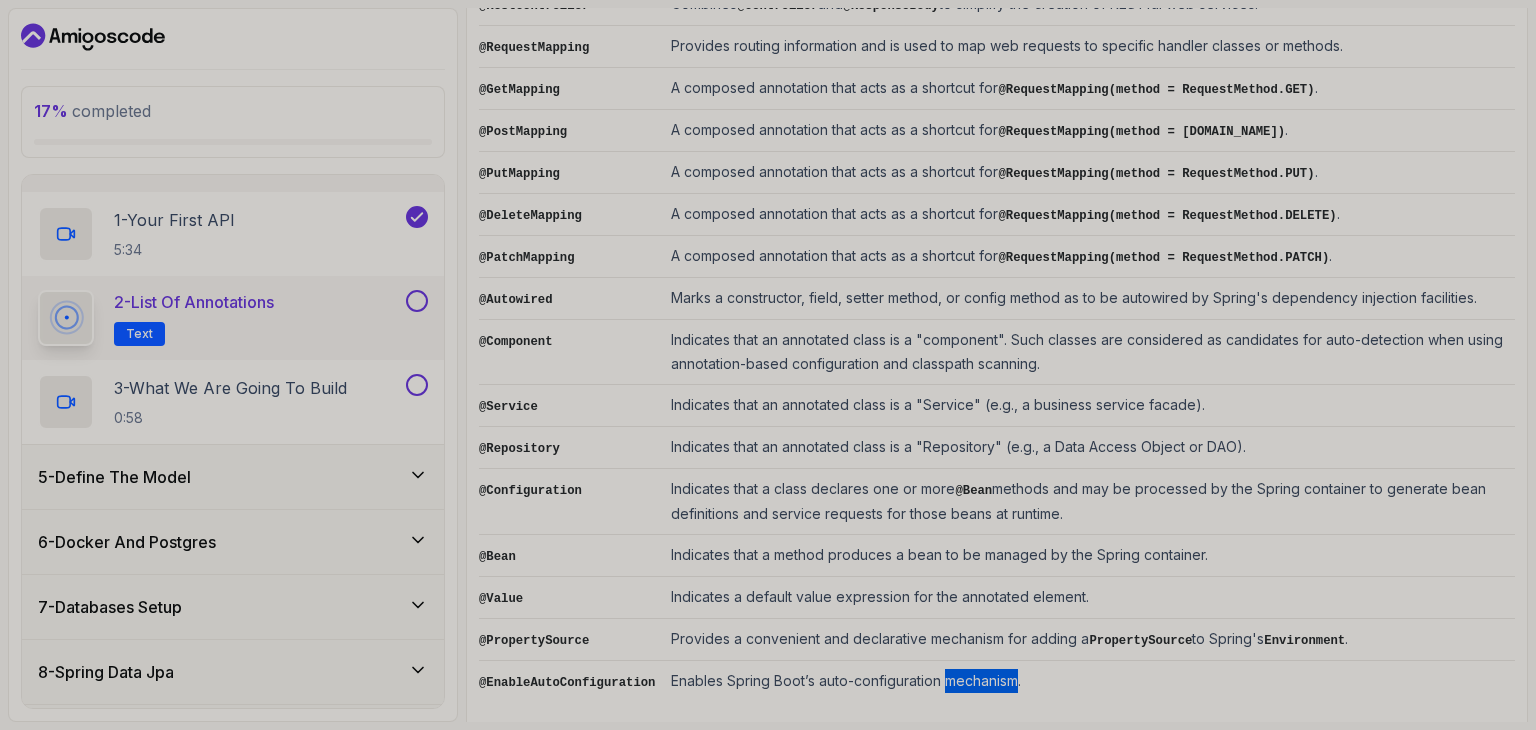 click on "Enables Spring Boot’s auto-configuration mechanism." at bounding box center (1089, 682) 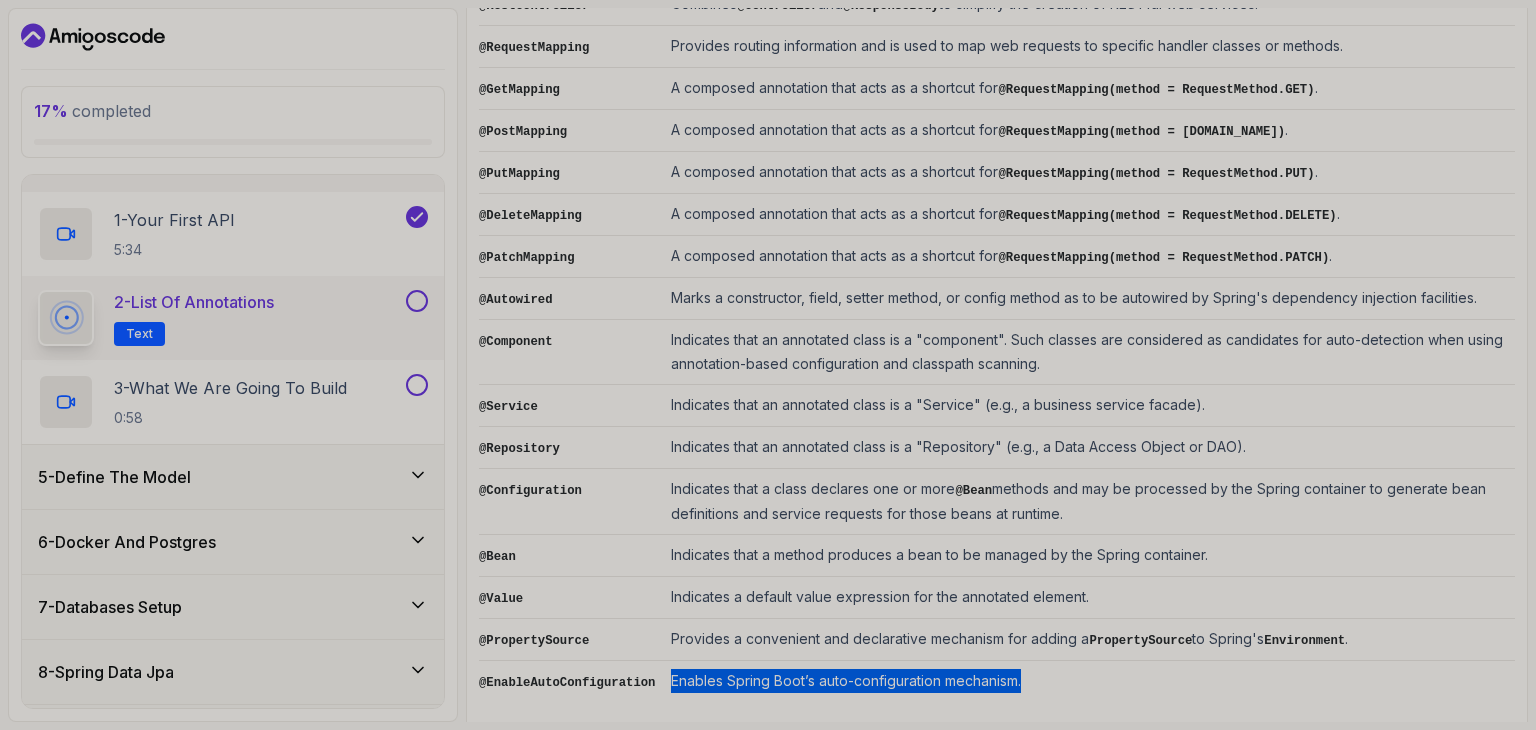 click on "Enables Spring Boot’s auto-configuration mechanism." at bounding box center (1089, 682) 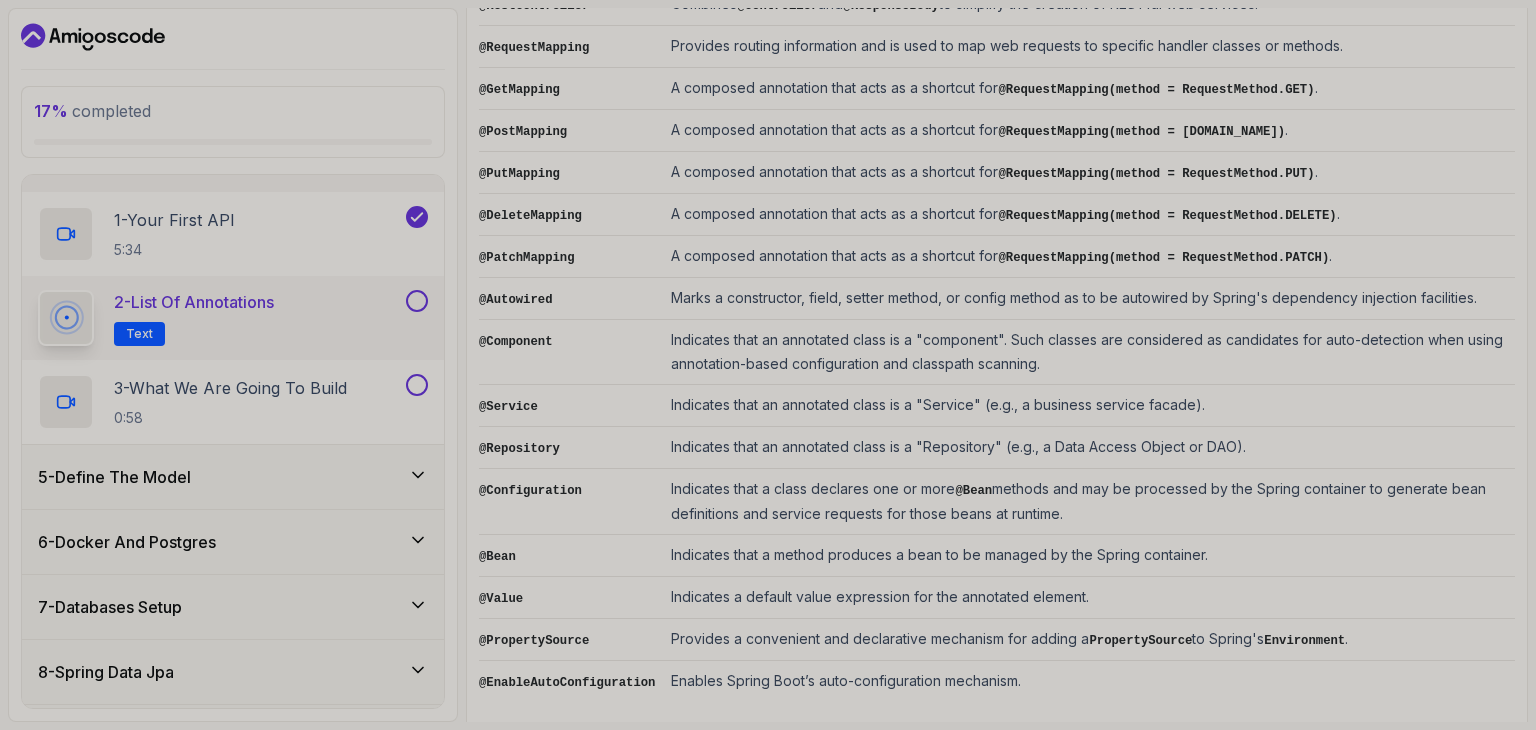 click on "Notes Support Any issues? Slides Repo Designs Design not available Share ~2 min read List of Annotations
Annotation Description @SpringBootApplication Indicates a configuration class that declares one or more  @Bean  methods and also triggers auto-configuration and component scanning. @RestController Combines  @Controller  and  @ResponseBody  to simplify the creation of RESTful web services. @RequestMapping Provides routing information and is used to map web requests to specific handler classes or methods. @GetMapping A composed annotation that acts as a shortcut for  @RequestMapping(method = RequestMethod.GET) . @PostMapping A composed annotation that acts as a shortcut for  @RequestMapping(method = RequestMethod.POST) . @PutMapping A composed annotation that acts as a shortcut for  @RequestMapping(method = RequestMethod.PUT) . @DeleteMapping A composed annotation that acts as a shortcut for  @RequestMapping(method = RequestMethod.DELETE) . @PatchMapping A composed annotation that acts as a shortcut for  ." at bounding box center [997, 214] 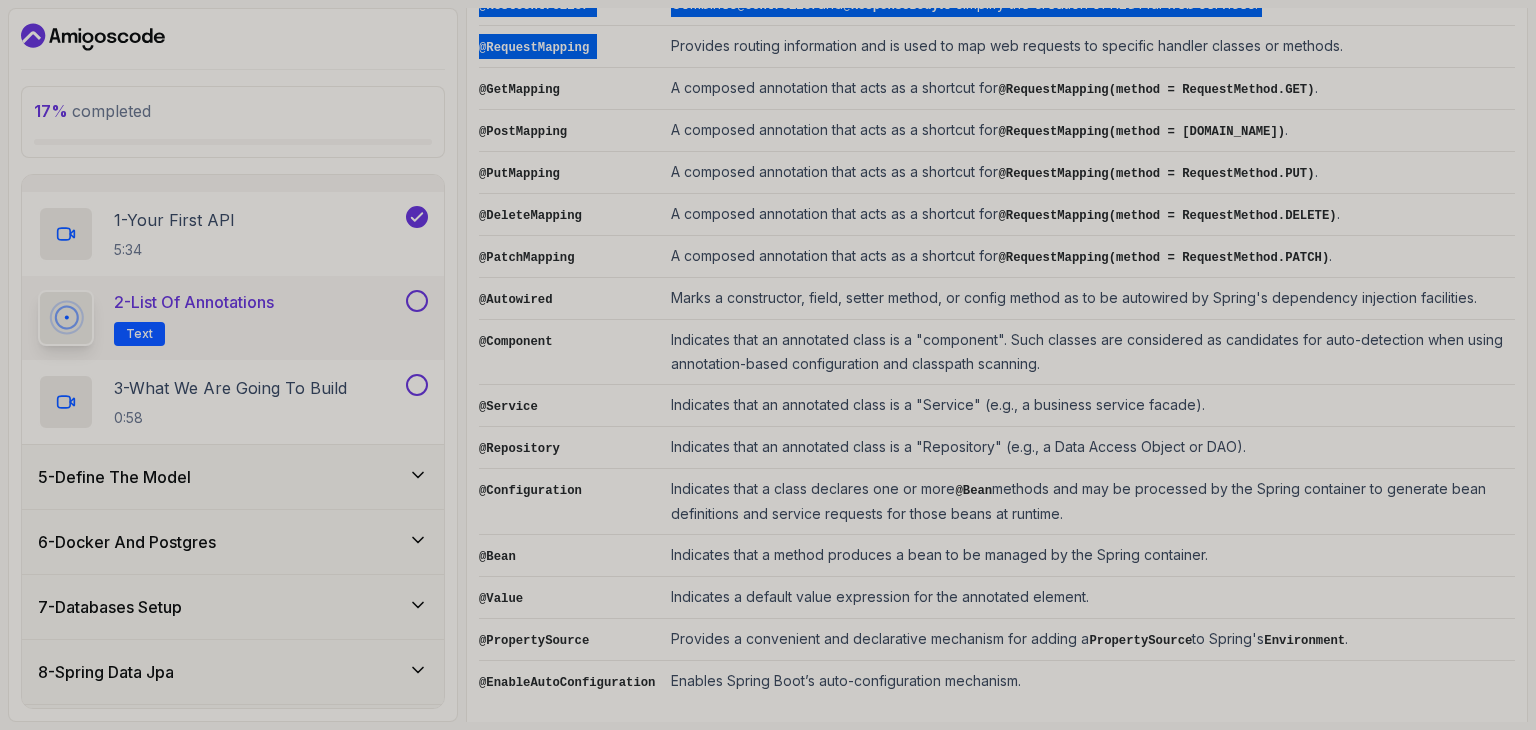 drag, startPoint x: 477, startPoint y: 38, endPoint x: 486, endPoint y: 52, distance: 16.643316 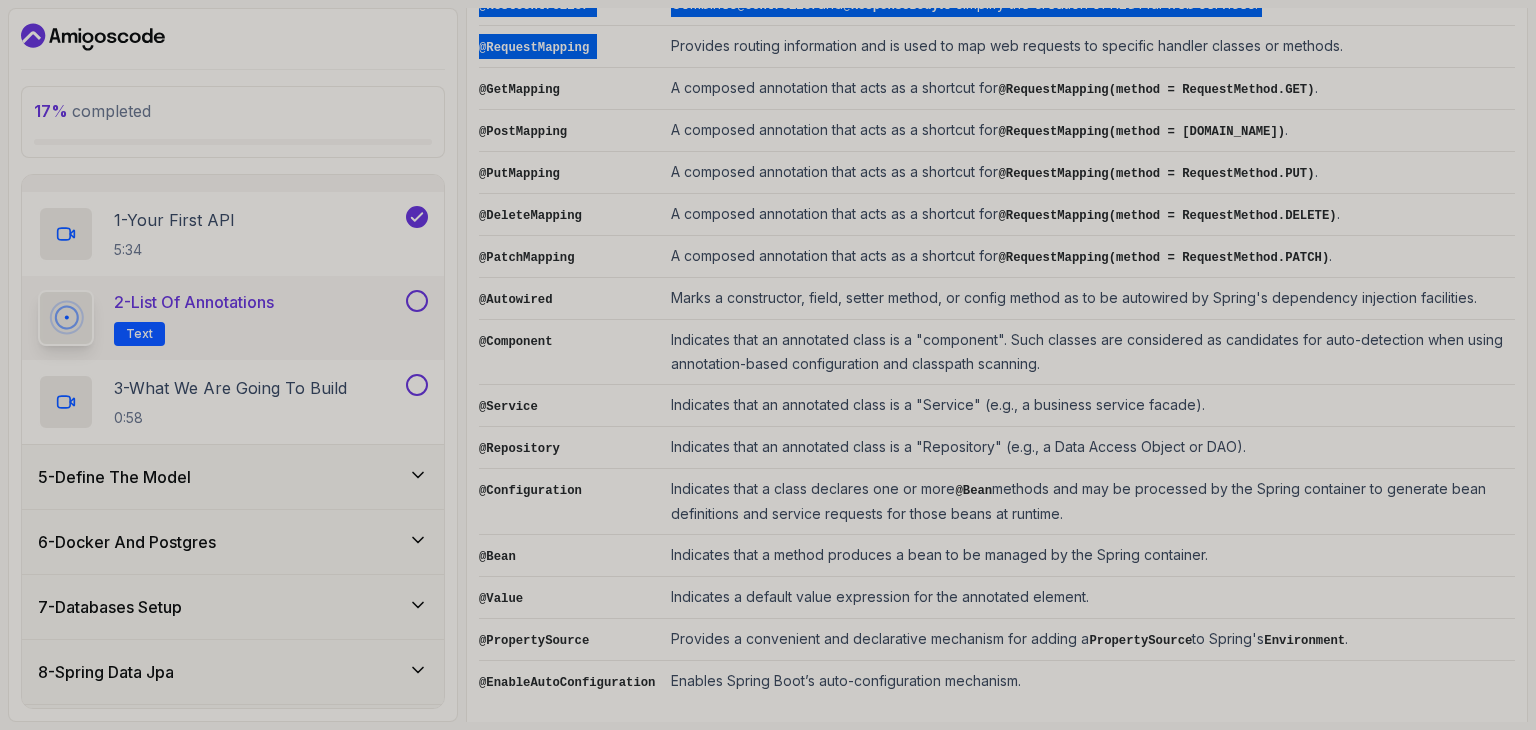click on "Notes Support Any issues? Slides Repo Designs Design not available Share ~2 min read List of Annotations
Annotation Description @SpringBootApplication Indicates a configuration class that declares one or more  @Bean  methods and also triggers auto-configuration and component scanning. @RestController Combines  @Controller  and  @ResponseBody  to simplify the creation of RESTful web services. @RequestMapping Provides routing information and is used to map web requests to specific handler classes or methods. @GetMapping A composed annotation that acts as a shortcut for  @RequestMapping(method = RequestMethod.GET) . @PostMapping A composed annotation that acts as a shortcut for  @RequestMapping(method = RequestMethod.POST) . @PutMapping A composed annotation that acts as a shortcut for  @RequestMapping(method = RequestMethod.PUT) . @DeleteMapping A composed annotation that acts as a shortcut for  @RequestMapping(method = RequestMethod.DELETE) . @PatchMapping A composed annotation that acts as a shortcut for  ." at bounding box center [997, 214] 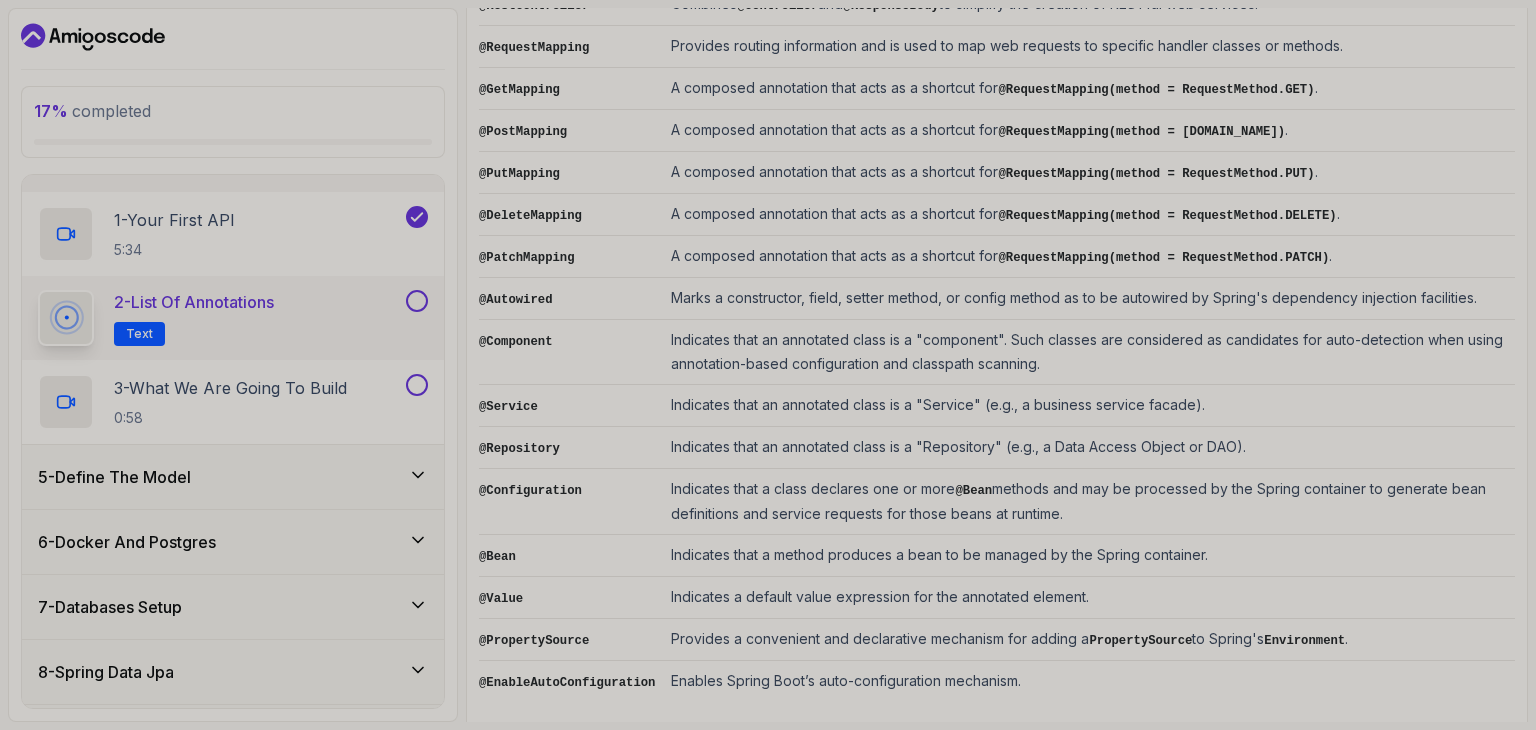 click on "@RequestMapping" at bounding box center (534, 48) 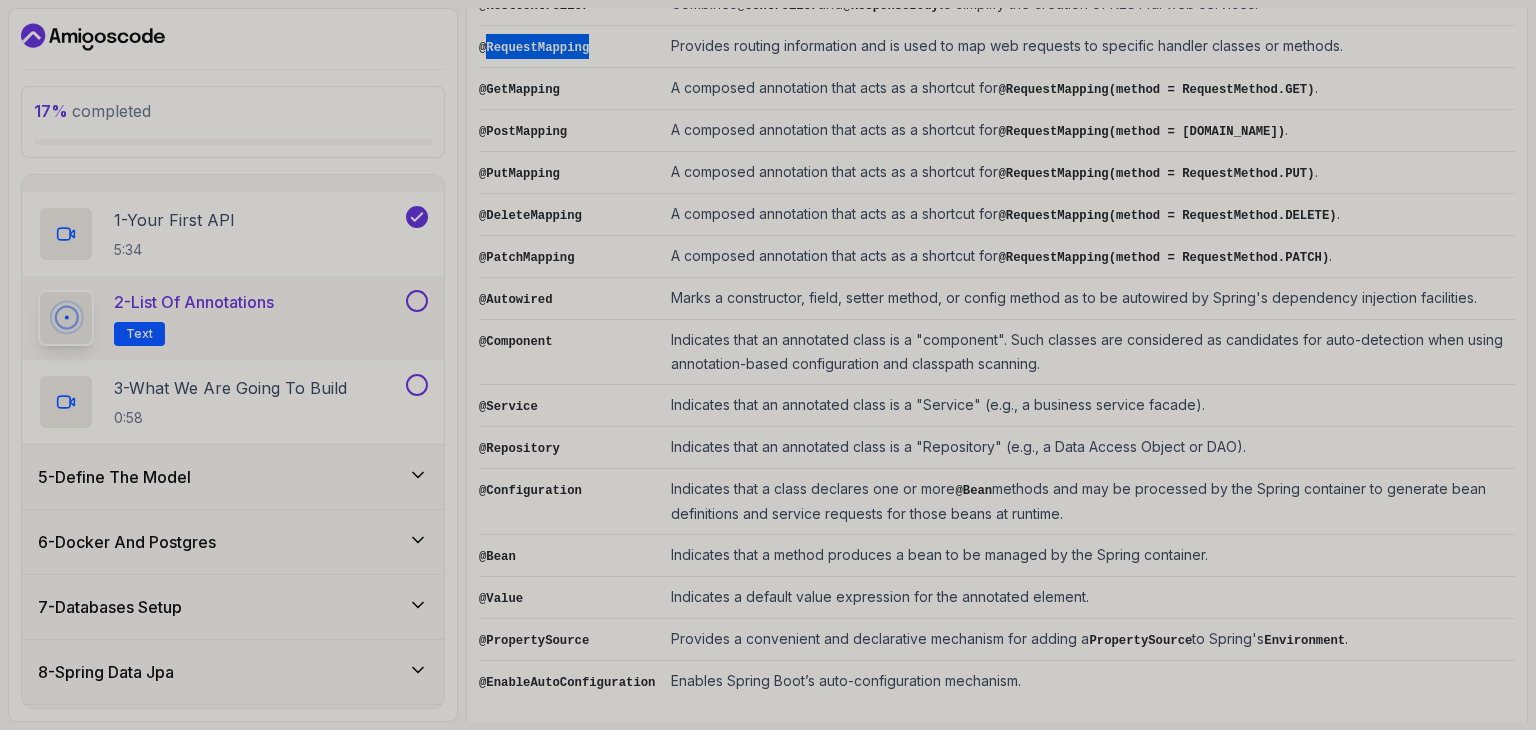 click on "@RequestMapping" at bounding box center (534, 48) 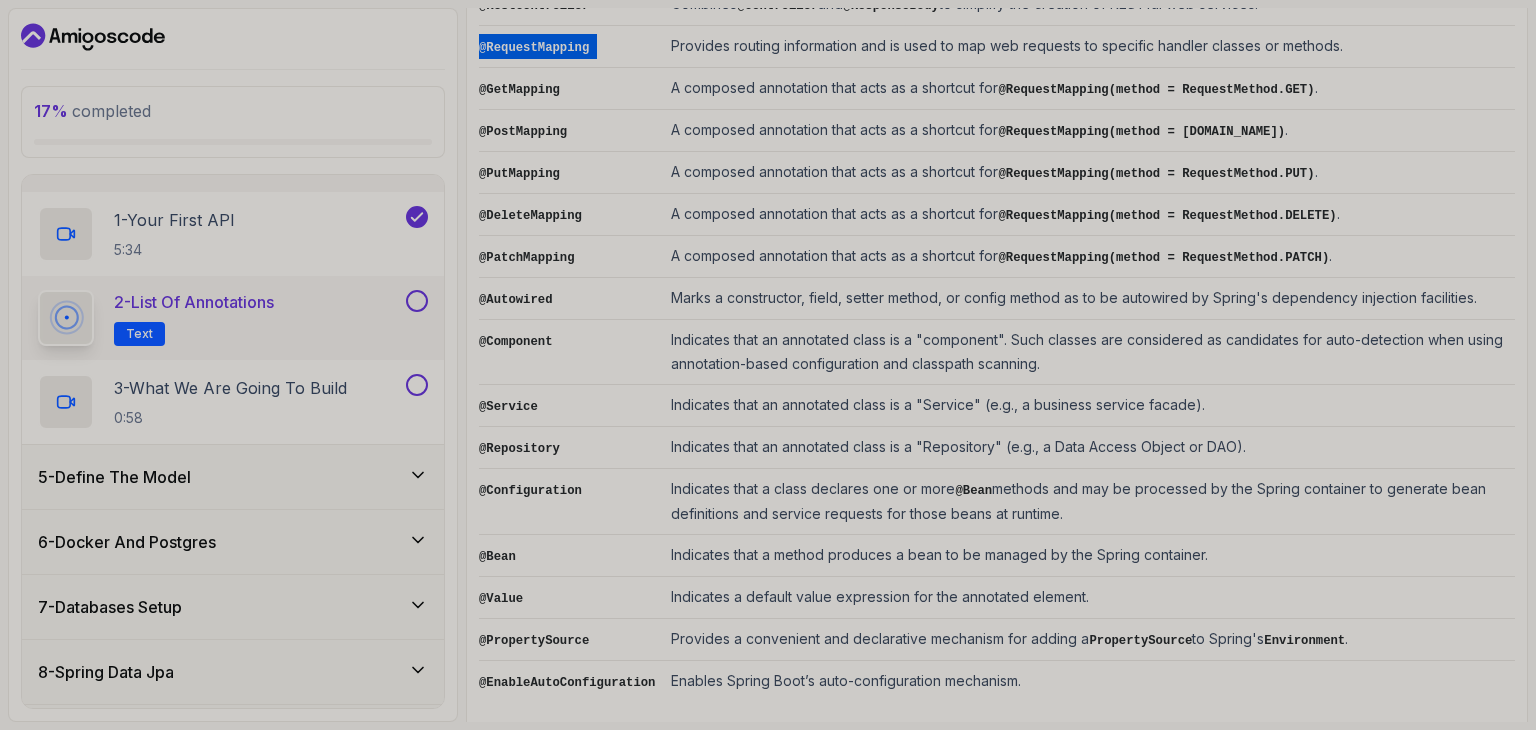 click on "@RequestMapping" at bounding box center (534, 48) 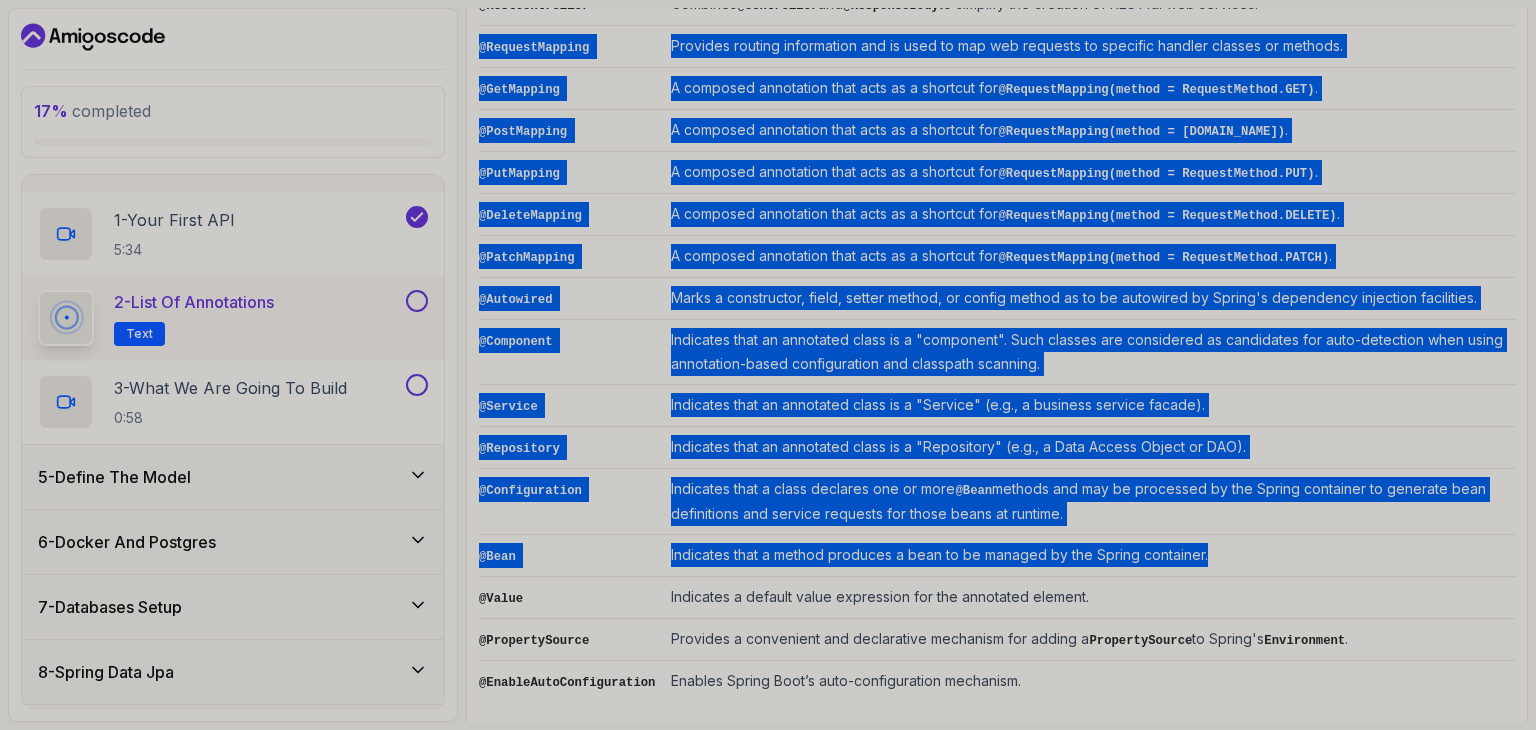 drag, startPoint x: 483, startPoint y: 41, endPoint x: 816, endPoint y: 557, distance: 614.12134 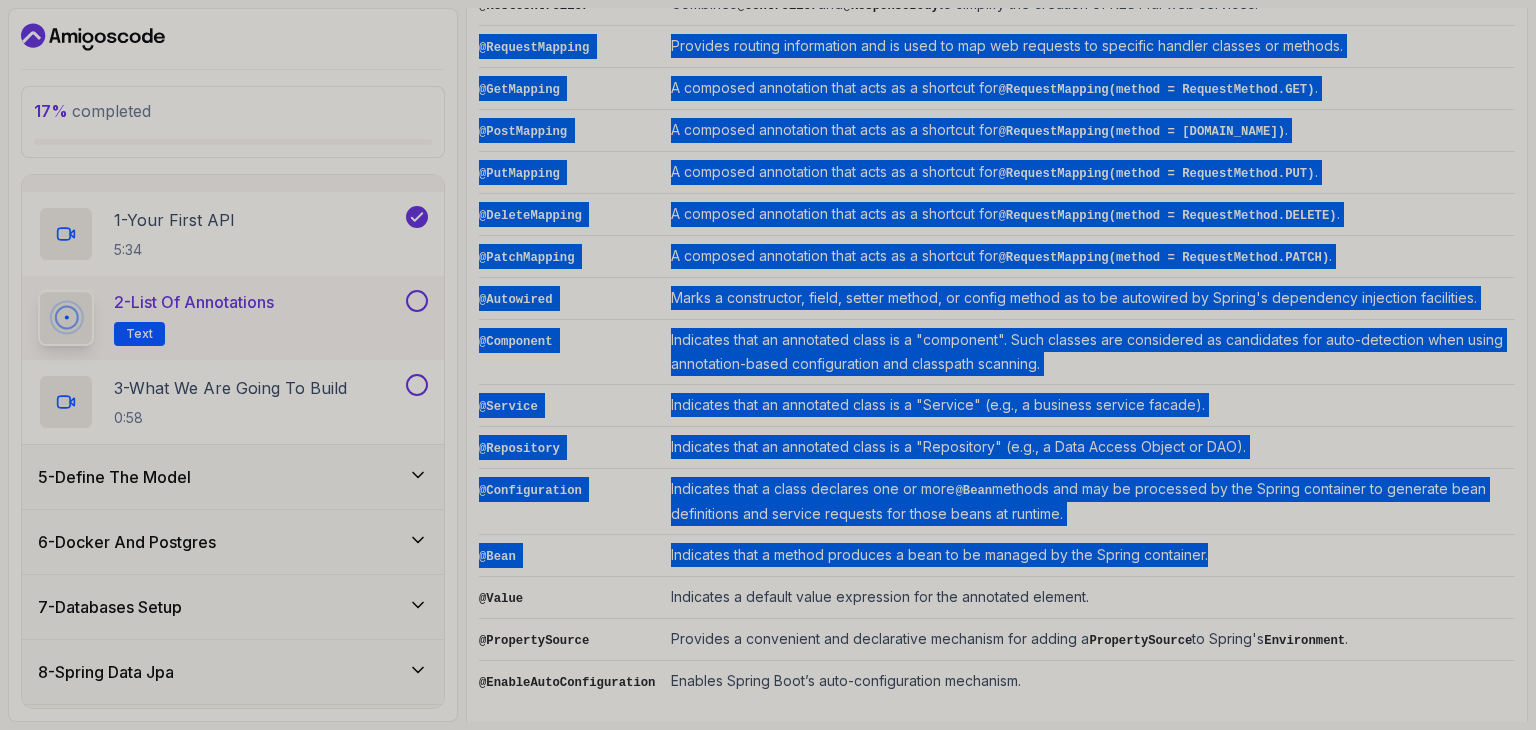 click on "@SpringBootApplication Indicates a configuration class that declares one or more  @Bean  methods and also triggers auto-configuration and component scanning. @RestController Combines  @Controller  and  @ResponseBody  to simplify the creation of RESTful web services. @RequestMapping Provides routing information and is used to map web requests to specific handler classes or methods. @GetMapping A composed annotation that acts as a shortcut for  @RequestMapping(method = RequestMethod.GET) . @PostMapping A composed annotation that acts as a shortcut for  @RequestMapping(method = RequestMethod.POST) . @PutMapping A composed annotation that acts as a shortcut for  @RequestMapping(method = RequestMethod.PUT) . @DeleteMapping A composed annotation that acts as a shortcut for  @RequestMapping(method = RequestMethod.DELETE) . @PatchMapping A composed annotation that acts as a shortcut for  @RequestMapping(method = RequestMethod.PATCH) . @Autowired @Component @Service @Repository @Configuration @Bean @Bean @Value ." at bounding box center (997, 310) 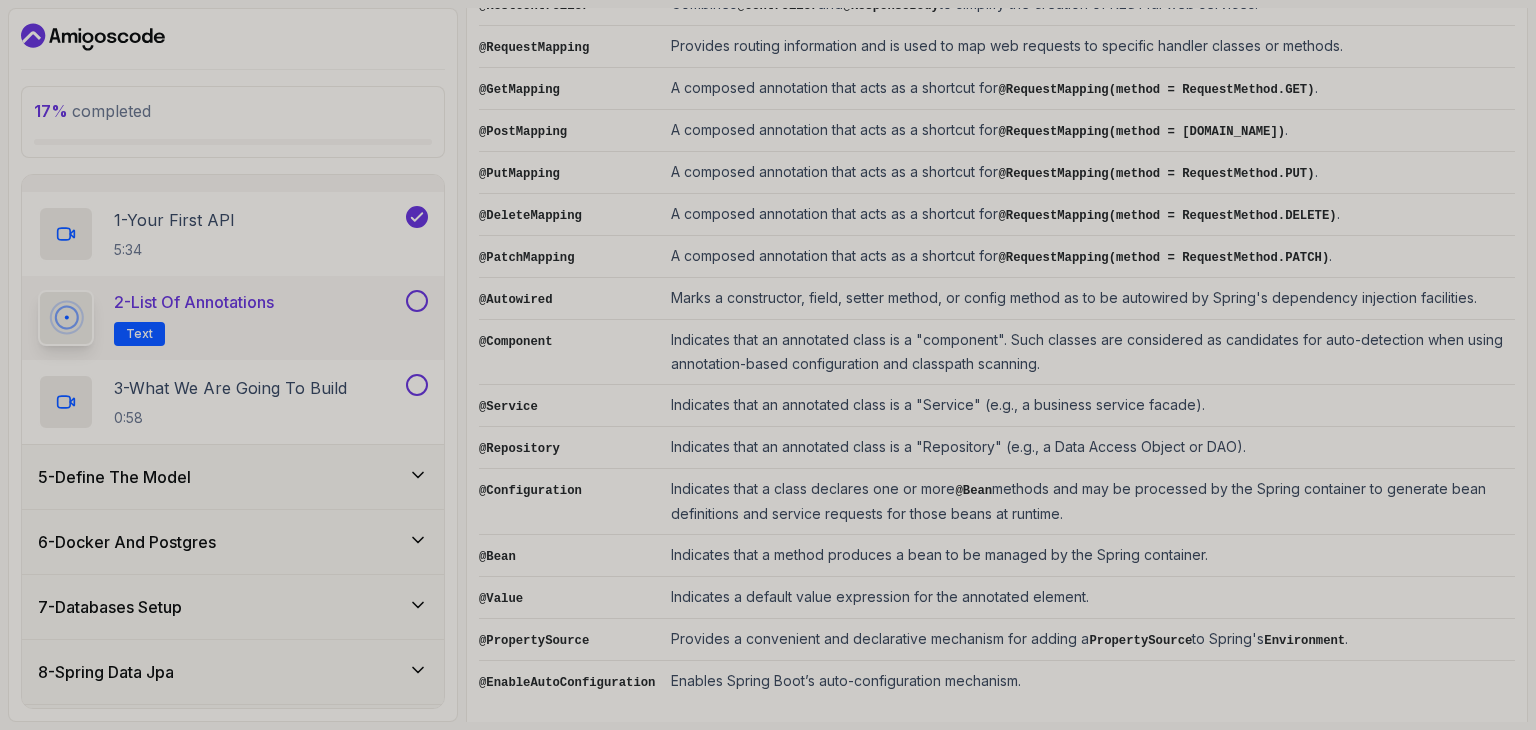drag, startPoint x: 970, startPoint y: 678, endPoint x: 968, endPoint y: 665, distance: 13.152946 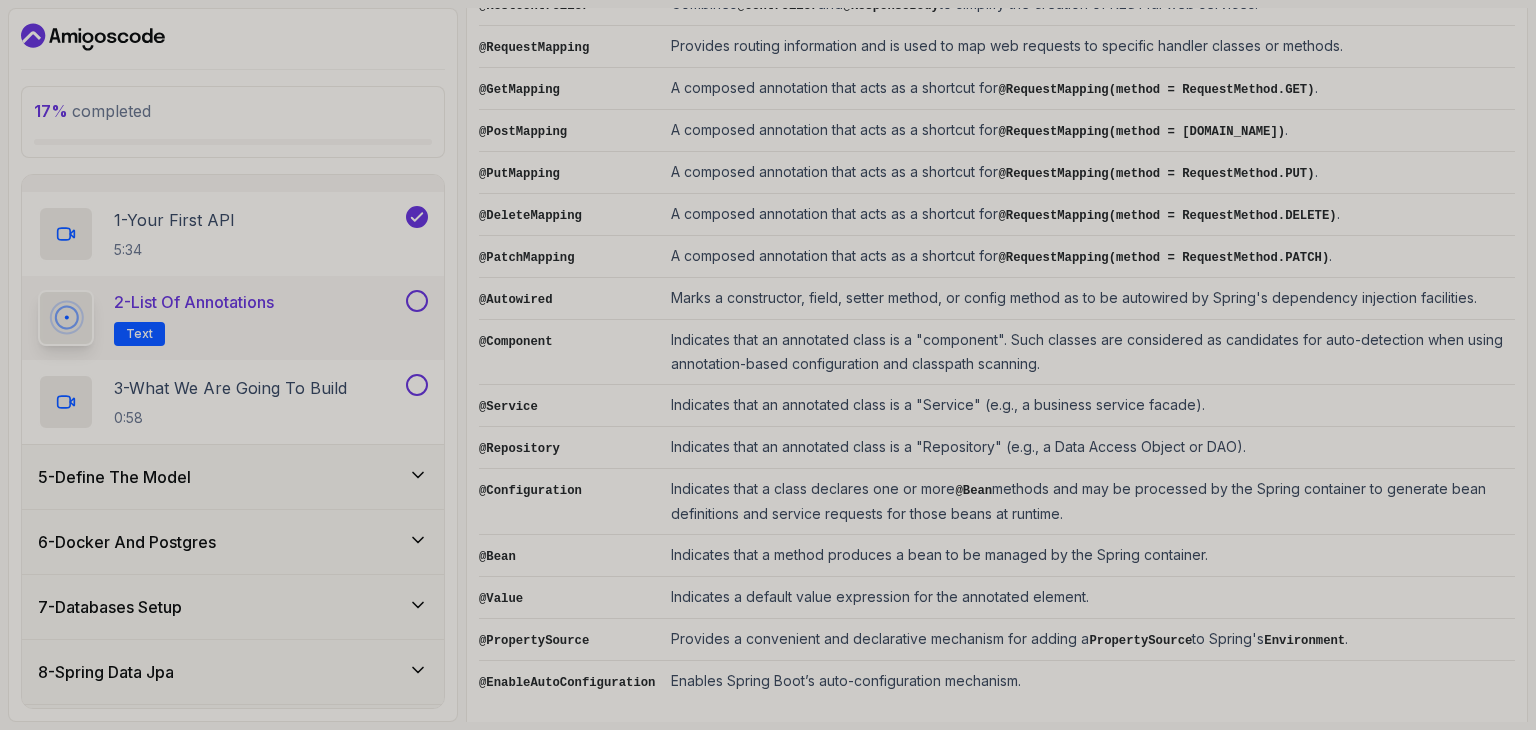 click on "Enables Spring Boot’s auto-configuration mechanism." at bounding box center [1089, 682] 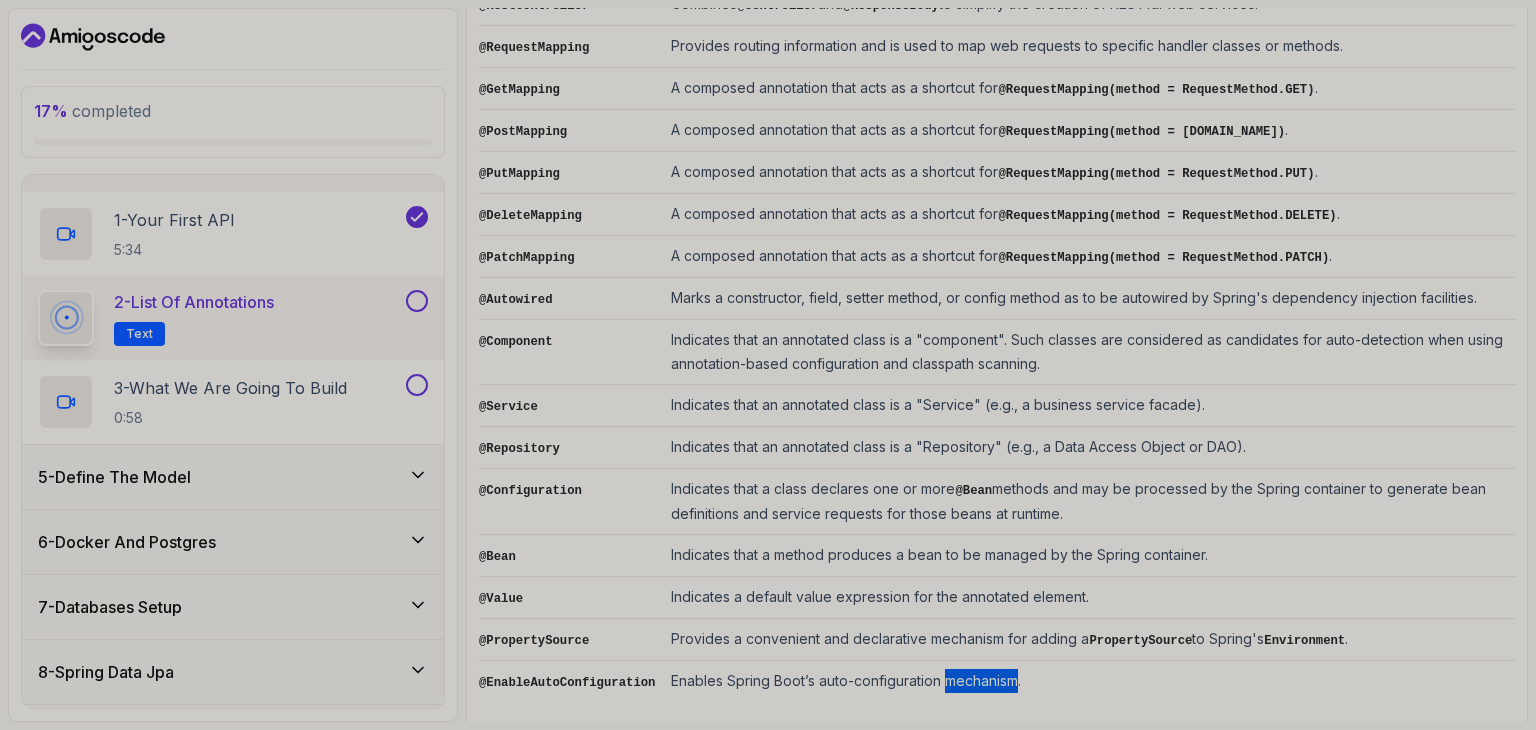 click on "Enables Spring Boot’s auto-configuration mechanism." at bounding box center (1089, 682) 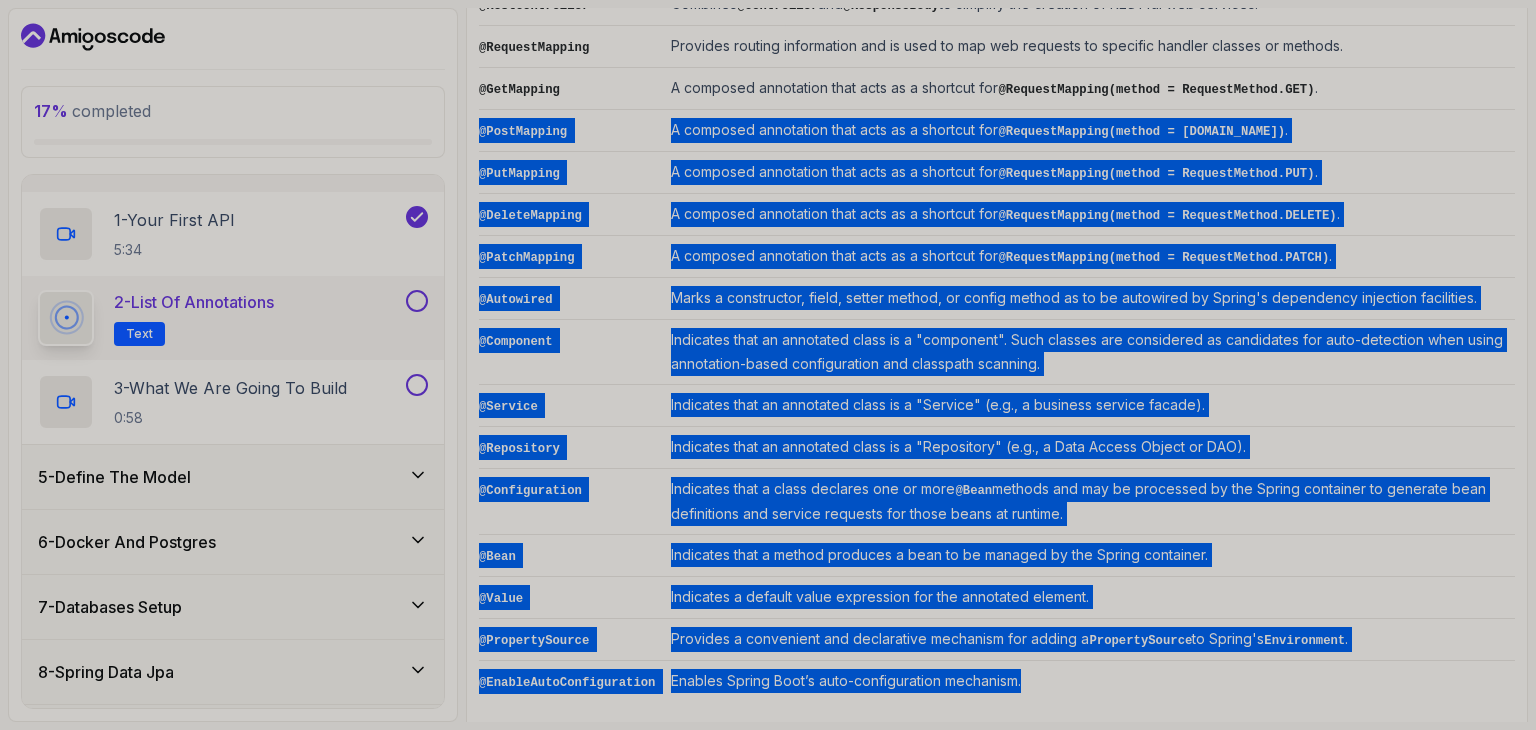 drag, startPoint x: 968, startPoint y: 665, endPoint x: 607, endPoint y: 121, distance: 652.8836 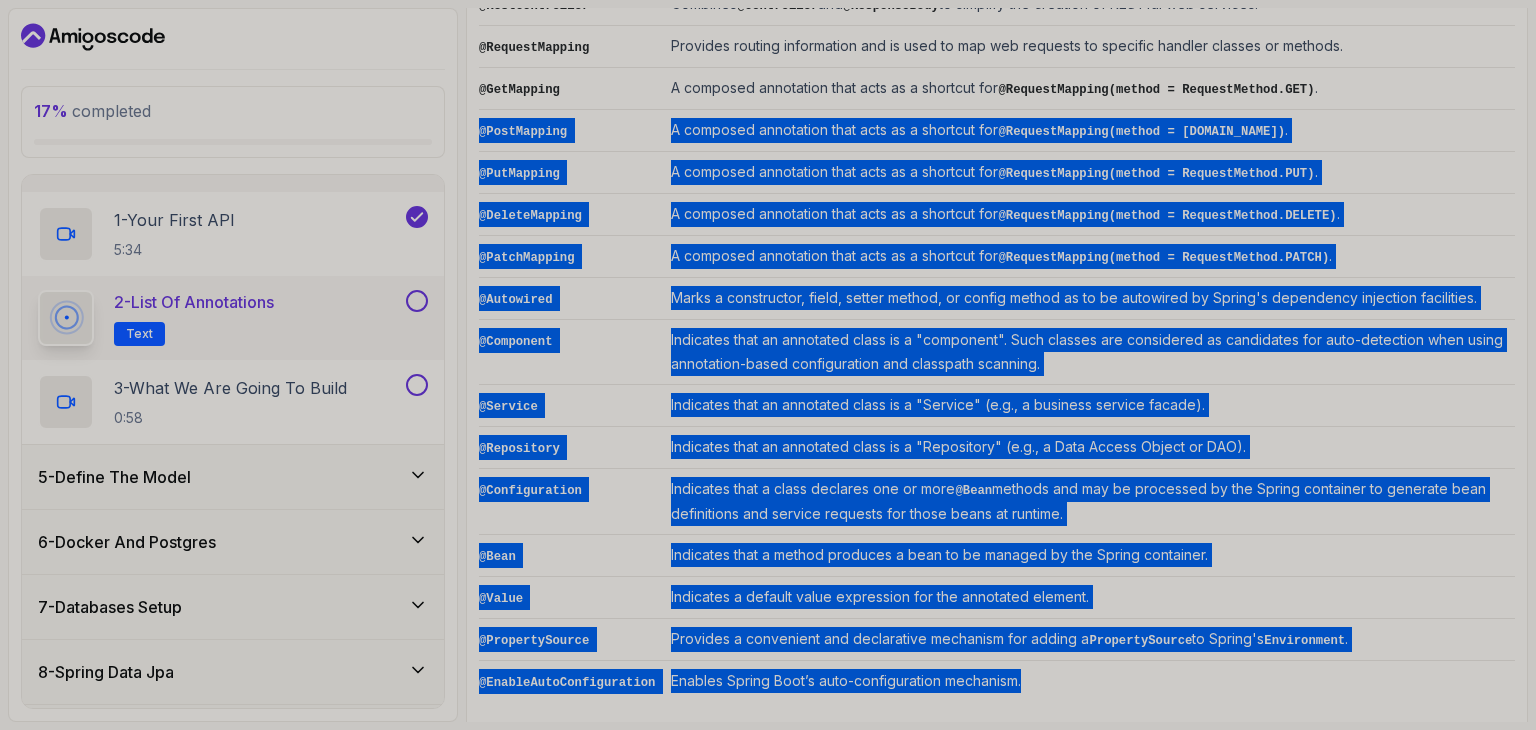 click on "@SpringBootApplication Indicates a configuration class that declares one or more  @Bean  methods and also triggers auto-configuration and component scanning. @RestController Combines  @Controller  and  @ResponseBody  to simplify the creation of RESTful web services. @RequestMapping Provides routing information and is used to map web requests to specific handler classes or methods. @GetMapping A composed annotation that acts as a shortcut for  @RequestMapping(method = RequestMethod.GET) . @PostMapping A composed annotation that acts as a shortcut for  @RequestMapping(method = RequestMethod.POST) . @PutMapping A composed annotation that acts as a shortcut for  @RequestMapping(method = RequestMethod.PUT) . @DeleteMapping A composed annotation that acts as a shortcut for  @RequestMapping(method = RequestMethod.DELETE) . @PatchMapping A composed annotation that acts as a shortcut for  @RequestMapping(method = RequestMethod.PATCH) . @Autowired @Component @Service @Repository @Configuration @Bean @Bean @Value ." at bounding box center [997, 310] 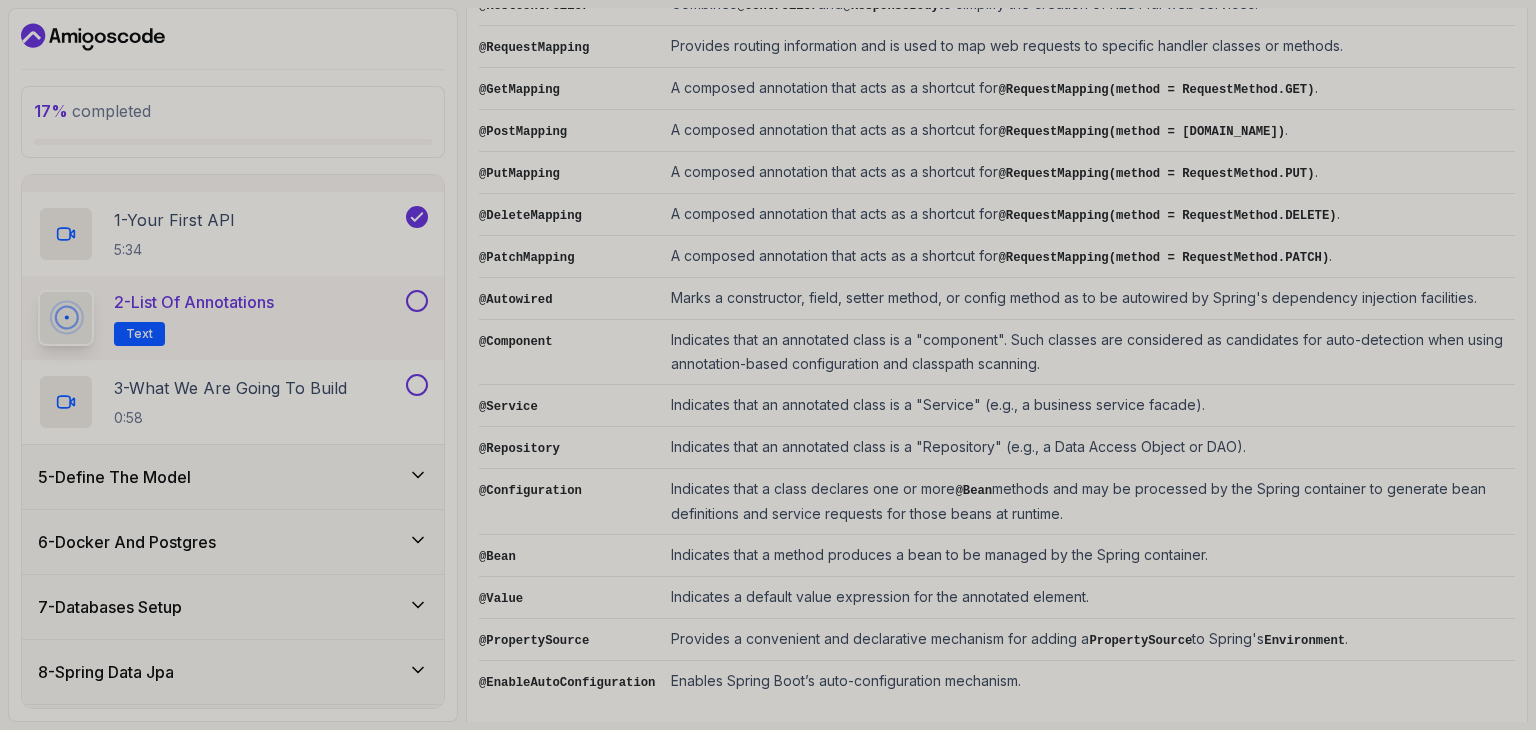 click on "@RequestMapping" at bounding box center (534, 48) 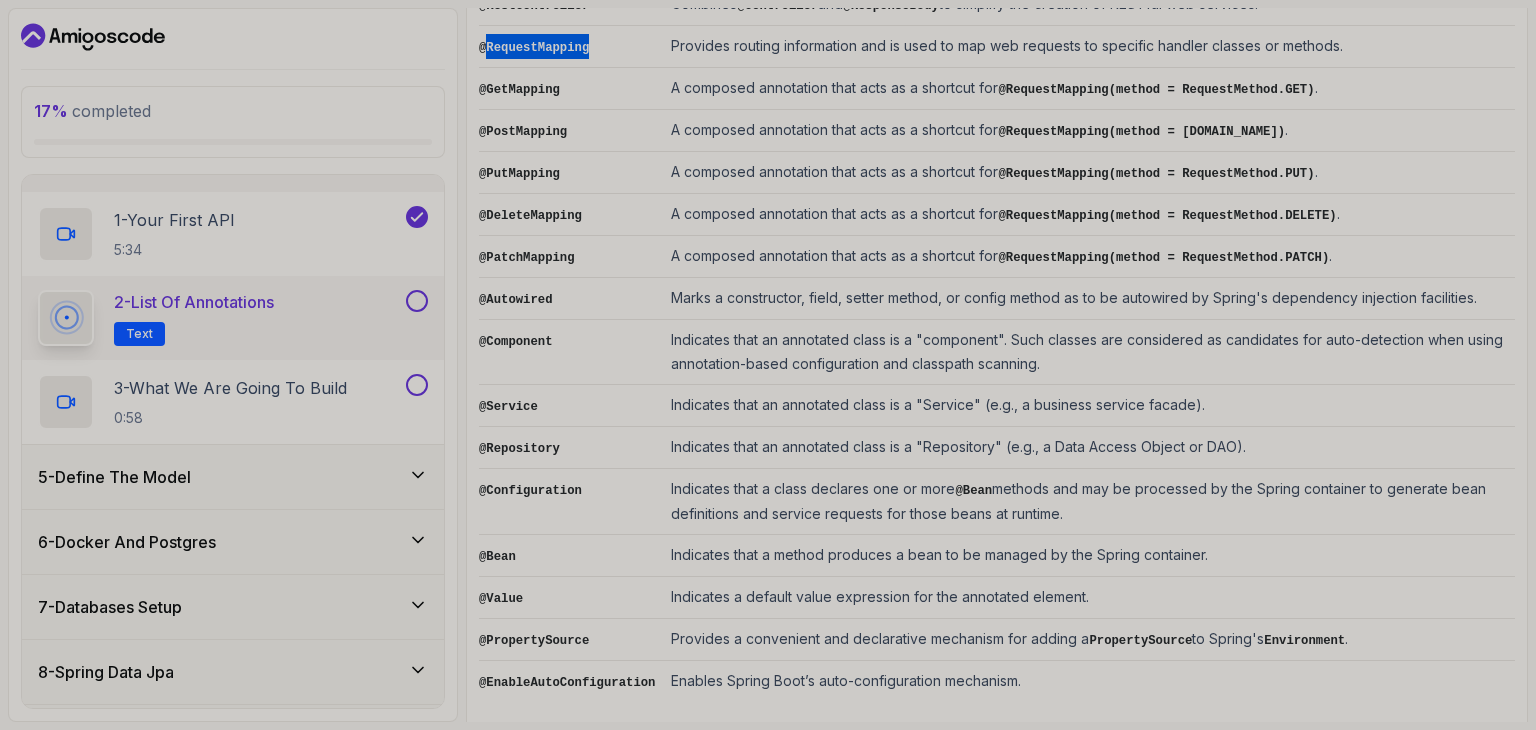 click on "@RequestMapping" at bounding box center [534, 48] 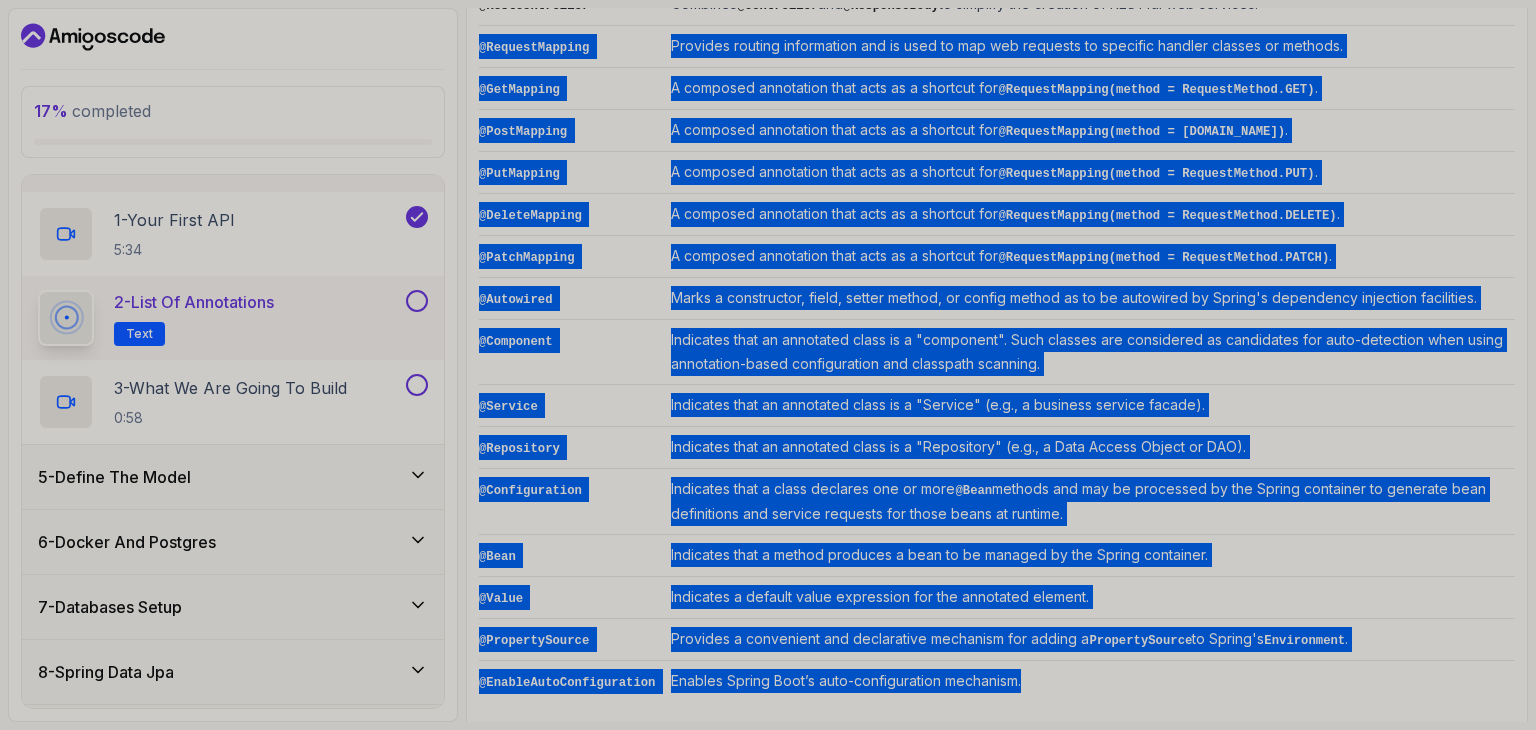drag, startPoint x: 490, startPoint y: 36, endPoint x: 1057, endPoint y: 640, distance: 828.43524 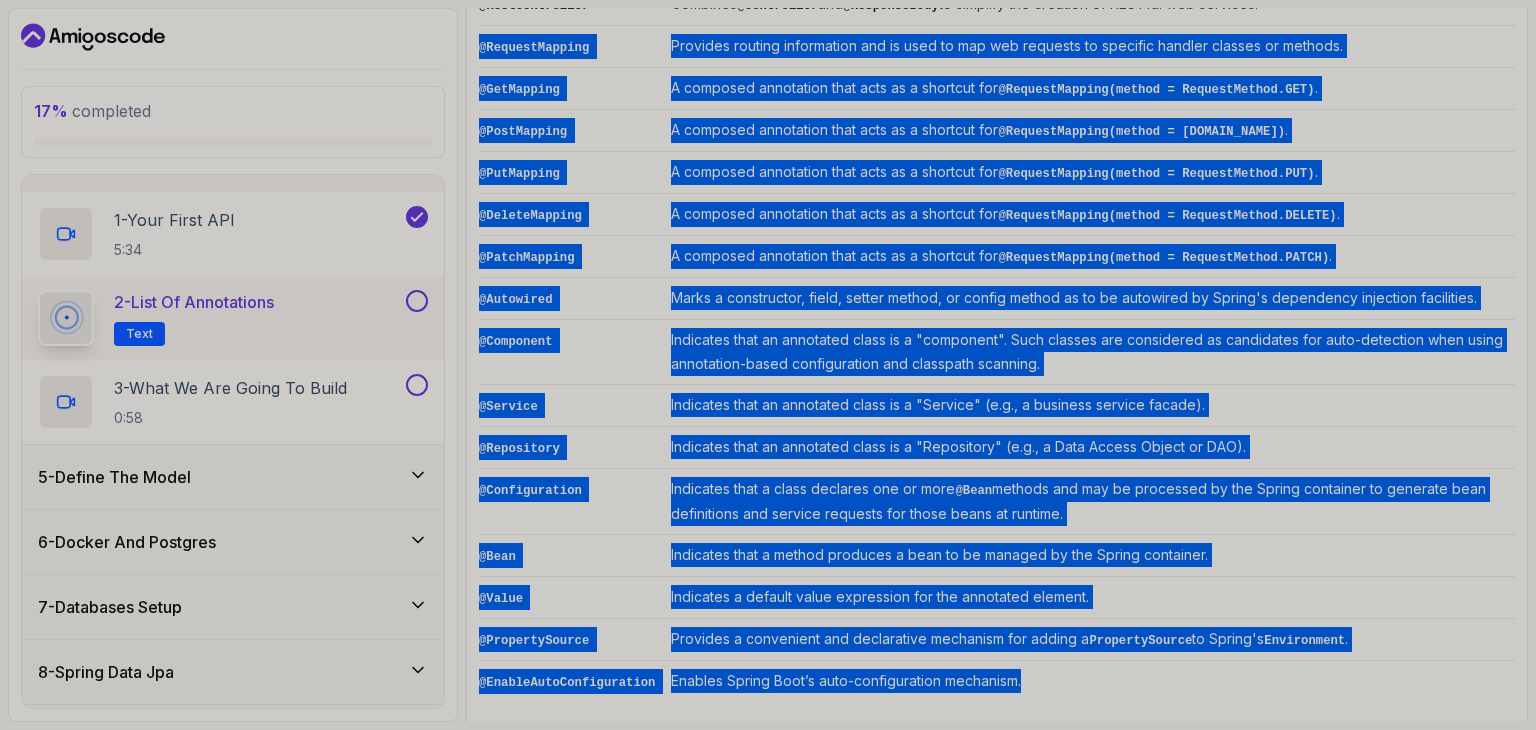 click on "@SpringBootApplication Indicates a configuration class that declares one or more  @Bean  methods and also triggers auto-configuration and component scanning. @RestController Combines  @Controller  and  @ResponseBody  to simplify the creation of RESTful web services. @RequestMapping Provides routing information and is used to map web requests to specific handler classes or methods. @GetMapping A composed annotation that acts as a shortcut for  @RequestMapping(method = RequestMethod.GET) . @PostMapping A composed annotation that acts as a shortcut for  @RequestMapping(method = RequestMethod.POST) . @PutMapping A composed annotation that acts as a shortcut for  @RequestMapping(method = RequestMethod.PUT) . @DeleteMapping A composed annotation that acts as a shortcut for  @RequestMapping(method = RequestMethod.DELETE) . @PatchMapping A composed annotation that acts as a shortcut for  @RequestMapping(method = RequestMethod.PATCH) . @Autowired @Component @Service @Repository @Configuration @Bean @Bean @Value ." at bounding box center [997, 310] 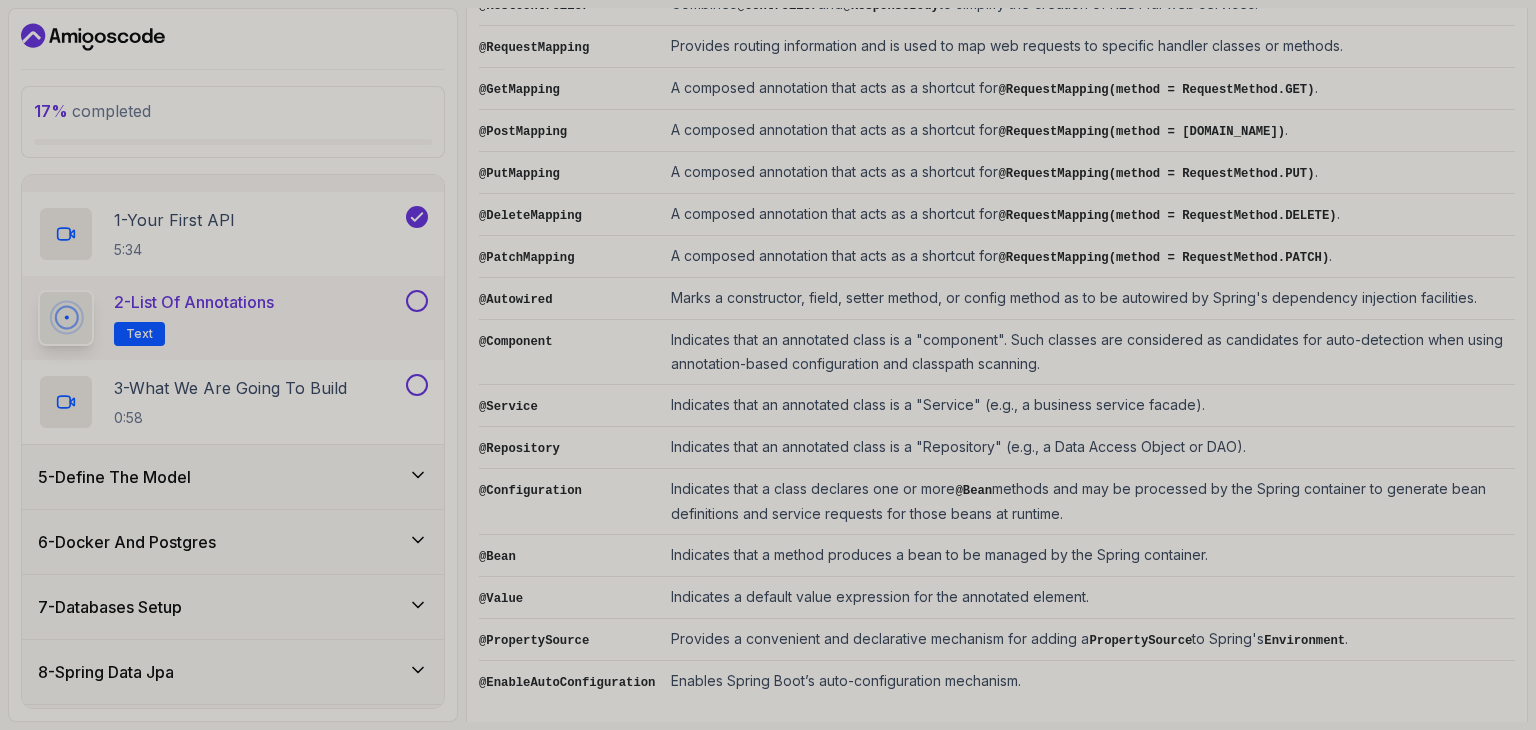 click on "Enables Spring Boot’s auto-configuration mechanism." at bounding box center (1089, 682) 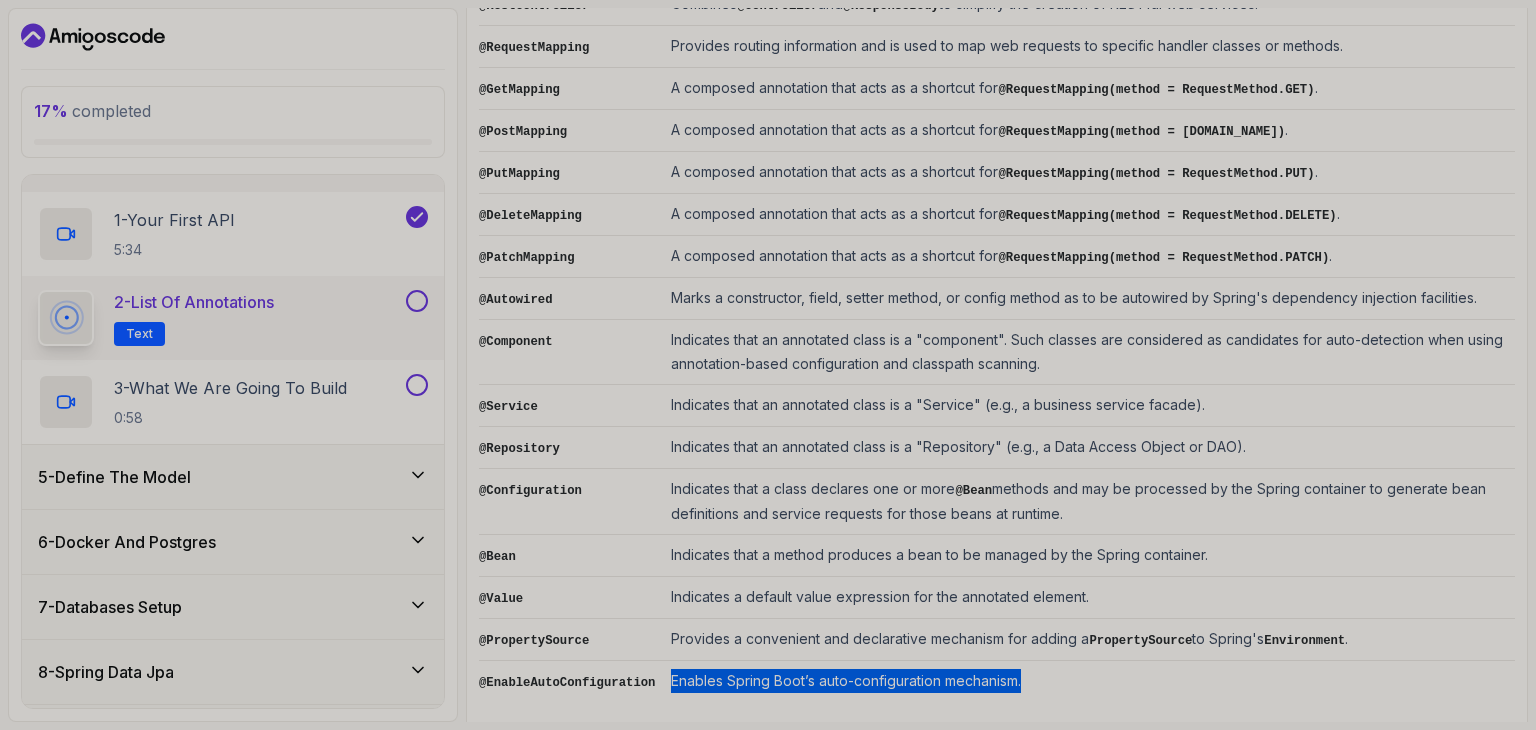 click on "Enables Spring Boot’s auto-configuration mechanism." at bounding box center (1089, 682) 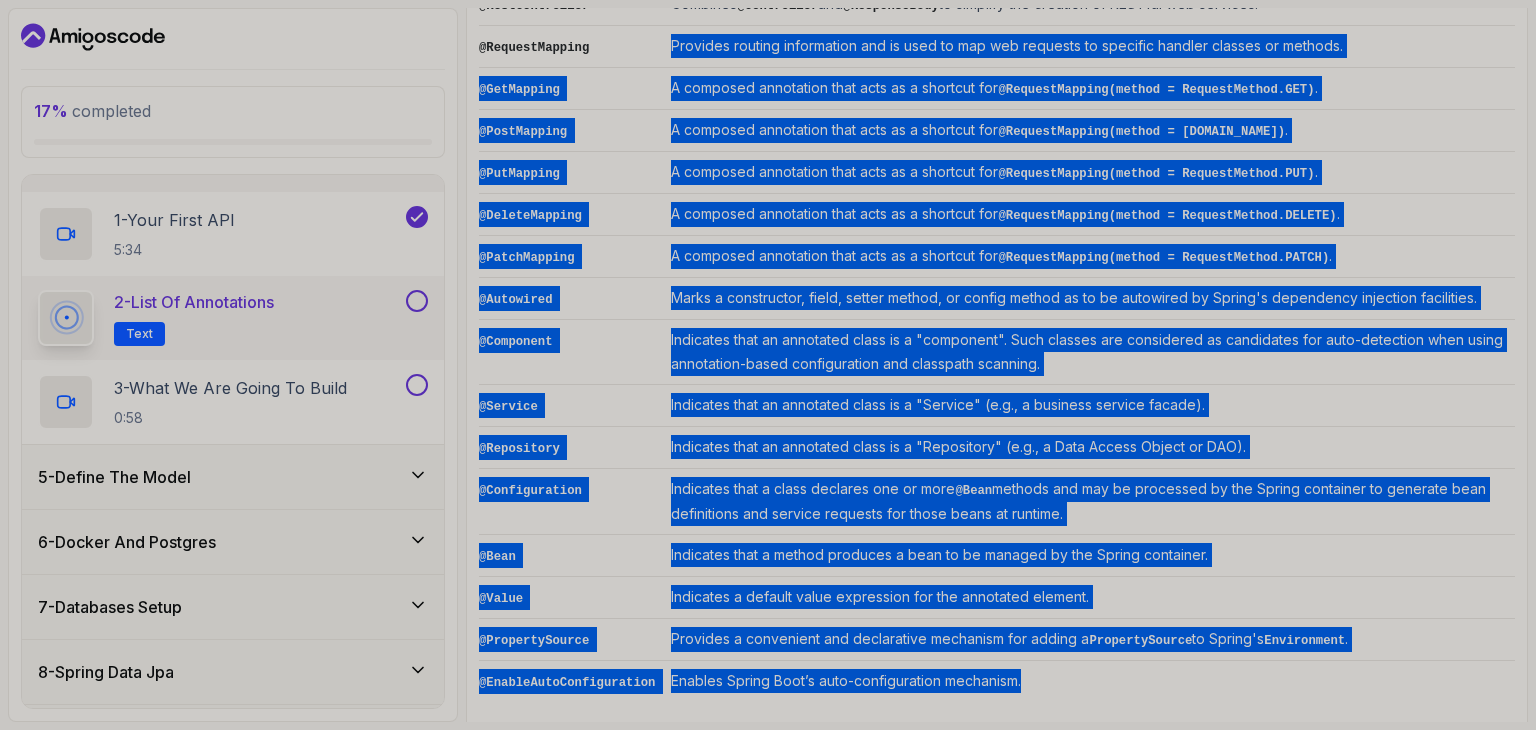drag, startPoint x: 1057, startPoint y: 640, endPoint x: 682, endPoint y: 45, distance: 703.3136 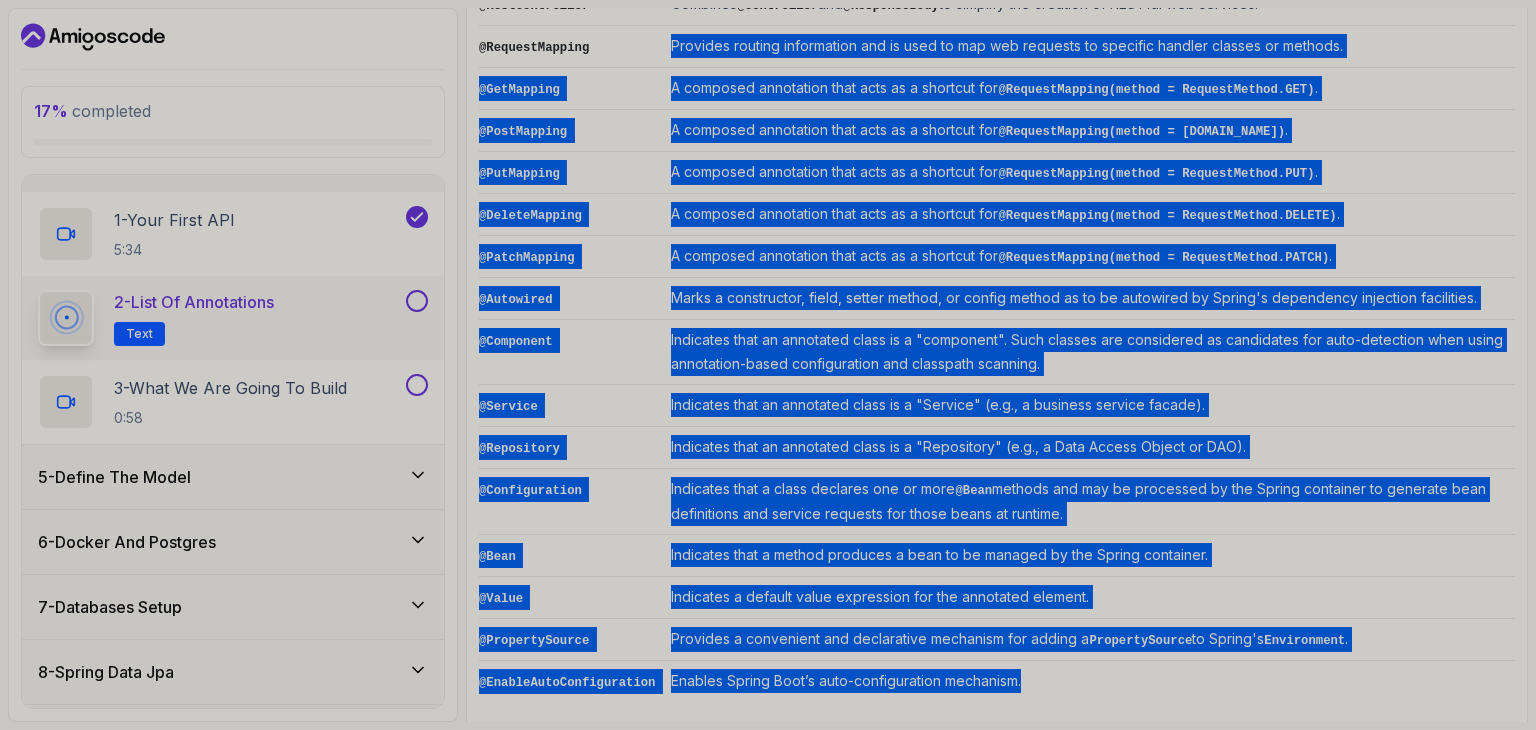 click on "@SpringBootApplication Indicates a configuration class that declares one or more  @Bean  methods and also triggers auto-configuration and component scanning. @RestController Combines  @Controller  and  @ResponseBody  to simplify the creation of RESTful web services. @RequestMapping Provides routing information and is used to map web requests to specific handler classes or methods. @GetMapping A composed annotation that acts as a shortcut for  @RequestMapping(method = RequestMethod.GET) . @PostMapping A composed annotation that acts as a shortcut for  @RequestMapping(method = RequestMethod.POST) . @PutMapping A composed annotation that acts as a shortcut for  @RequestMapping(method = RequestMethod.PUT) . @DeleteMapping A composed annotation that acts as a shortcut for  @RequestMapping(method = RequestMethod.DELETE) . @PatchMapping A composed annotation that acts as a shortcut for  @RequestMapping(method = RequestMethod.PATCH) . @Autowired @Component @Service @Repository @Configuration @Bean @Bean @Value ." at bounding box center [997, 310] 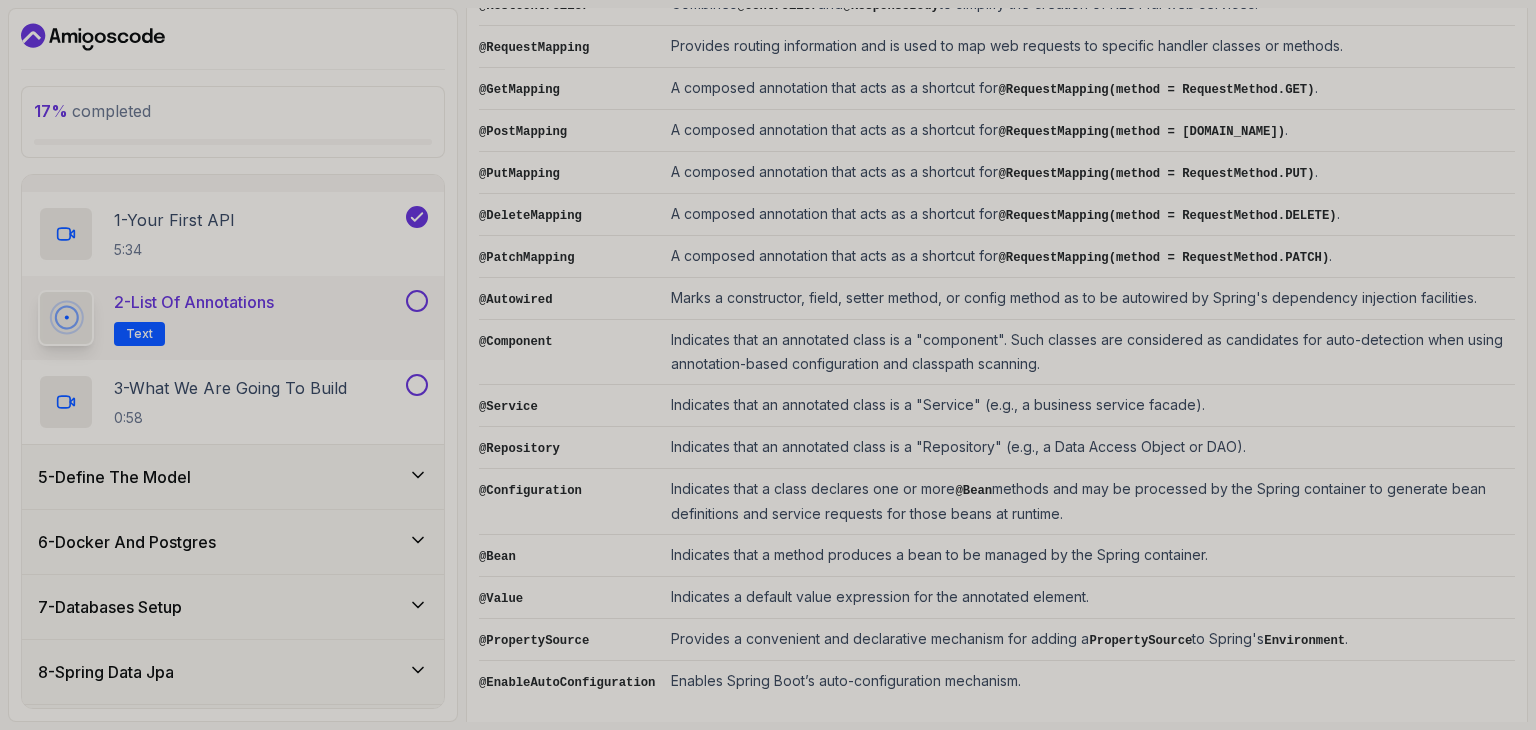 click on "@RequestMapping" at bounding box center [534, 48] 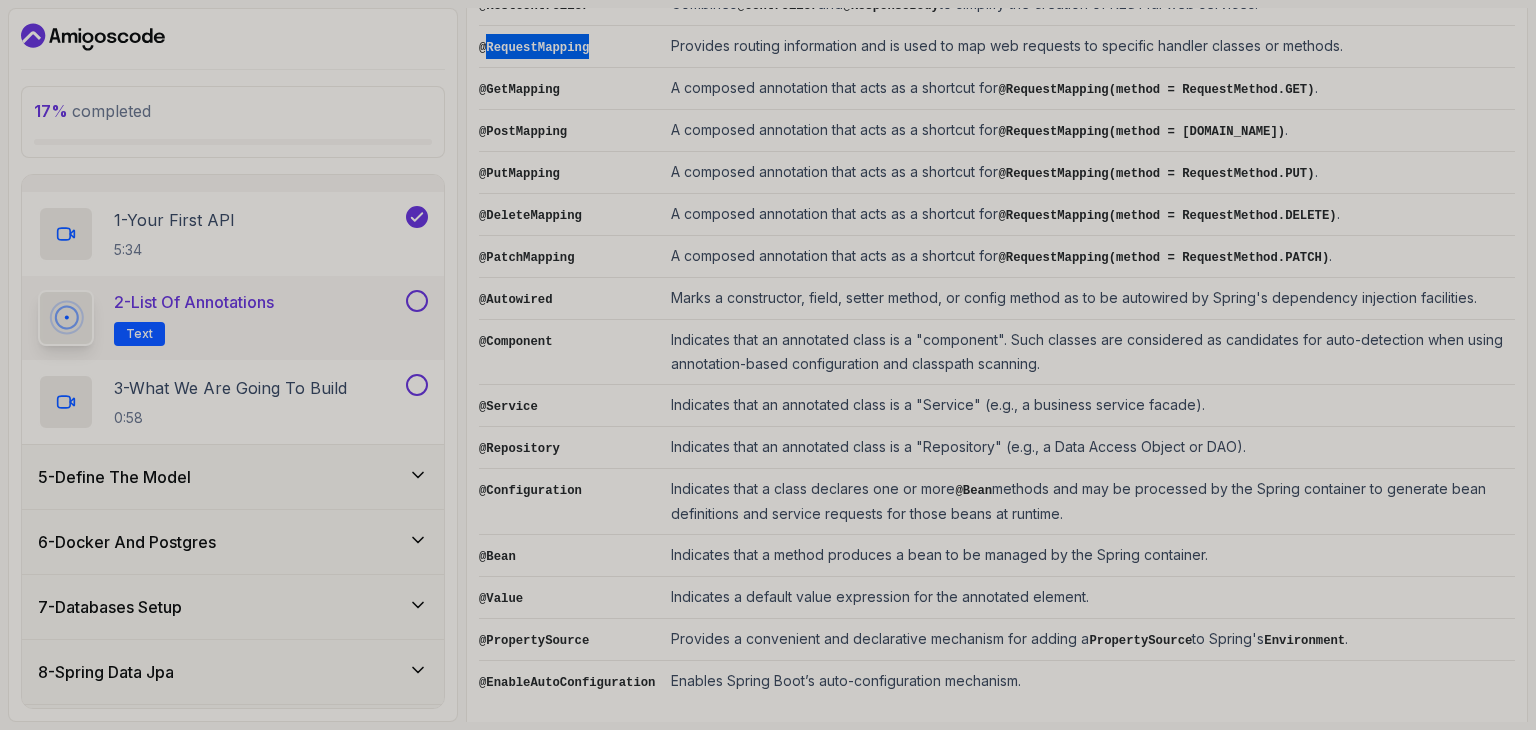 click on "@RequestMapping" at bounding box center (534, 48) 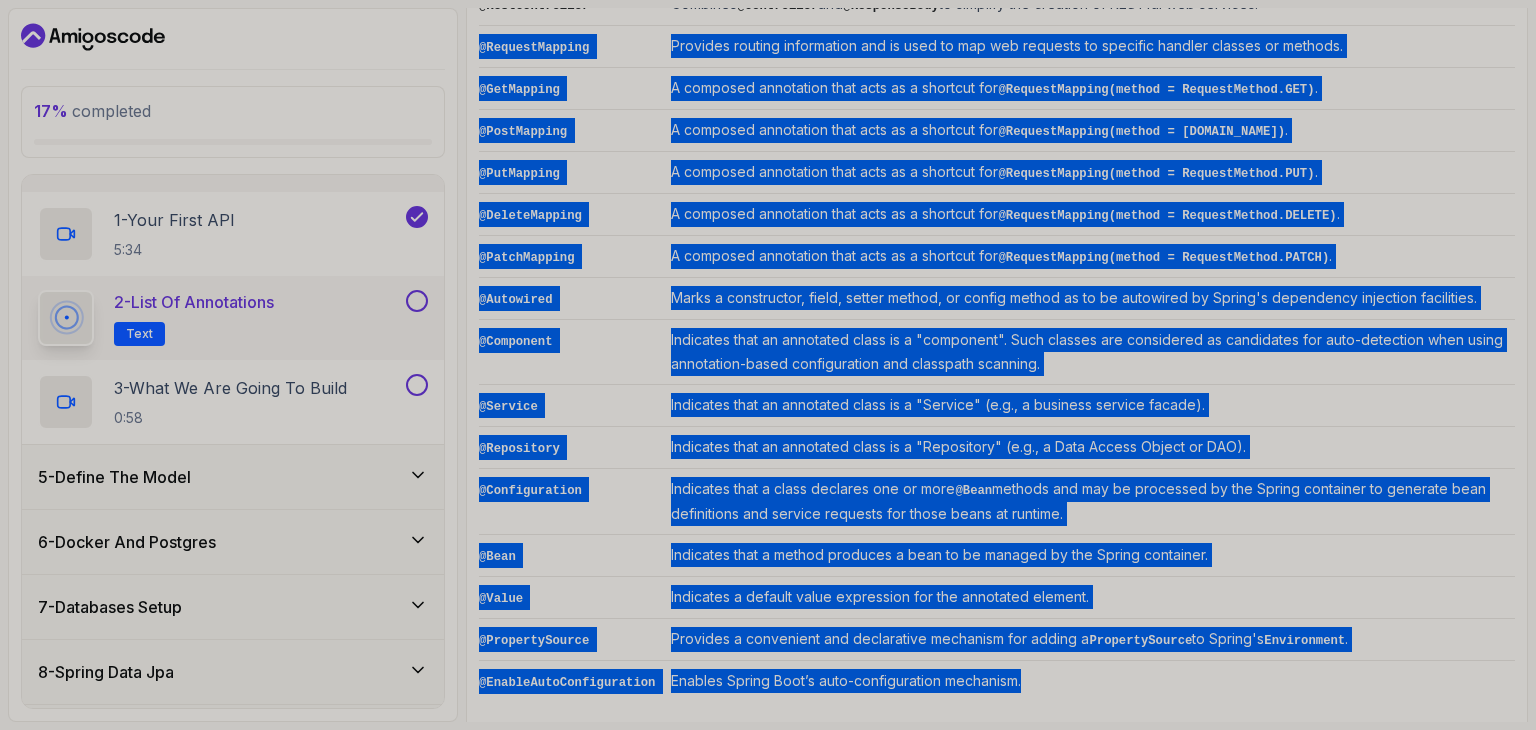 drag, startPoint x: 561, startPoint y: 37, endPoint x: 995, endPoint y: 679, distance: 774.93225 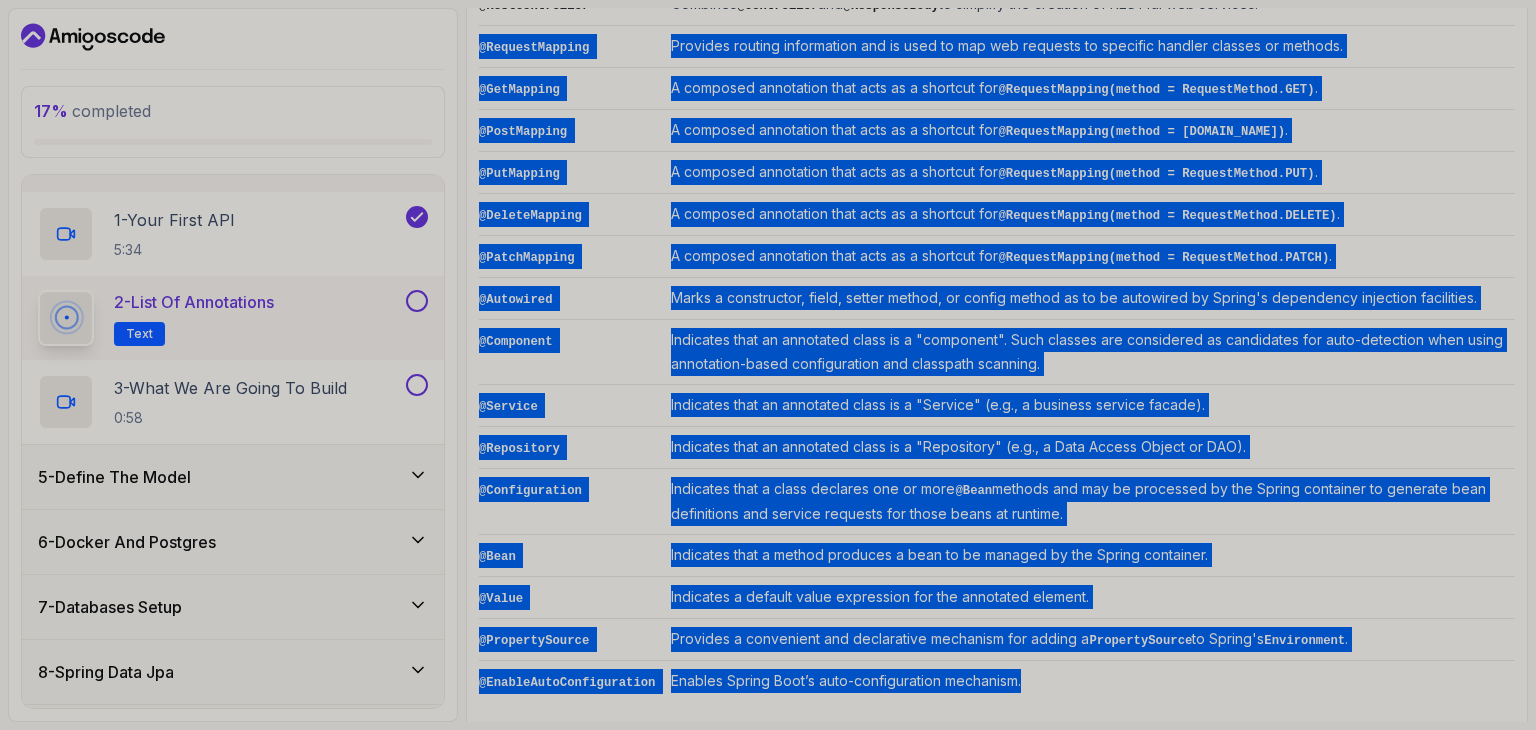 click on "@SpringBootApplication Indicates a configuration class that declares one or more  @Bean  methods and also triggers auto-configuration and component scanning. @RestController Combines  @Controller  and  @ResponseBody  to simplify the creation of RESTful web services. @RequestMapping Provides routing information and is used to map web requests to specific handler classes or methods. @GetMapping A composed annotation that acts as a shortcut for  @RequestMapping(method = RequestMethod.GET) . @PostMapping A composed annotation that acts as a shortcut for  @RequestMapping(method = RequestMethod.POST) . @PutMapping A composed annotation that acts as a shortcut for  @RequestMapping(method = RequestMethod.PUT) . @DeleteMapping A composed annotation that acts as a shortcut for  @RequestMapping(method = RequestMethod.DELETE) . @PatchMapping A composed annotation that acts as a shortcut for  @RequestMapping(method = RequestMethod.PATCH) . @Autowired @Component @Service @Repository @Configuration @Bean @Bean @Value ." at bounding box center [997, 310] 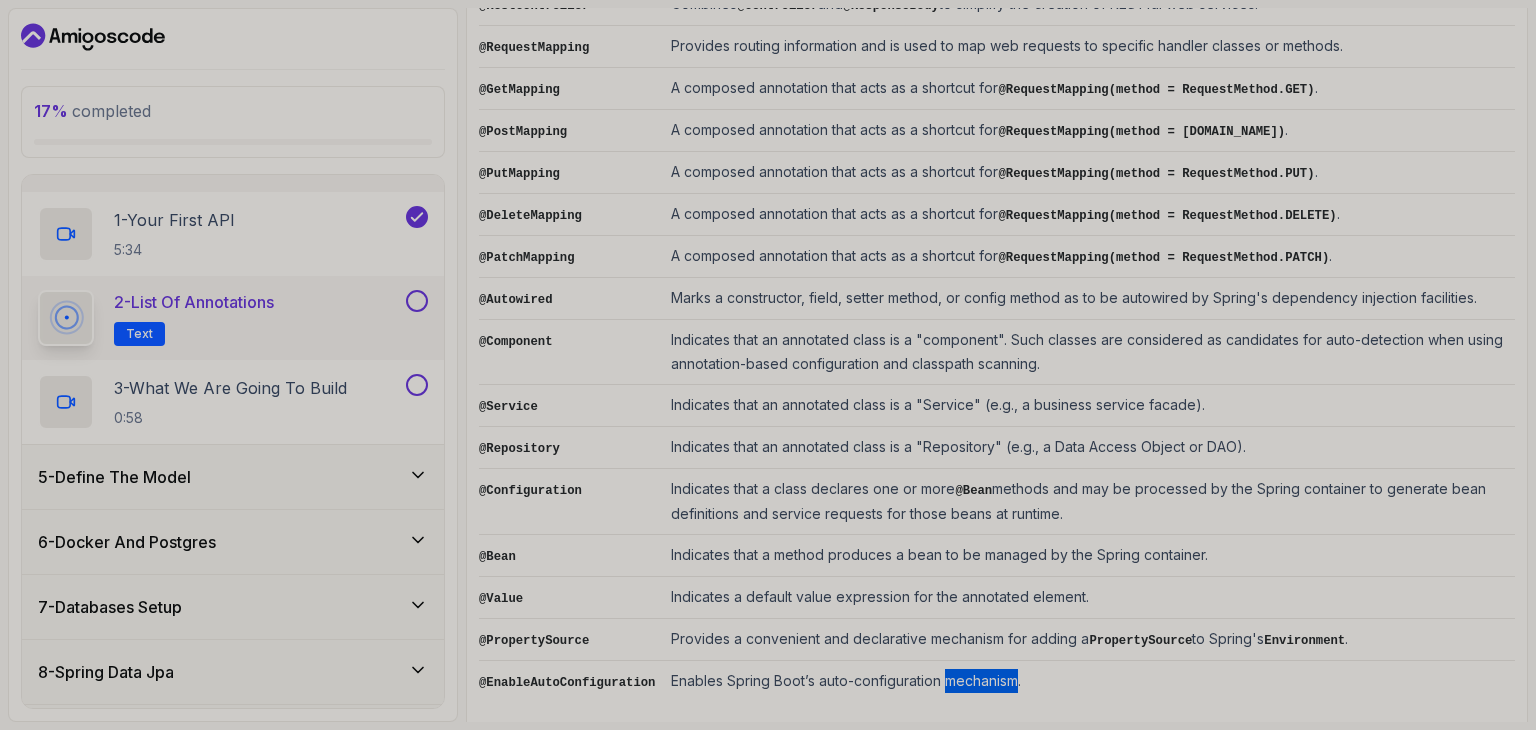click on "Enables Spring Boot’s auto-configuration mechanism." at bounding box center [1089, 682] 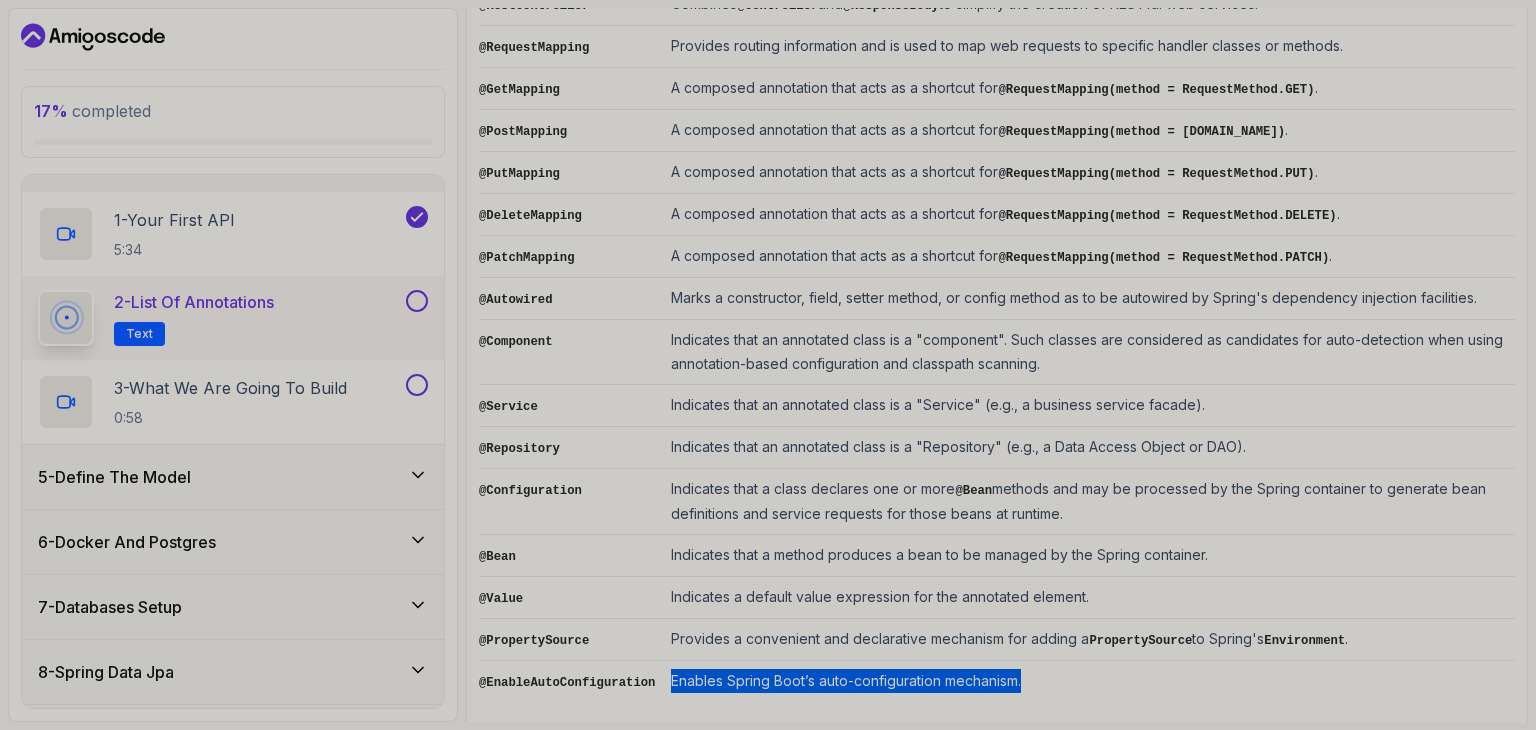 click on "Enables Spring Boot’s auto-configuration mechanism." at bounding box center [1089, 682] 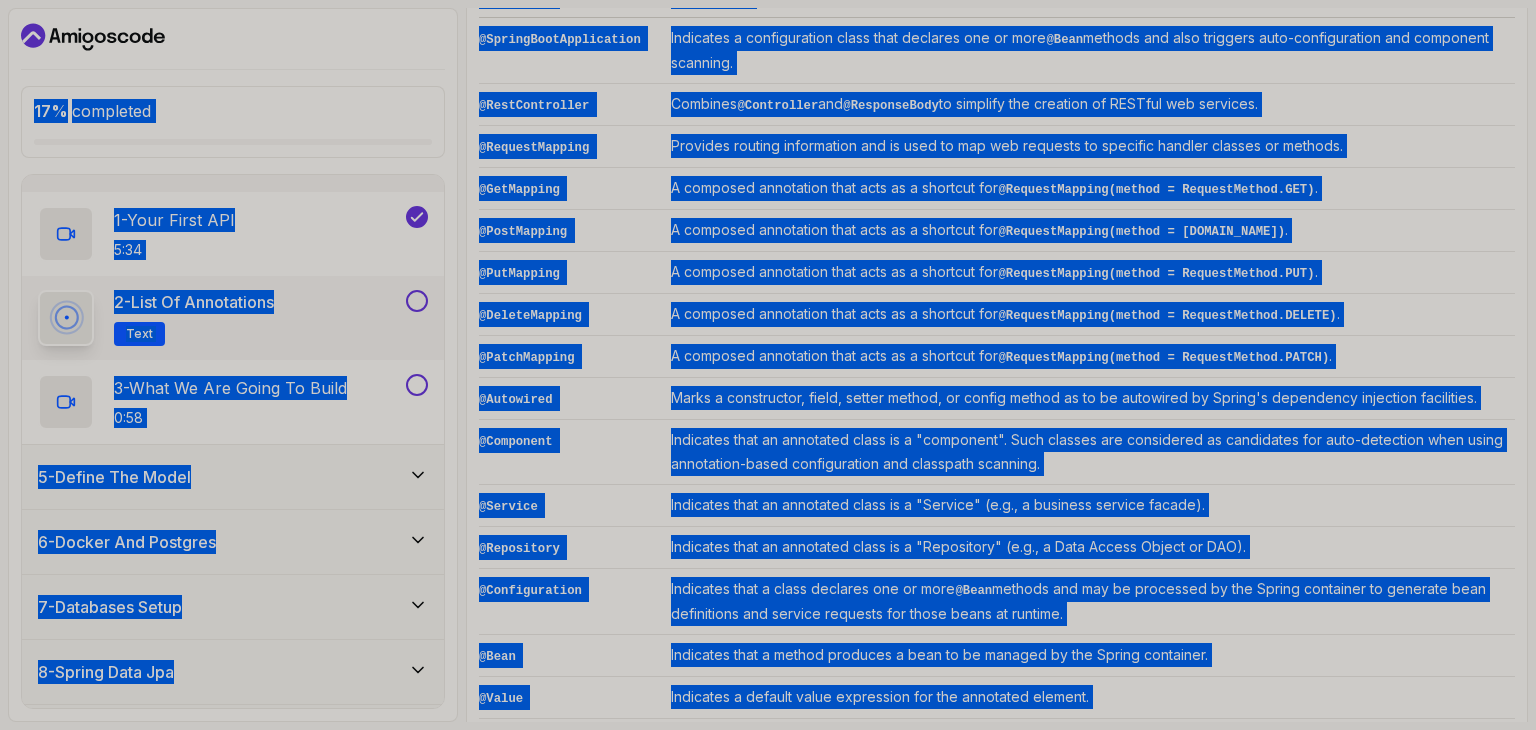 drag, startPoint x: 995, startPoint y: 679, endPoint x: 460, endPoint y: -8, distance: 870.74335 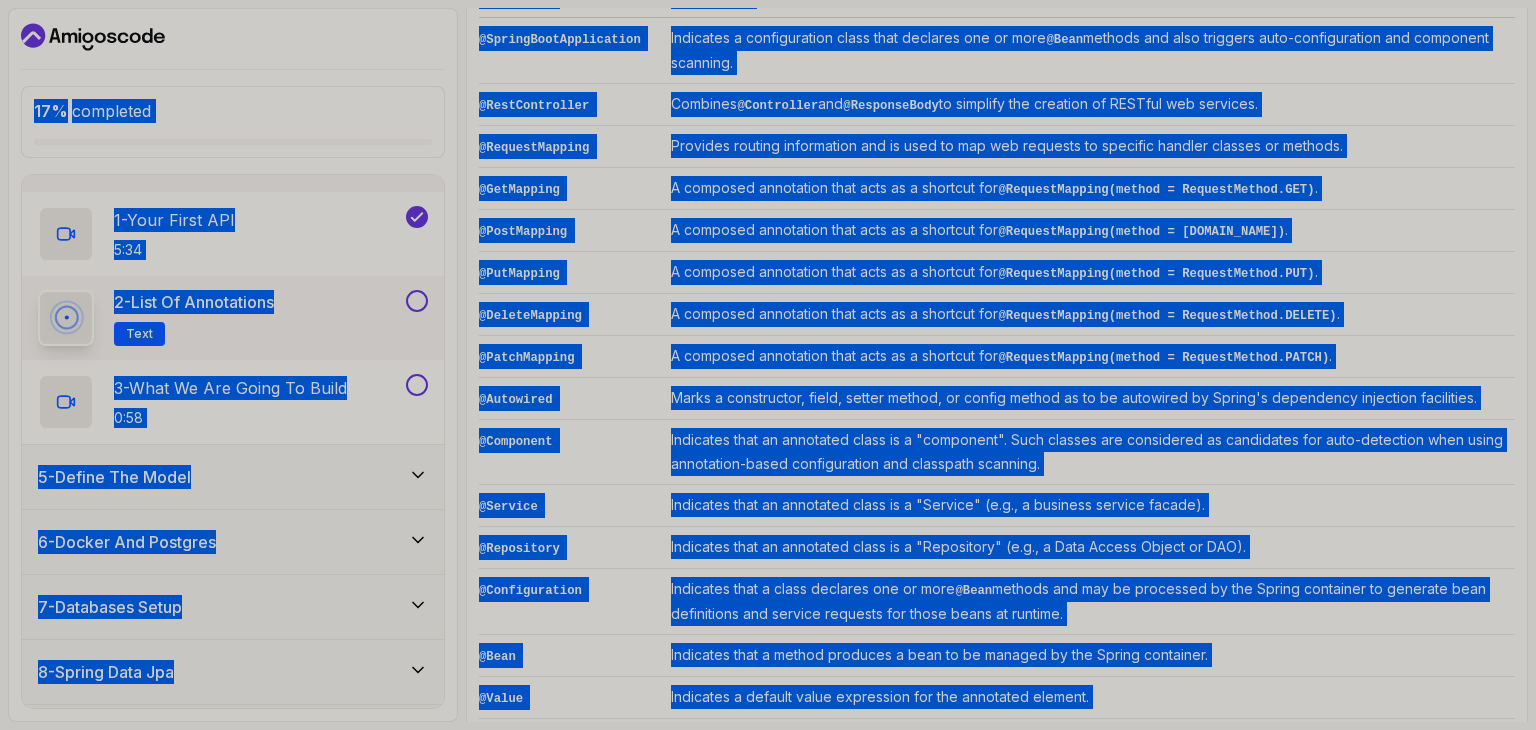 click on "17 % completed 1  -  Intro 2  -  Intro To Spring And Spring Boot 3  -  Environment Setup 4  -  Your First Spring Boot Api 1  -  Your First API 5:34 2  -  List of Annotations Text 3  -  What We Are Going To Build 0:58 5  -  Define The Model 6  -  Docker And Postgres 7  -  Databases Setup 8  -  Spring Data Jpa 9  -  Crud 10  -  Exercises 11  -  Artificial Intelligence 12  -  Outro My Courses Spring Boot for Beginners 1  Points 1 Ozan Halis Demiralp Student 4 - Your First Spring Boot Api  17 % completed Your First Spring Boot Api List of Annotations List of Annotations by  nelson Slides Repo Designs Design not available Share Notes Support Any issues? Slides Repo Designs Design not available Share ~2 min read List of Annotations
Annotation Description @SpringBootApplication Indicates a configuration class that declares one or more  @Bean  methods and also triggers auto-configuration and component scanning. @RestController Combines  @Controller  and  @ResponseBody @RequestMapping @GetMapping . @PostMapping . ." at bounding box center [768, 365] 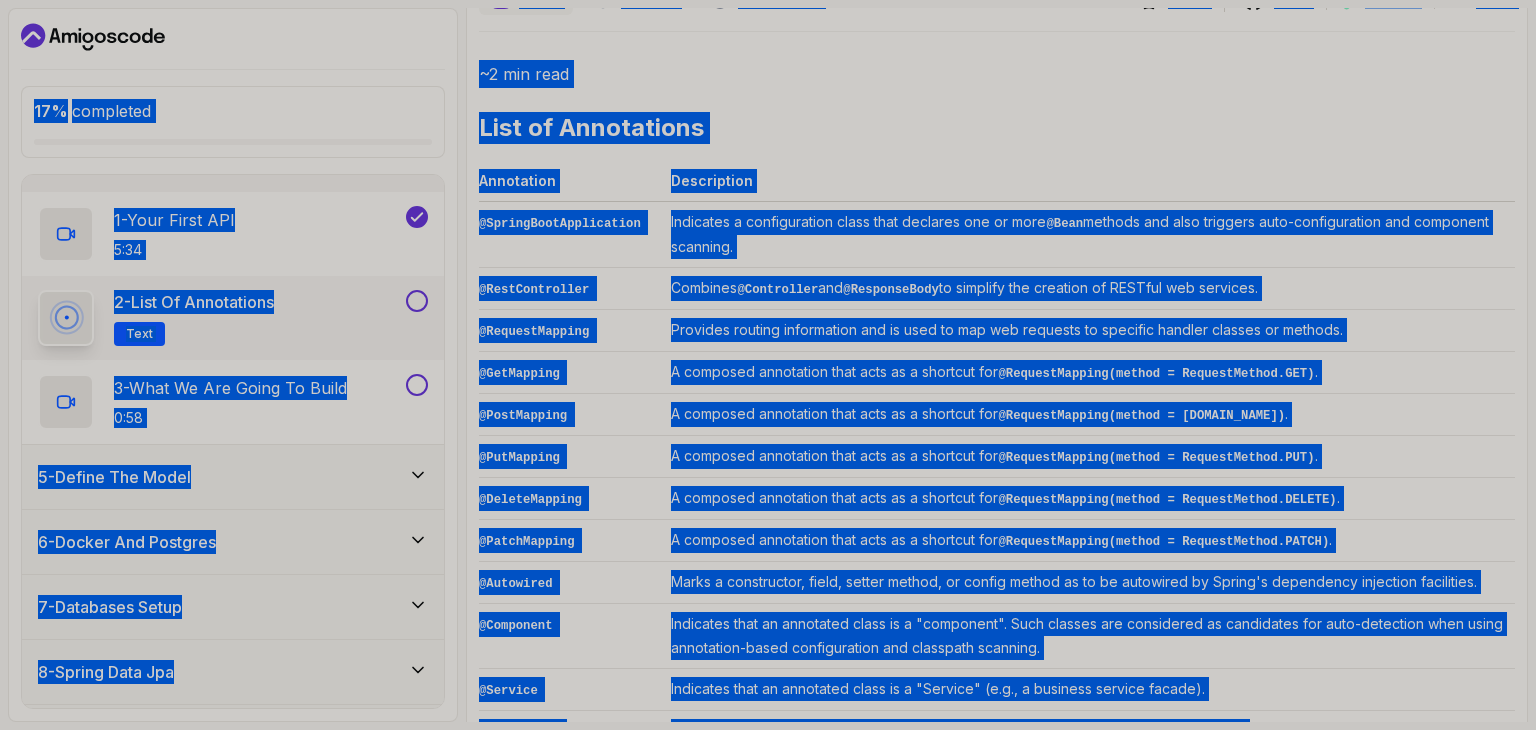 scroll, scrollTop: 492, scrollLeft: 0, axis: vertical 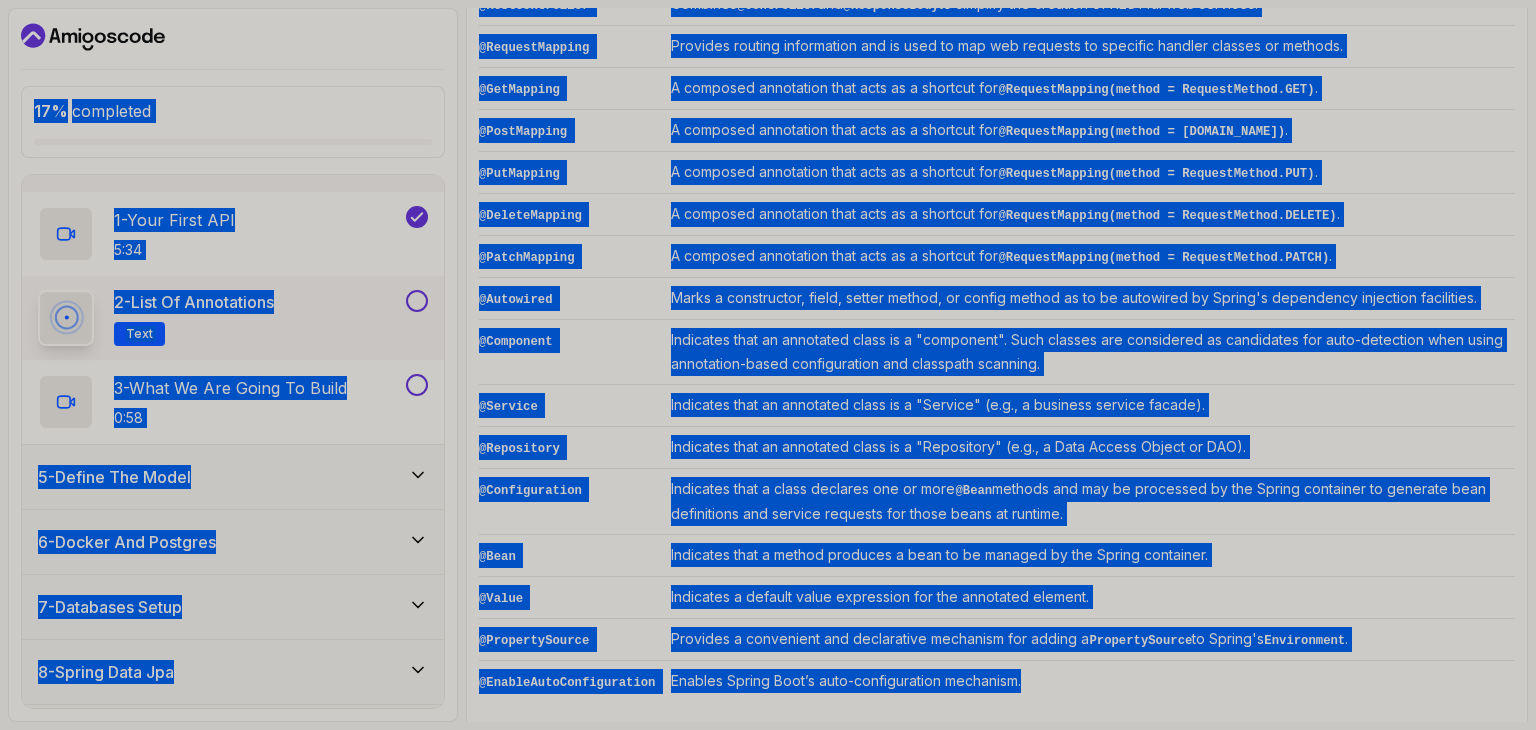 click on "Indicates that an annotated class is a "Repository" (e.g., a Data Access Object or DAO)." at bounding box center (1089, 448) 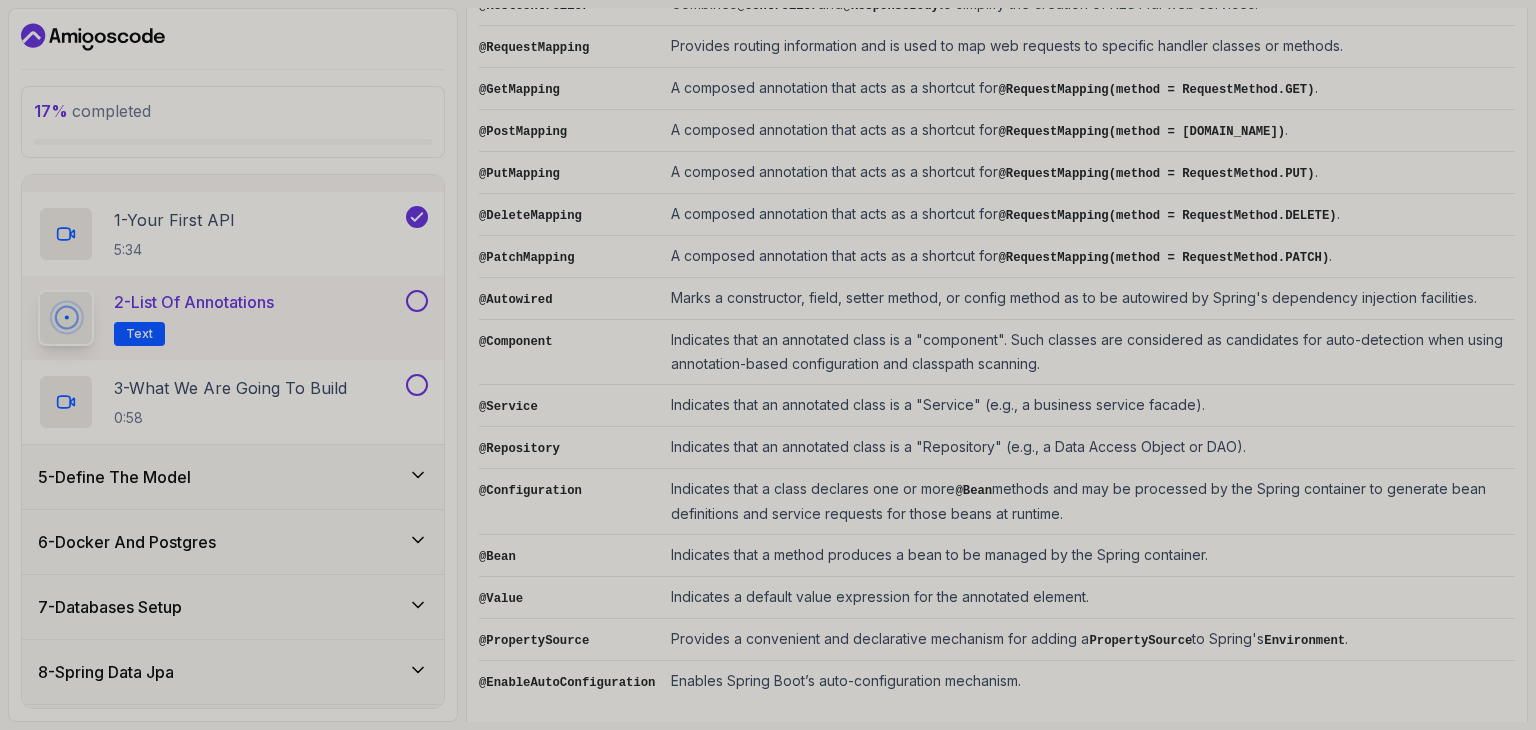 click on "Indicates that an annotated class is a "Service" (e.g., a business service facade)." at bounding box center (1089, 406) 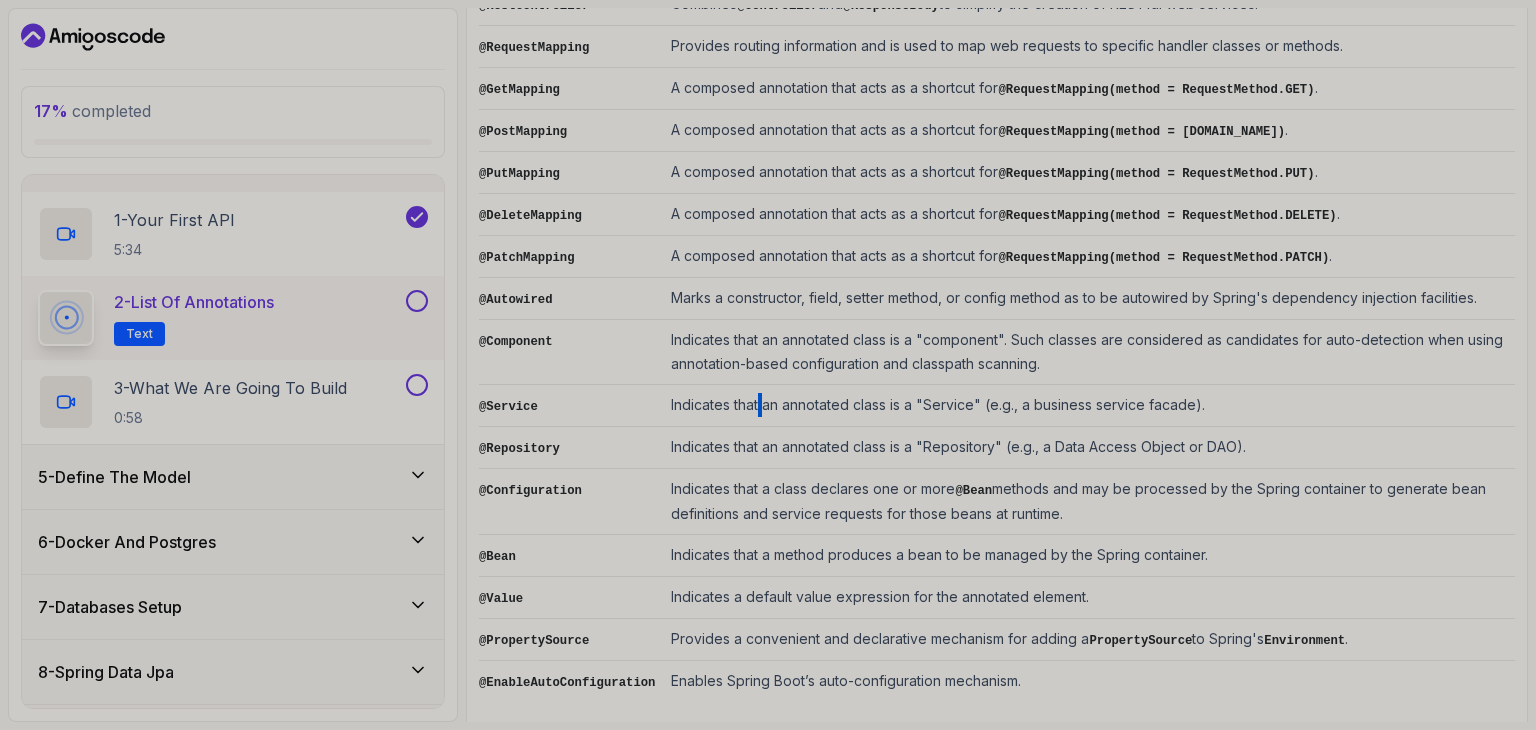 click on "Indicates that an annotated class is a "Service" (e.g., a business service facade)." at bounding box center (1089, 406) 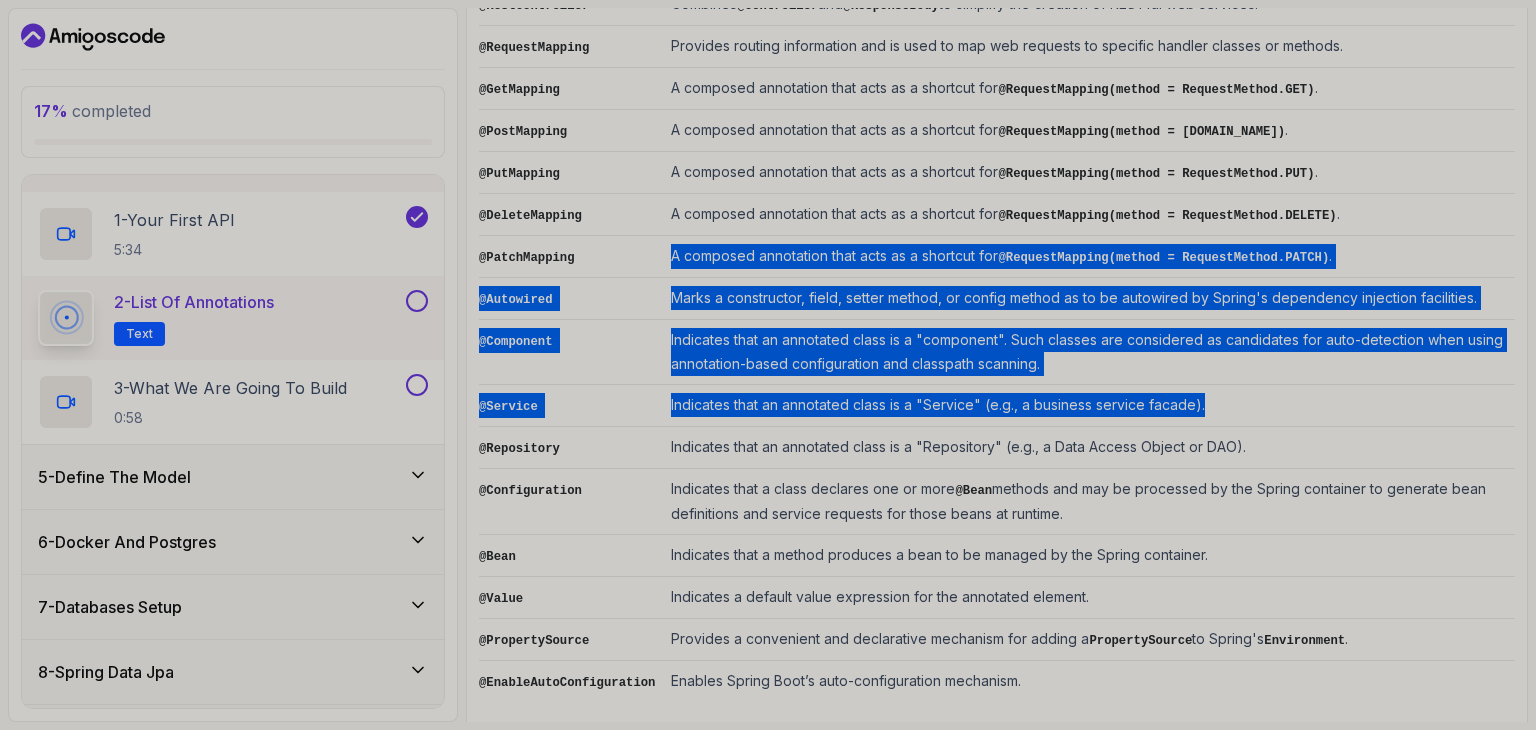 drag, startPoint x: 746, startPoint y: 383, endPoint x: 754, endPoint y: 253, distance: 130.24593 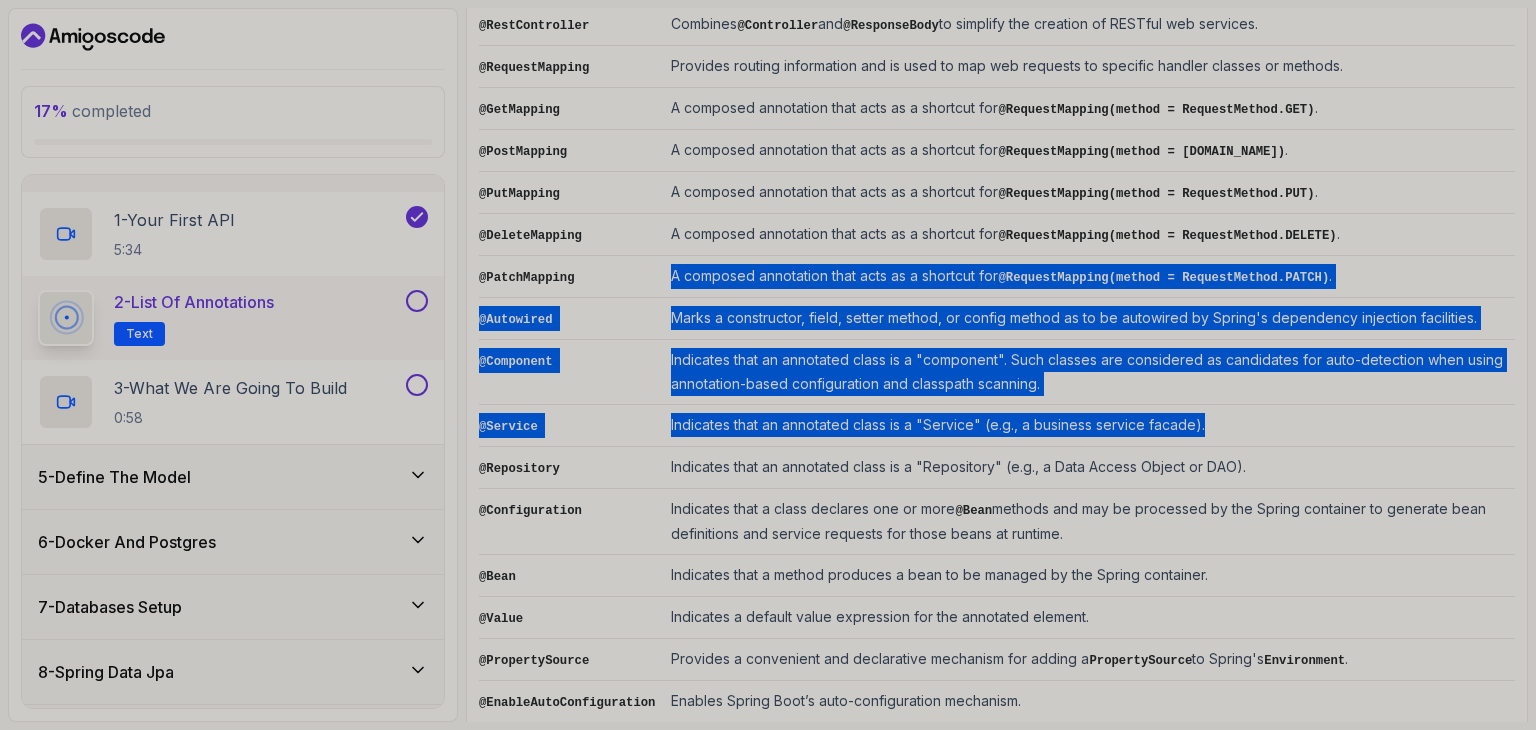 click on "A composed annotation that acts as a shortcut for  @RequestMapping(method = RequestMethod.PATCH) ." at bounding box center (1089, 277) 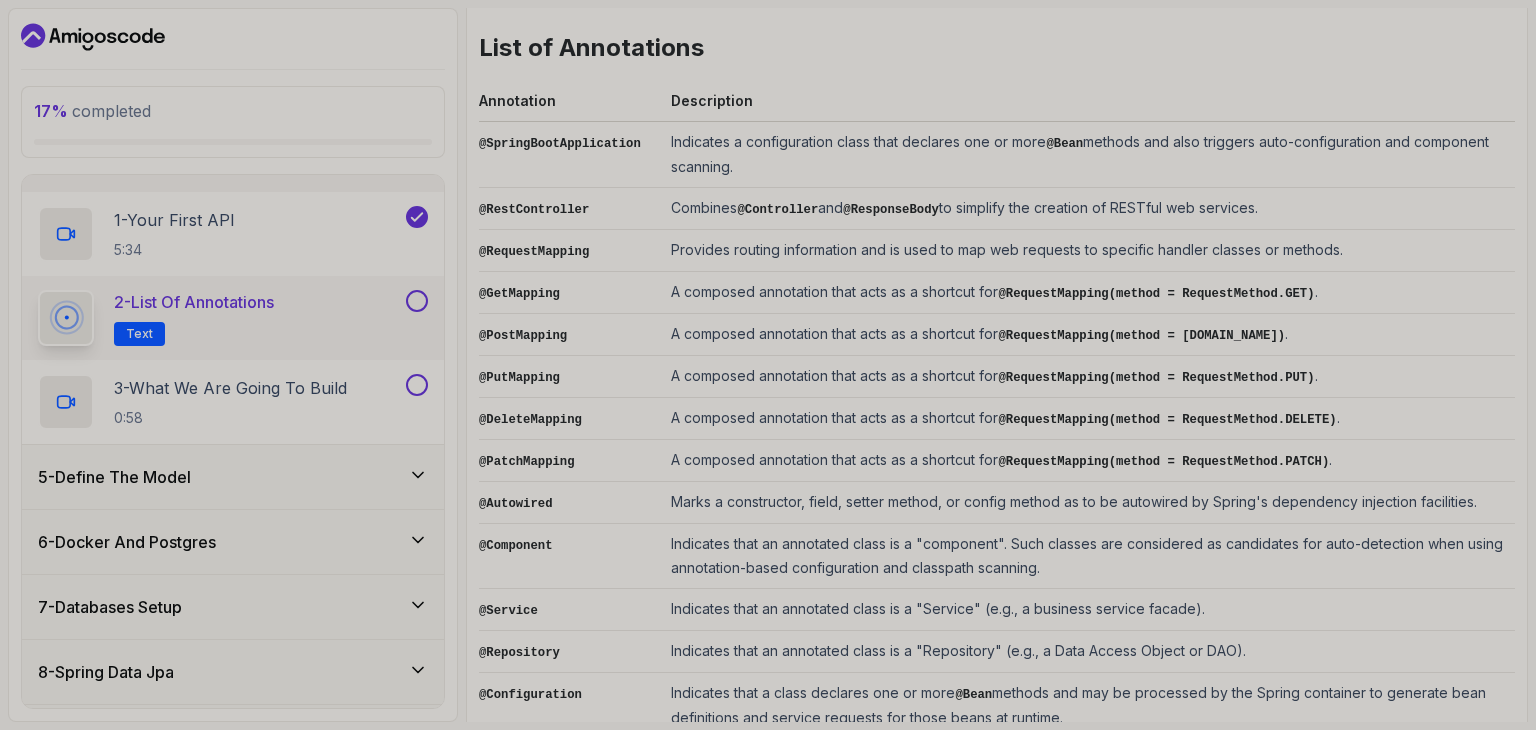 scroll, scrollTop: 492, scrollLeft: 0, axis: vertical 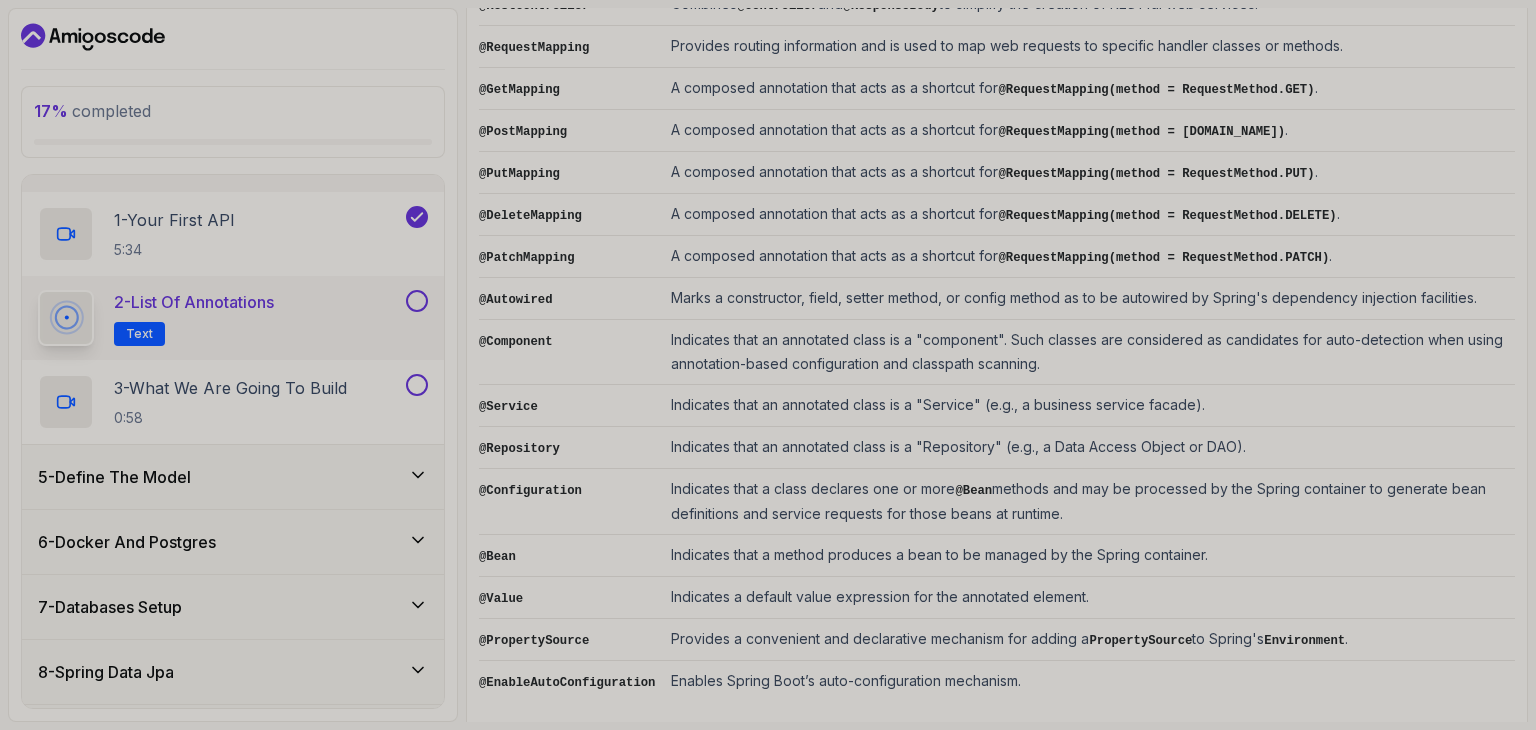click at bounding box center (417, 301) 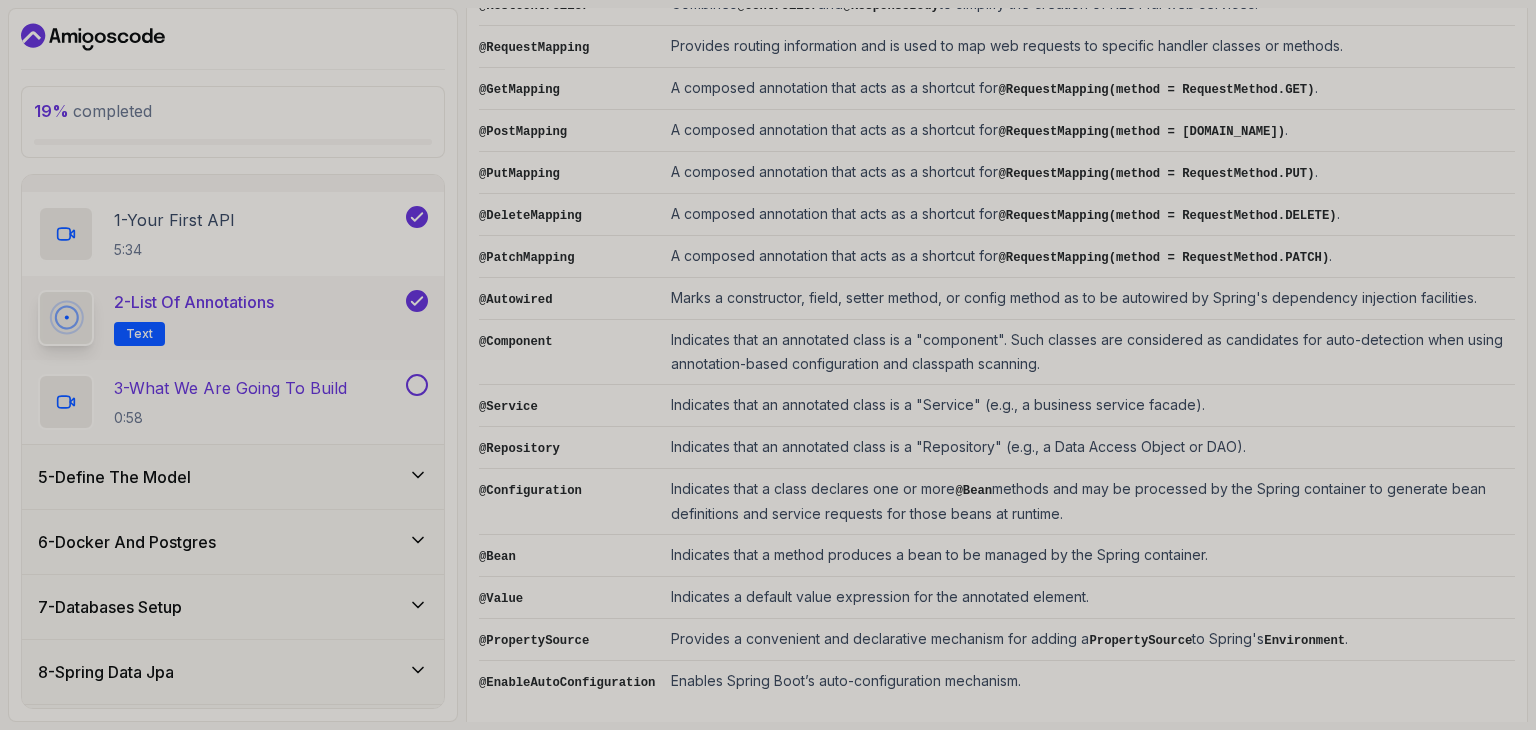 click on "3  -  What We Are Going To Build 0:58" at bounding box center [230, 402] 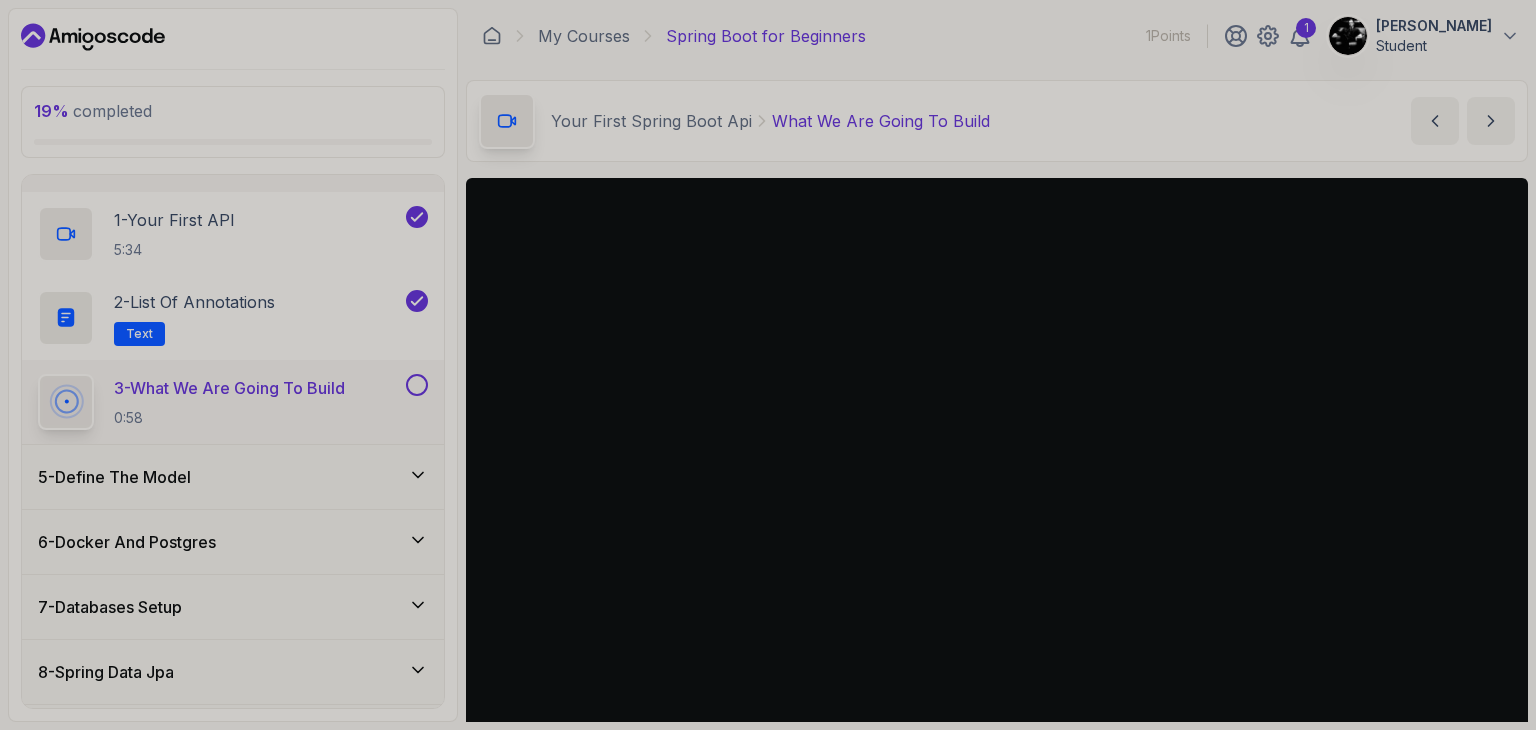 scroll, scrollTop: 140, scrollLeft: 0, axis: vertical 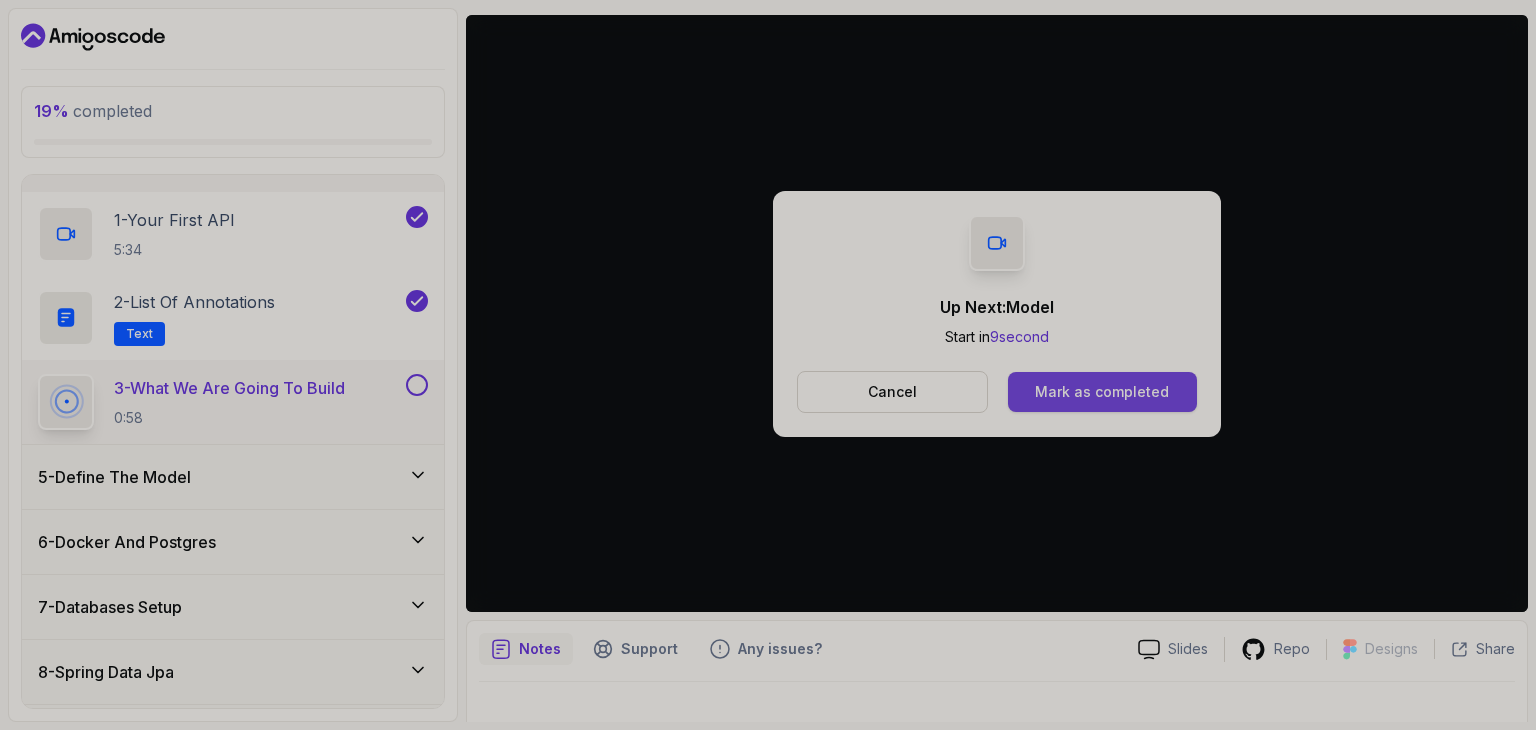 click on "Mark as completed" at bounding box center (1102, 392) 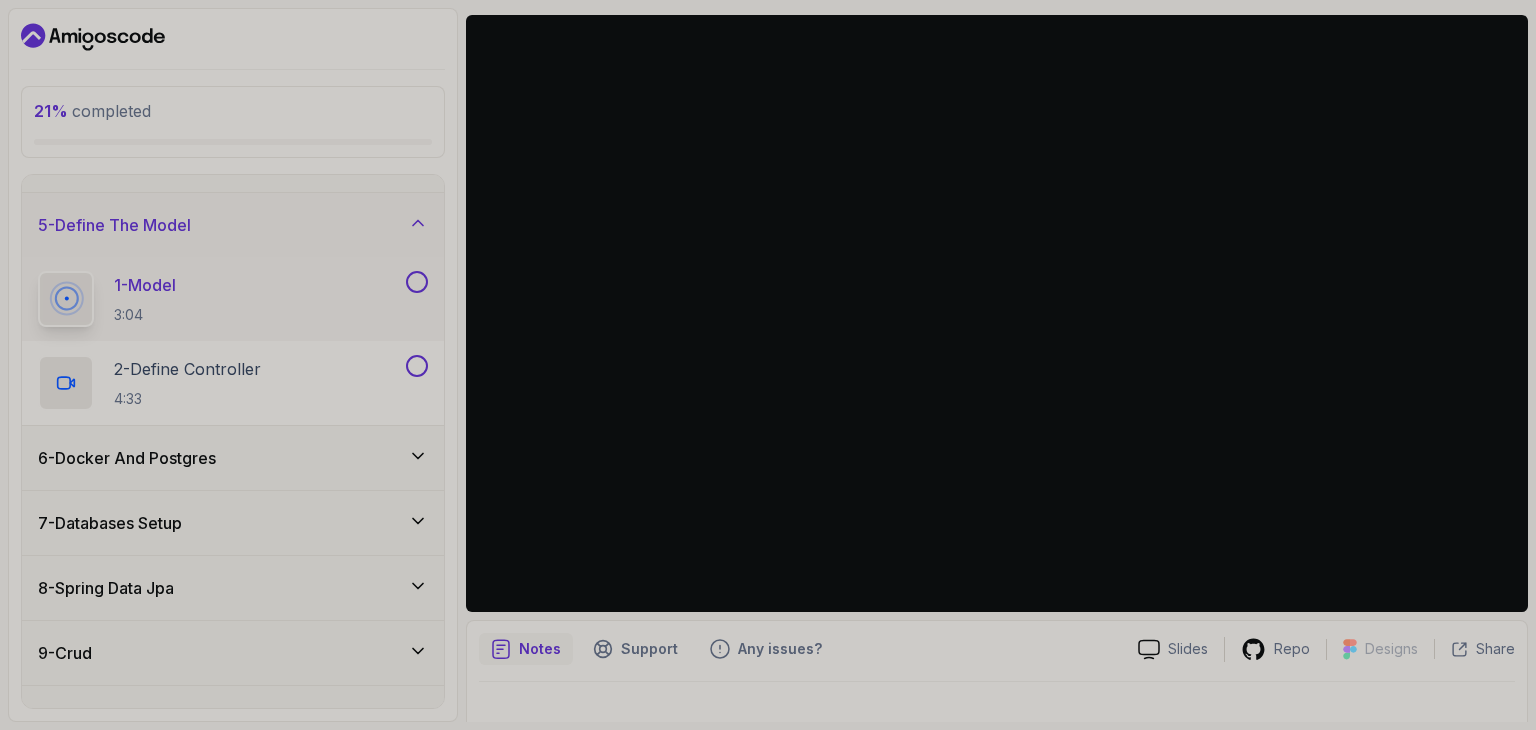 drag, startPoint x: 1046, startPoint y: 377, endPoint x: 464, endPoint y: 57, distance: 664.1717 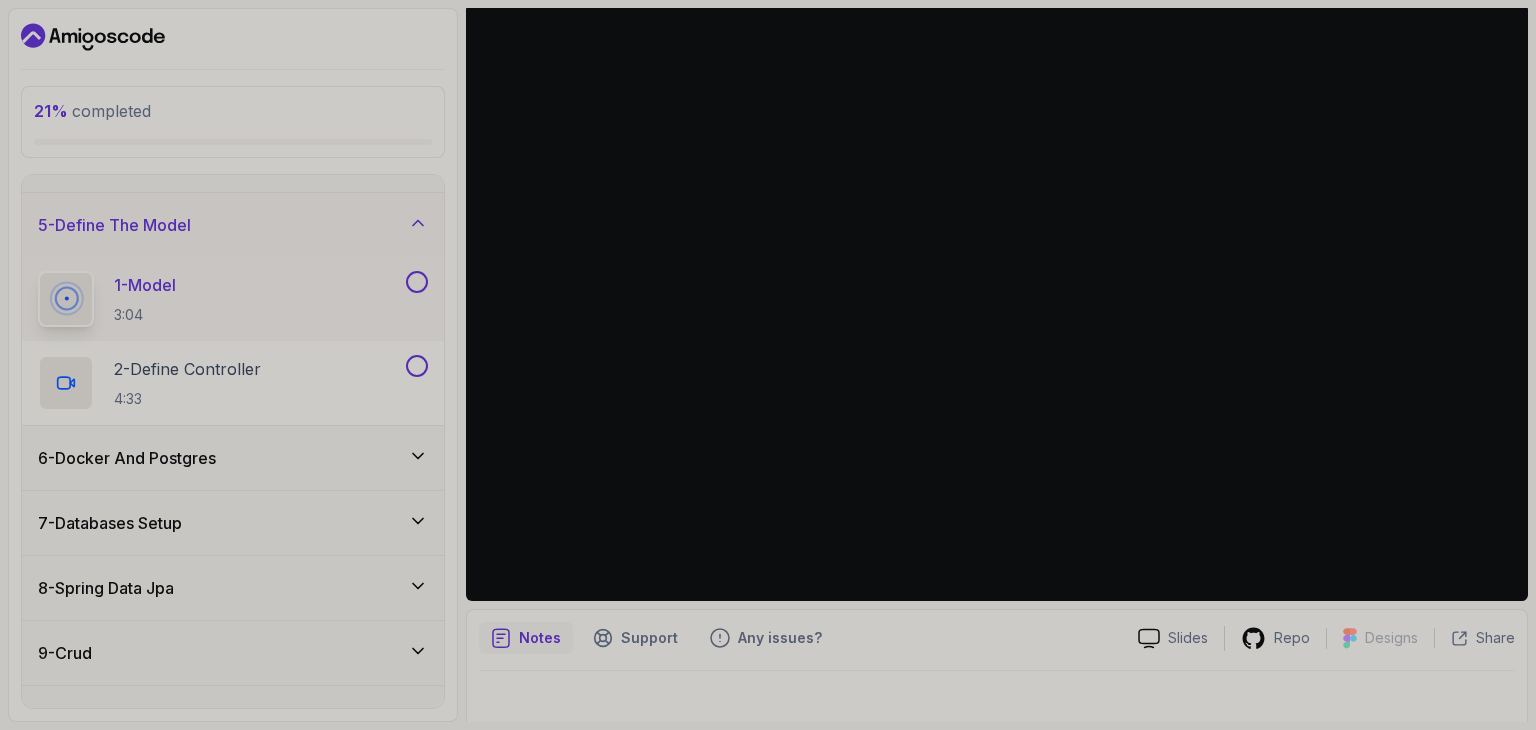 scroll, scrollTop: 178, scrollLeft: 0, axis: vertical 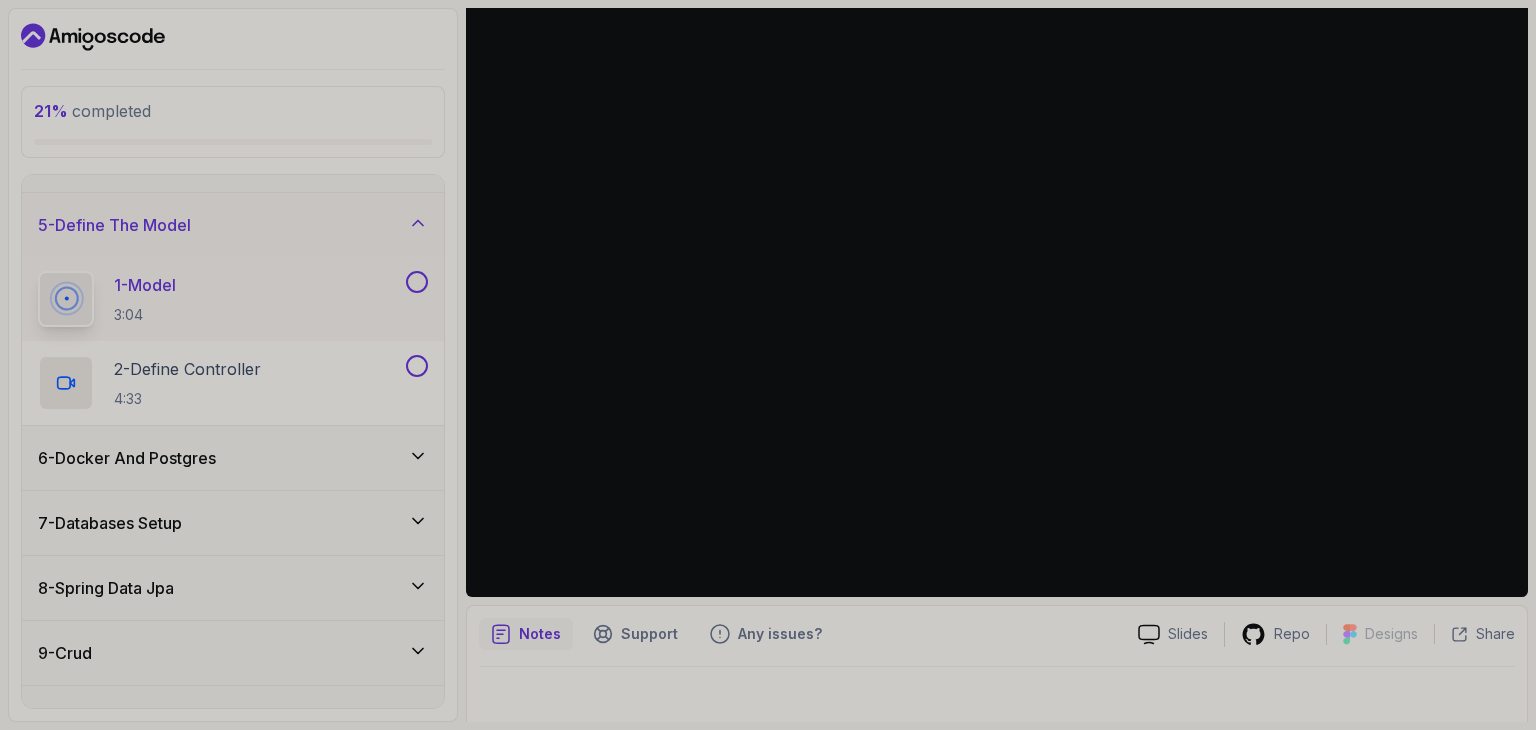 drag, startPoint x: 988, startPoint y: 722, endPoint x: 998, endPoint y: 767, distance: 46.09772 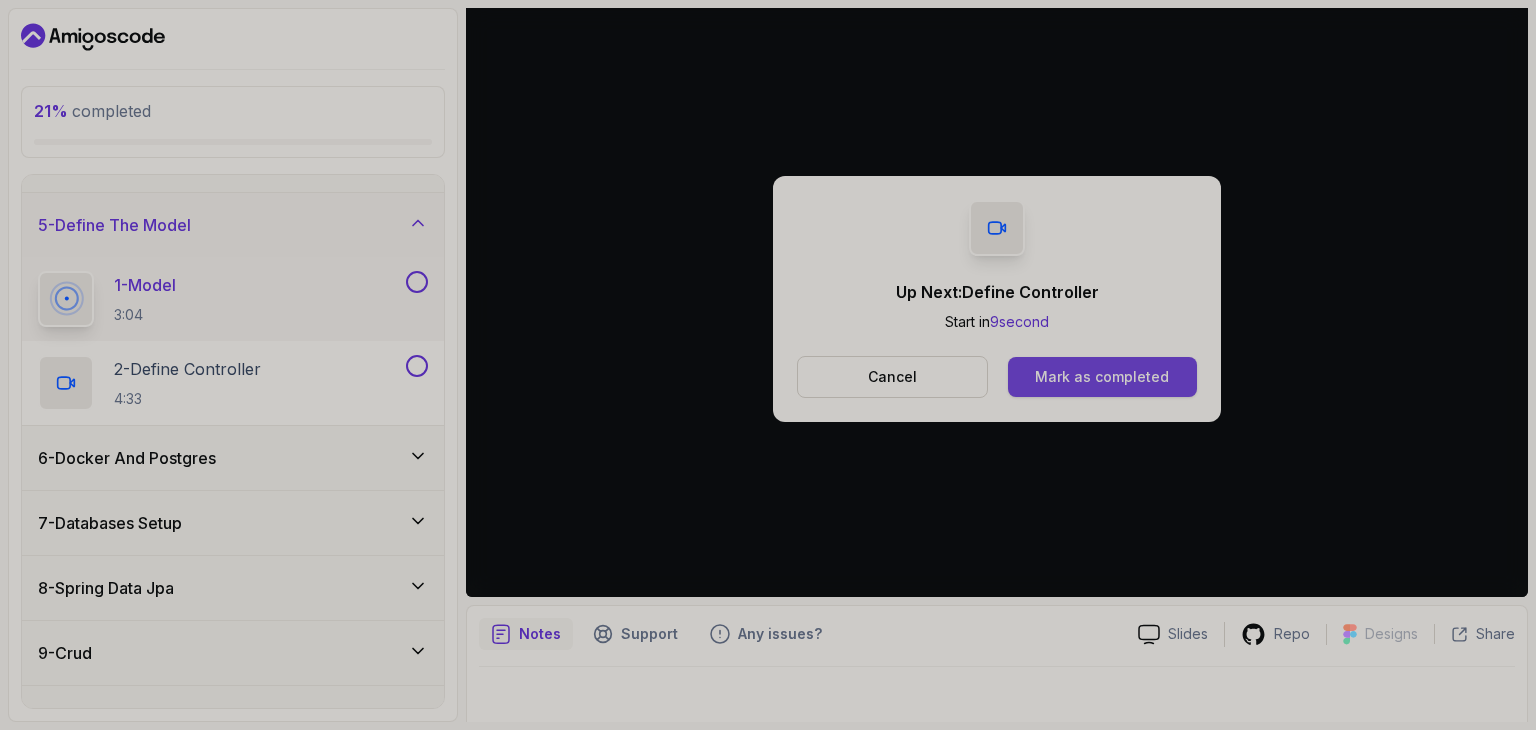click on "Mark as completed" at bounding box center (1102, 377) 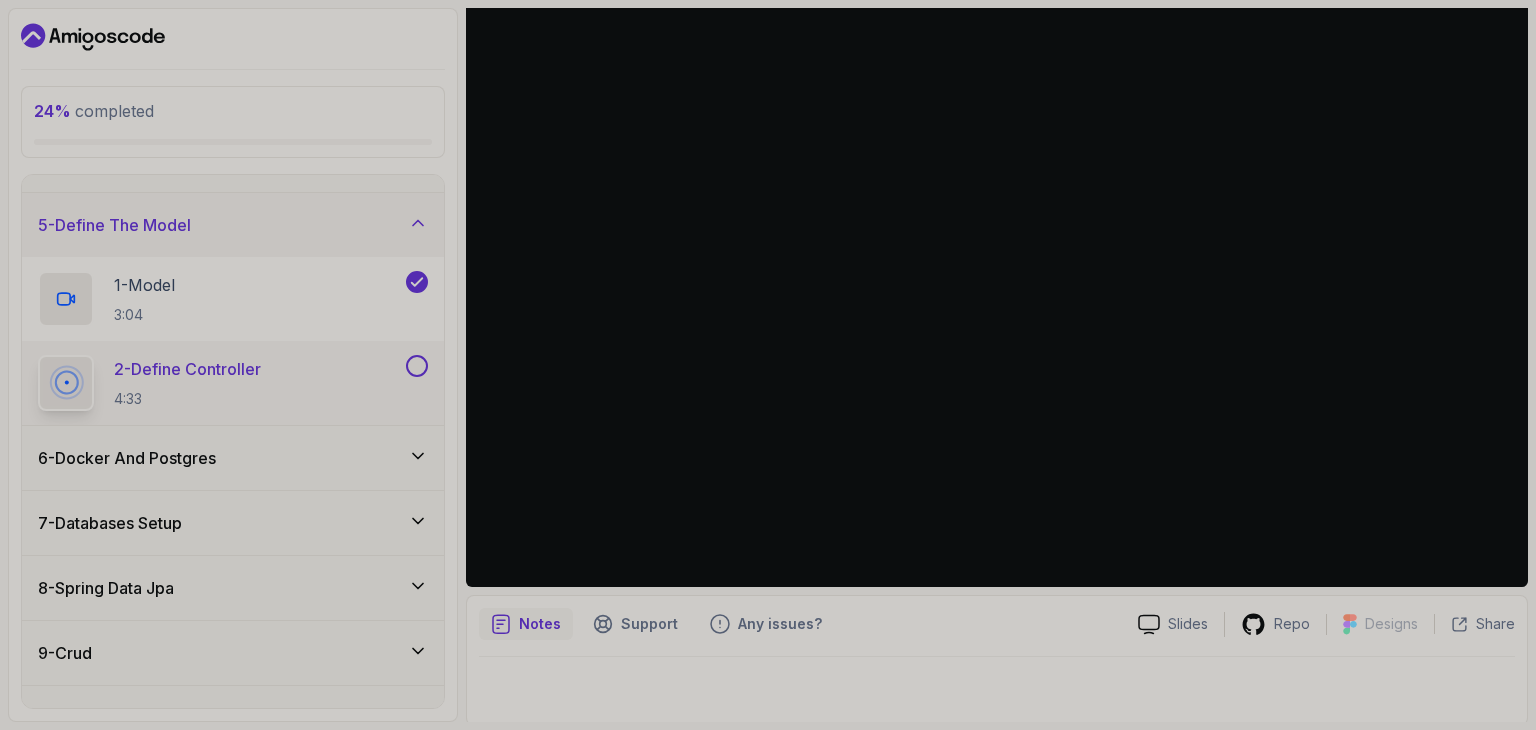 scroll, scrollTop: 192, scrollLeft: 0, axis: vertical 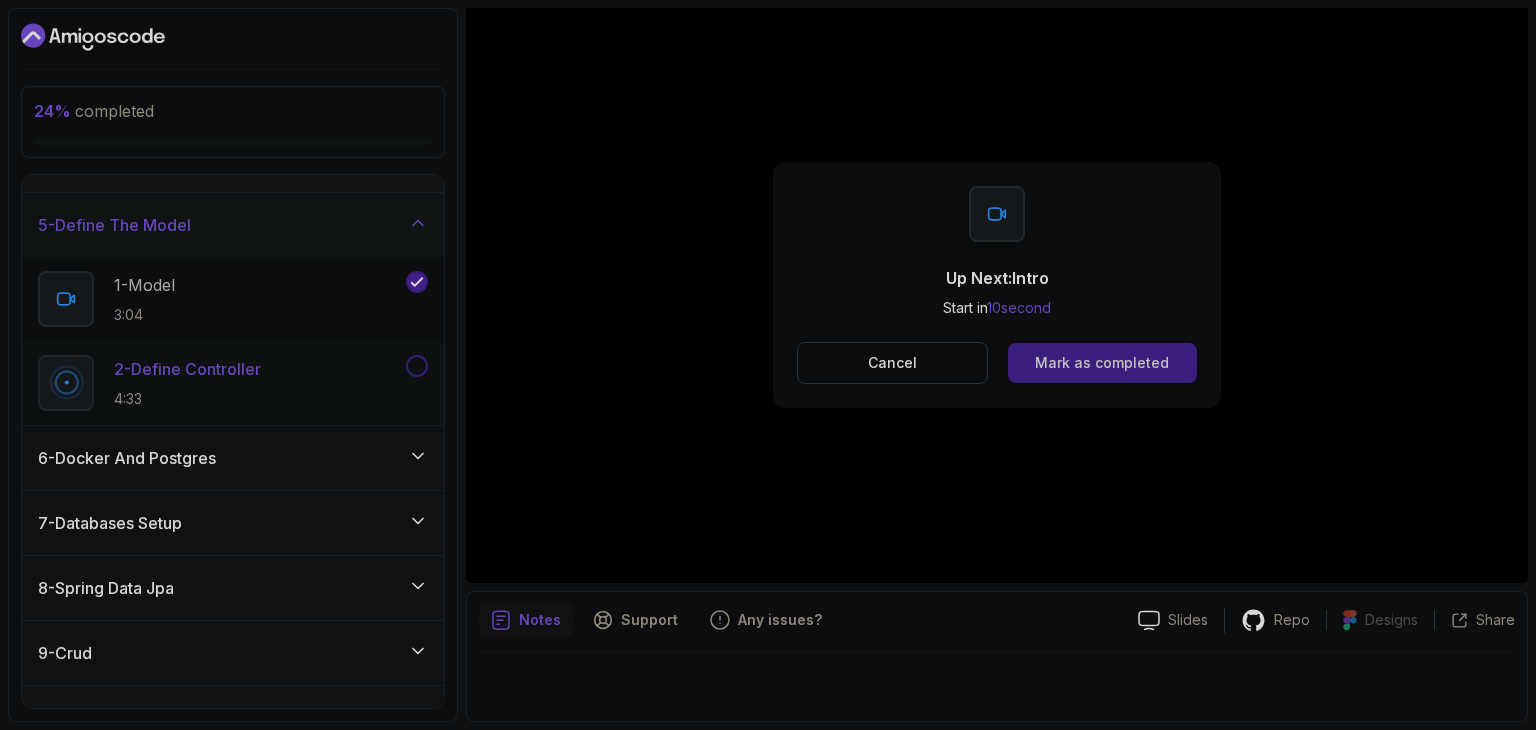 click on "Mark as completed" at bounding box center [1102, 363] 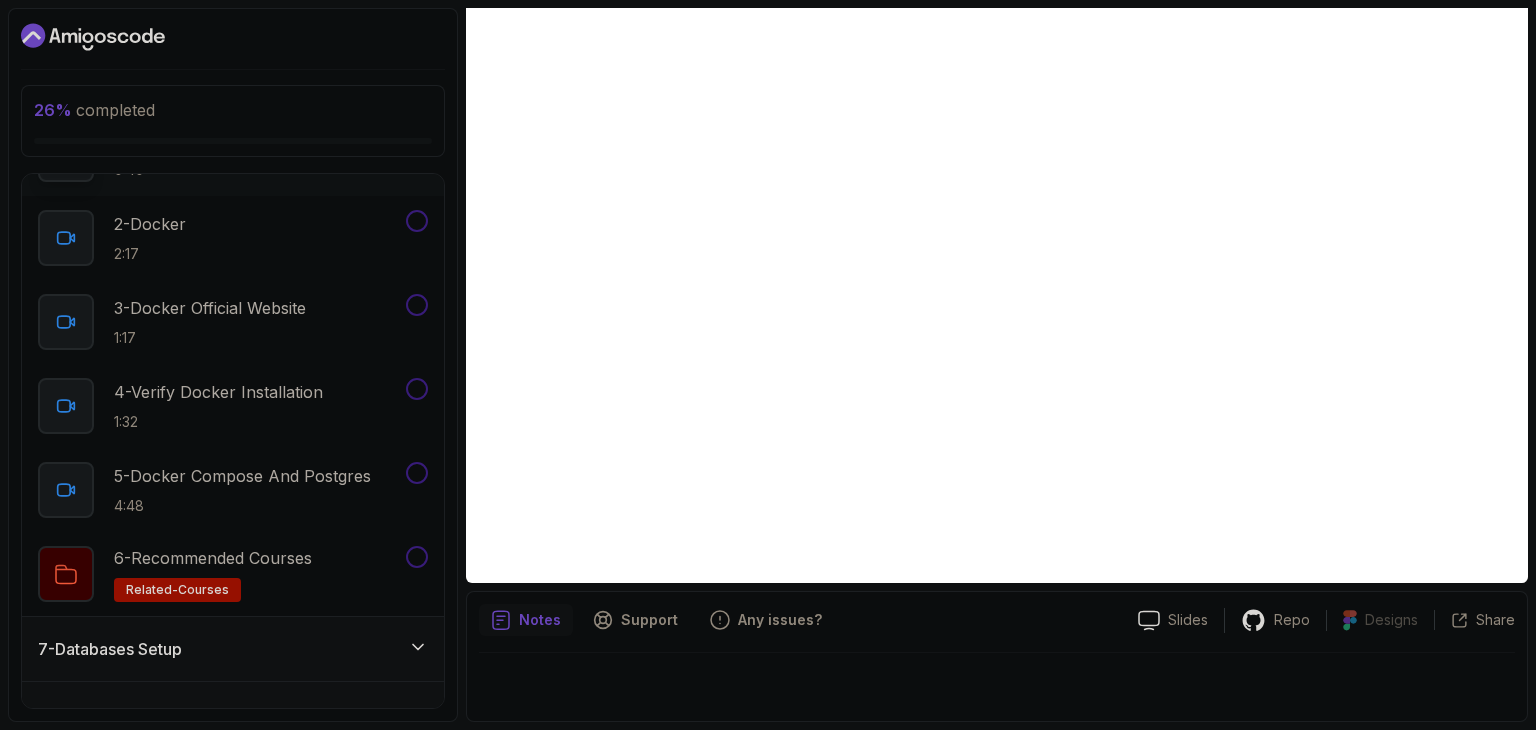 scroll, scrollTop: 446, scrollLeft: 0, axis: vertical 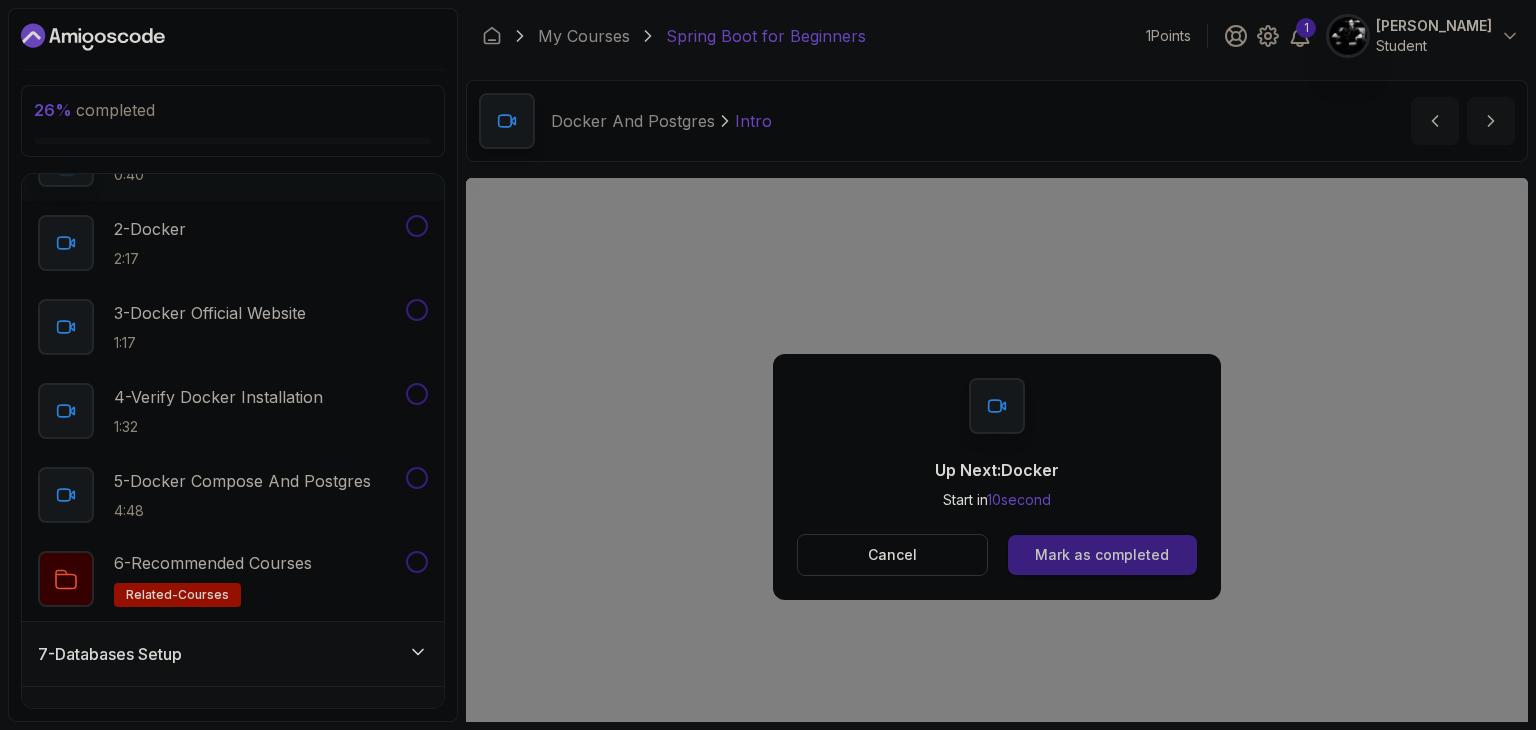 click on "Mark as completed" at bounding box center (1102, 555) 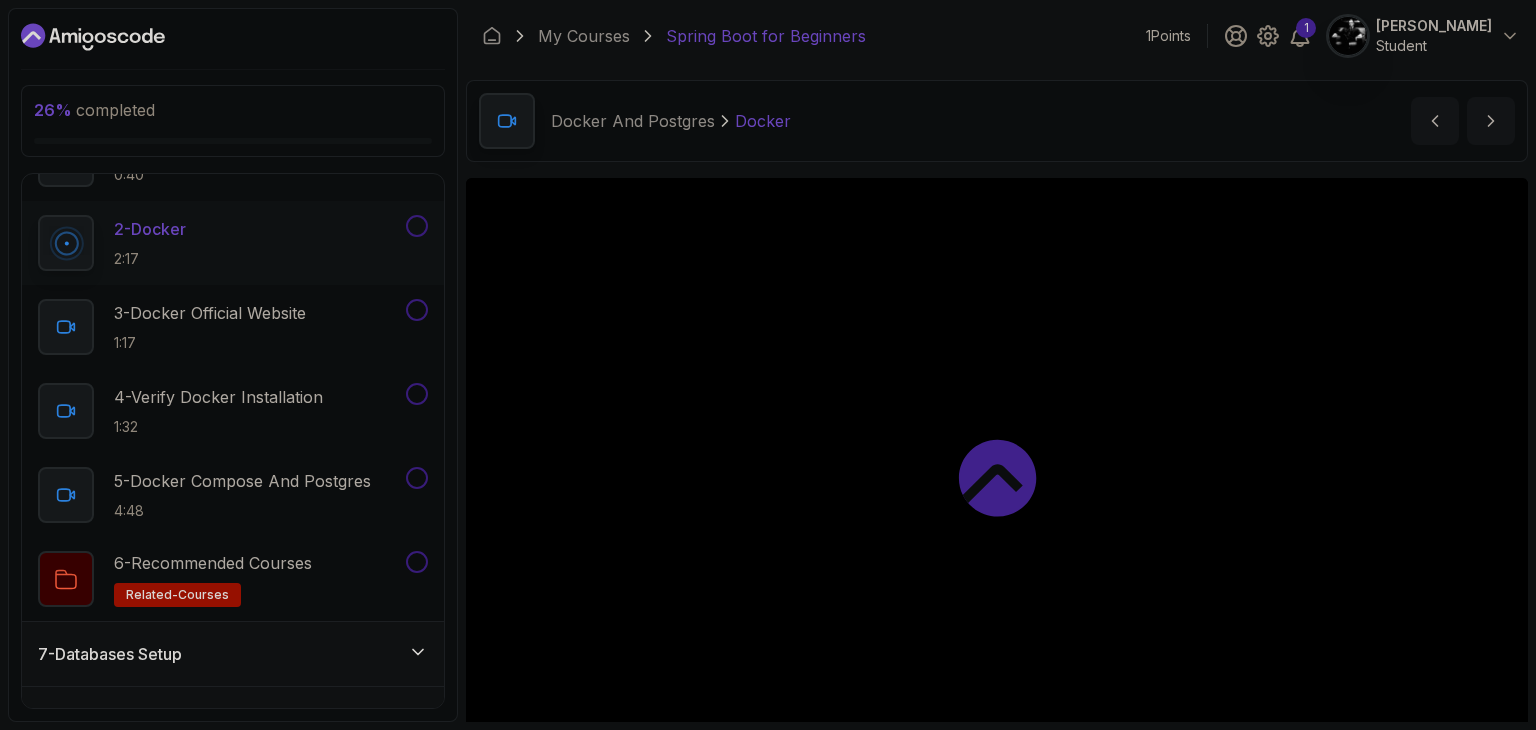 scroll, scrollTop: 460, scrollLeft: 0, axis: vertical 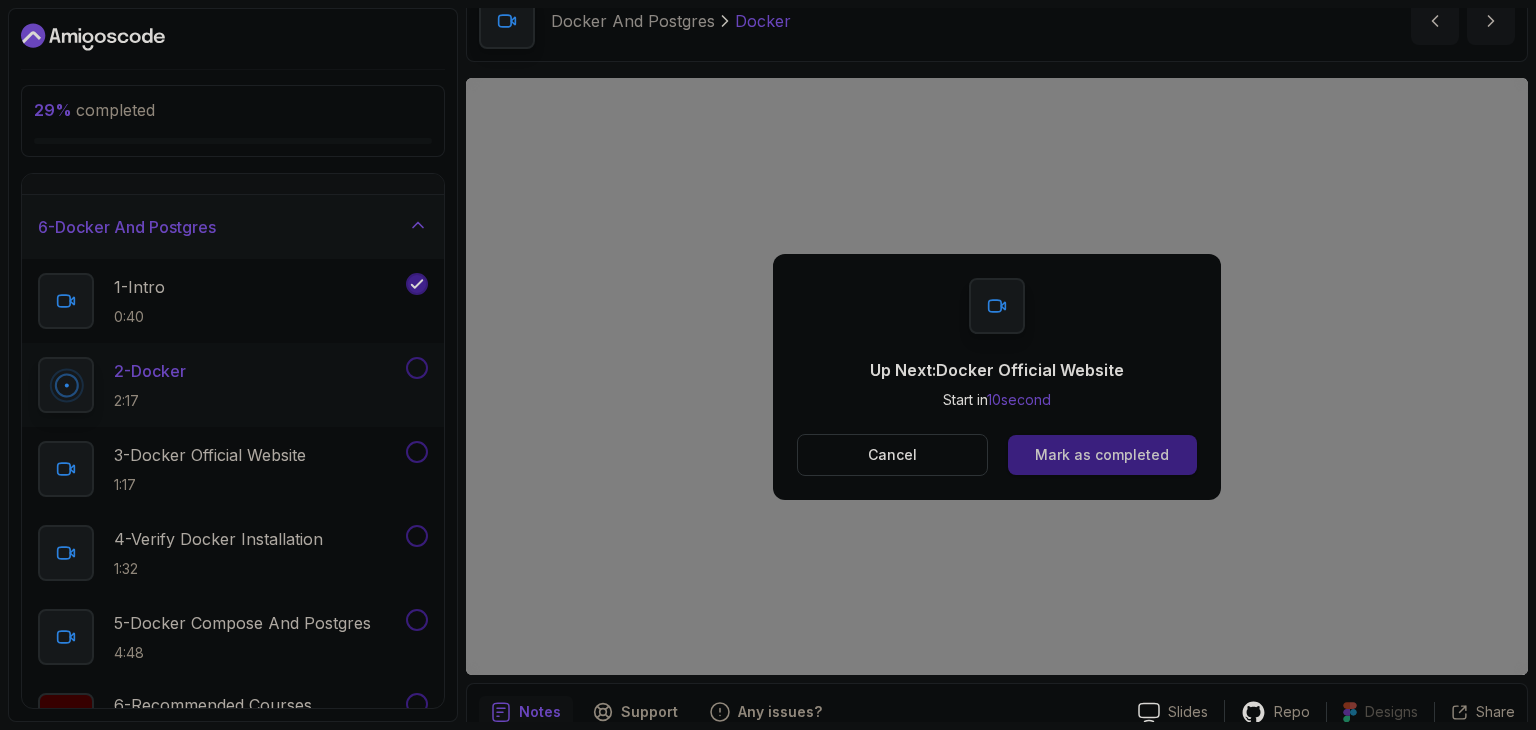 click on "Mark as completed" at bounding box center [1102, 455] 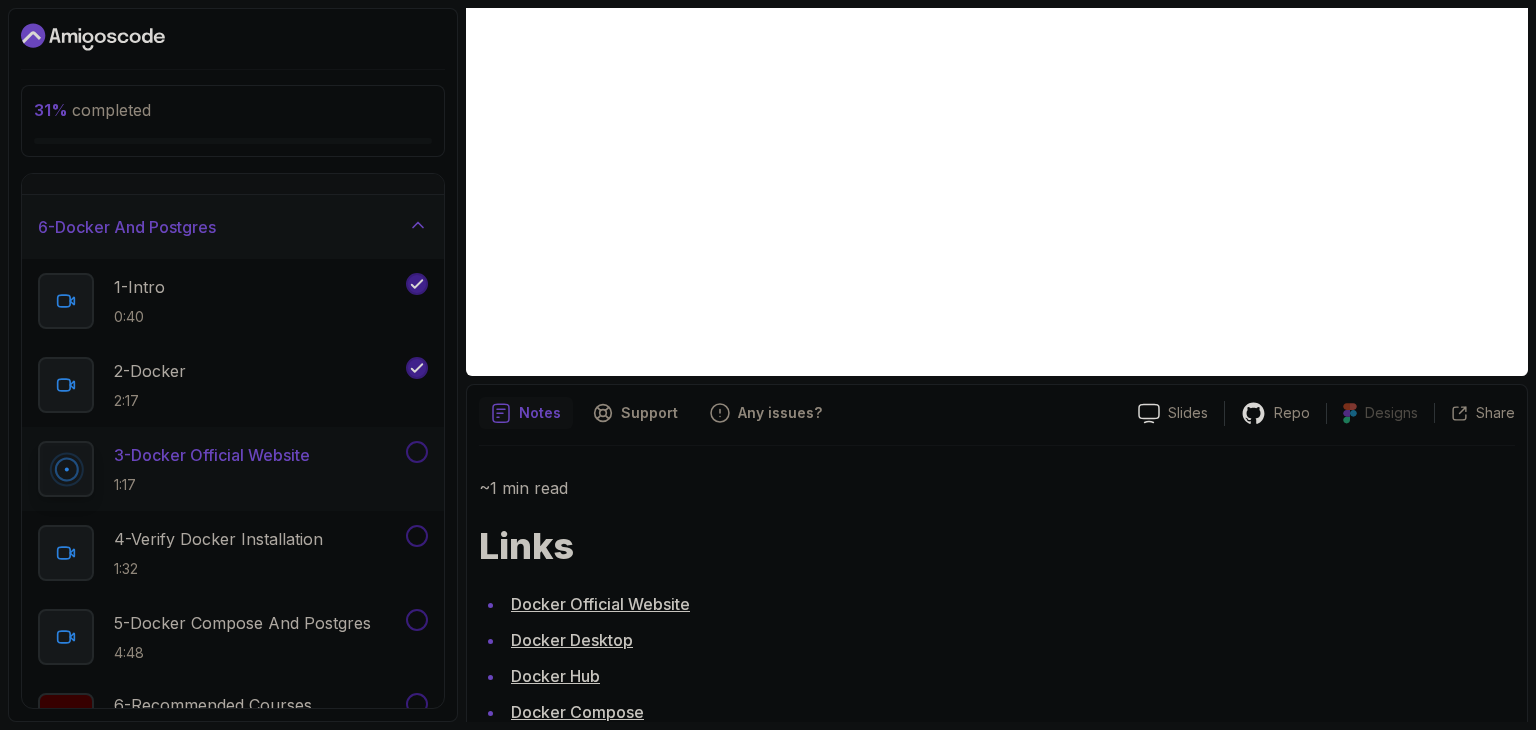 scroll, scrollTop: 400, scrollLeft: 0, axis: vertical 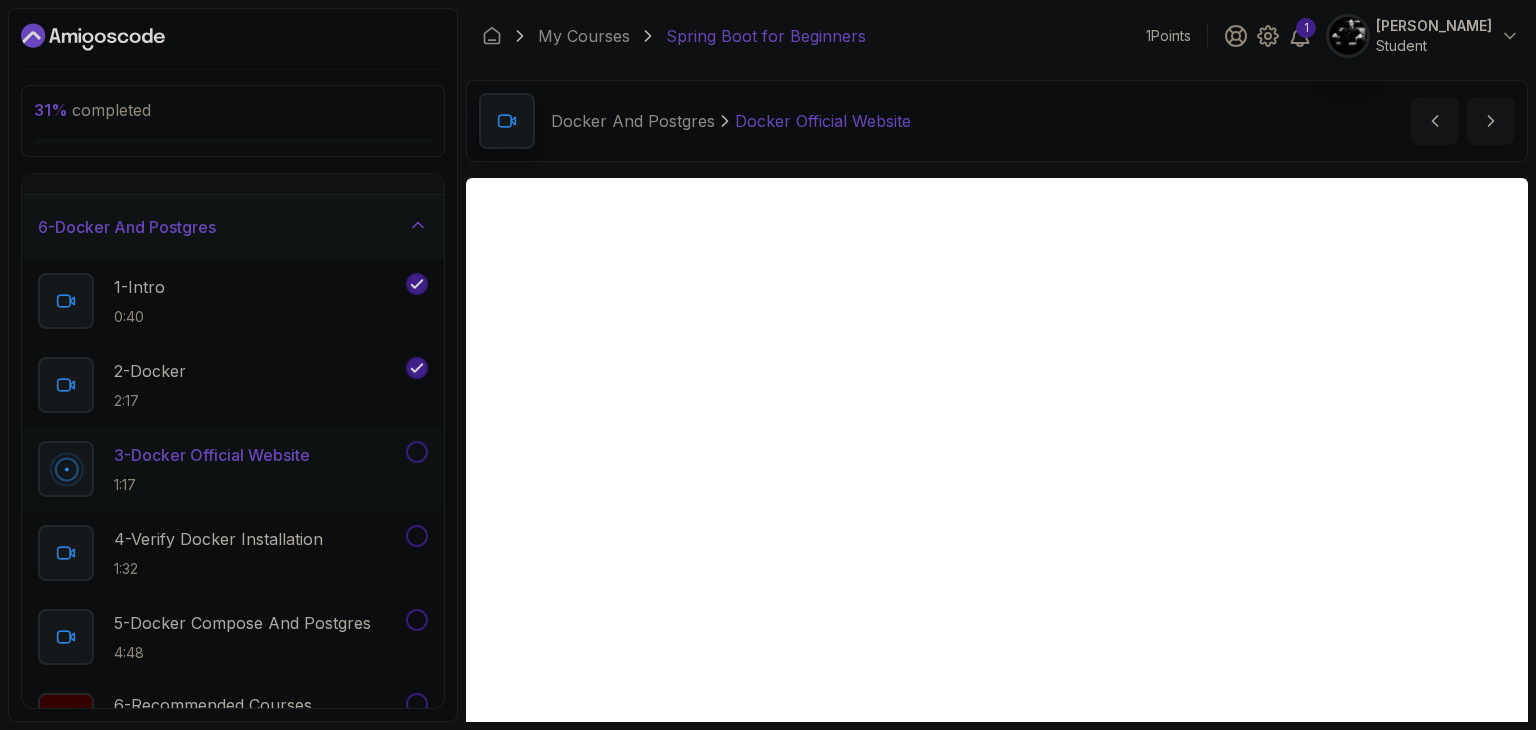 drag, startPoint x: 929, startPoint y: 598, endPoint x: 908, endPoint y: 376, distance: 222.99103 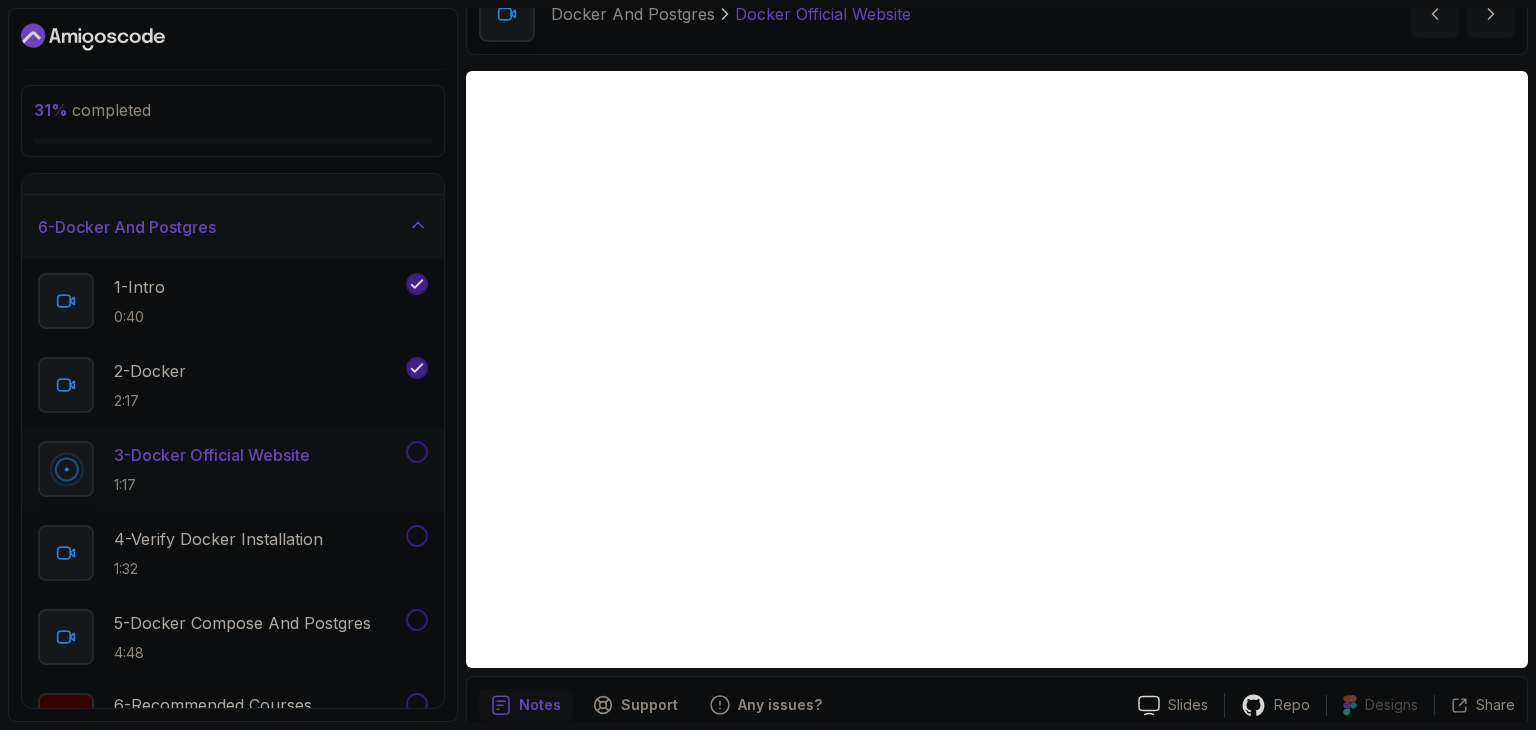 scroll, scrollTop: 100, scrollLeft: 0, axis: vertical 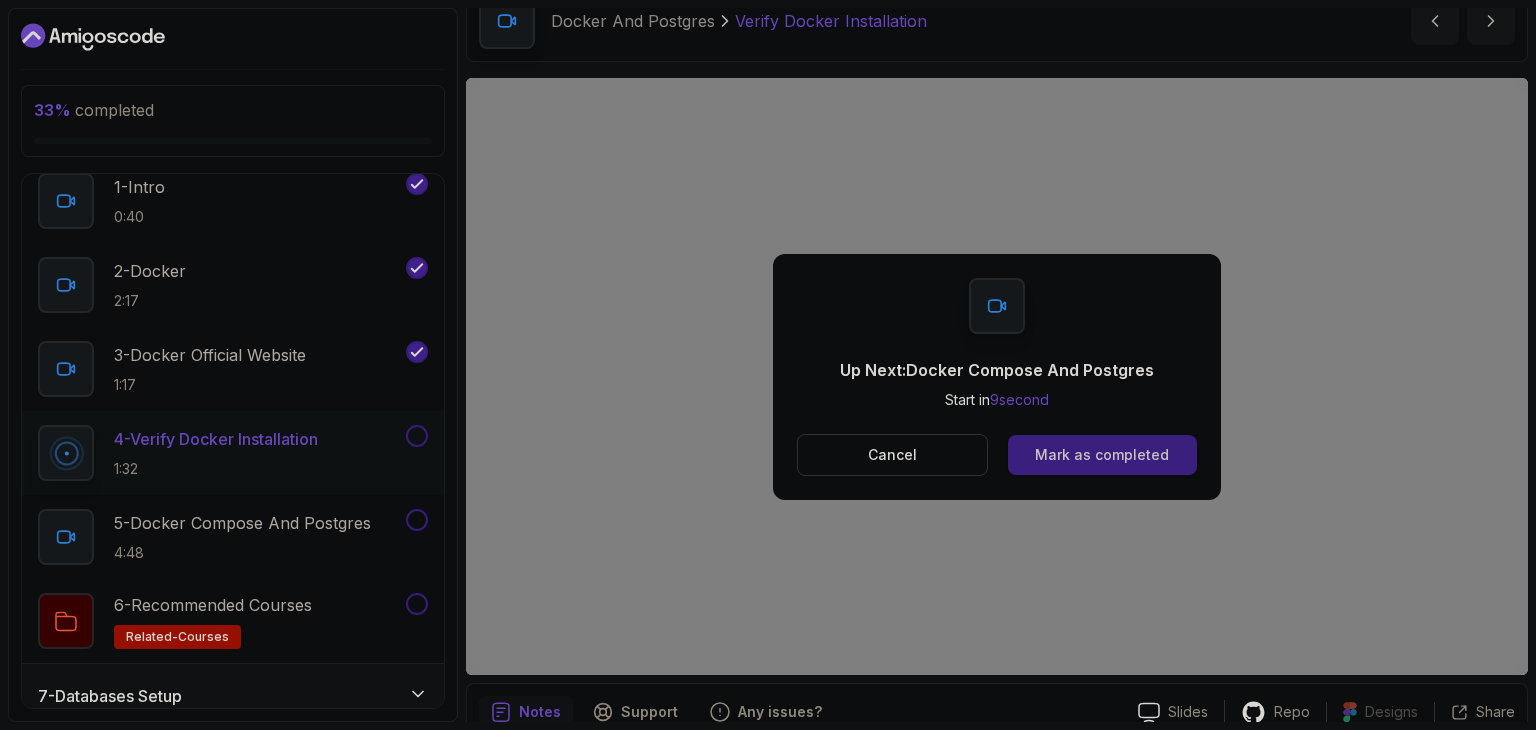 click on "Mark as completed" at bounding box center (1102, 455) 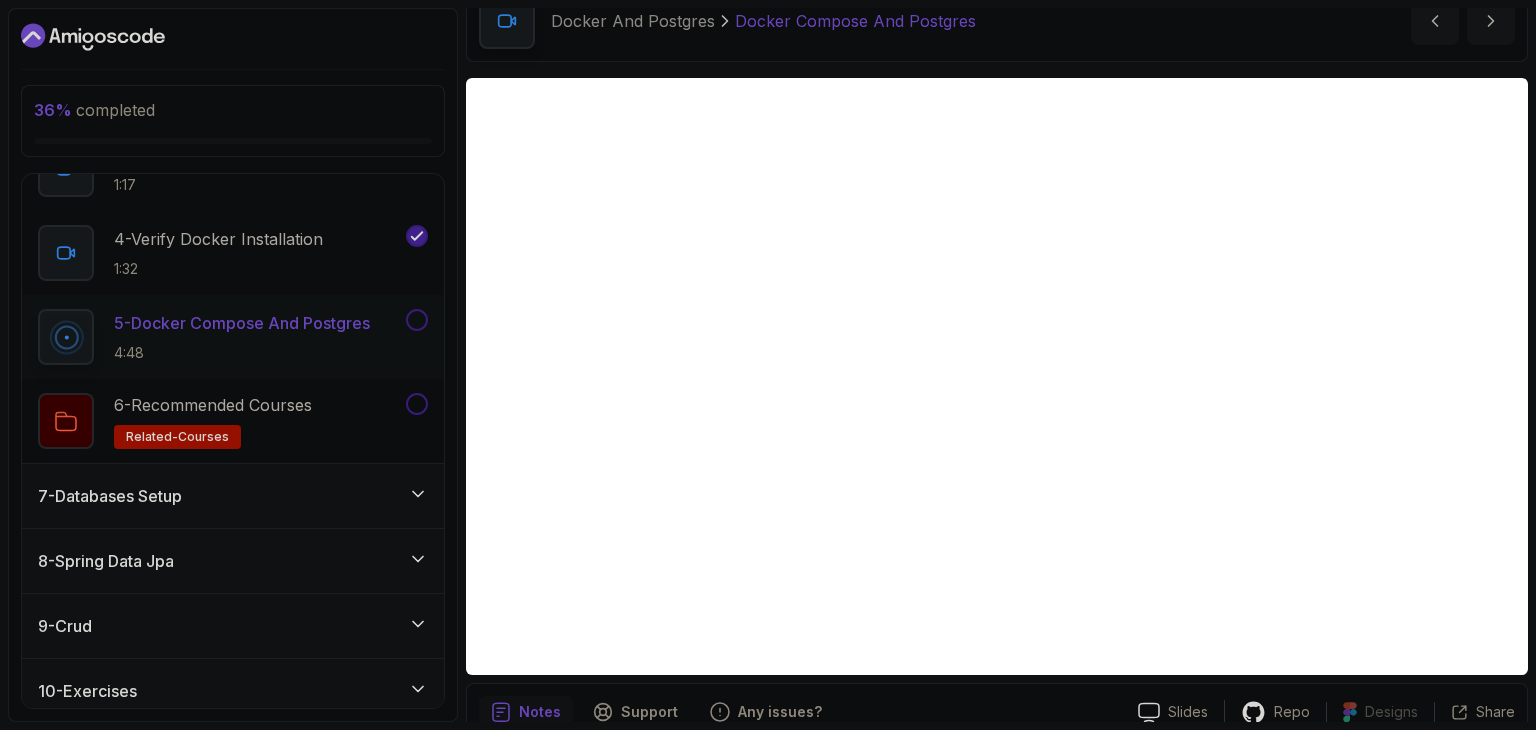 click on "7  -  Databases Setup" at bounding box center [233, 496] 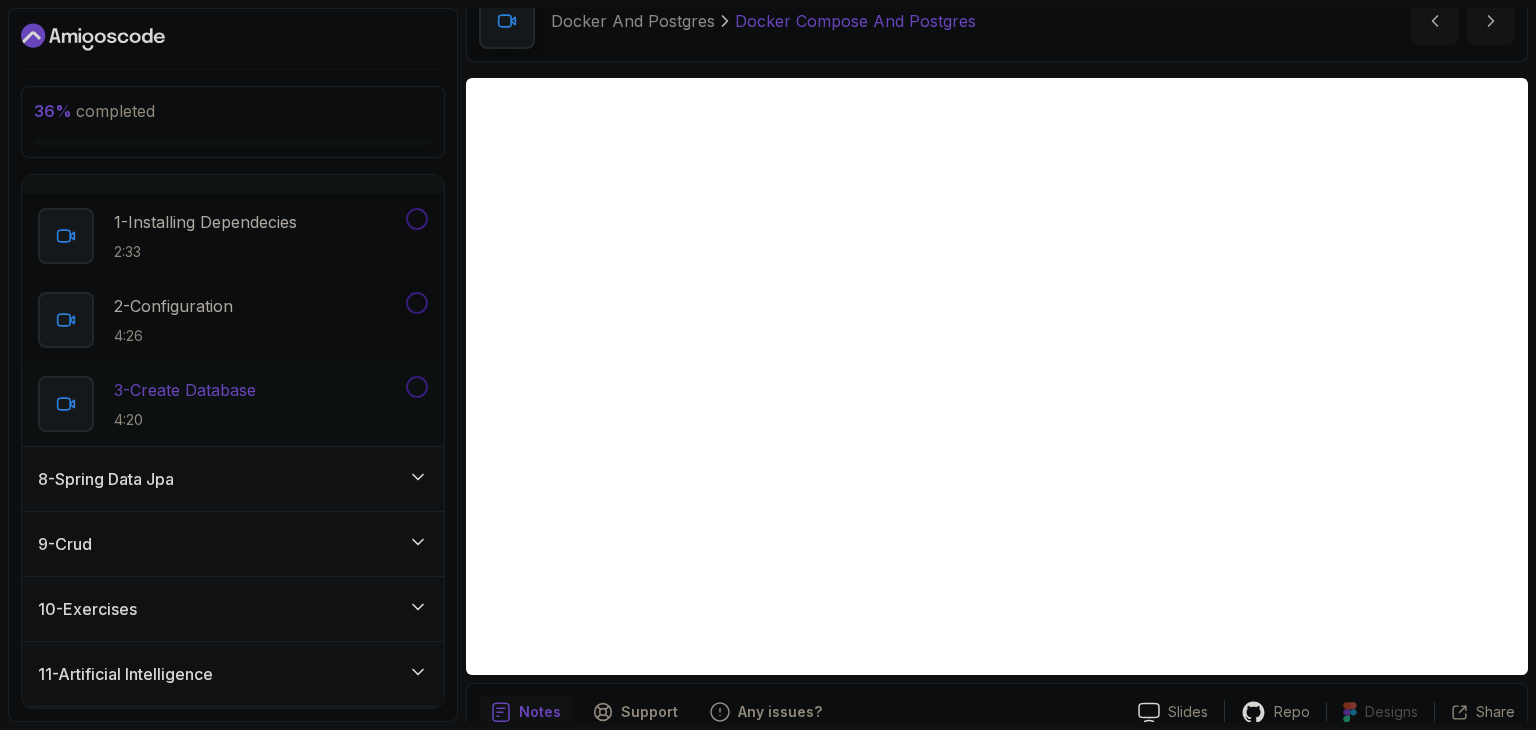 scroll, scrollTop: 442, scrollLeft: 0, axis: vertical 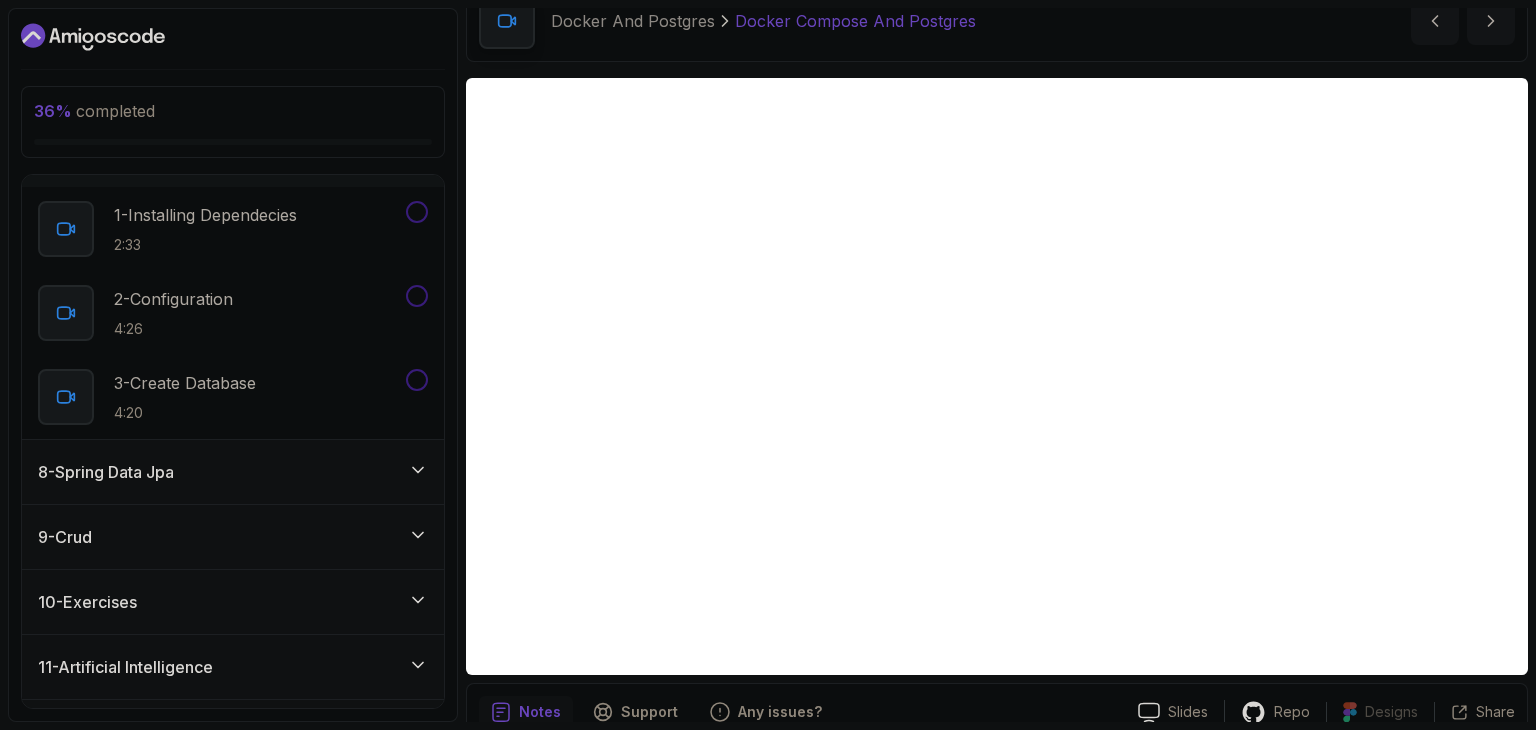 click on "8  -  Spring Data Jpa" at bounding box center [233, 472] 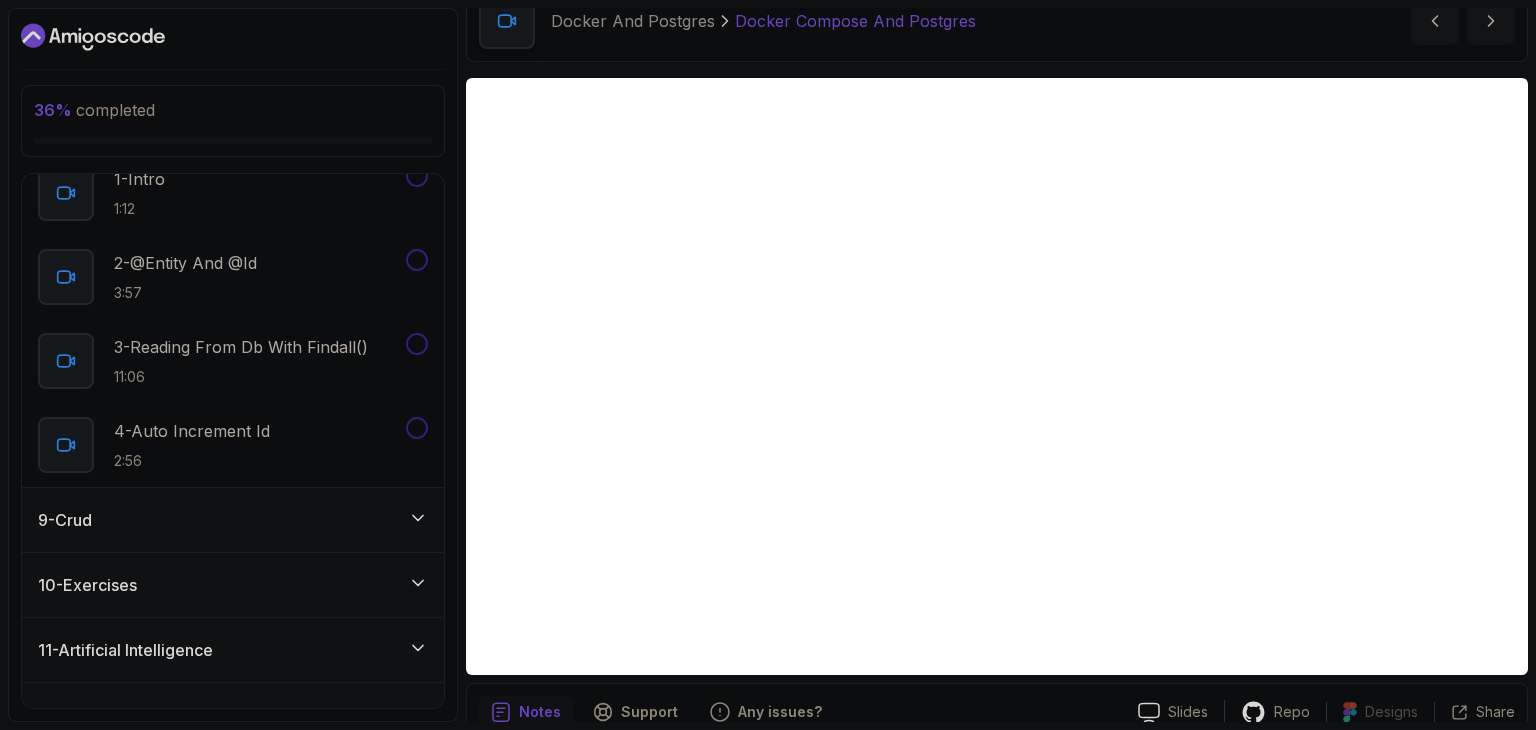 click on "9  -  Crud" at bounding box center [233, 520] 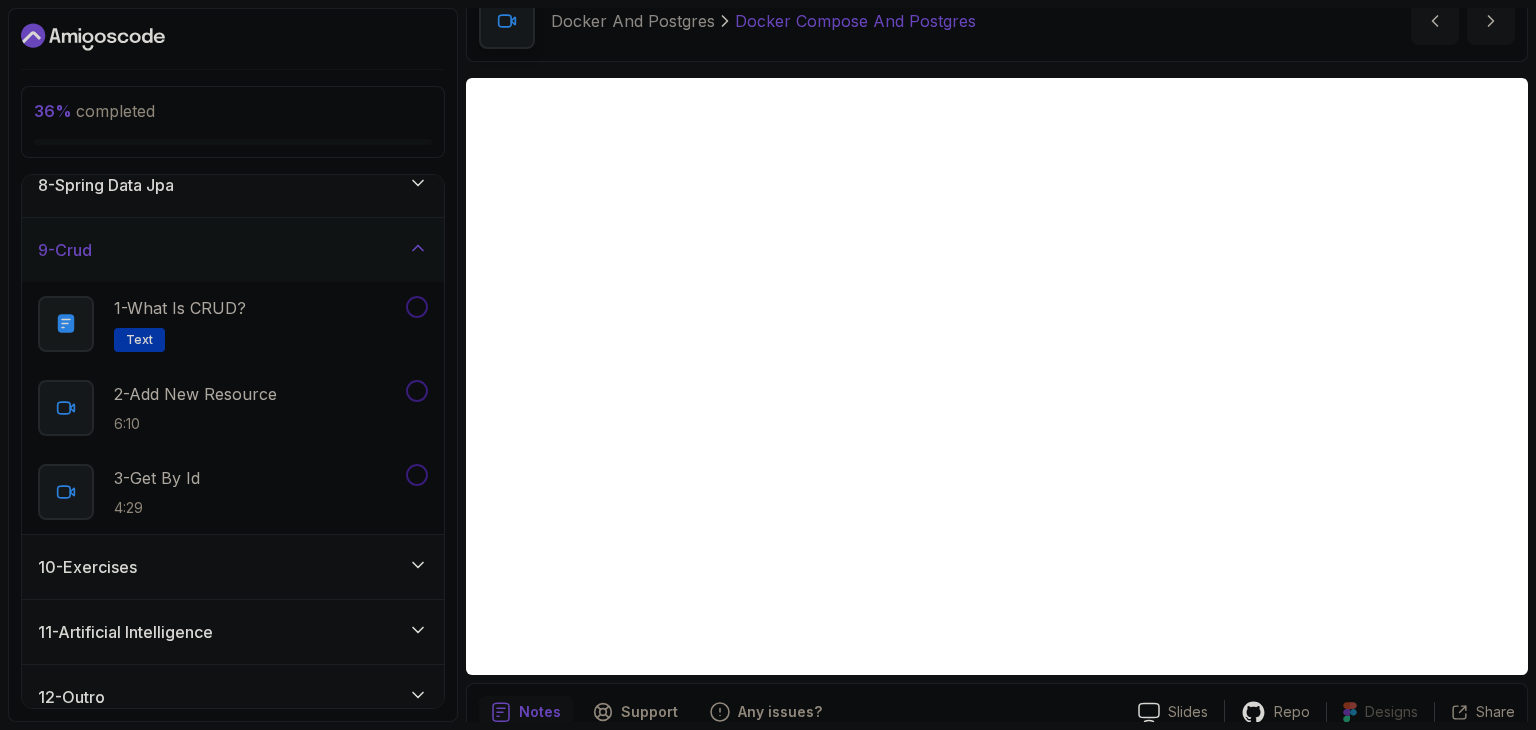scroll, scrollTop: 494, scrollLeft: 0, axis: vertical 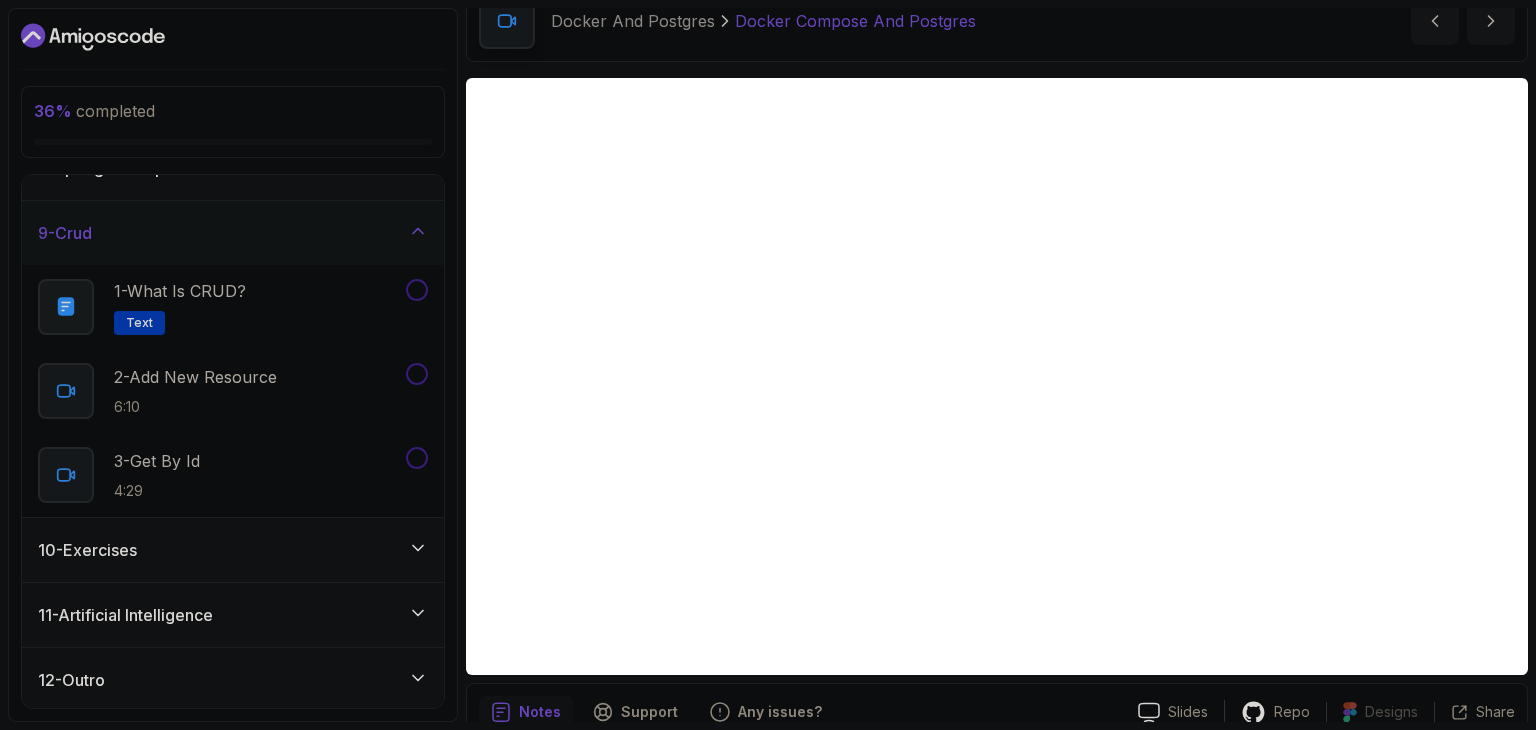 click on "10  -  Exercises" at bounding box center [233, 550] 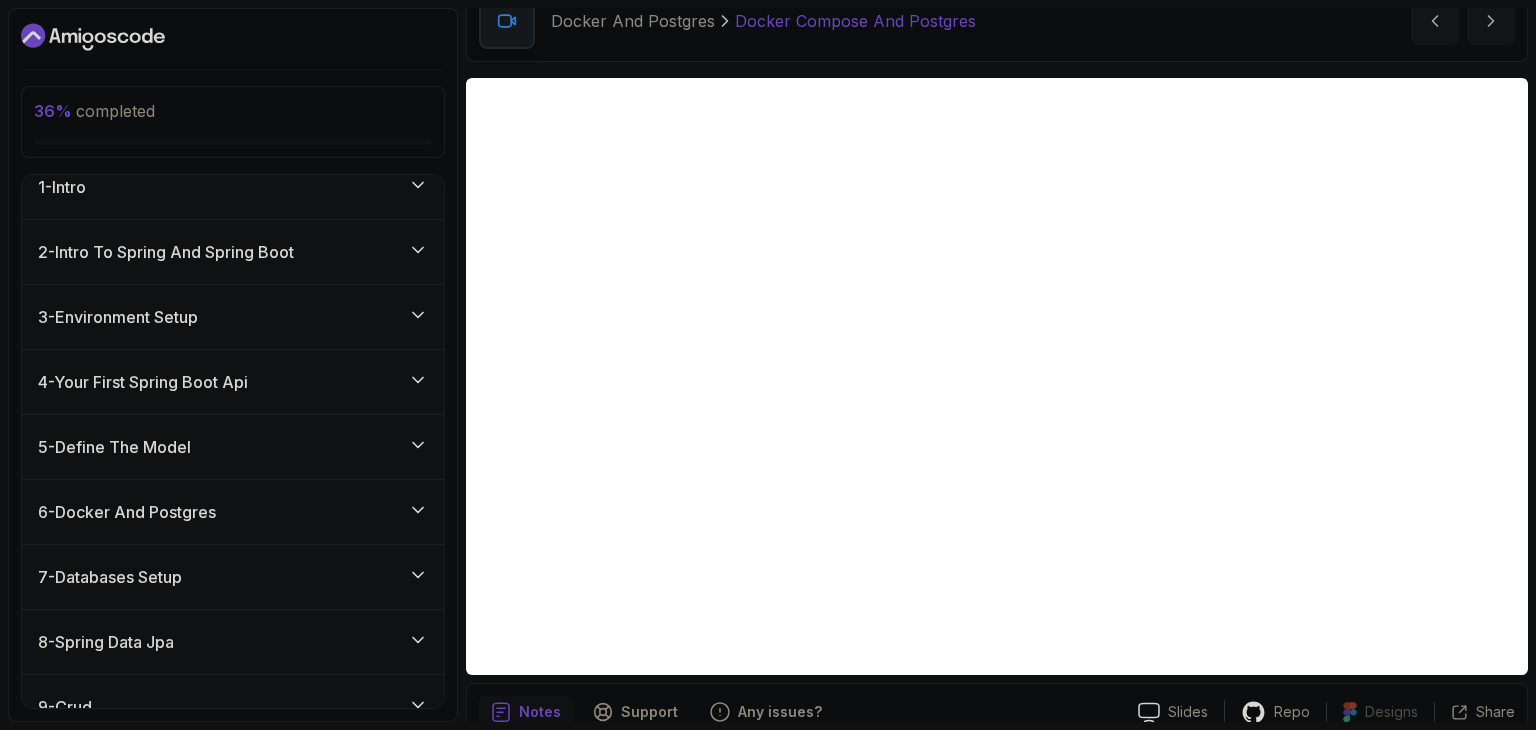 scroll, scrollTop: 0, scrollLeft: 0, axis: both 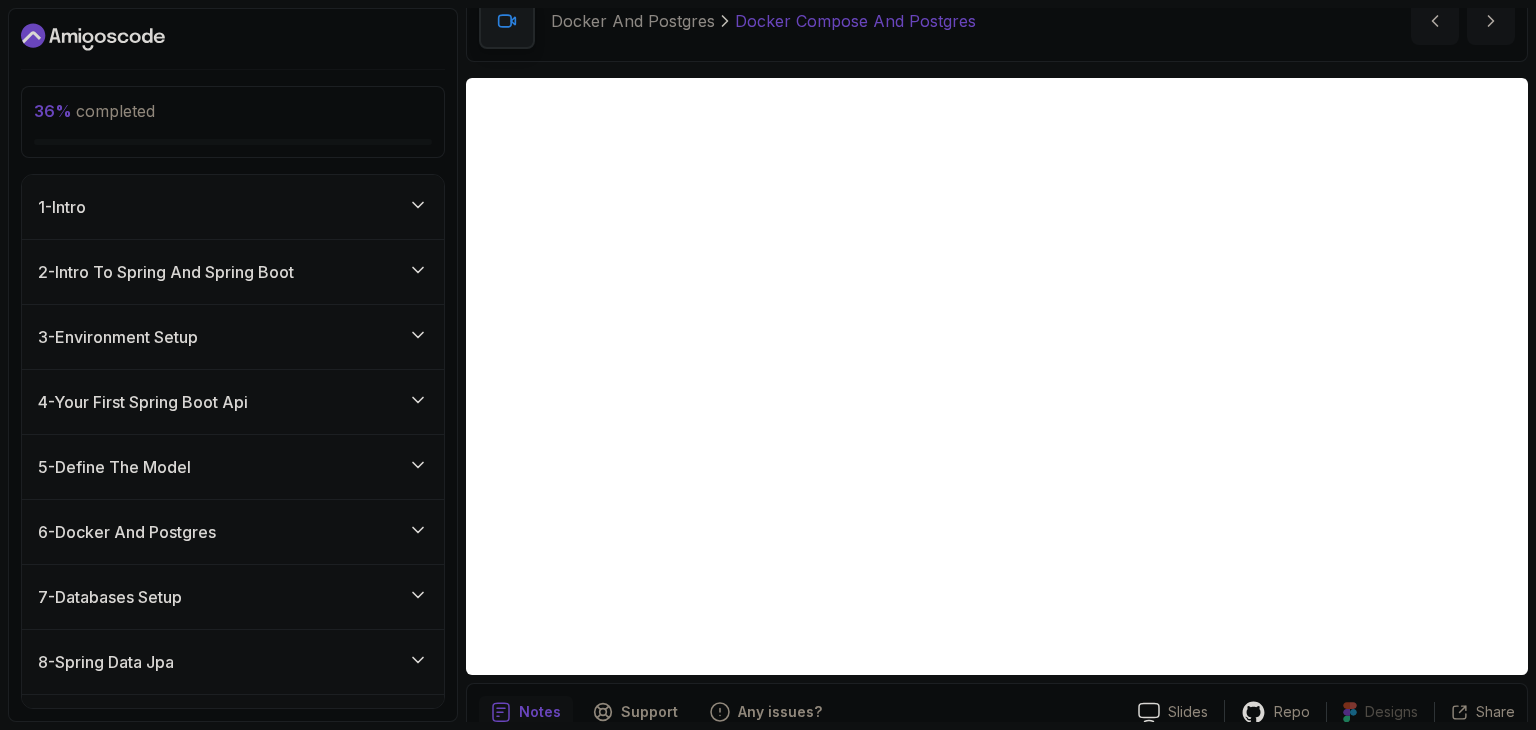click on "6  -  Docker And Postgres" at bounding box center [233, 532] 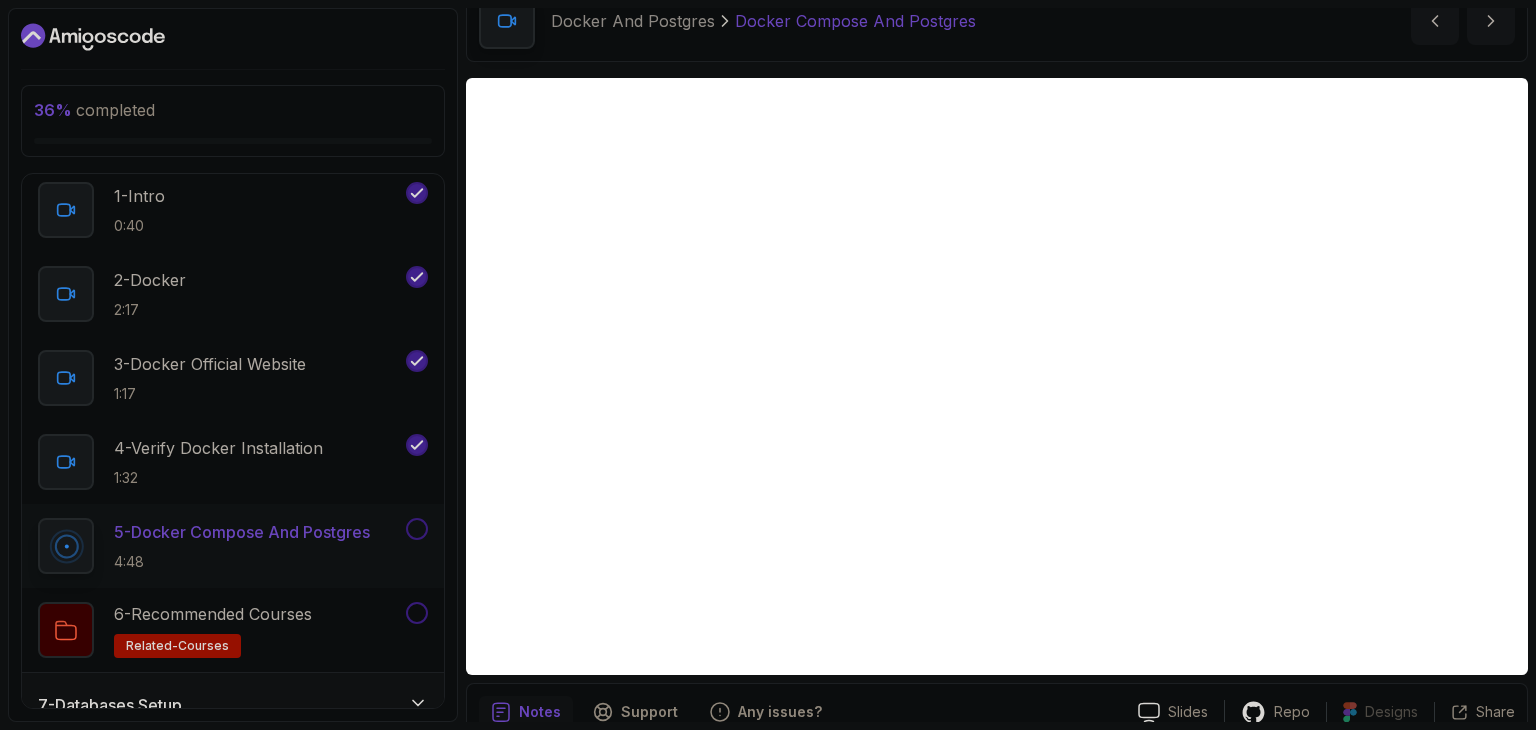 scroll, scrollTop: 400, scrollLeft: 0, axis: vertical 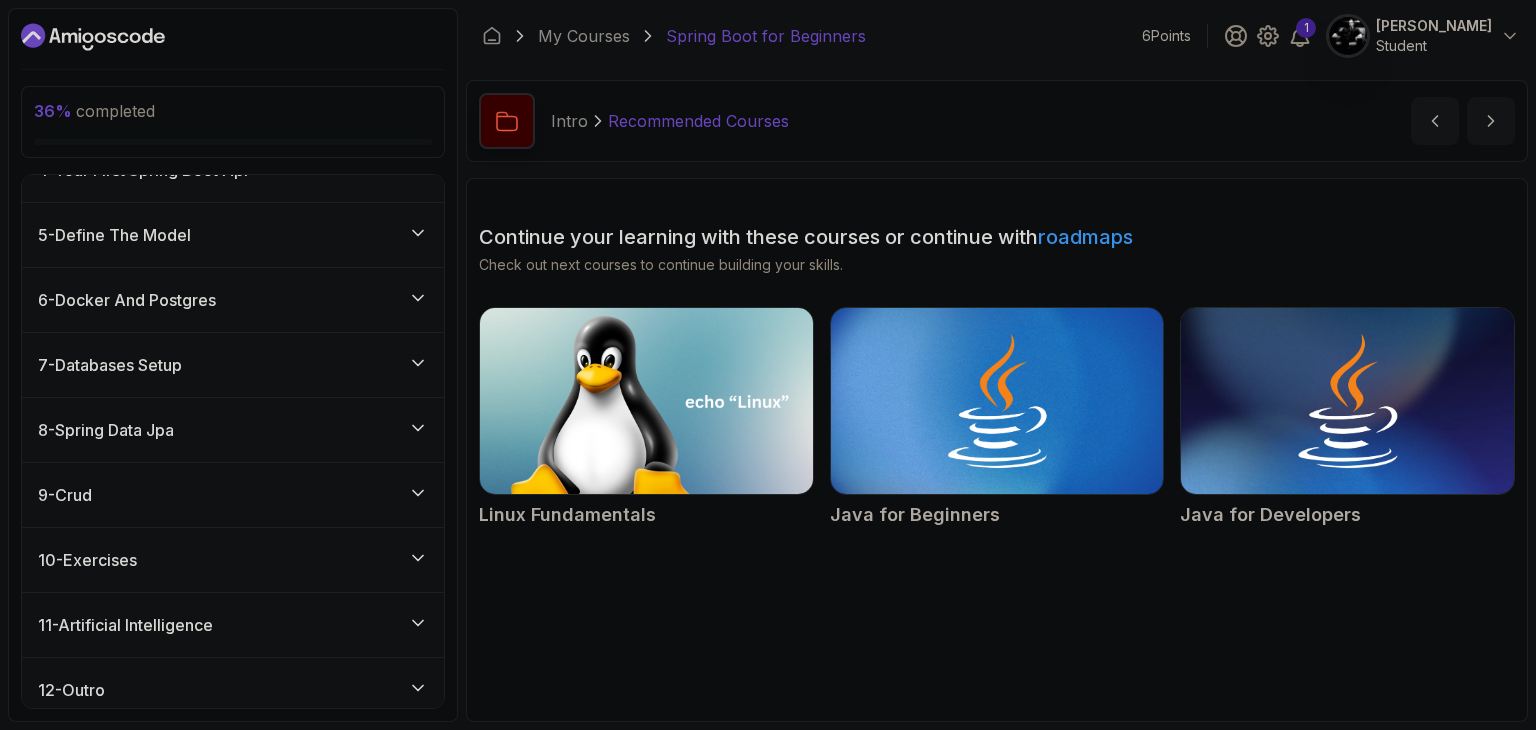 click on "11  -  Artificial Intelligence" at bounding box center (233, 625) 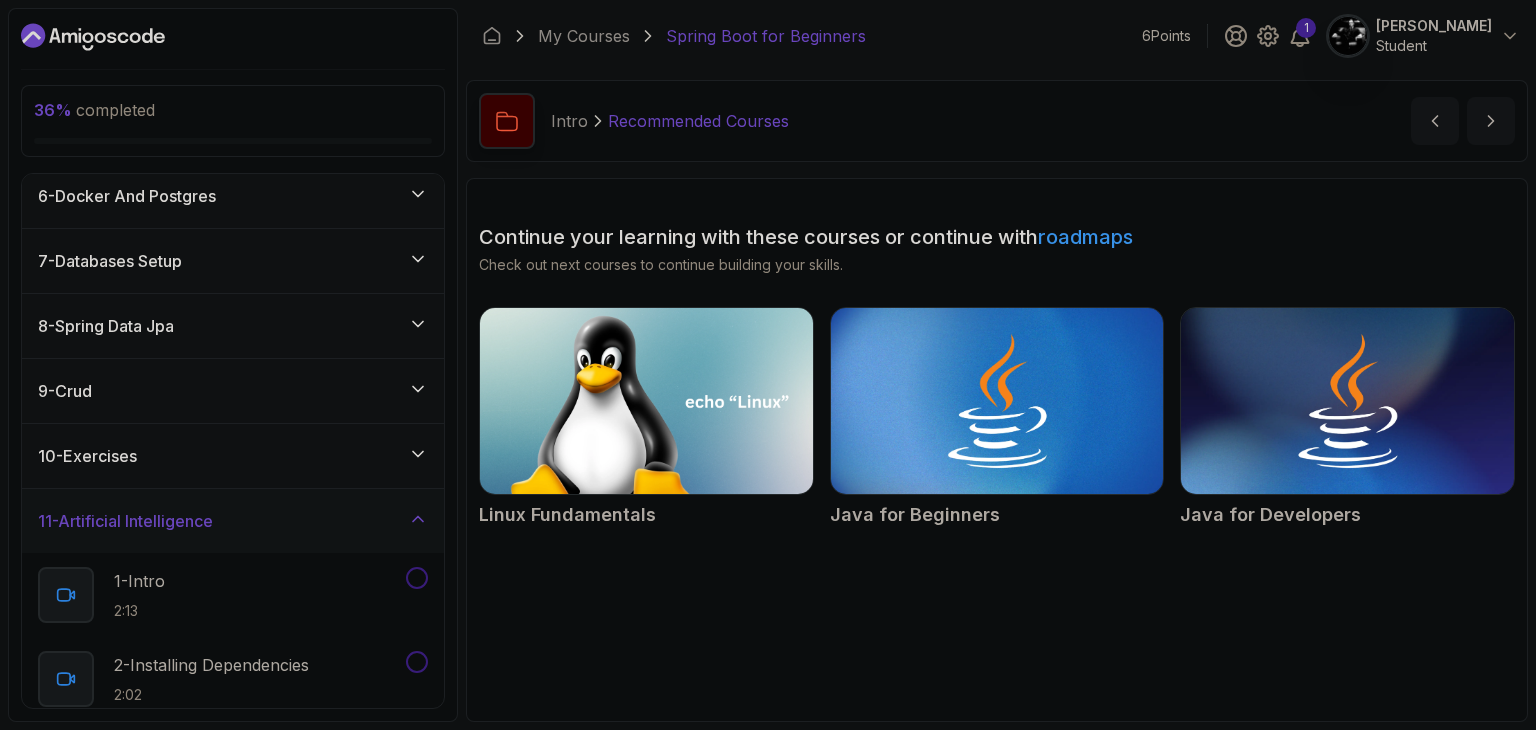 scroll, scrollTop: 332, scrollLeft: 0, axis: vertical 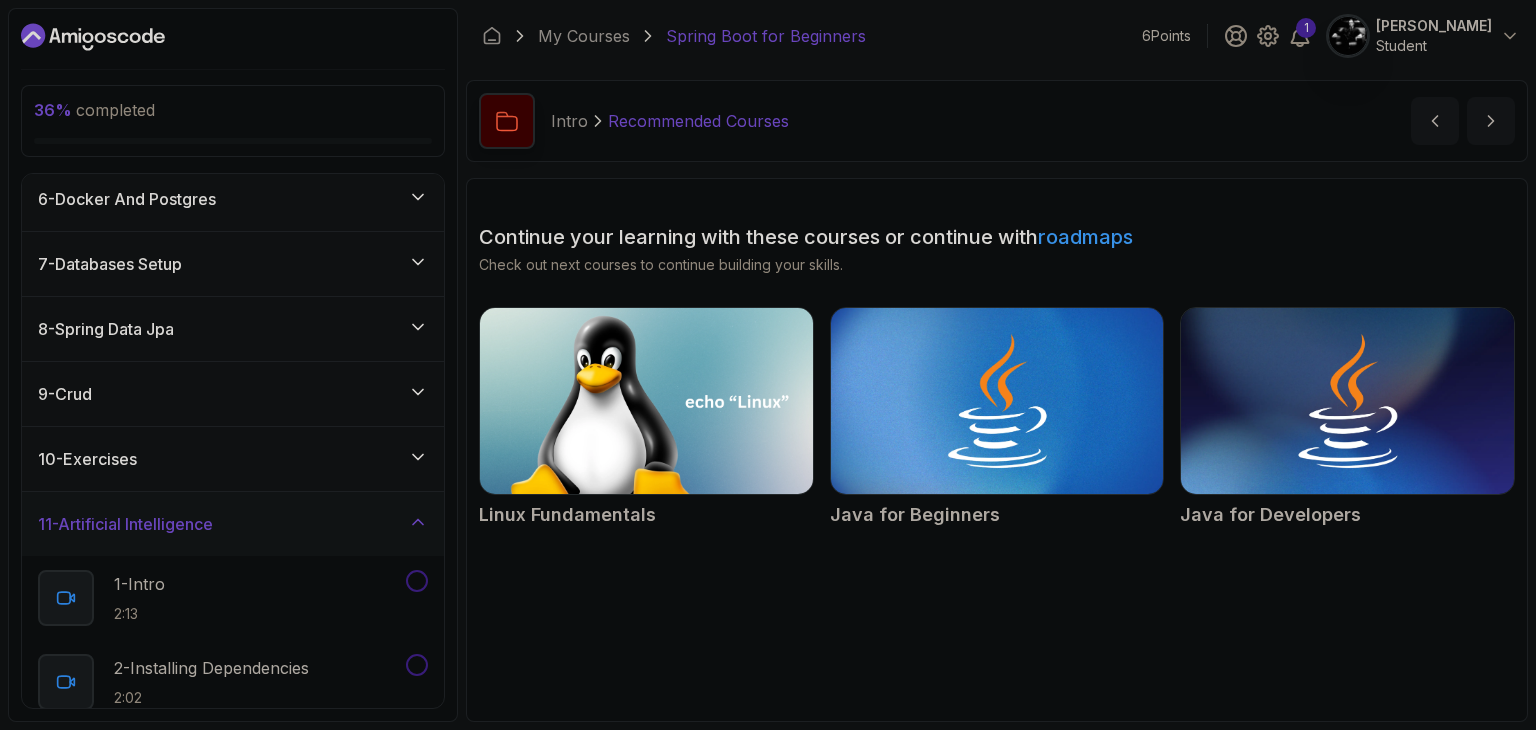 click on "7  -  Databases Setup" at bounding box center [233, 264] 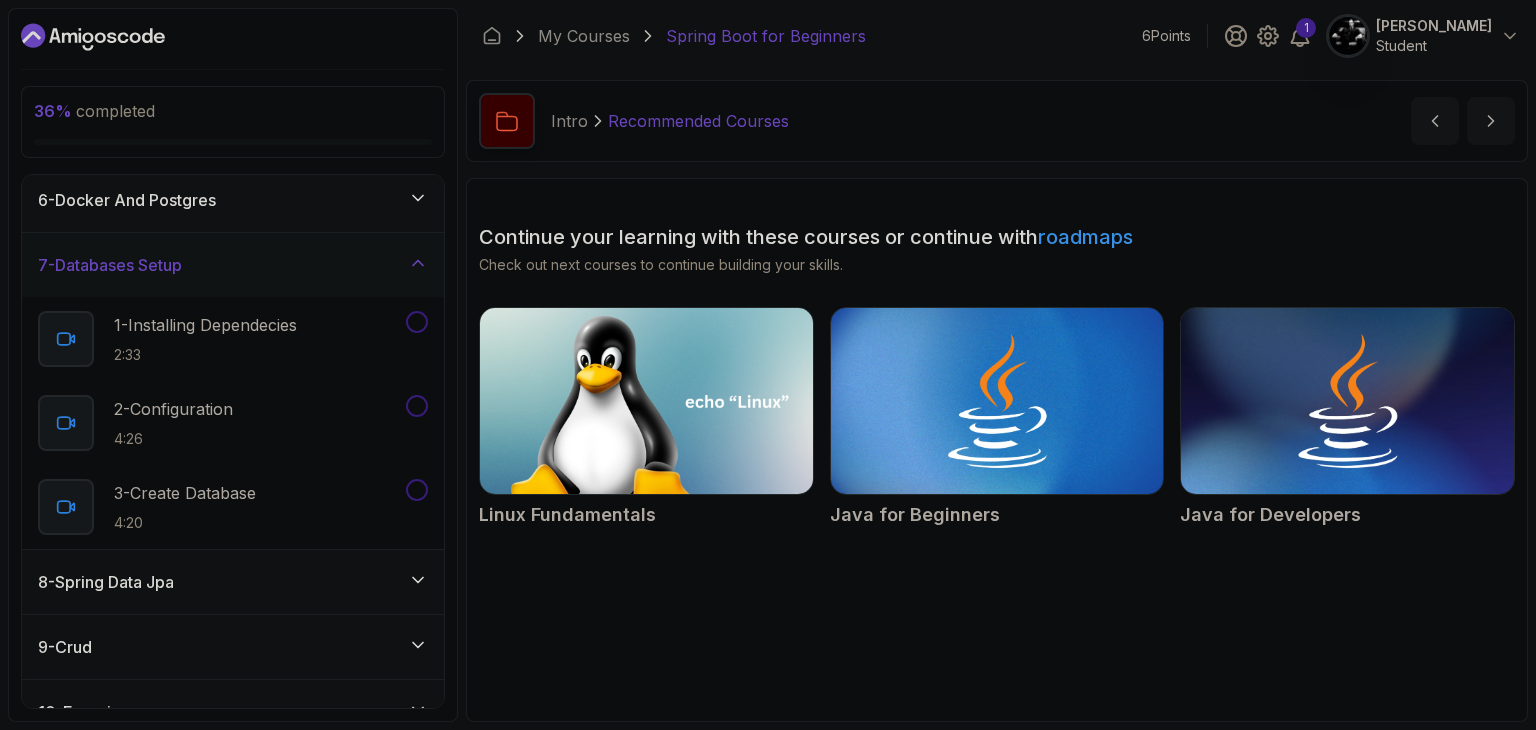 click on "7  -  Databases Setup" at bounding box center (233, 265) 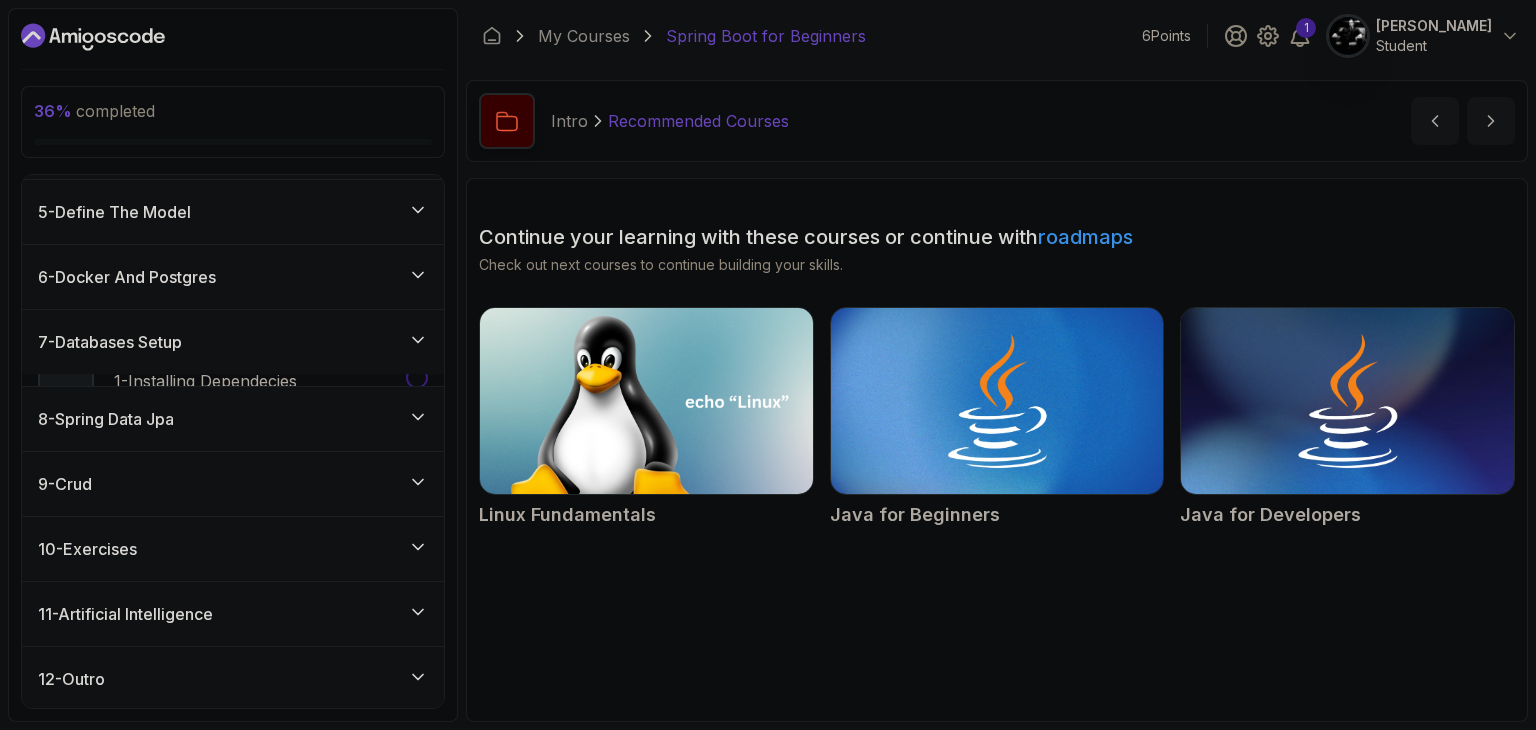 scroll, scrollTop: 242, scrollLeft: 0, axis: vertical 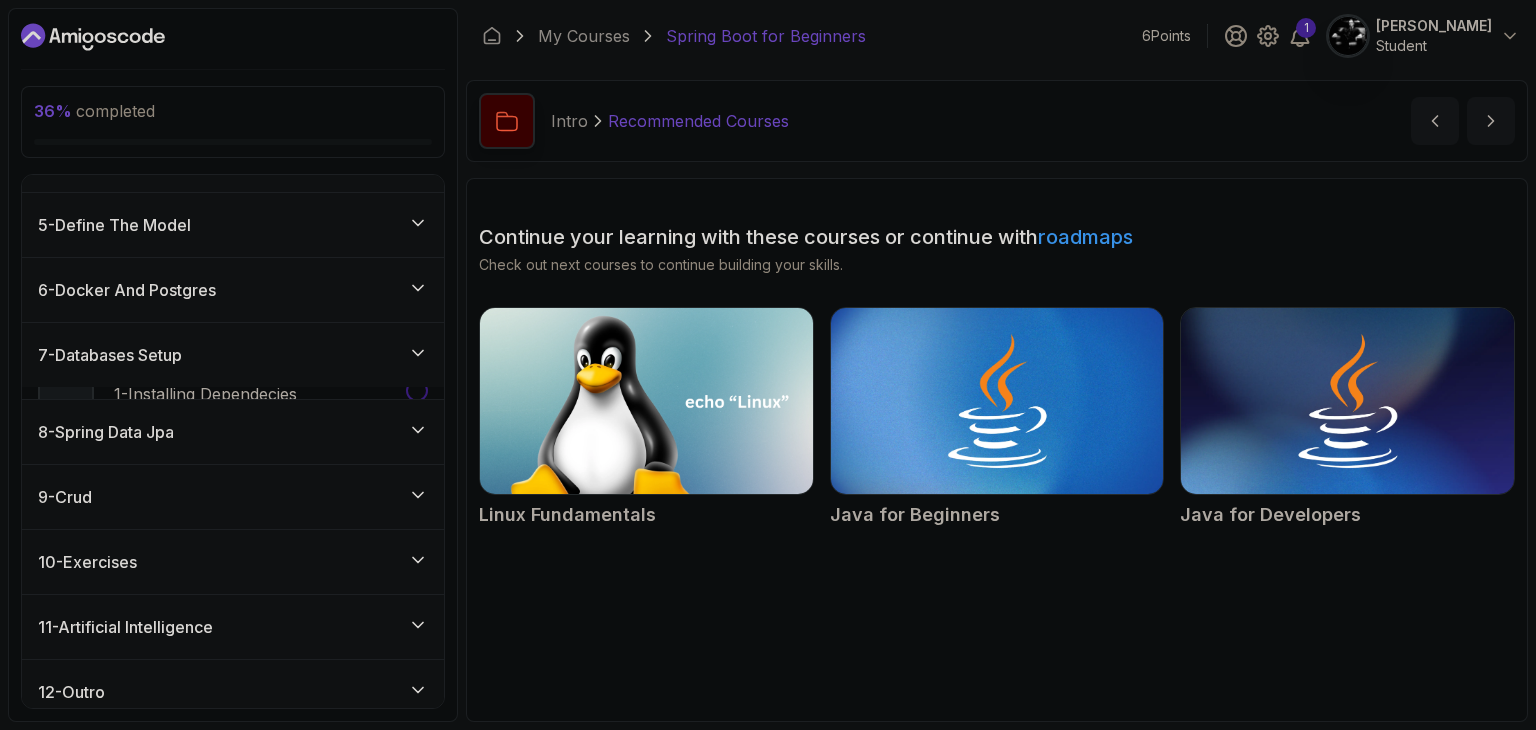 click on "5  -  Define The Model" at bounding box center [233, 225] 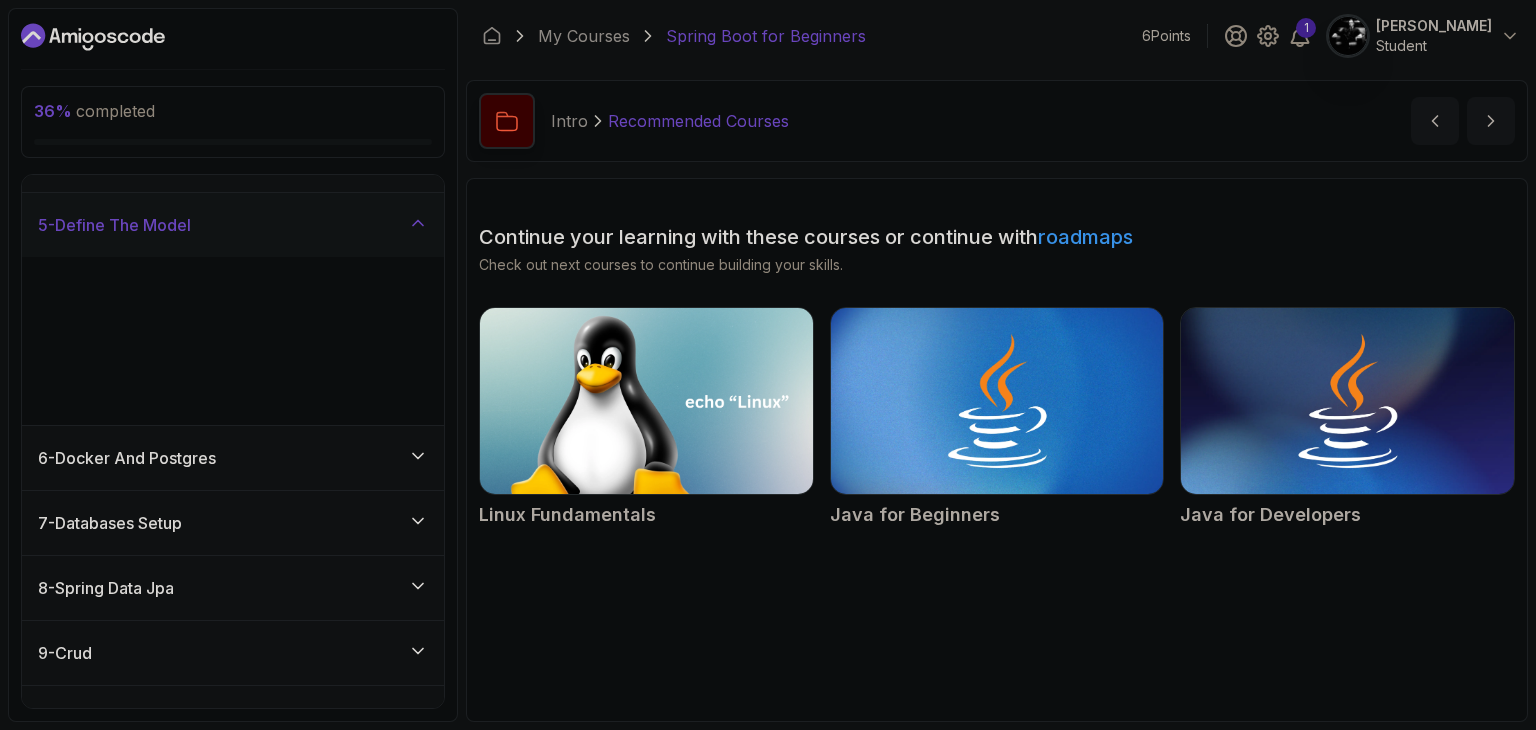 click on "5  -  Define The Model" at bounding box center (233, 225) 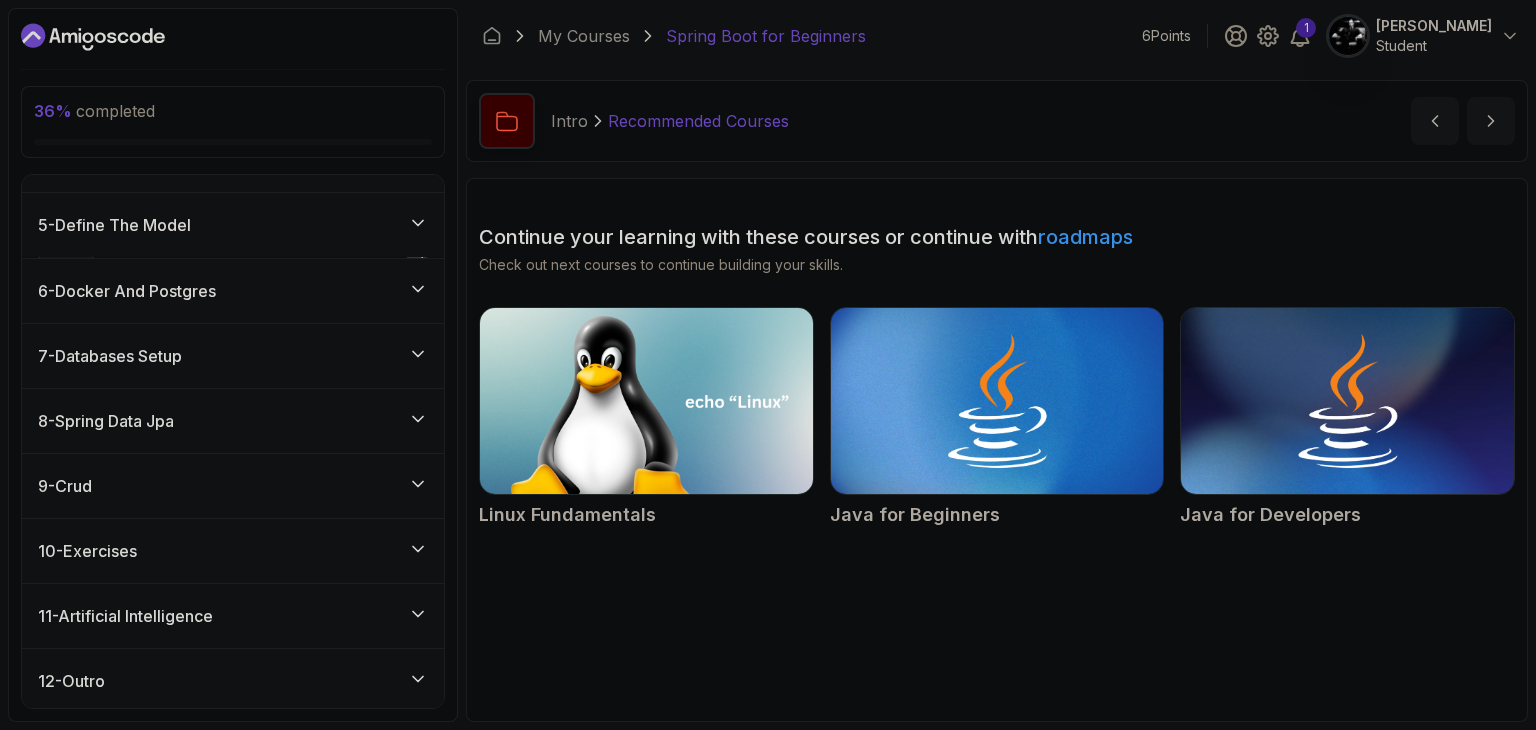 click on "6  -  Docker And Postgres" at bounding box center [233, 291] 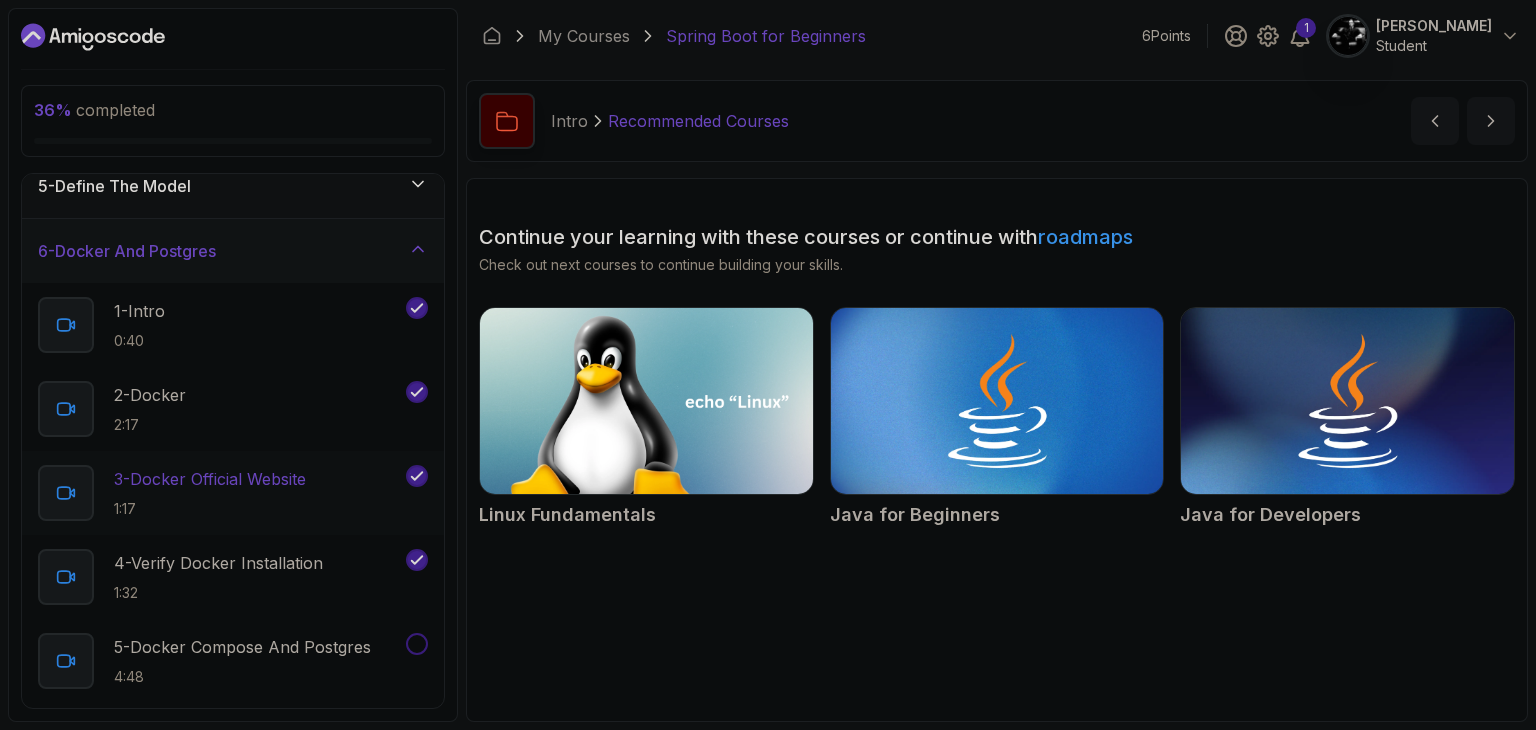 scroll, scrollTop: 342, scrollLeft: 0, axis: vertical 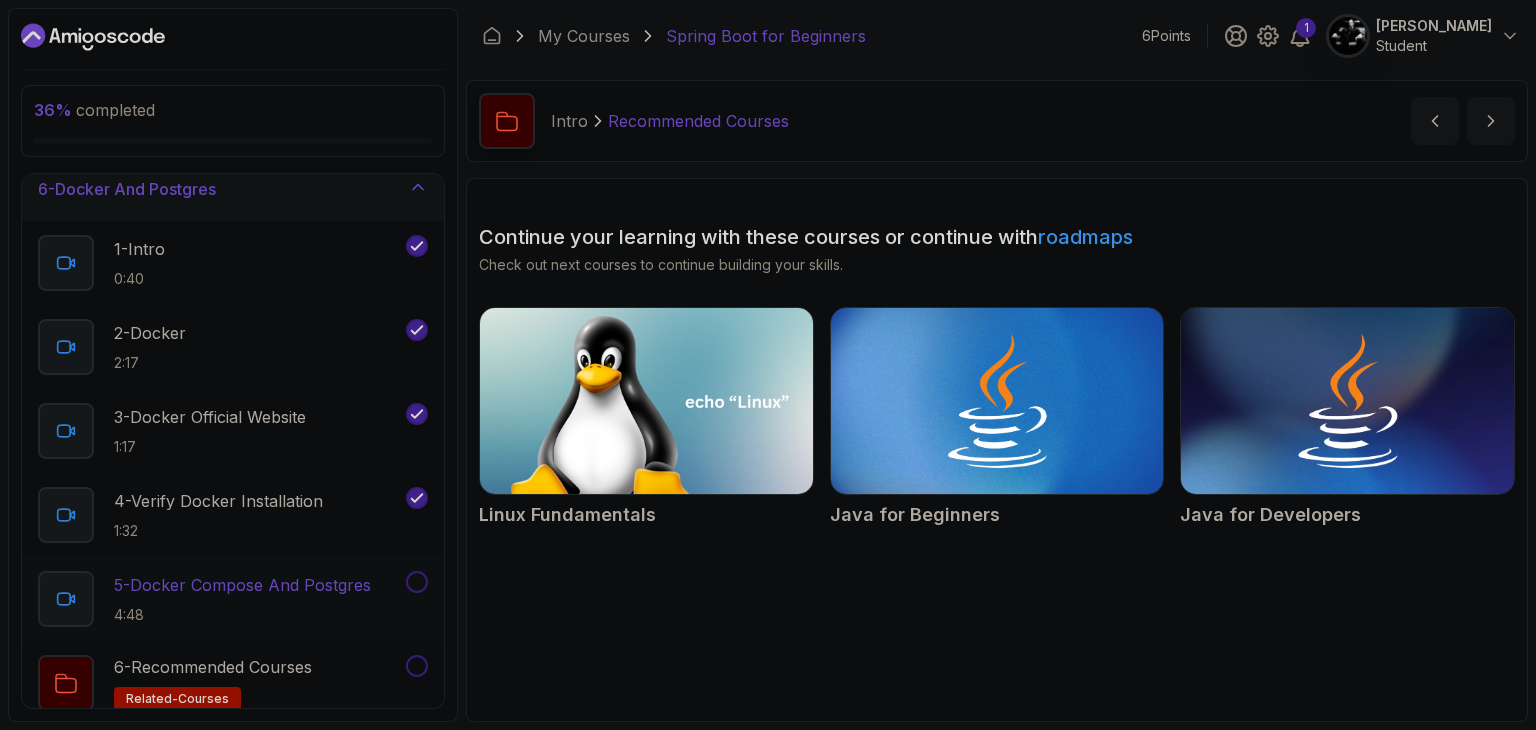 click on "5  -  Docker Compose And Postgres" at bounding box center [242, 585] 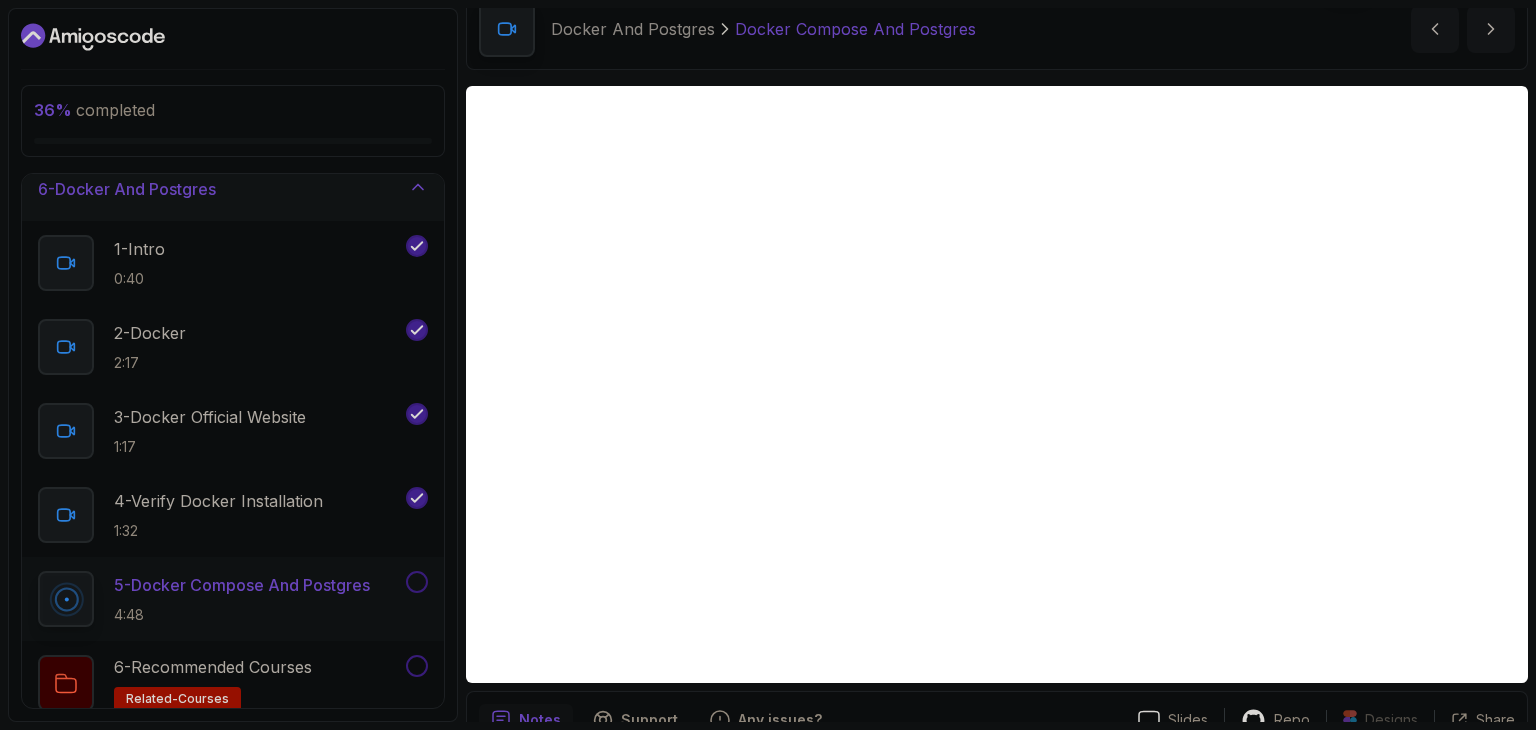 scroll, scrollTop: 100, scrollLeft: 0, axis: vertical 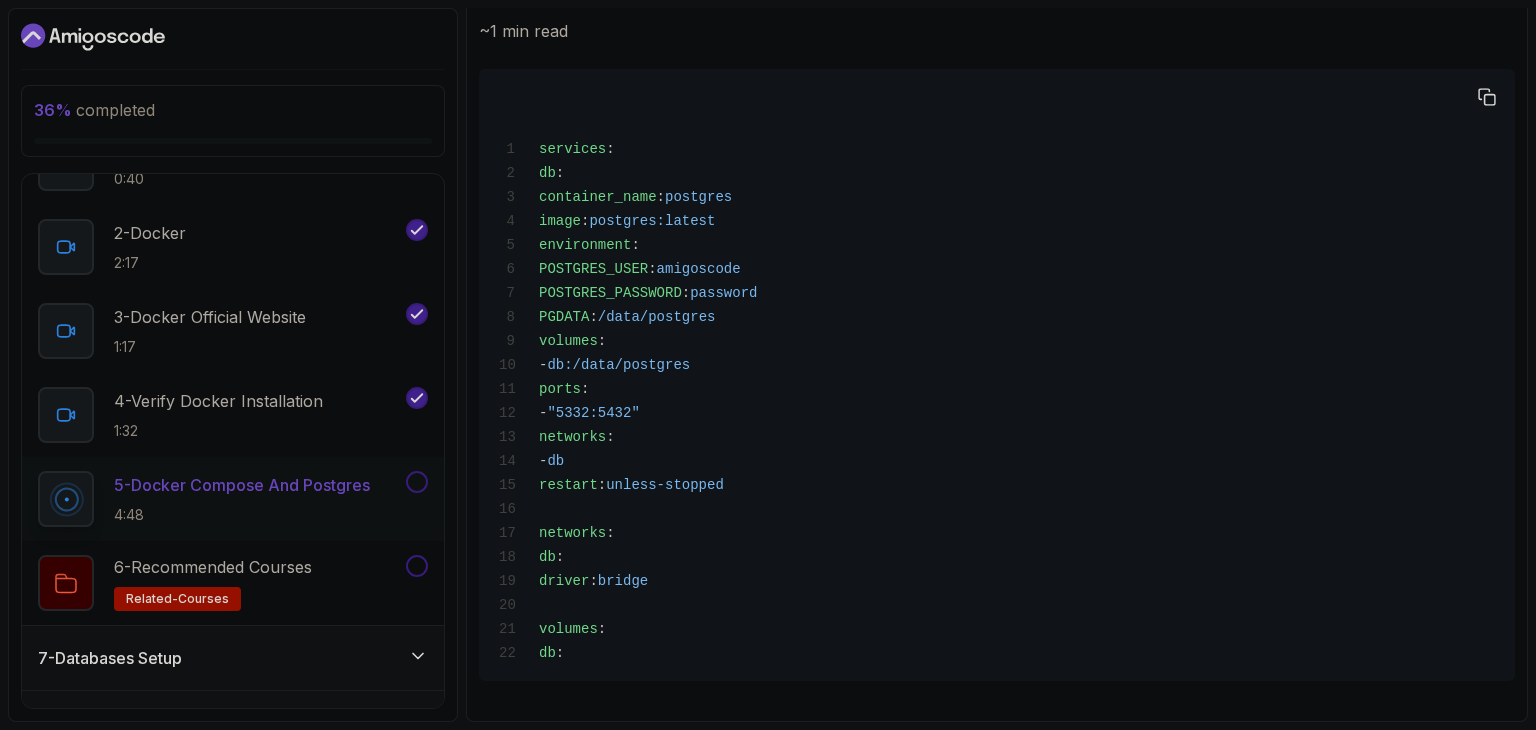 drag, startPoint x: 683, startPoint y: 522, endPoint x: 683, endPoint y: 537, distance: 15 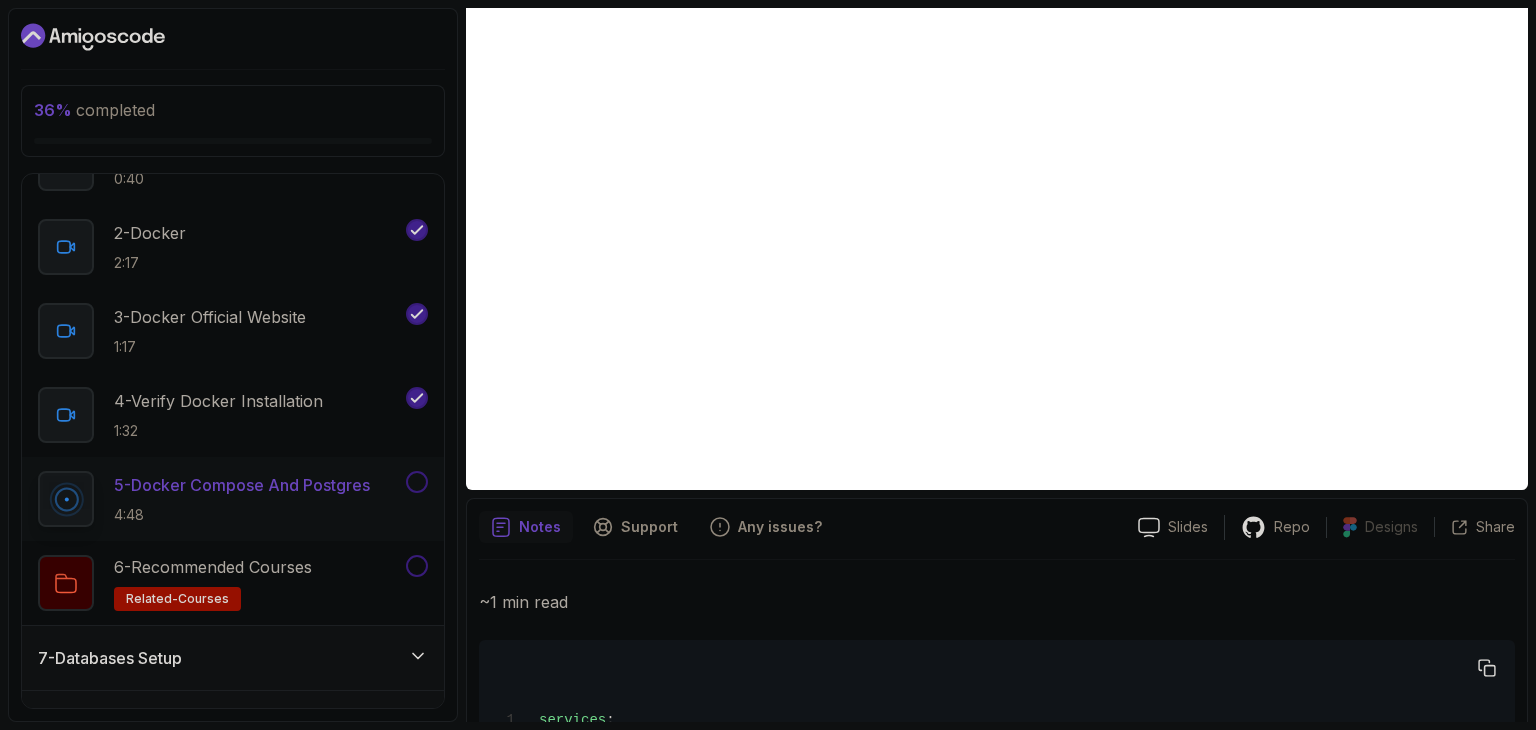 drag, startPoint x: 681, startPoint y: 525, endPoint x: 653, endPoint y: 325, distance: 201.95049 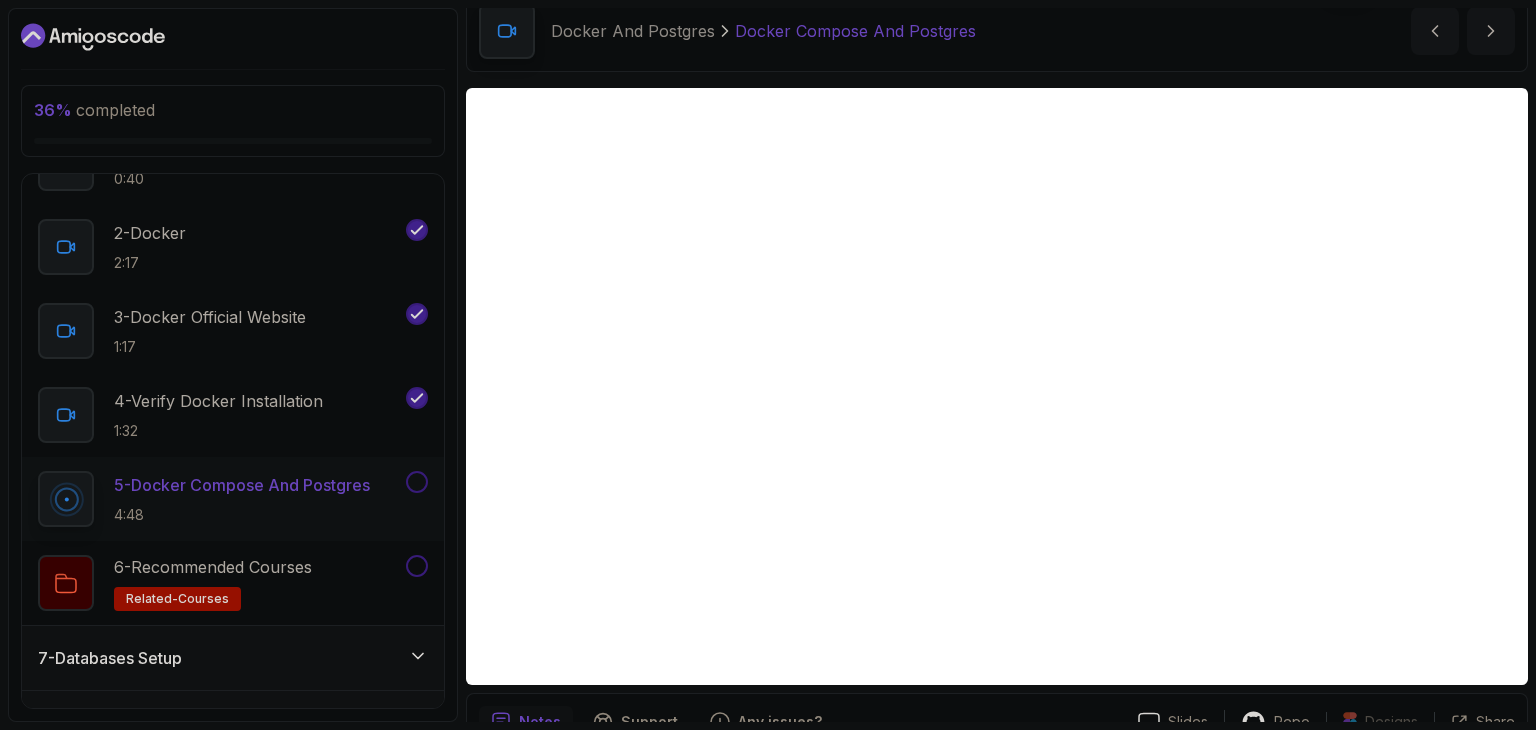 scroll, scrollTop: 87, scrollLeft: 0, axis: vertical 